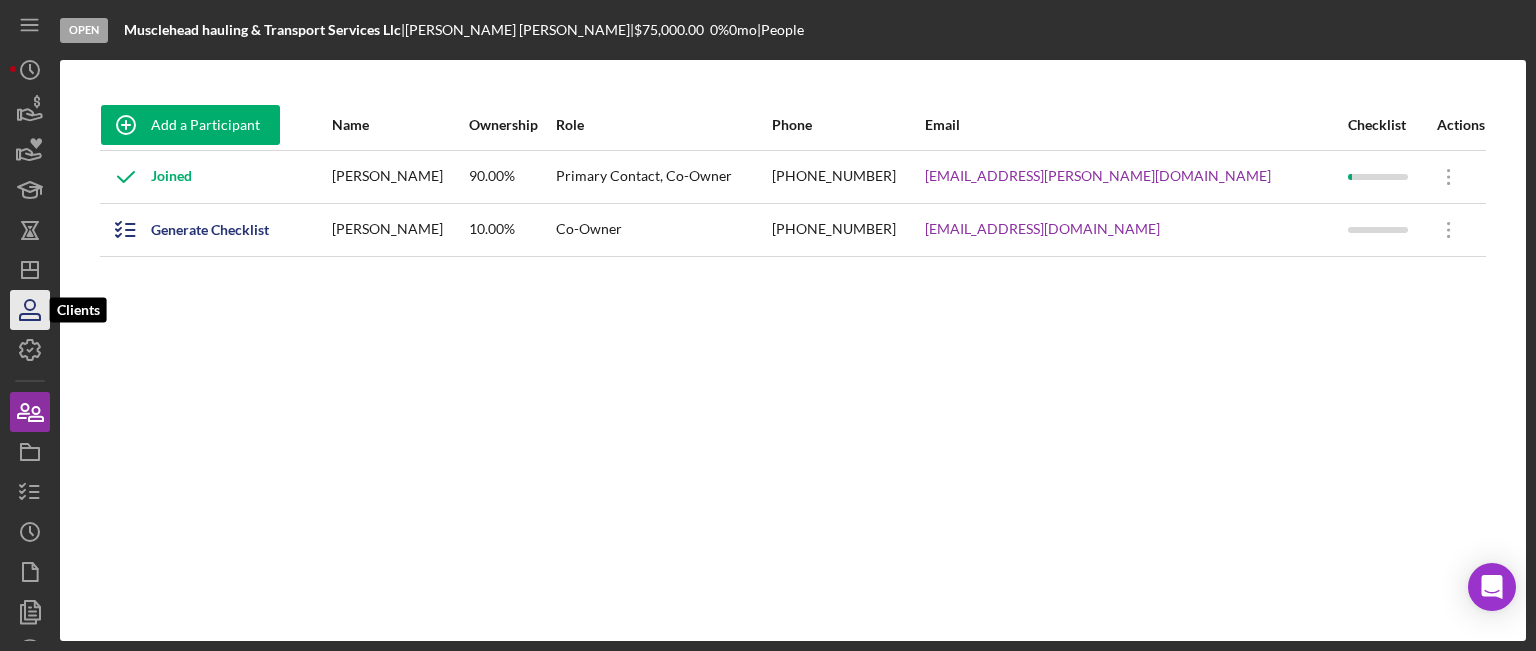 scroll, scrollTop: 0, scrollLeft: 0, axis: both 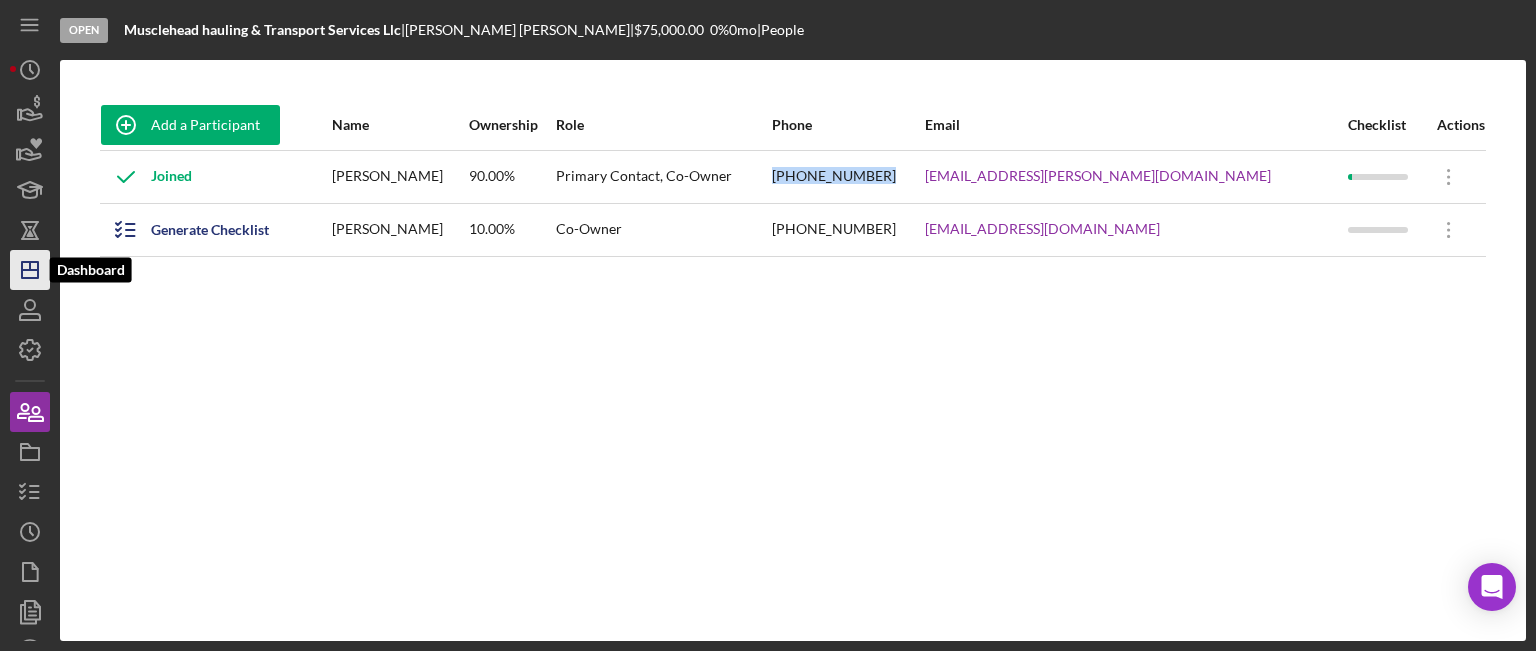 click on "Icon/Dashboard" 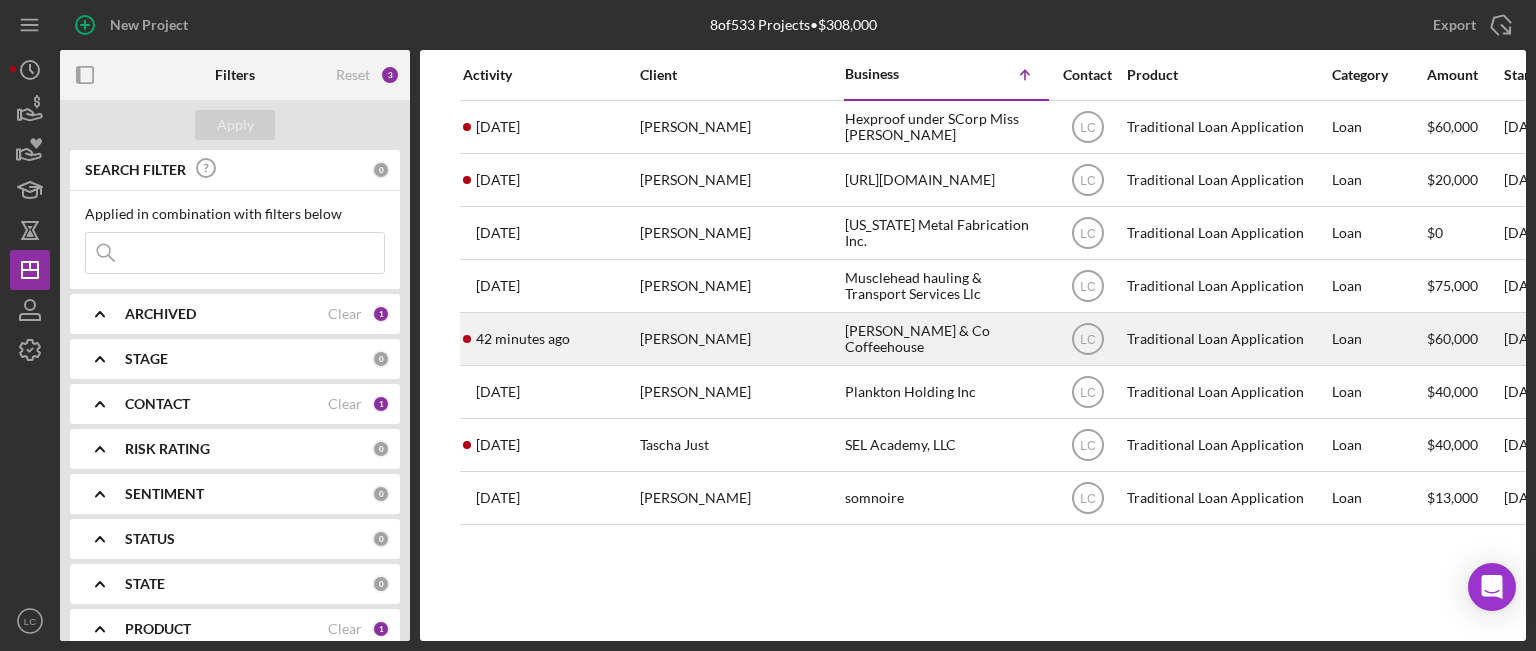 click on "[PERSON_NAME] & Co Coffeehouse" at bounding box center [945, 339] 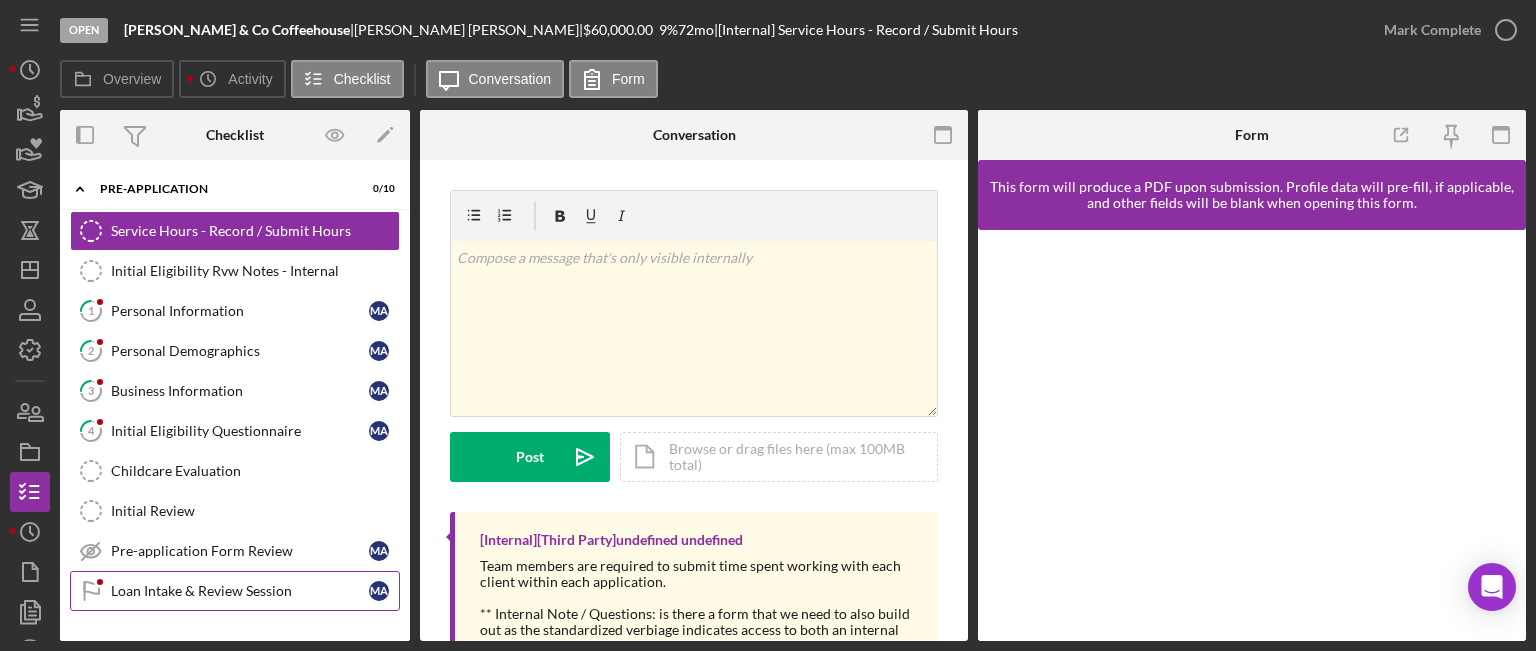 click on "Loan Intake & Review Session" at bounding box center [240, 591] 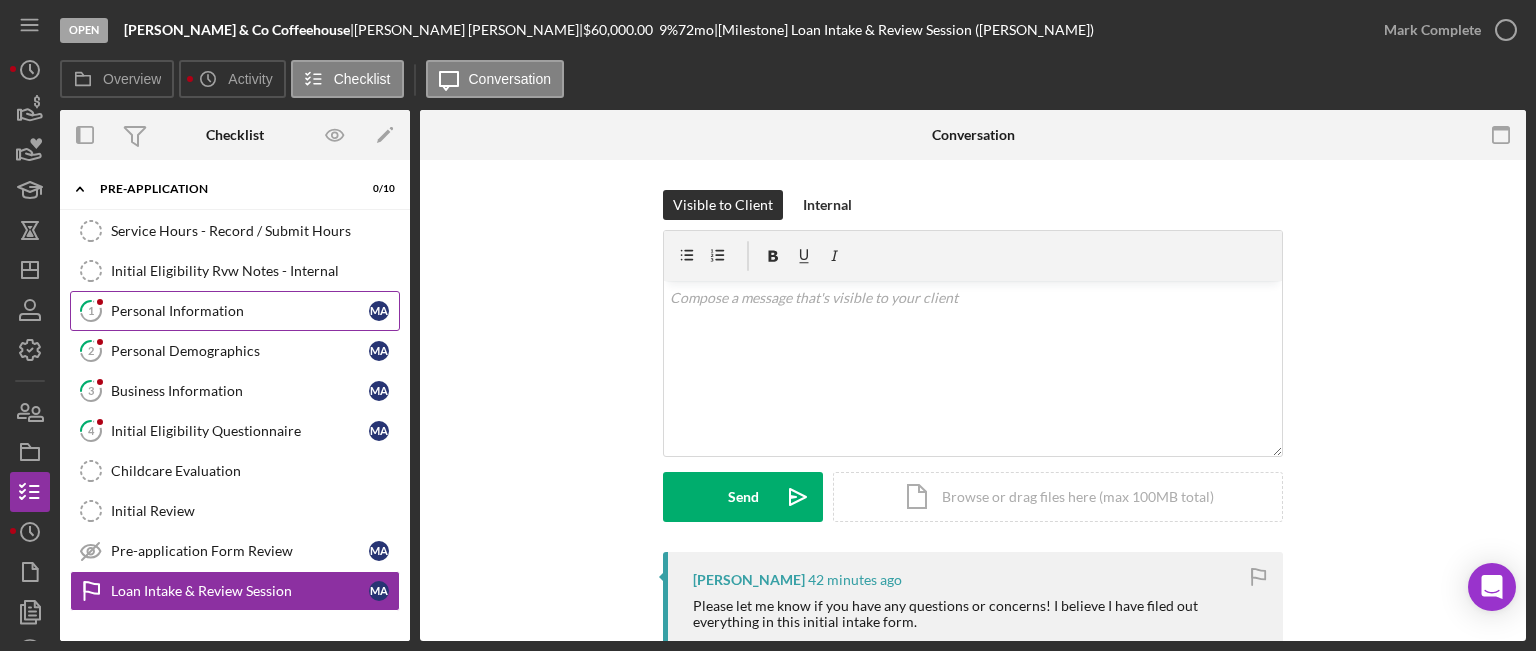 click on "1 Personal Information M A" at bounding box center [235, 311] 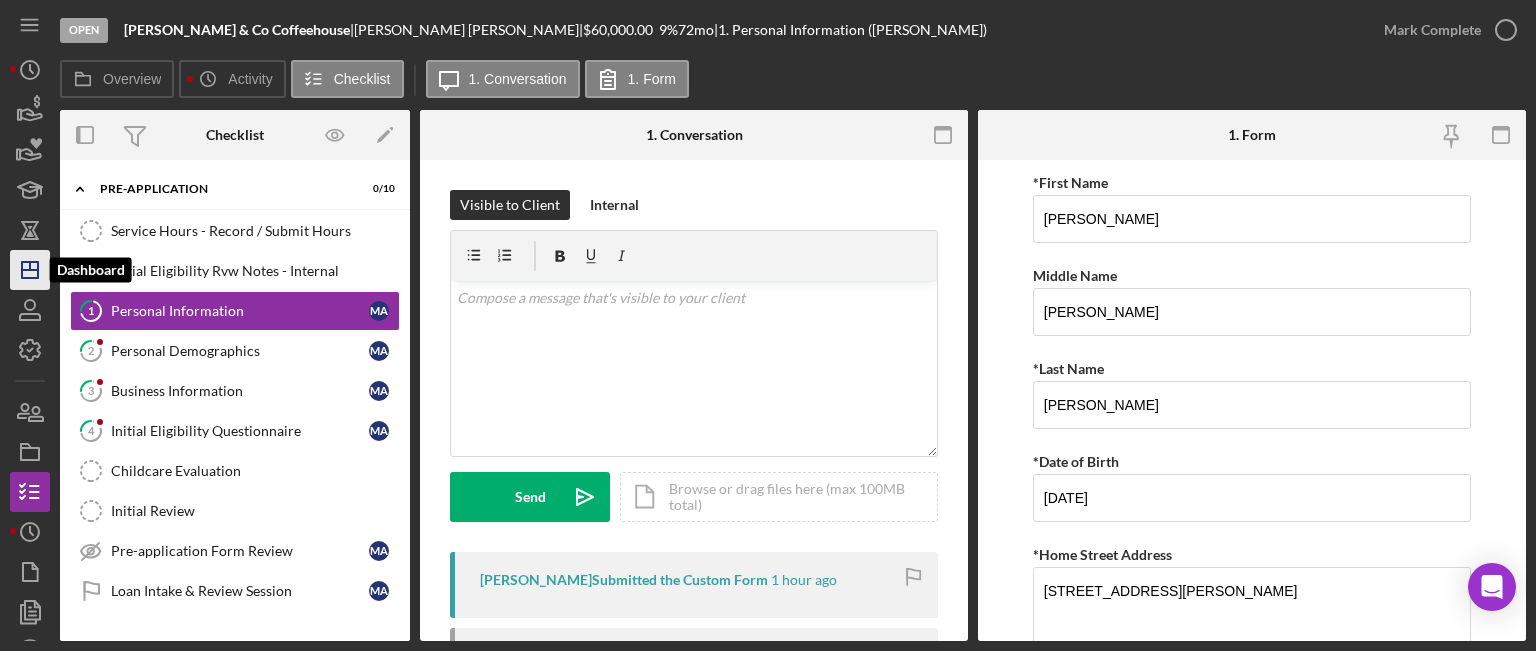 click on "Icon/Dashboard" 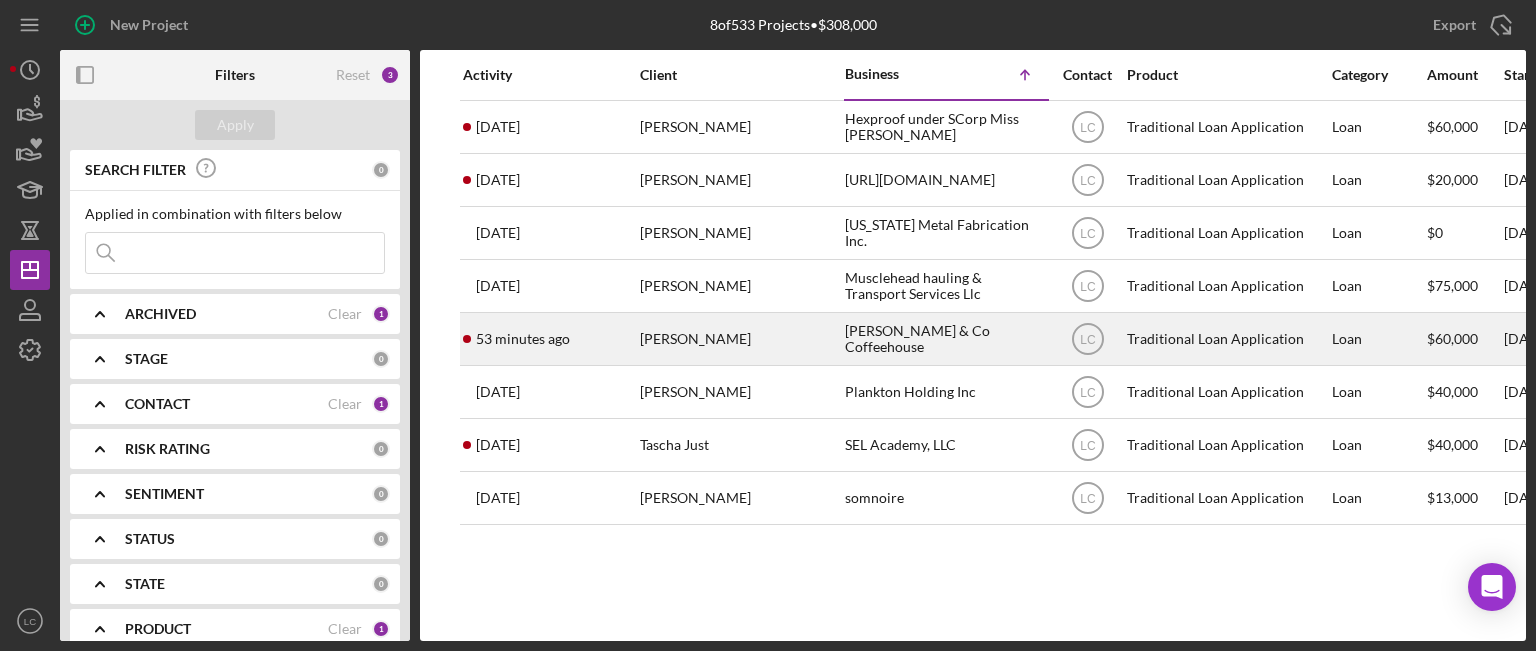 click on "[PERSON_NAME]" at bounding box center [740, 339] 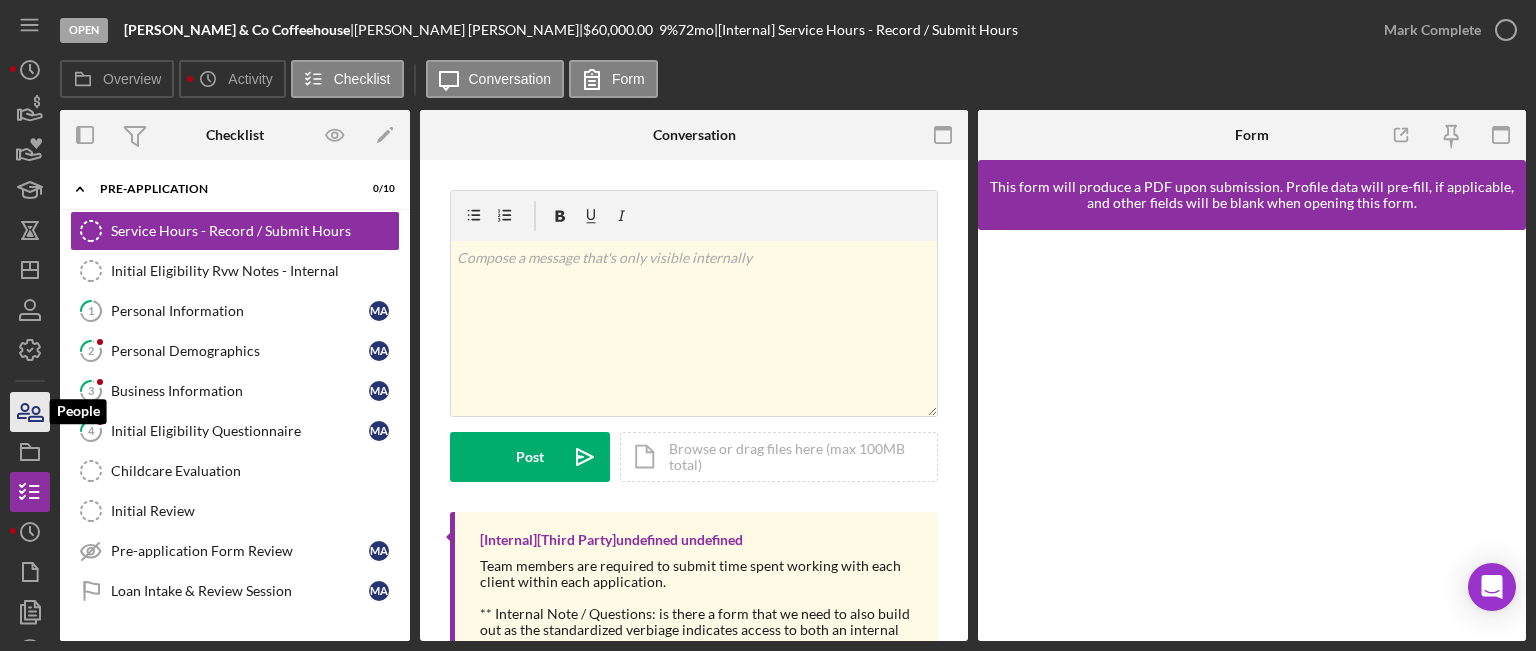 click 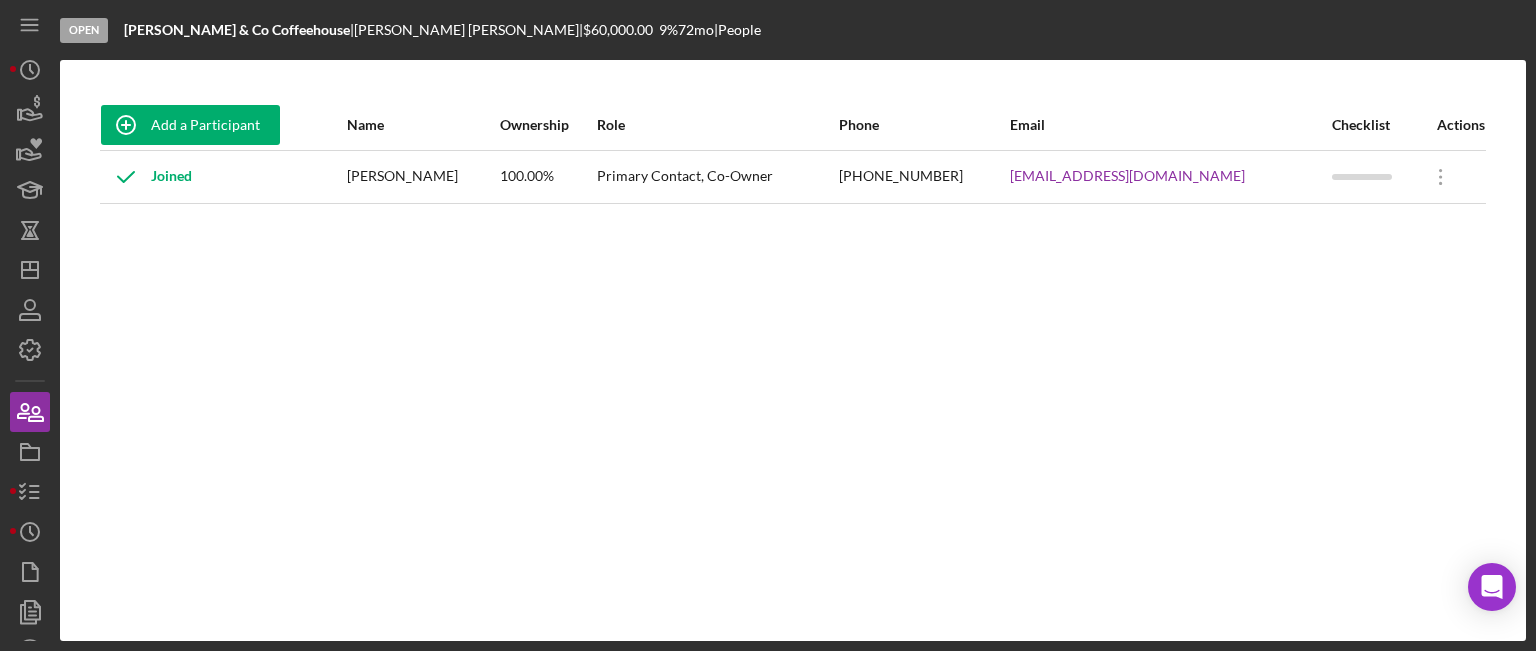 click on "Icon/Menu Icon/Dashboard Dashboard Navigation Divider Mobile Checklist Icon/Overflow Call Mariah  Project Overview  Chat with Support Icon/Menu Close  Close Call Mariah  Project Overview  Chat with Support Icon/History Activity Loans Grants Educational Long-Term Icon/Dashboard Dashboard Clients Product Templates People Project Overview Checklist Icon/History History Documents Document Templates Icon/User Photo LC [PERSON_NAME] Icon/Overflow Account Settings Chat with Support Support Articles Logout Icon/Menu Close  Close Account Settings Chat with Support Support Articles Logout" at bounding box center (35, 320) 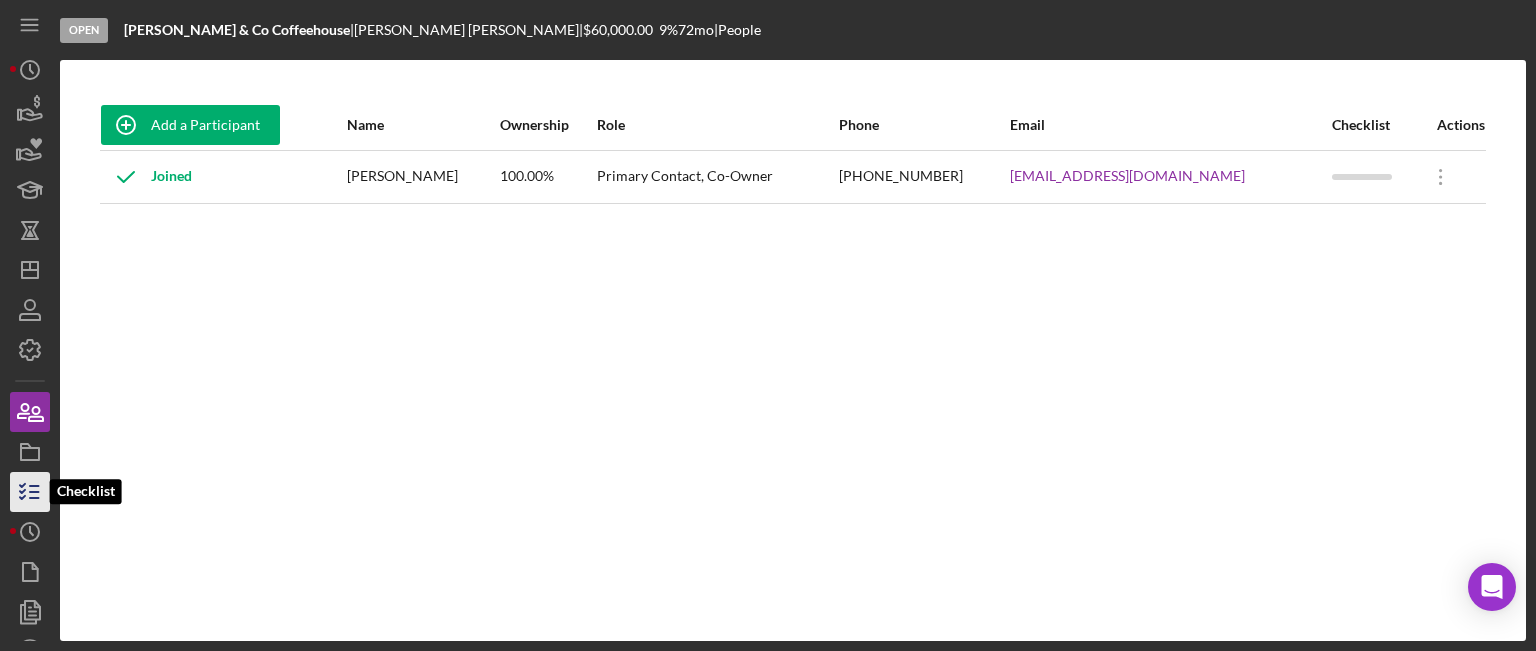 click 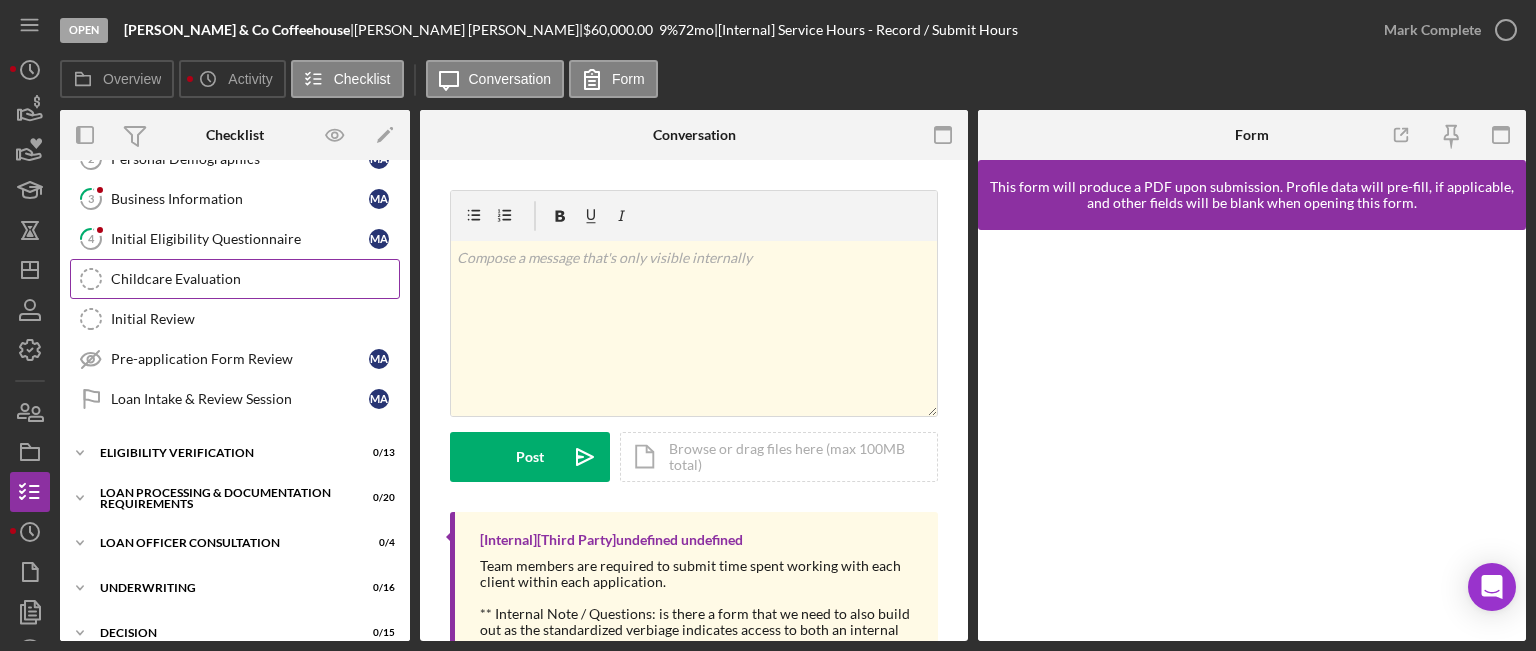 scroll, scrollTop: 200, scrollLeft: 0, axis: vertical 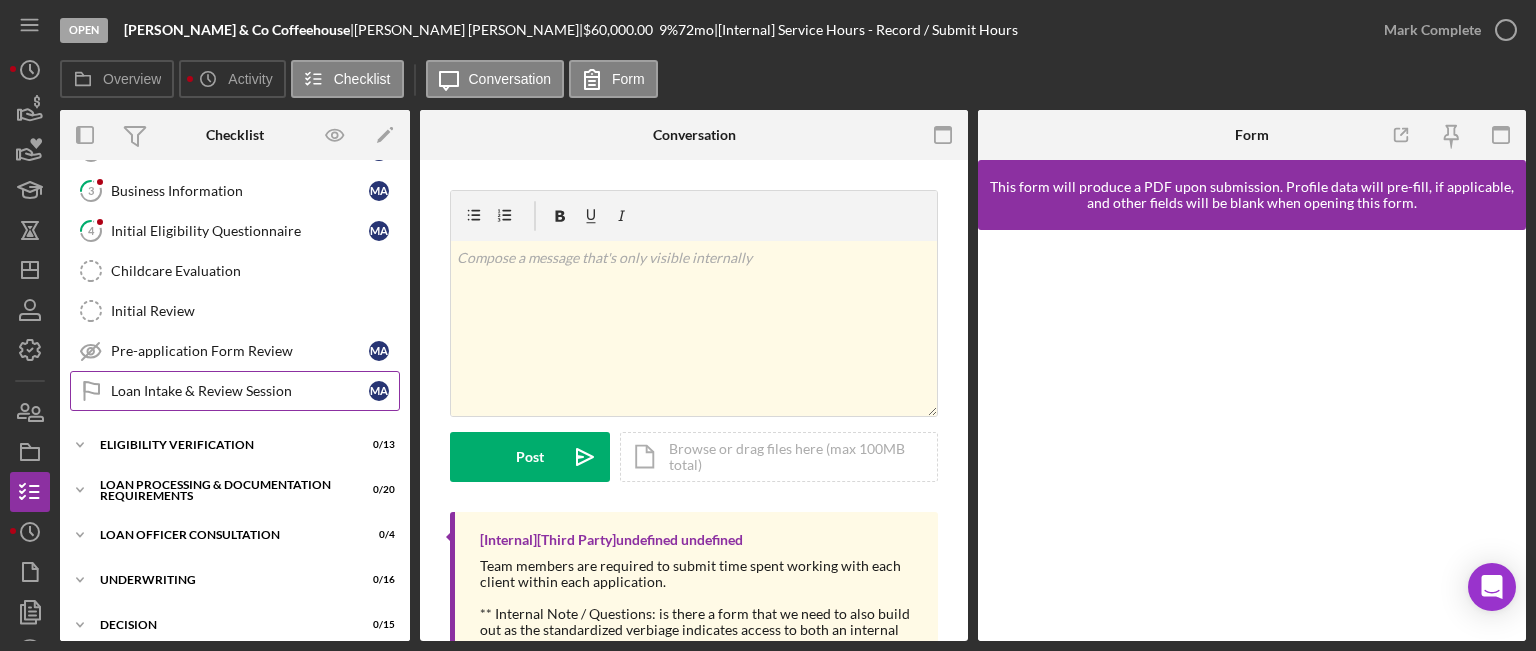 click on "Loan Intake & Review Session" at bounding box center (240, 391) 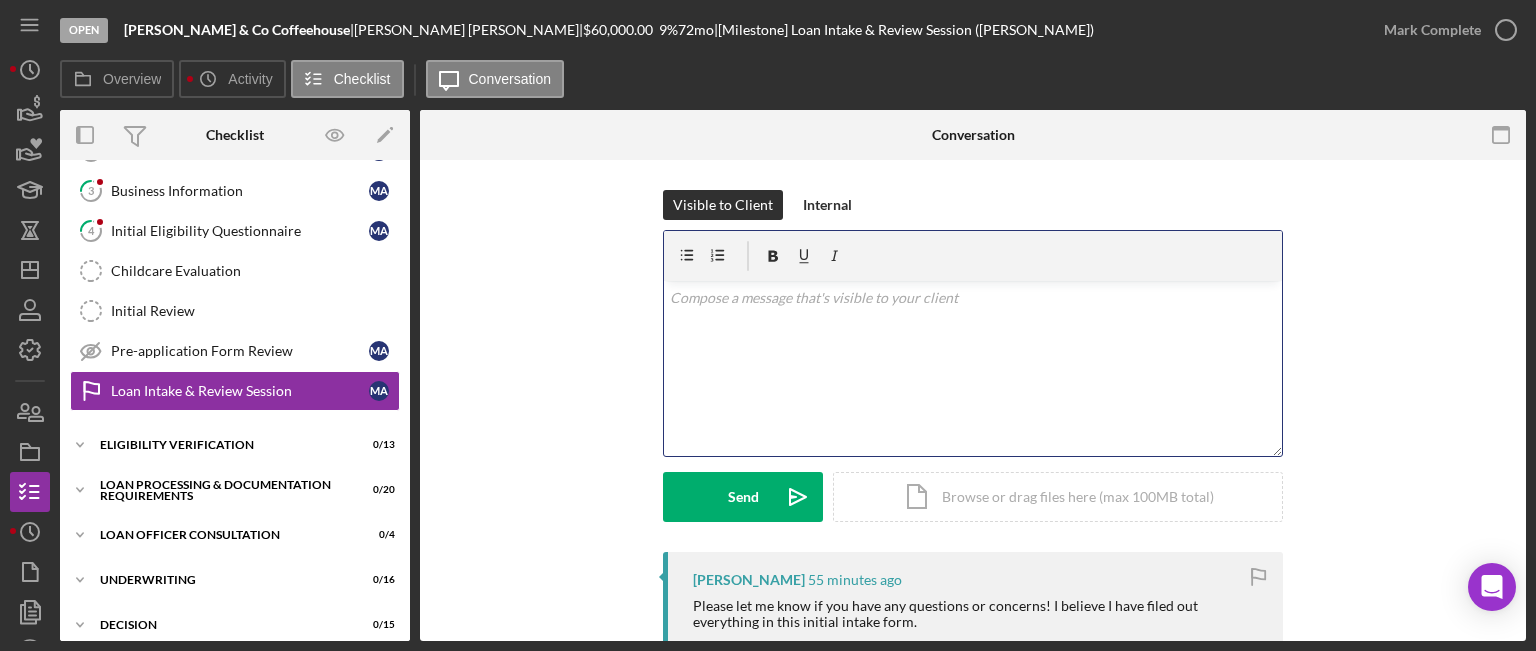 click on "v Color teal Color pink Remove color Add row above Add row below Add column before Add column after Merge cells Split cells Remove column Remove row Remove table" at bounding box center [973, 368] 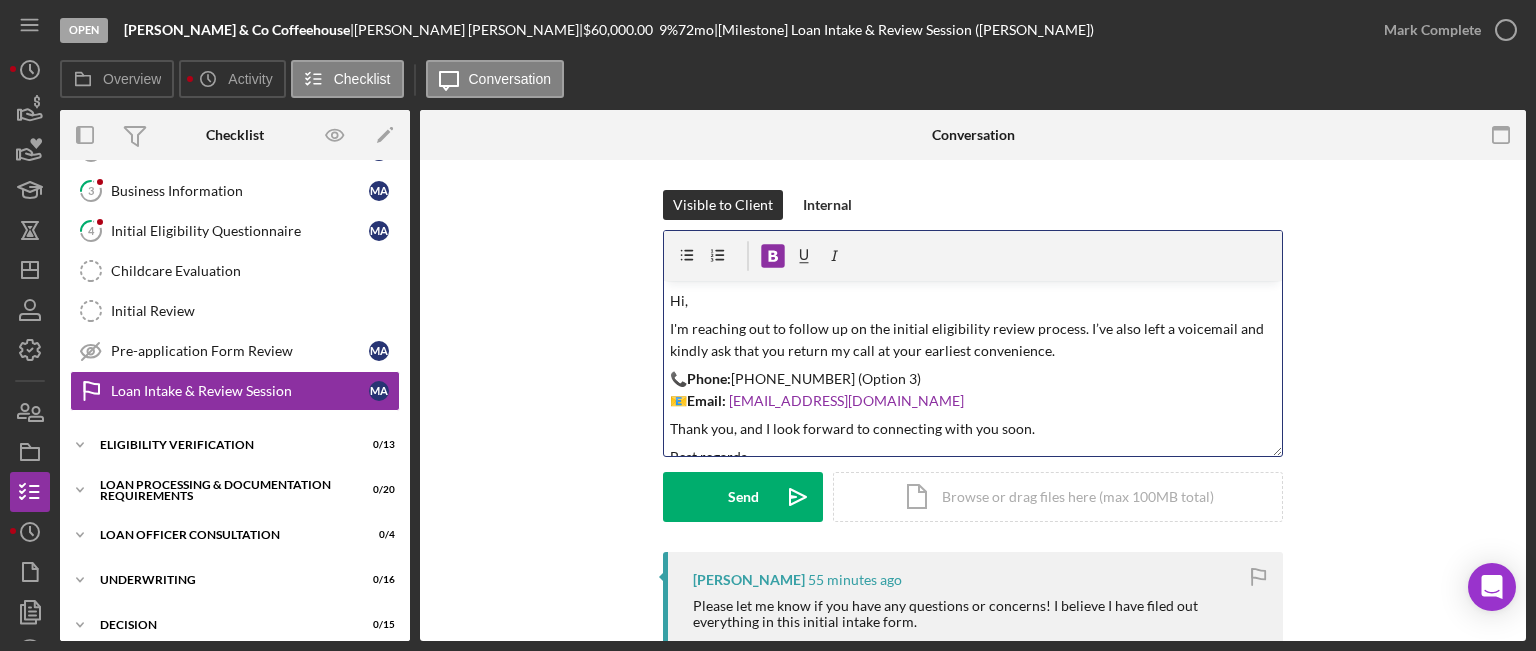 scroll, scrollTop: 0, scrollLeft: 0, axis: both 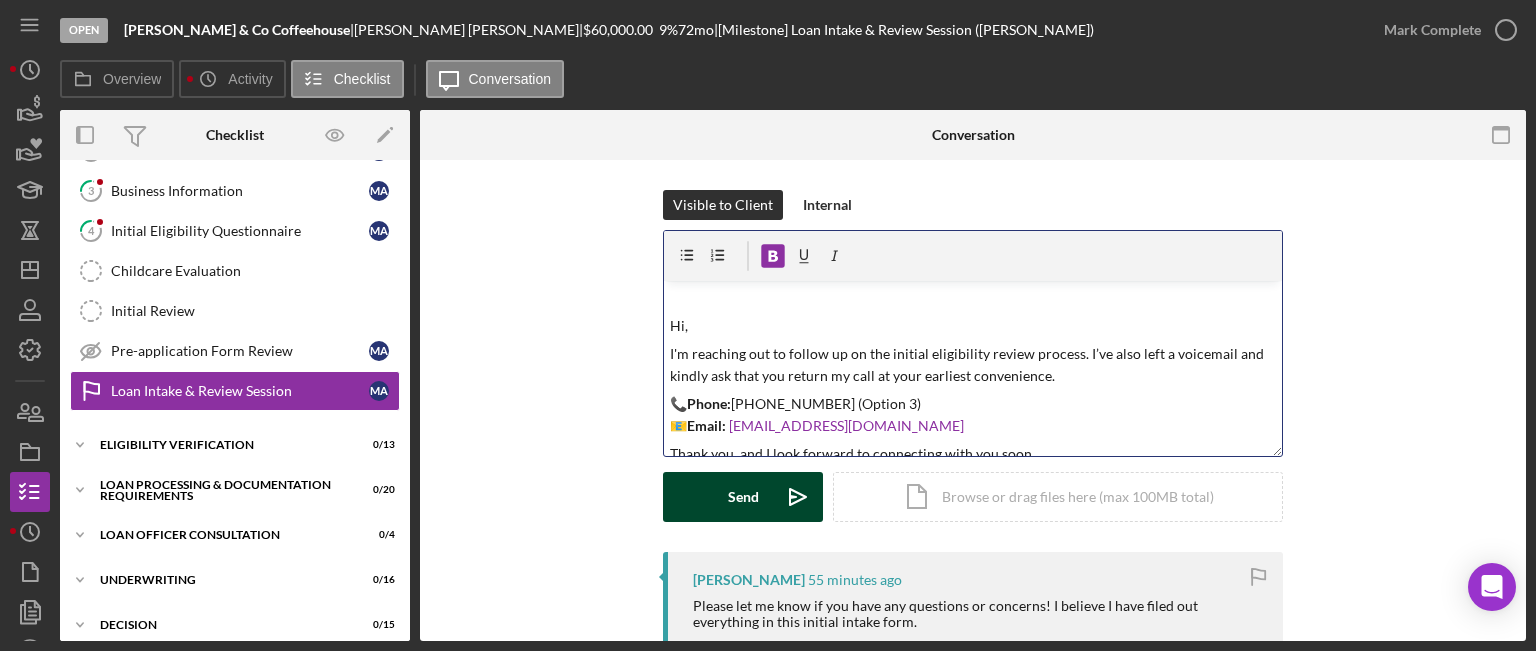 click on "Send" at bounding box center (743, 497) 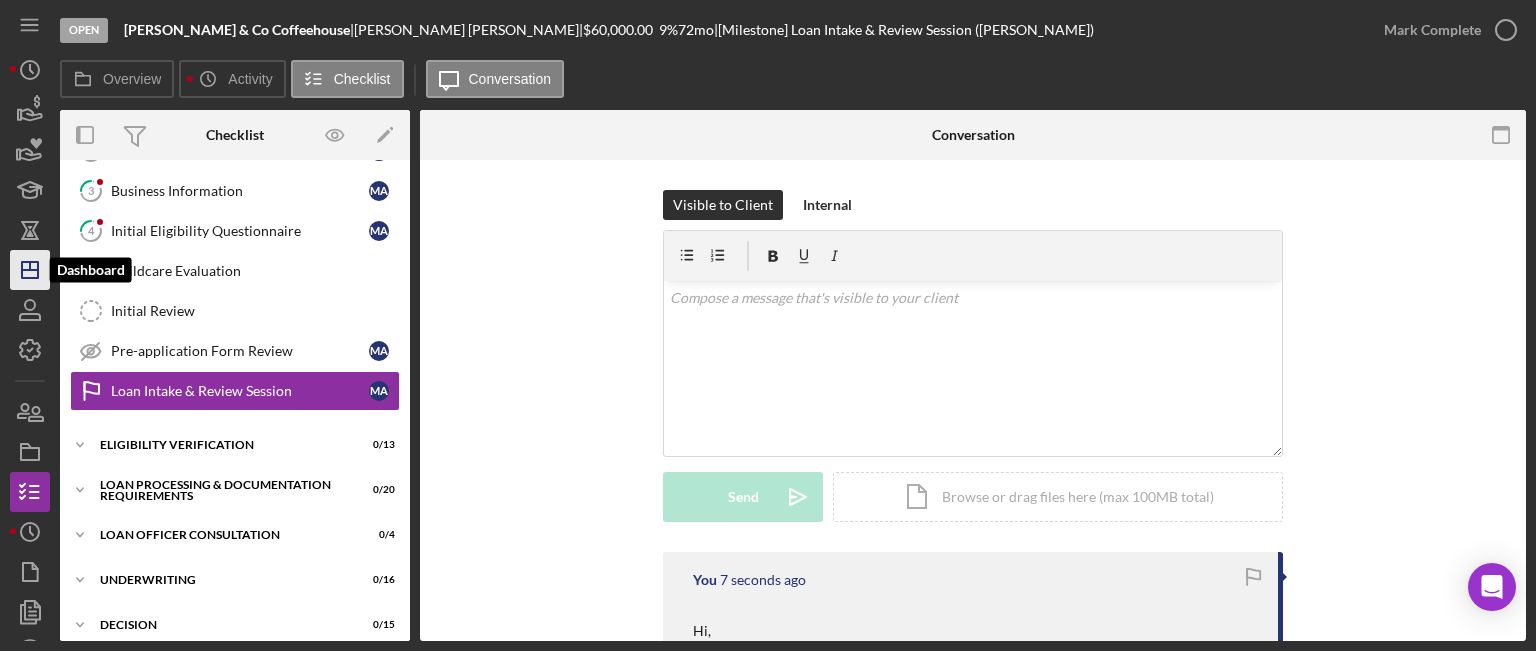click on "Icon/Dashboard" 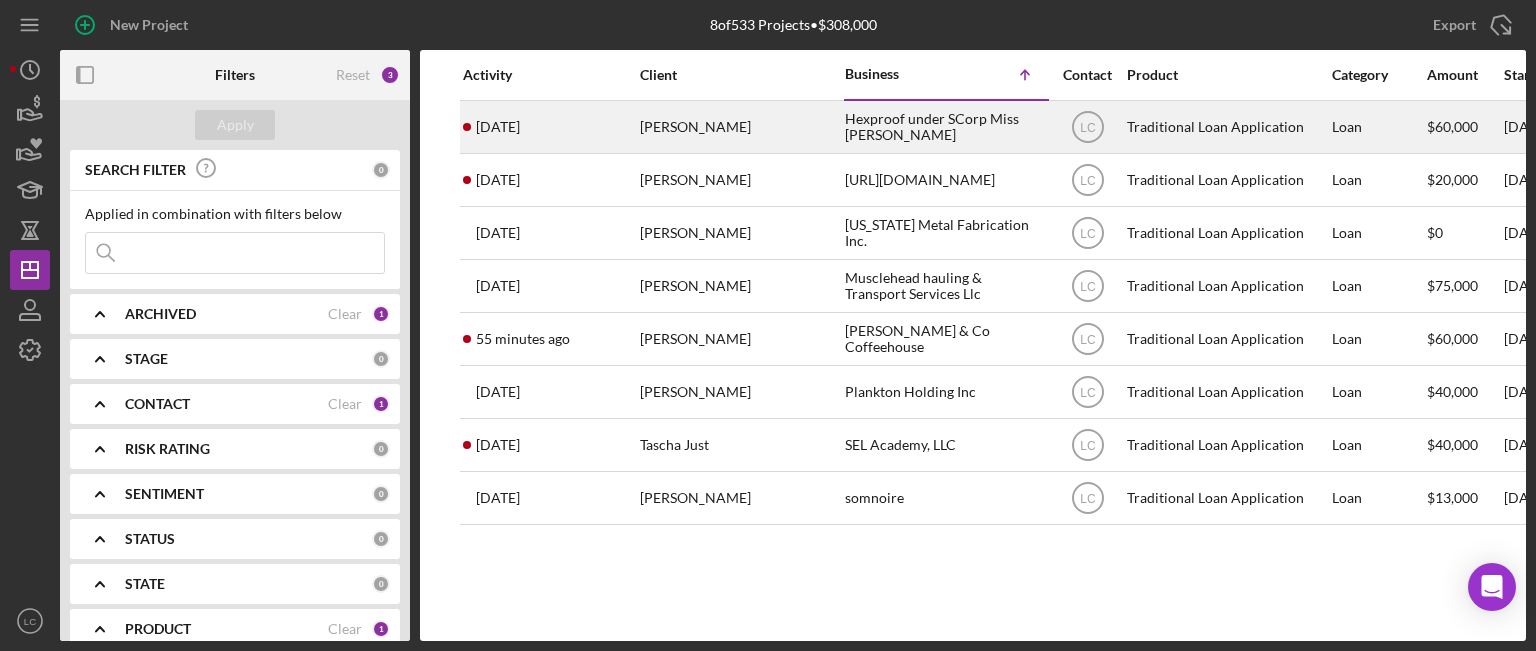click on "Hexproof under SCorp Miss [PERSON_NAME]" at bounding box center [945, 127] 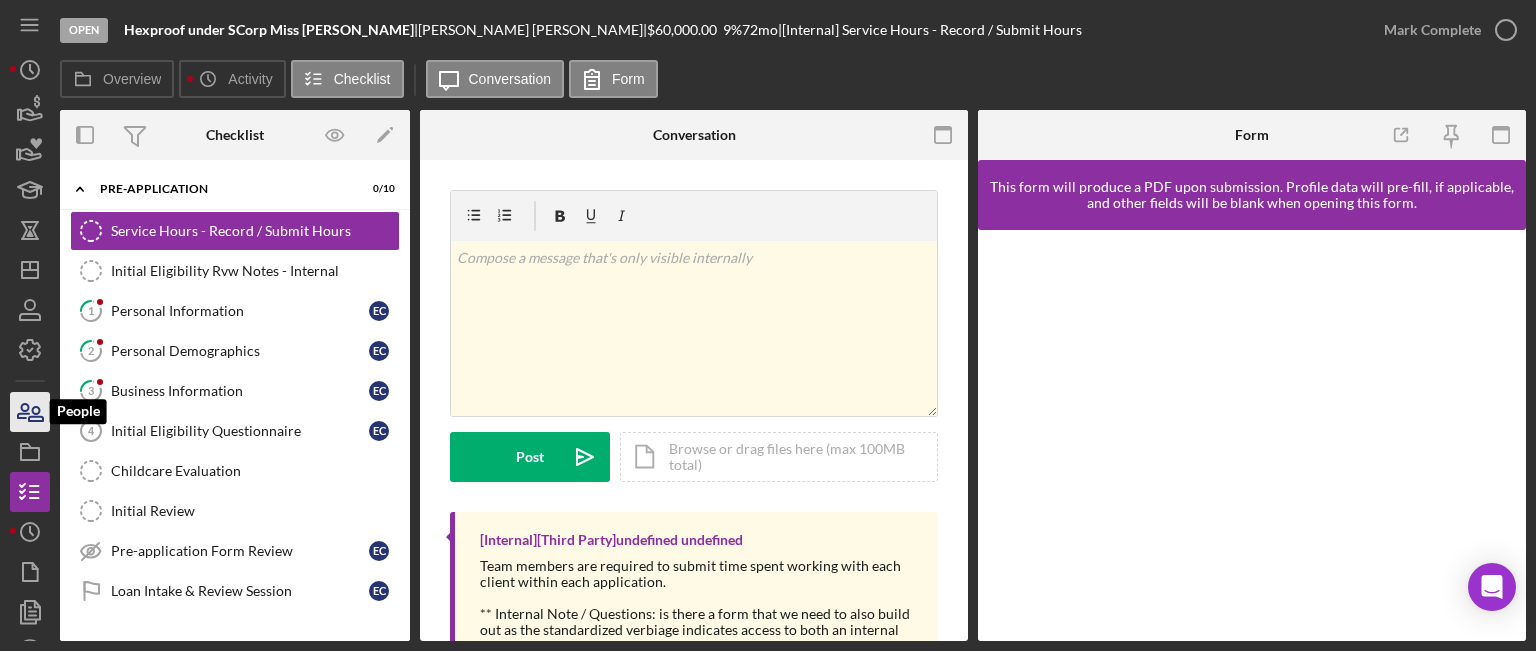 click 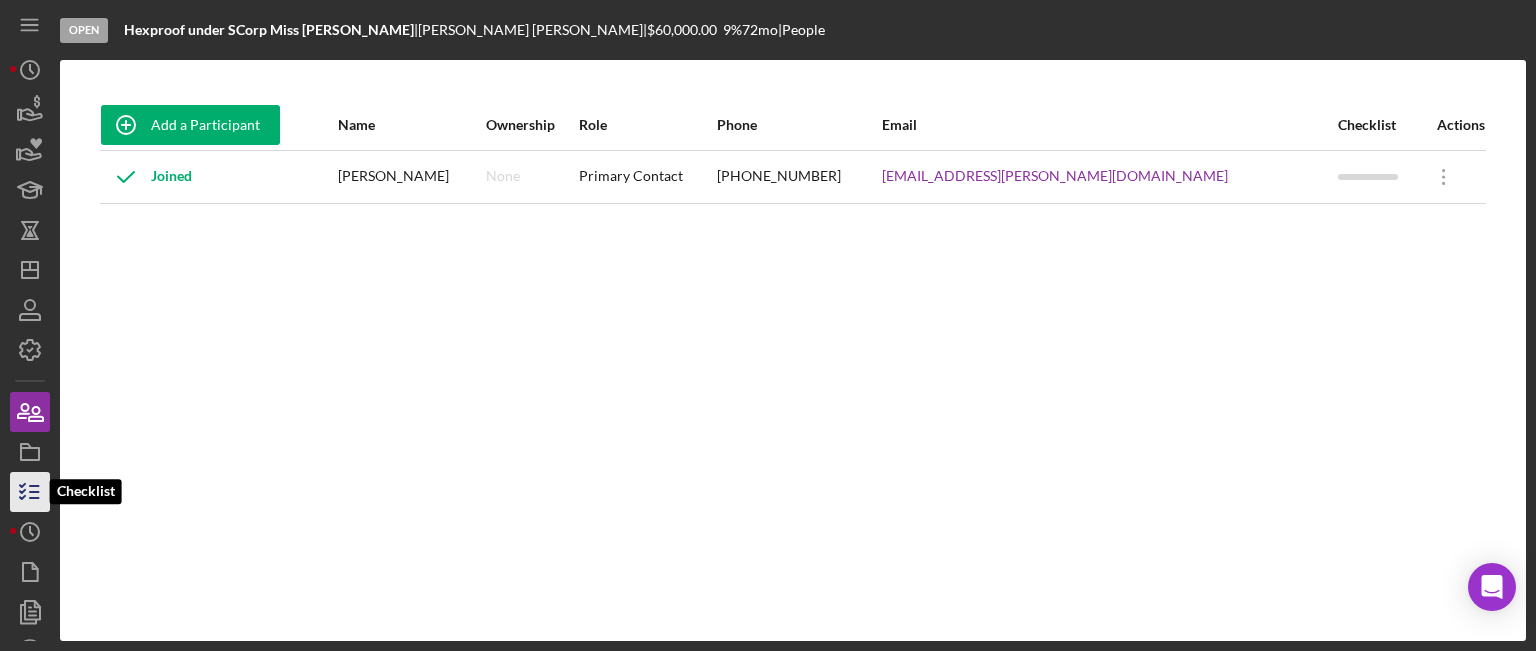 click 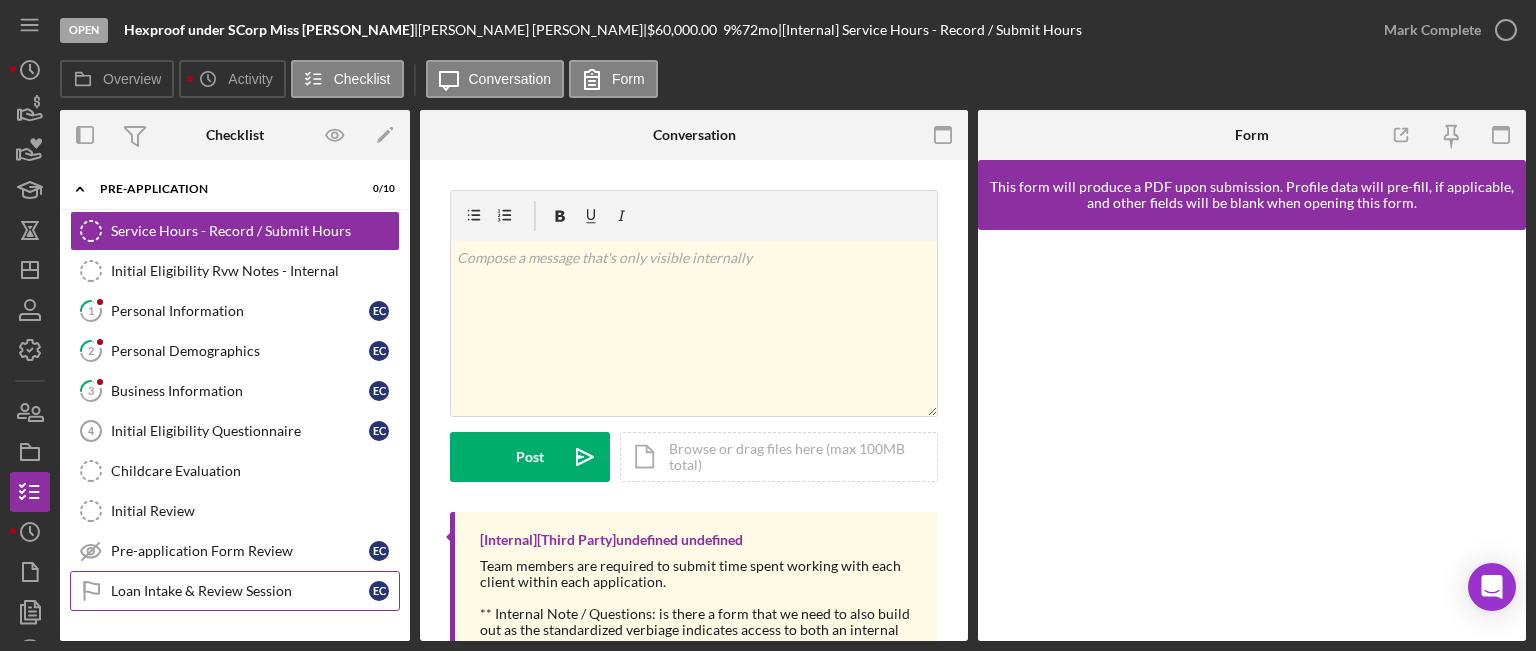 click on "Loan Intake & Review Session" at bounding box center (240, 591) 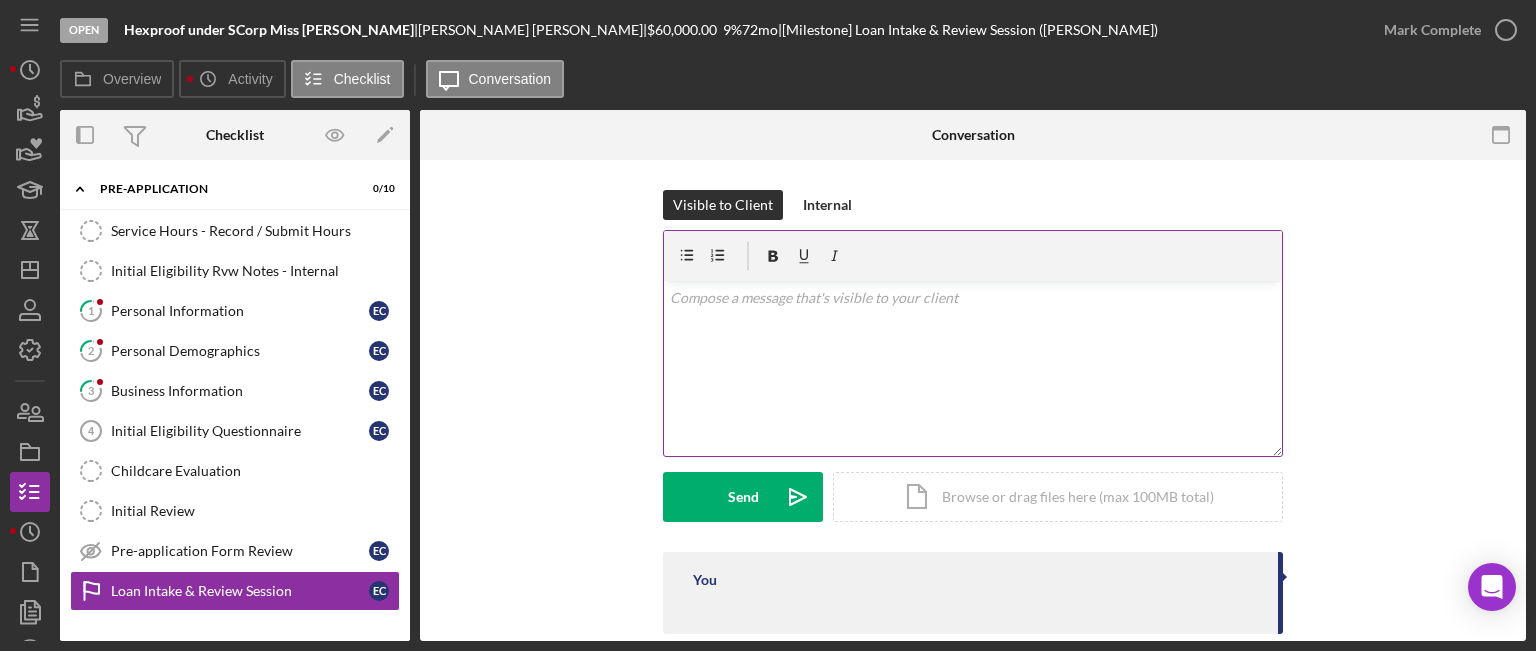 click on "v Color teal Color pink Remove color Add row above Add row below Add column before Add column after Merge cells Split cells Remove column Remove row Remove table" at bounding box center [973, 368] 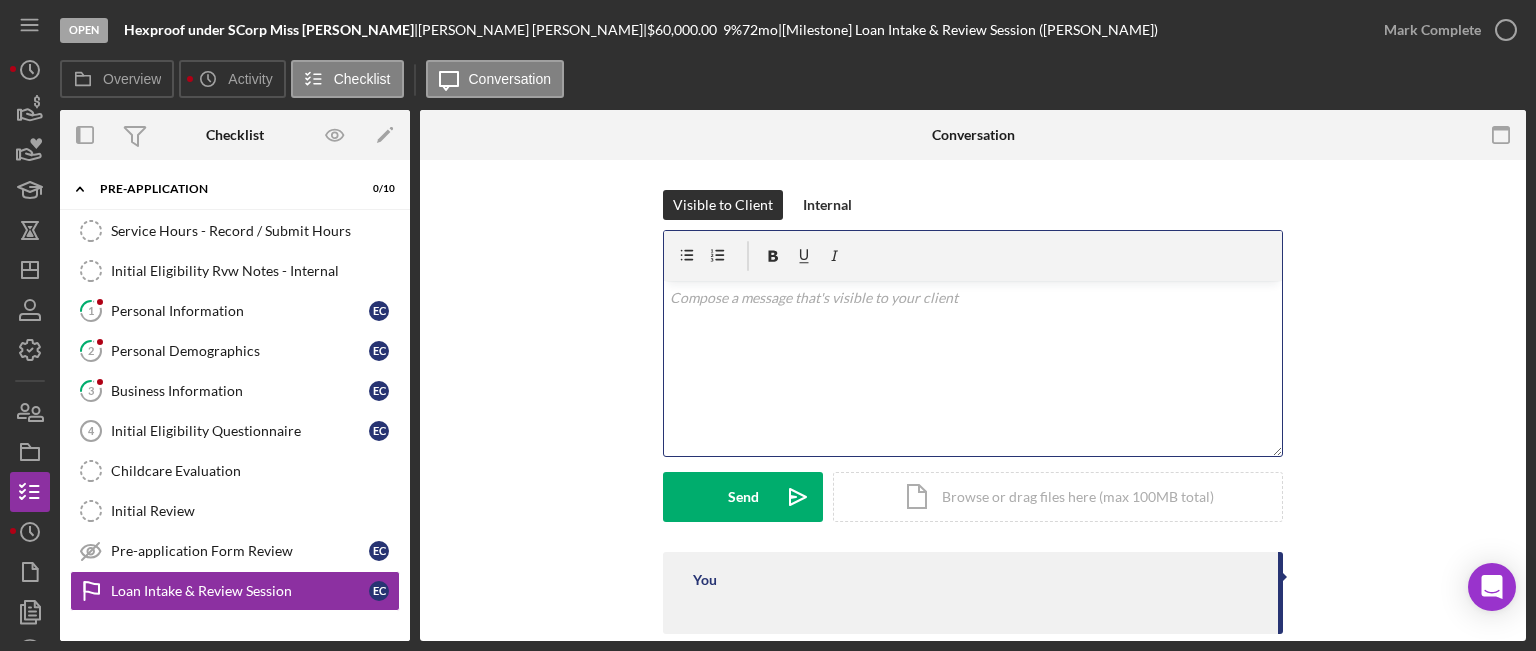 drag, startPoint x: 746, startPoint y: 339, endPoint x: 594, endPoint y: 271, distance: 166.51727 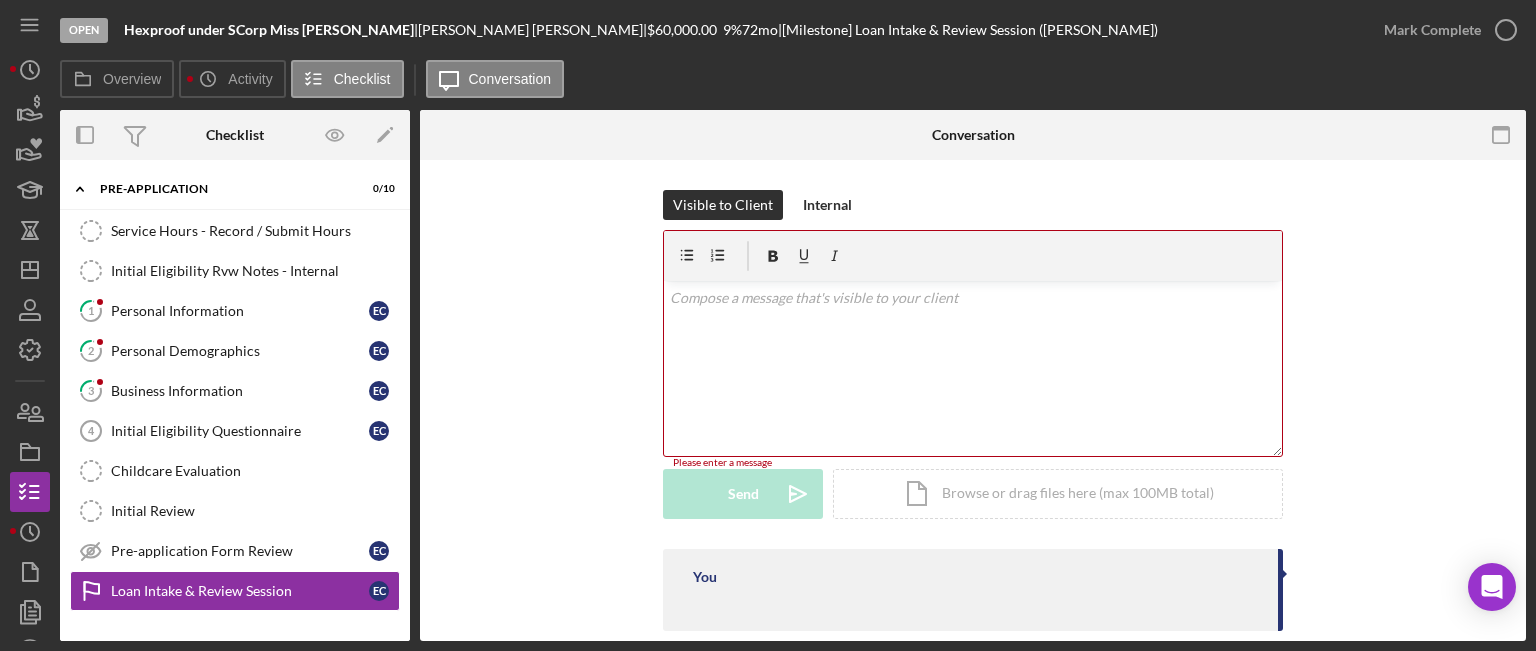 click on "v Color teal Color pink Remove color Add row above Add row below Add column before Add column after Merge cells Split cells Remove column Remove row Remove table" at bounding box center [973, 368] 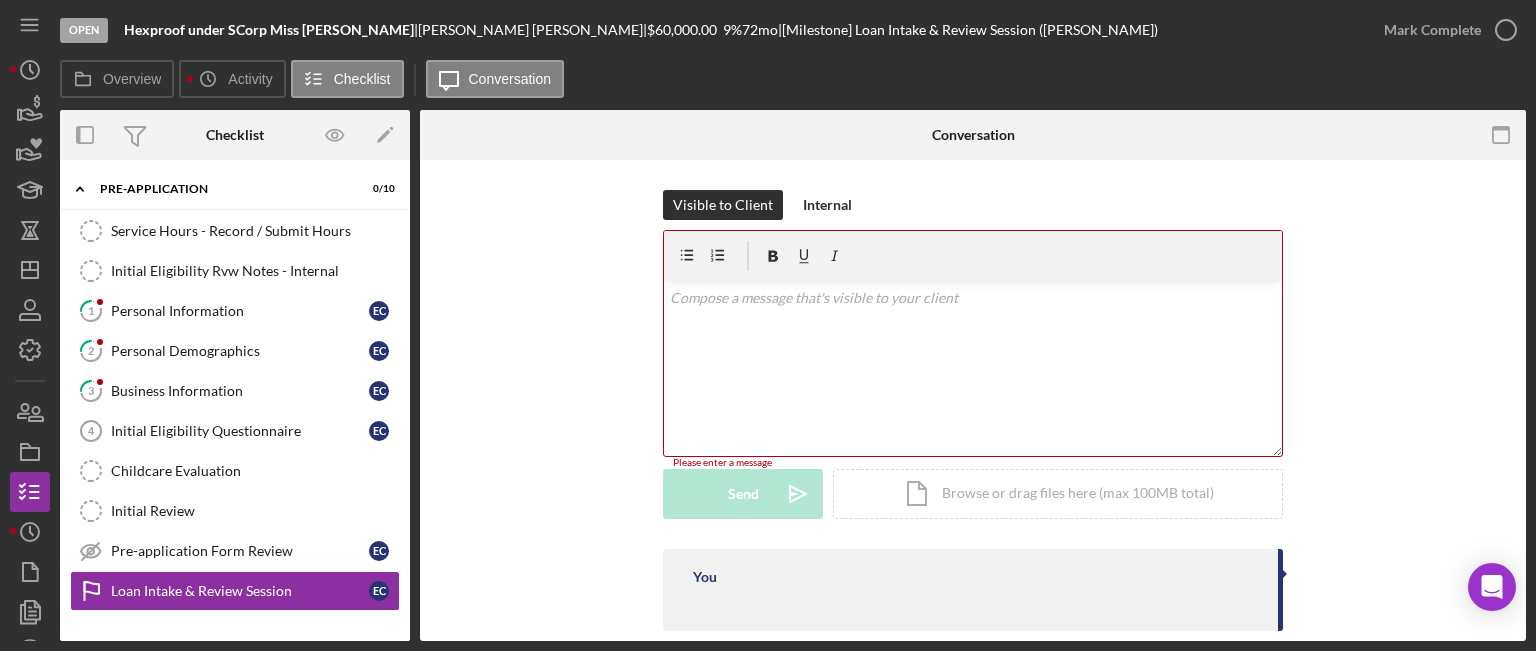 scroll, scrollTop: 61, scrollLeft: 0, axis: vertical 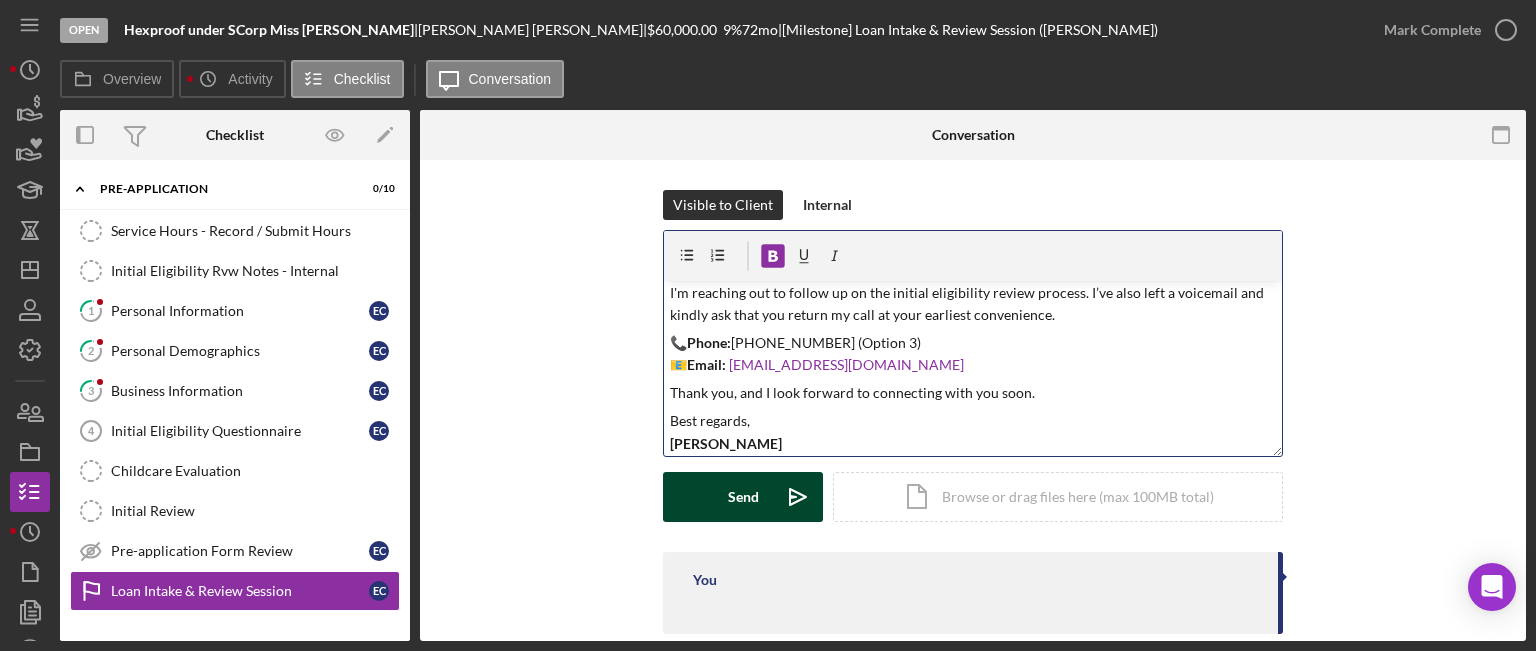click on "Send" at bounding box center [743, 497] 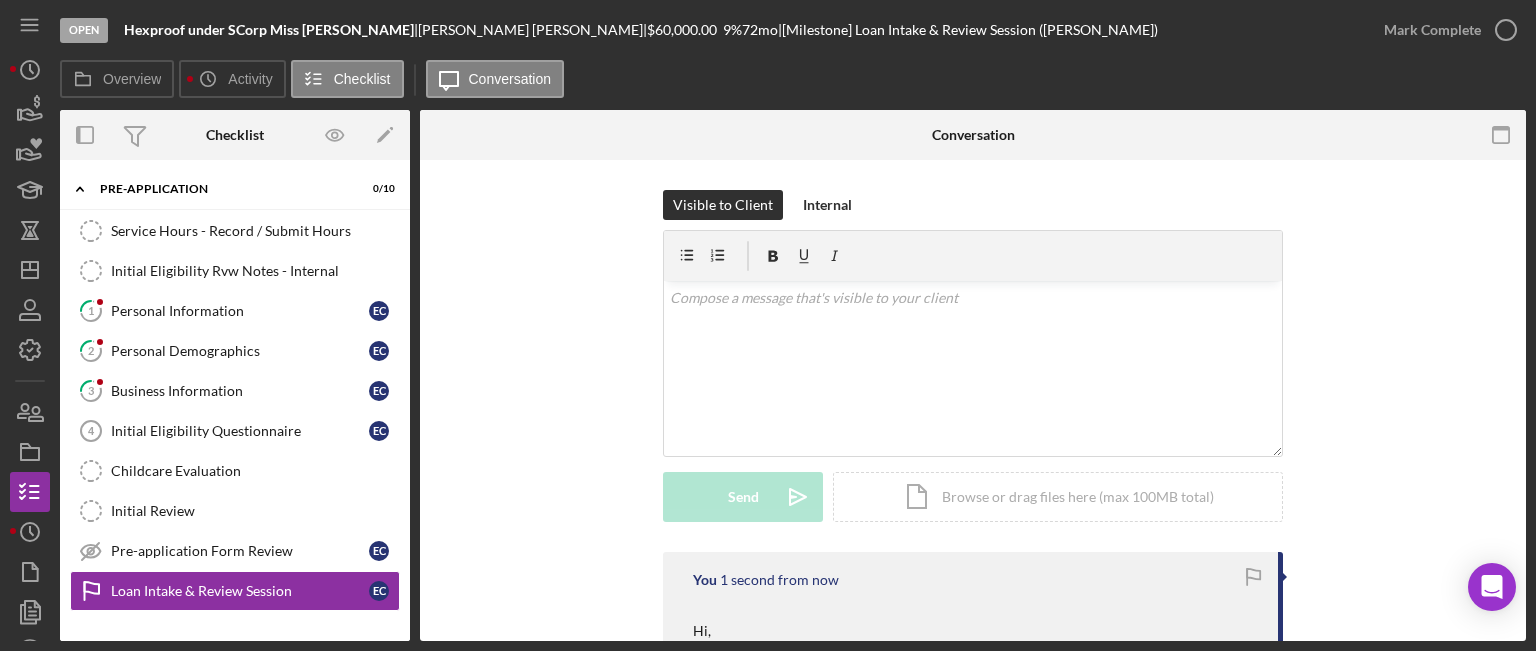 scroll, scrollTop: 0, scrollLeft: 0, axis: both 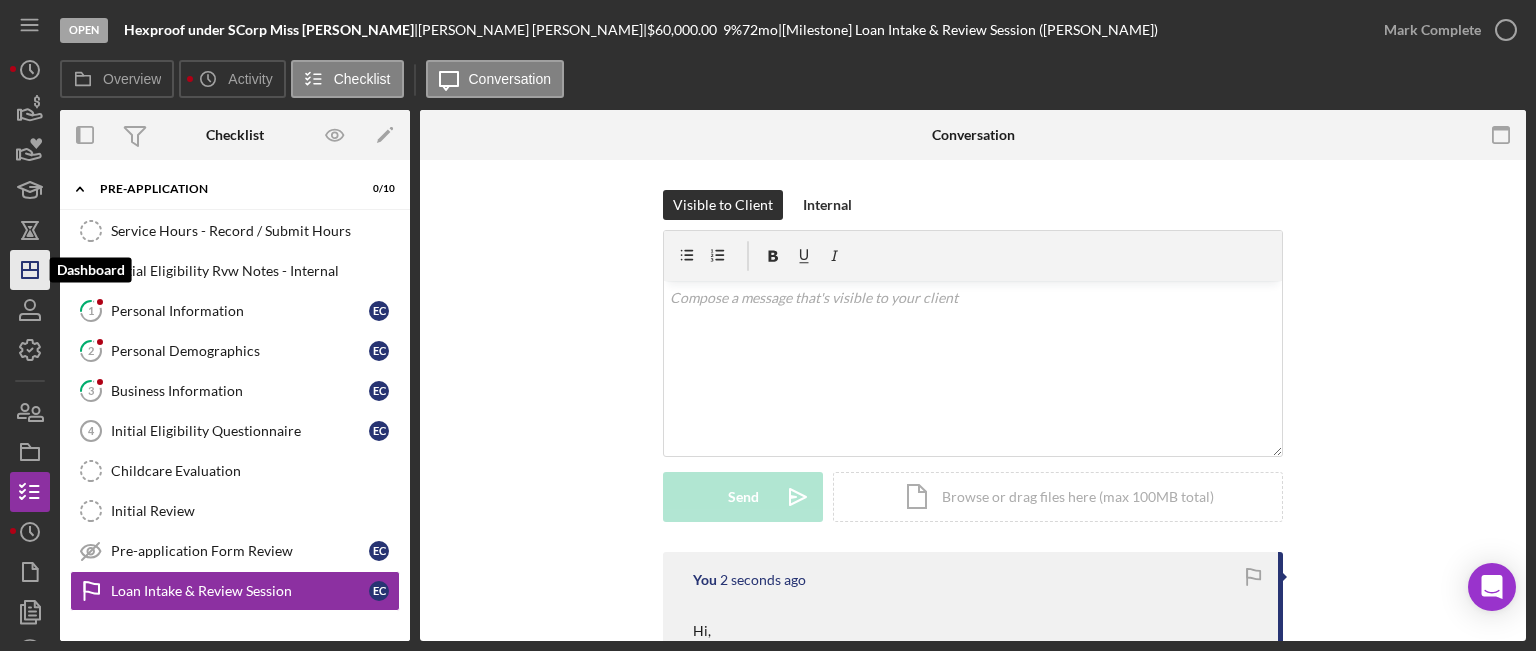 click on "Icon/Dashboard" 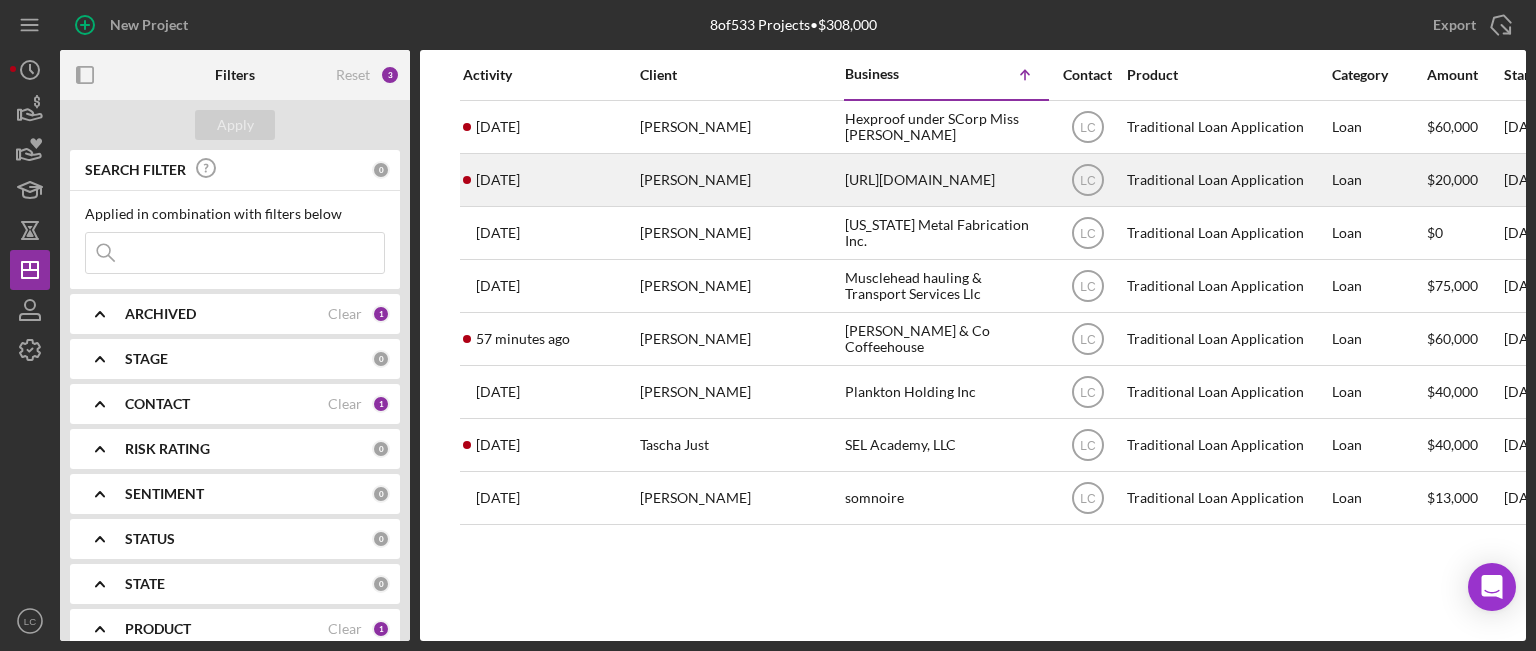 click on "[URL][DOMAIN_NAME]" at bounding box center [945, 180] 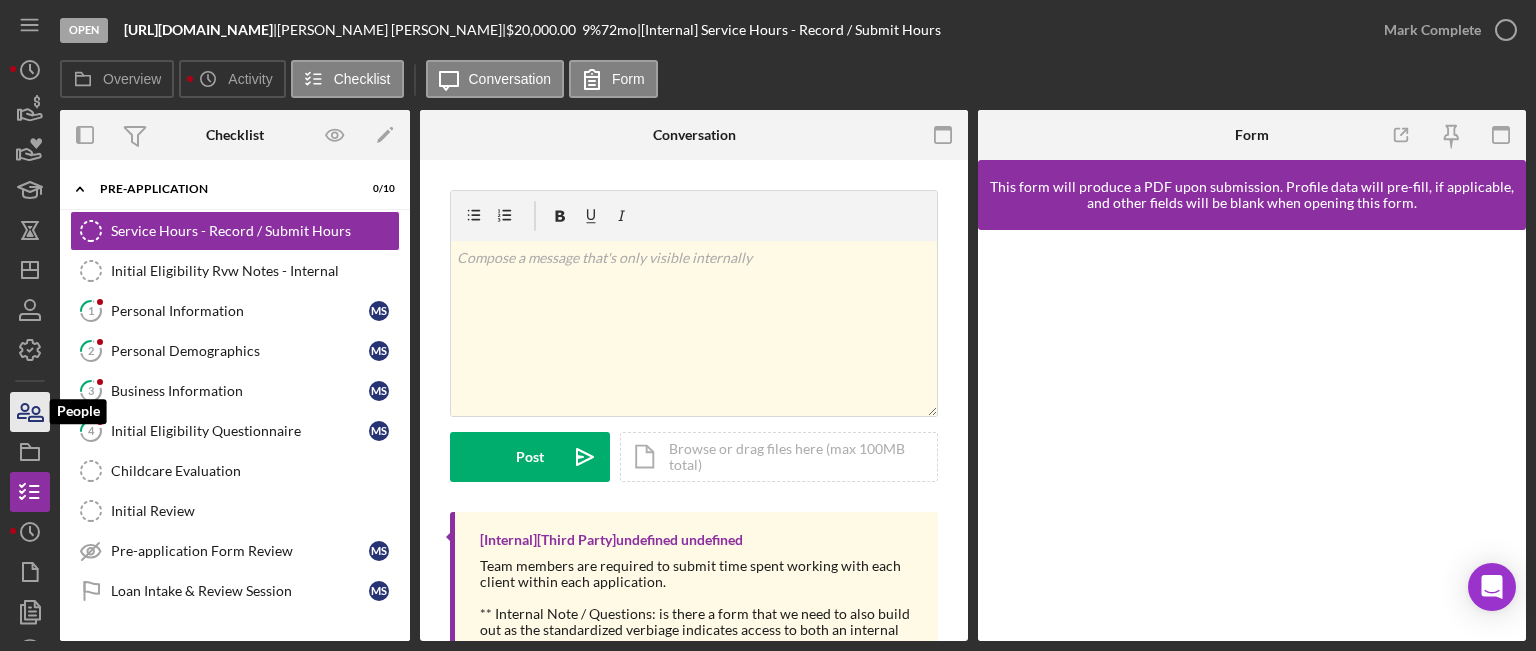 click 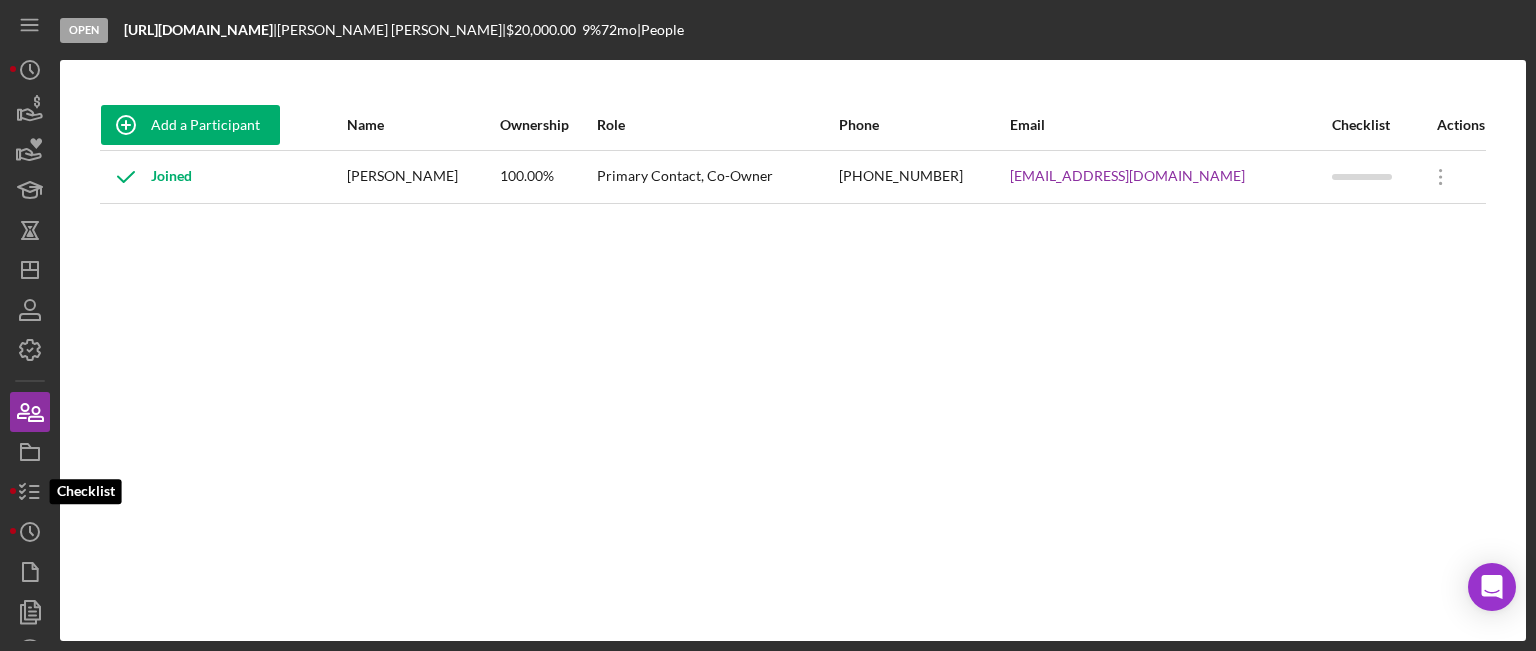 click on "Open [URL][DOMAIN_NAME]   |   [PERSON_NAME]   |   $20,000.00    9 %   72  mo   |   People Add a Participant Name Ownership Role Phone Email Checklist Actions  Joined [PERSON_NAME] 100.00% Primary Contact, Co-Owner [PHONE_NUMBER] [EMAIL_ADDRESS][DOMAIN_NAME] Icon/Overflow Icon/Edit  Edit Icon/Menu Icon/Dashboard Dashboard Navigation Divider Mobile Checklist Icon/Overflow Call [PERSON_NAME]  Project Overview  Chat with Support Icon/Menu Close  Close Call [PERSON_NAME]  Project Overview  Chat with Support Icon/History Activity Loans Grants Educational Long-Term Icon/Dashboard Dashboard Clients Product Templates People Project Overview Checklist Checklist Icon/History History Documents Document Templates Icon/User Photo LC [PERSON_NAME] Icon/Overflow Account Settings Chat with Support Support Articles Logout Icon/Menu Close  Close Account Settings Chat with Support Support Articles Logout" at bounding box center [768, 325] 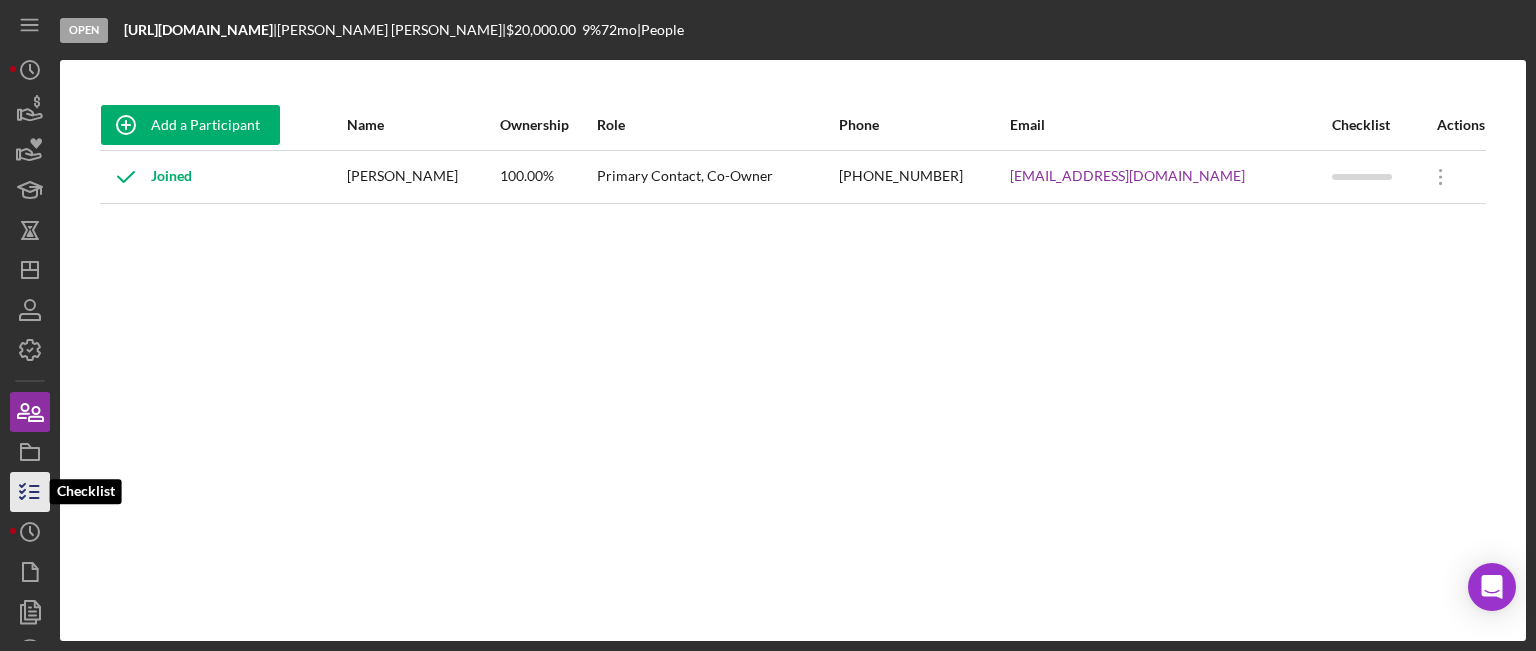 click 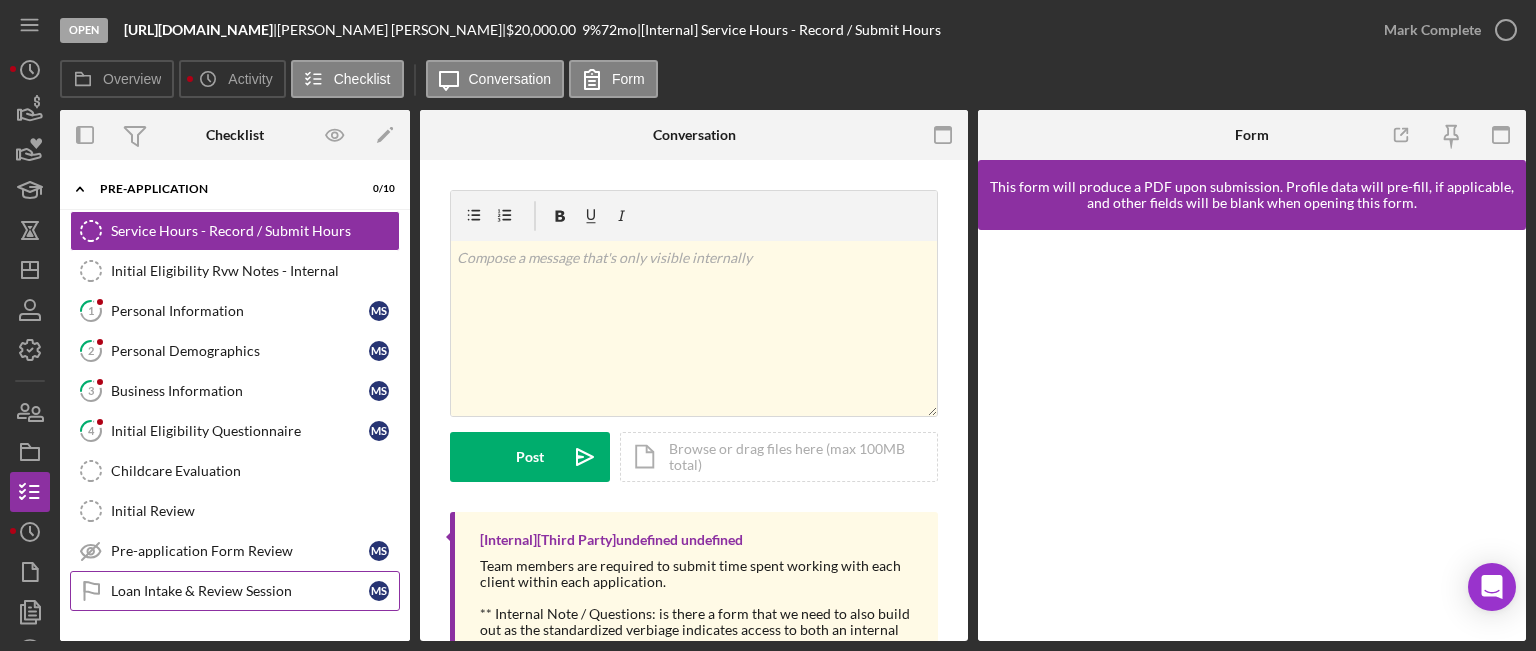 click on "Loan Intake & Review Session Loan Intake & Review Session M S" at bounding box center (235, 591) 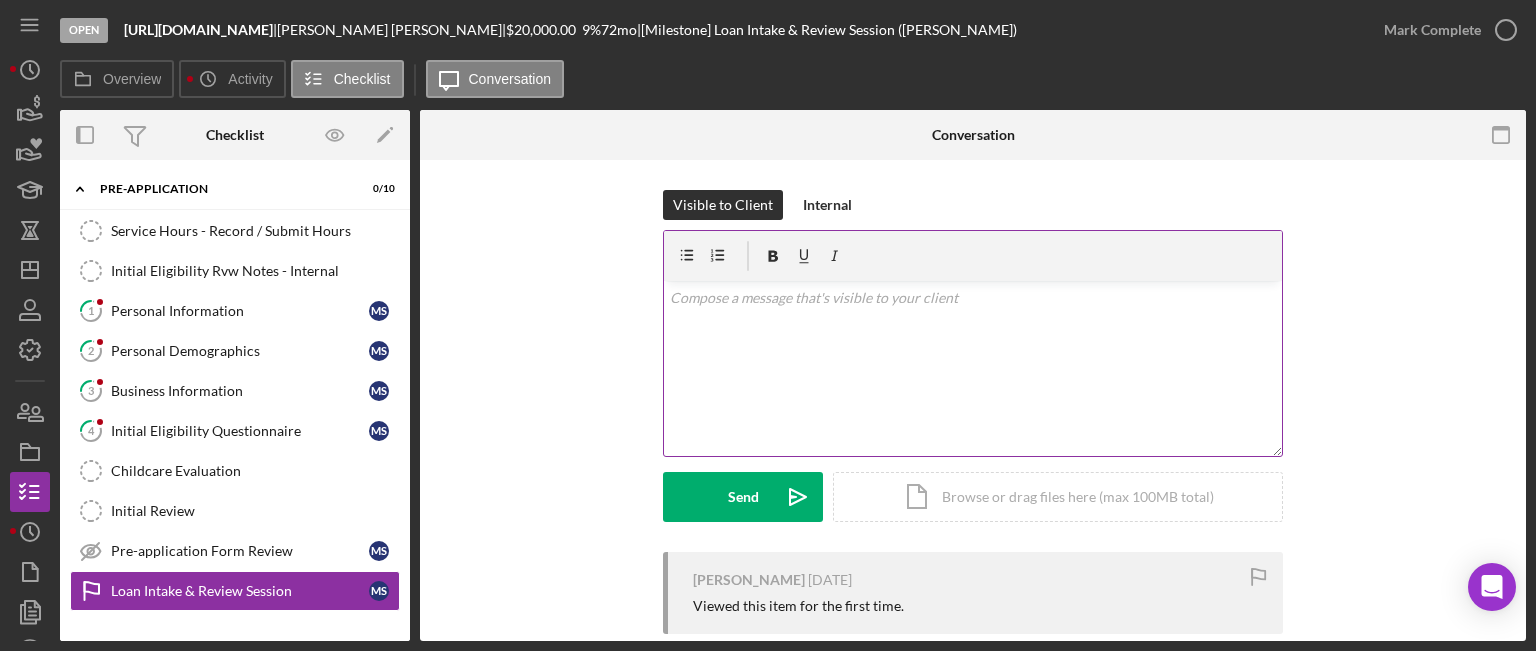click on "v Color teal Color pink Remove color Add row above Add row below Add column before Add column after Merge cells Split cells Remove column Remove row Remove table" at bounding box center (973, 368) 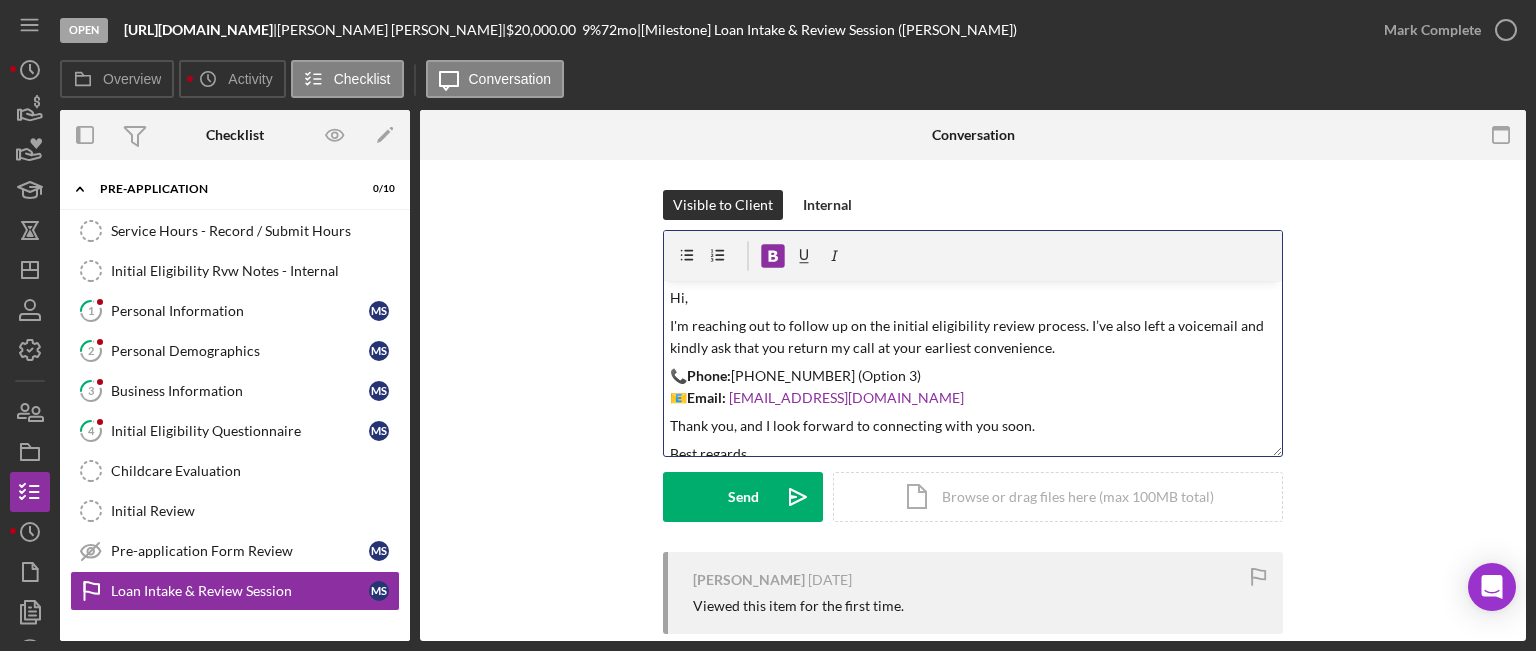 scroll, scrollTop: 0, scrollLeft: 0, axis: both 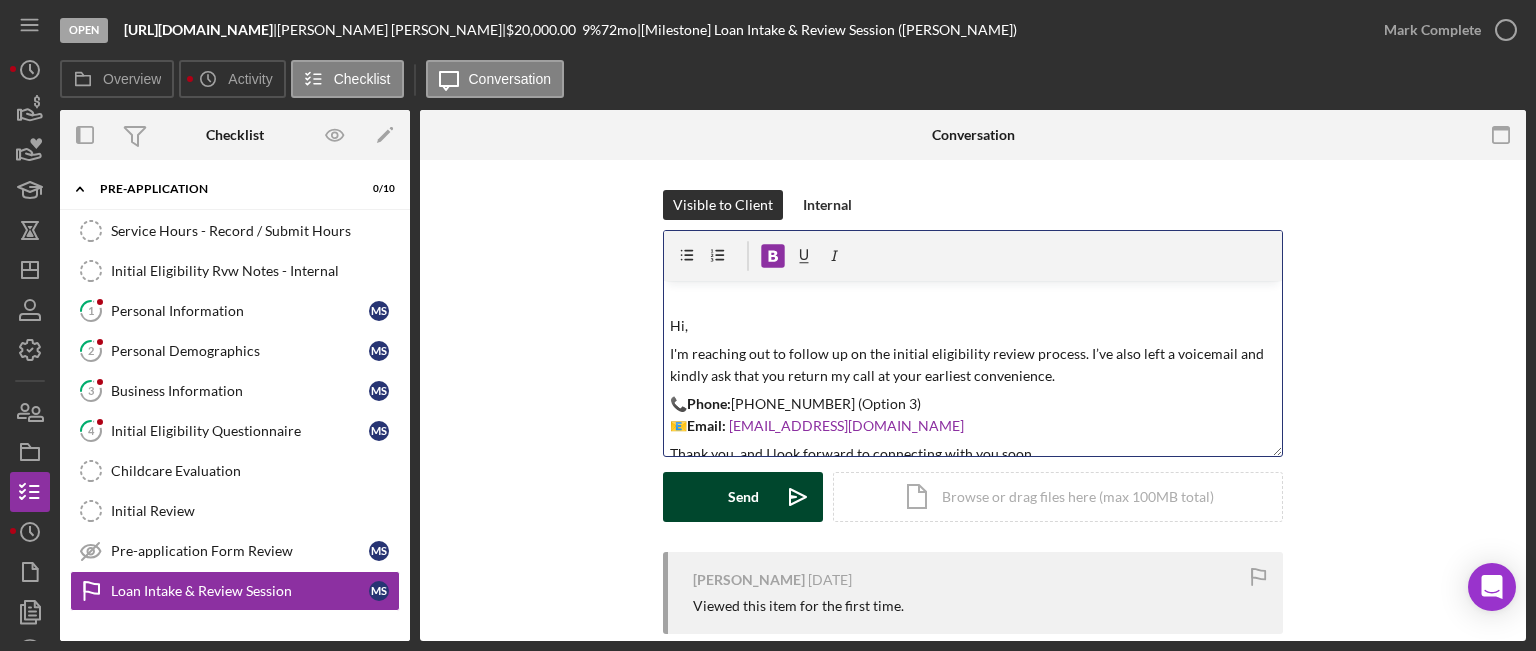 click on "Send Icon/icon-invite-send" at bounding box center [743, 497] 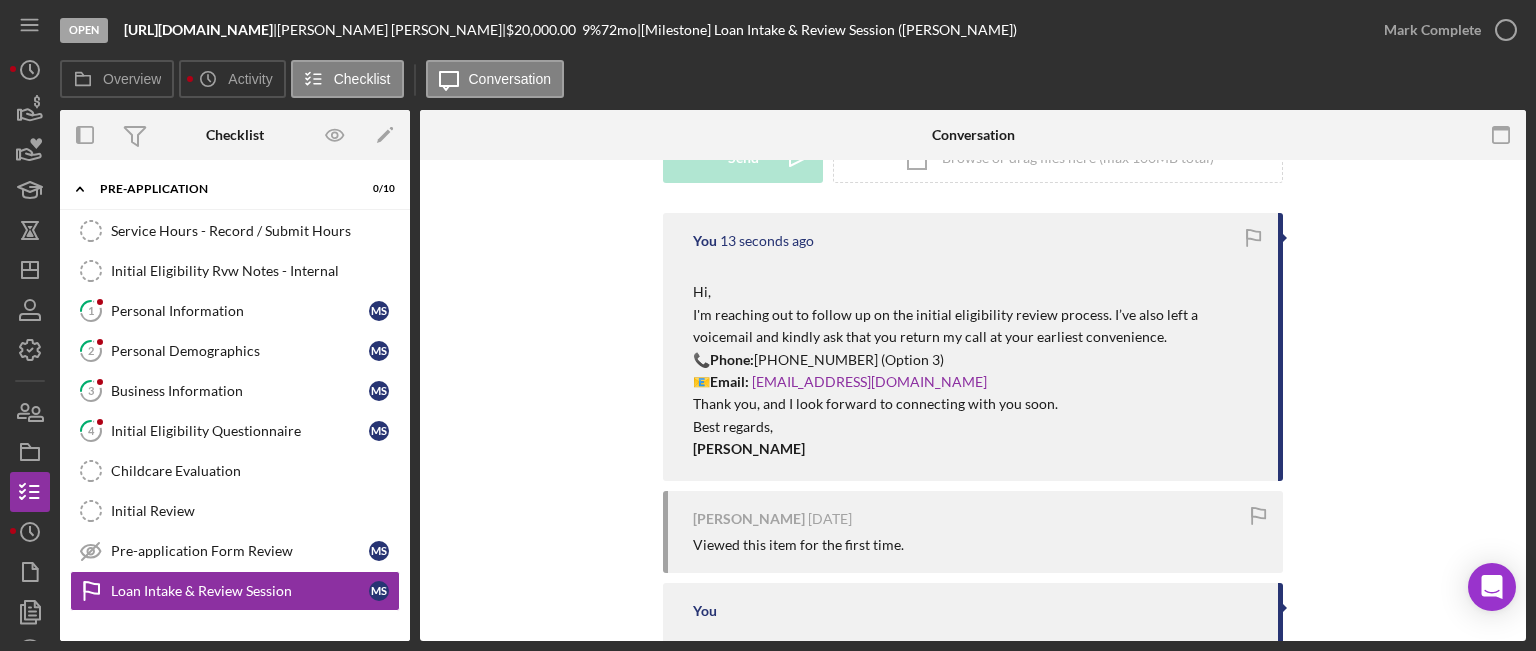 scroll, scrollTop: 400, scrollLeft: 0, axis: vertical 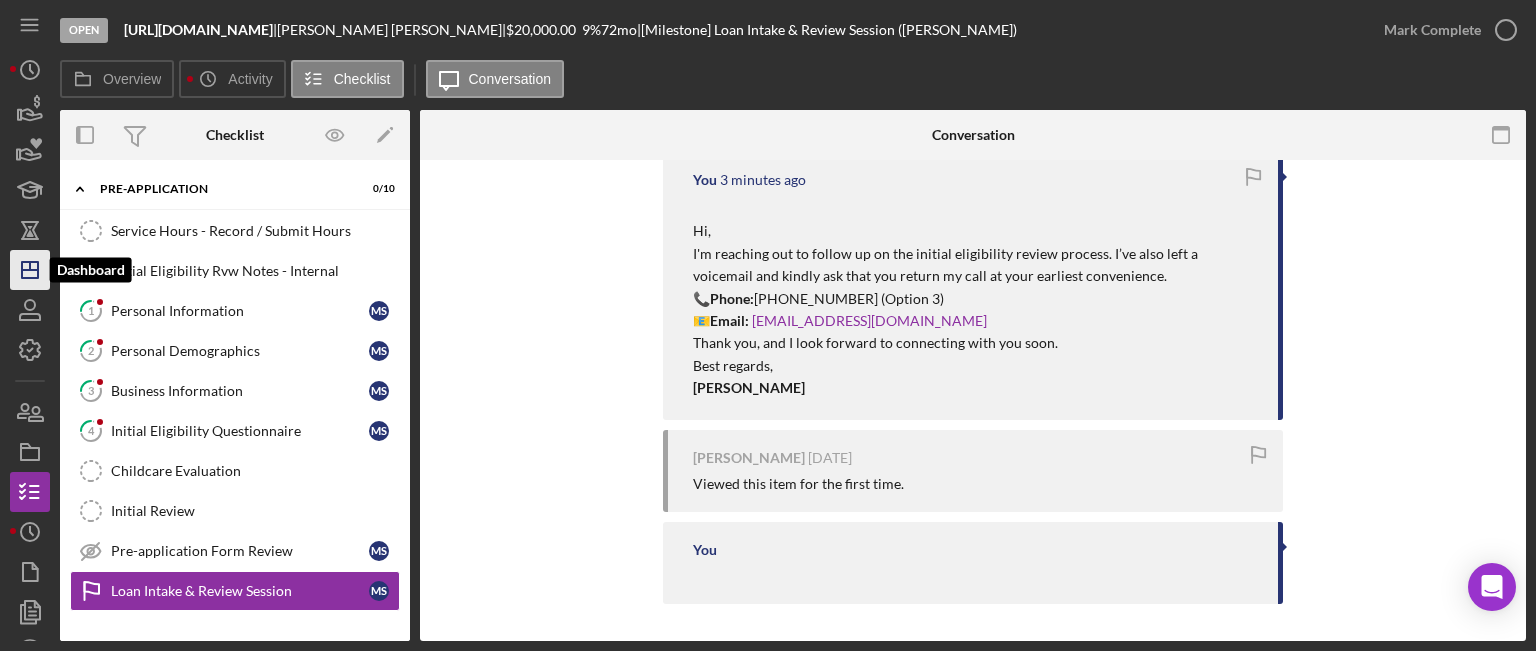 click on "Icon/Dashboard" 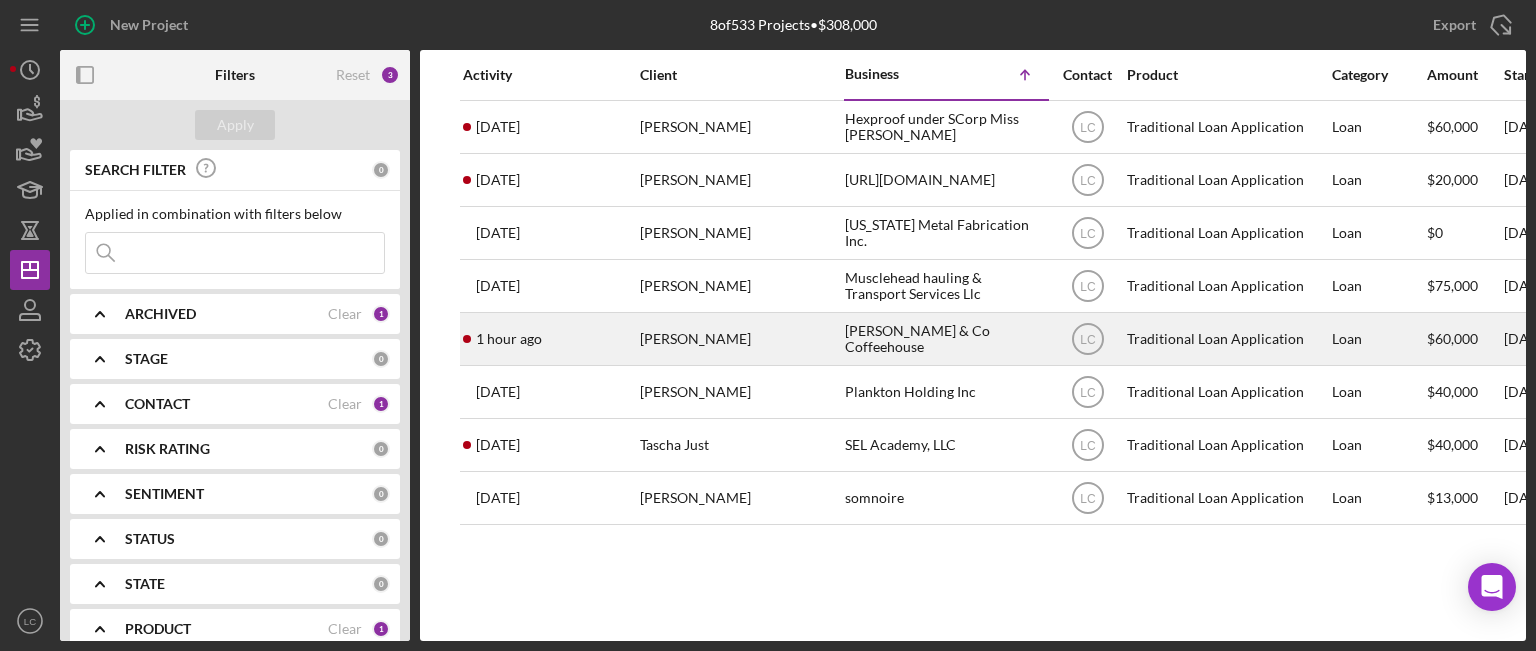 click on "[PERSON_NAME]" at bounding box center [740, 339] 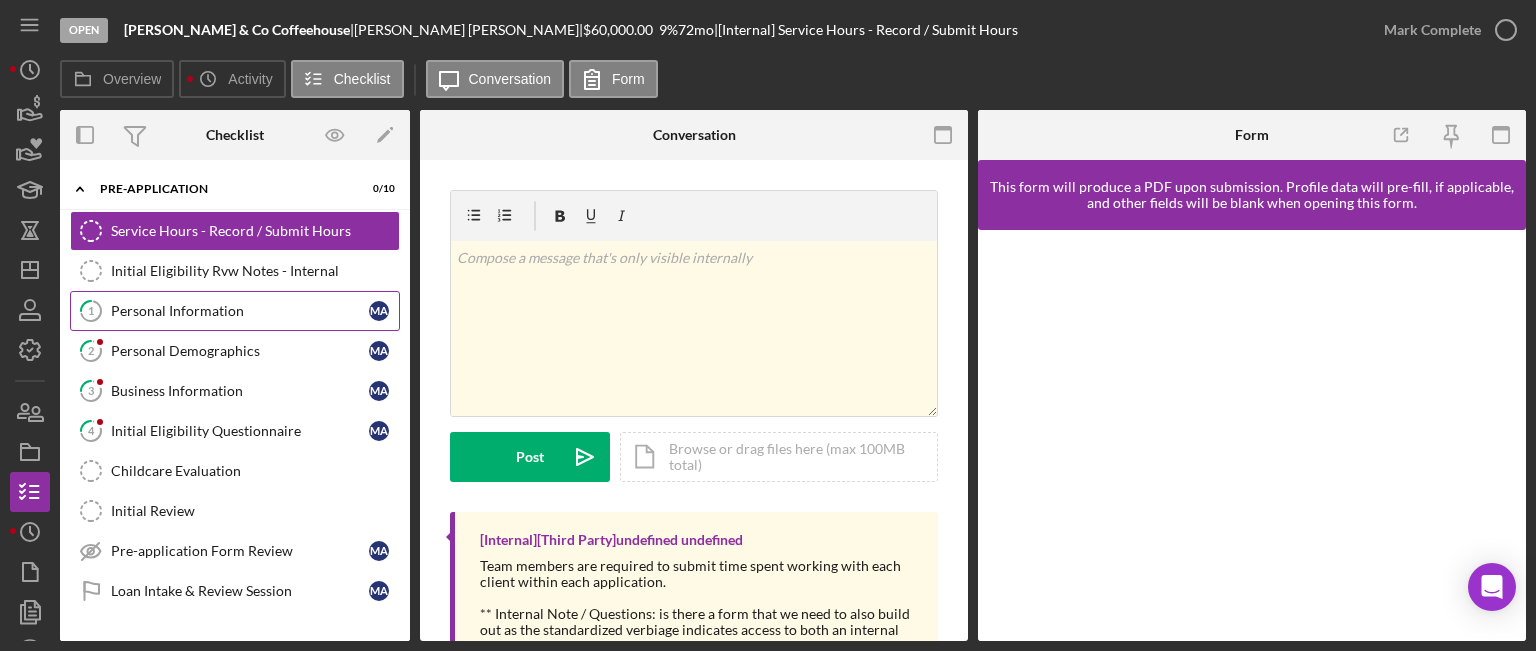 click on "Personal Information" at bounding box center (240, 311) 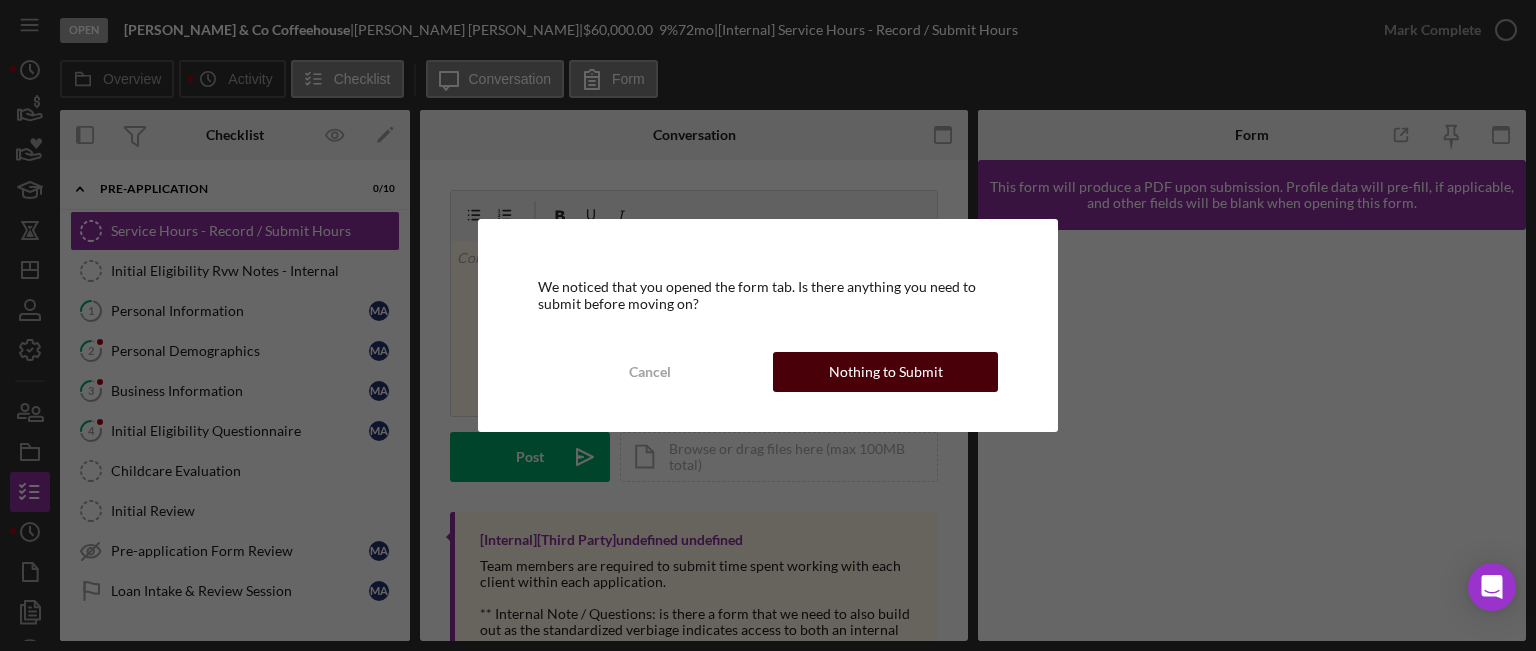click on "Nothing to Submit" at bounding box center (886, 372) 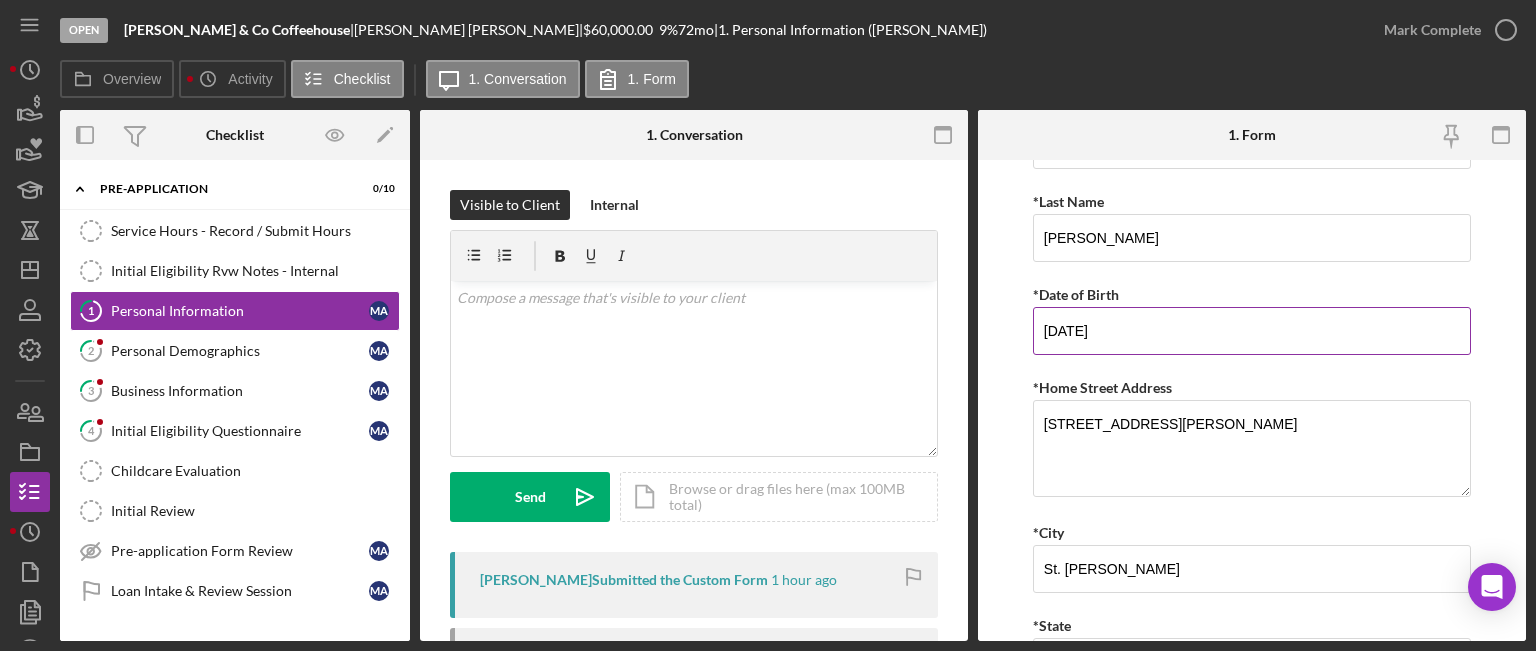 scroll, scrollTop: 200, scrollLeft: 0, axis: vertical 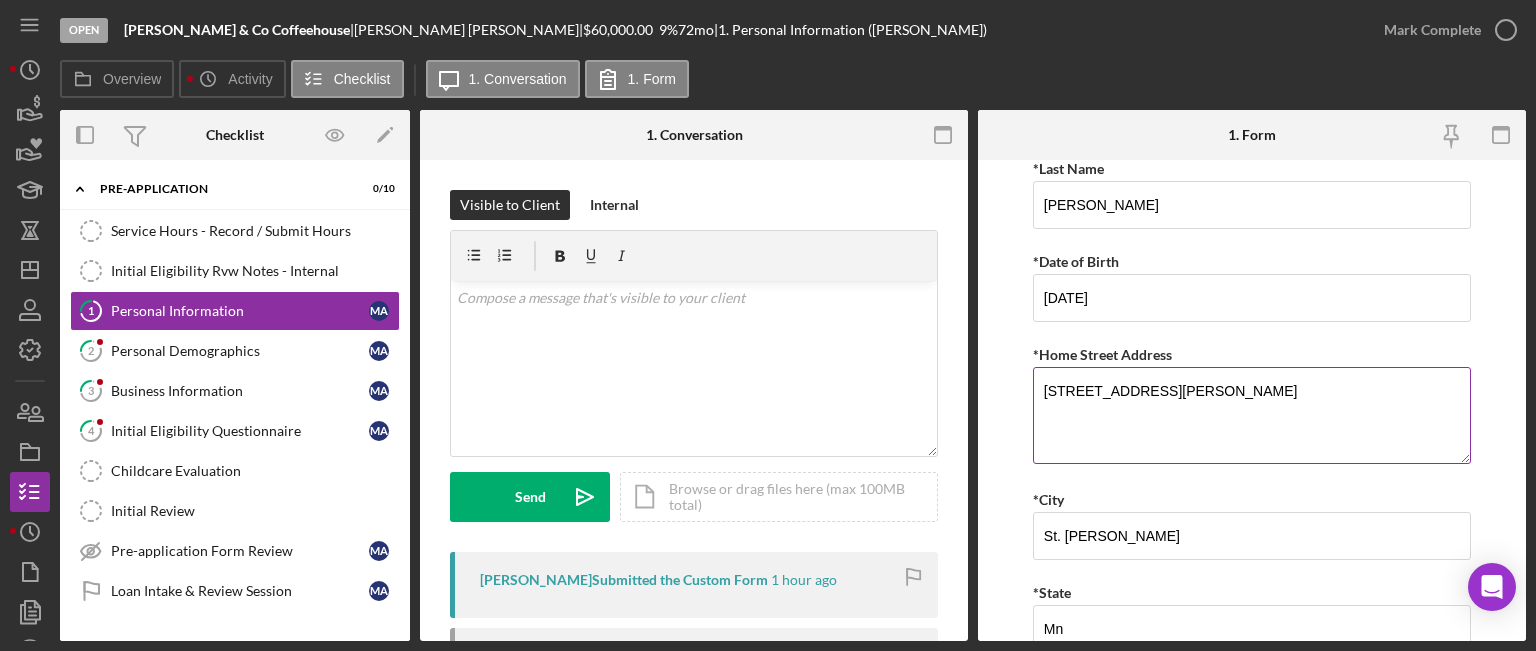 click on "[STREET_ADDRESS][PERSON_NAME]" at bounding box center (1252, 415) 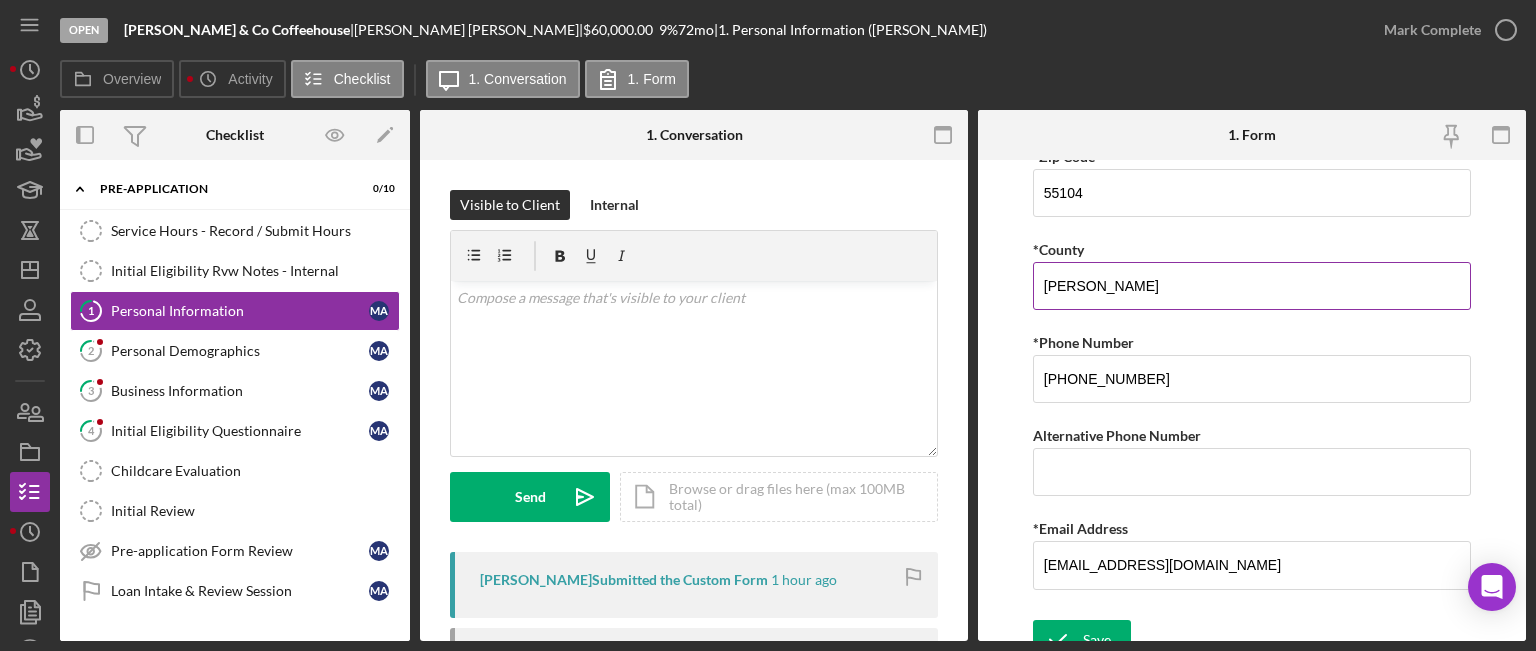 scroll, scrollTop: 745, scrollLeft: 0, axis: vertical 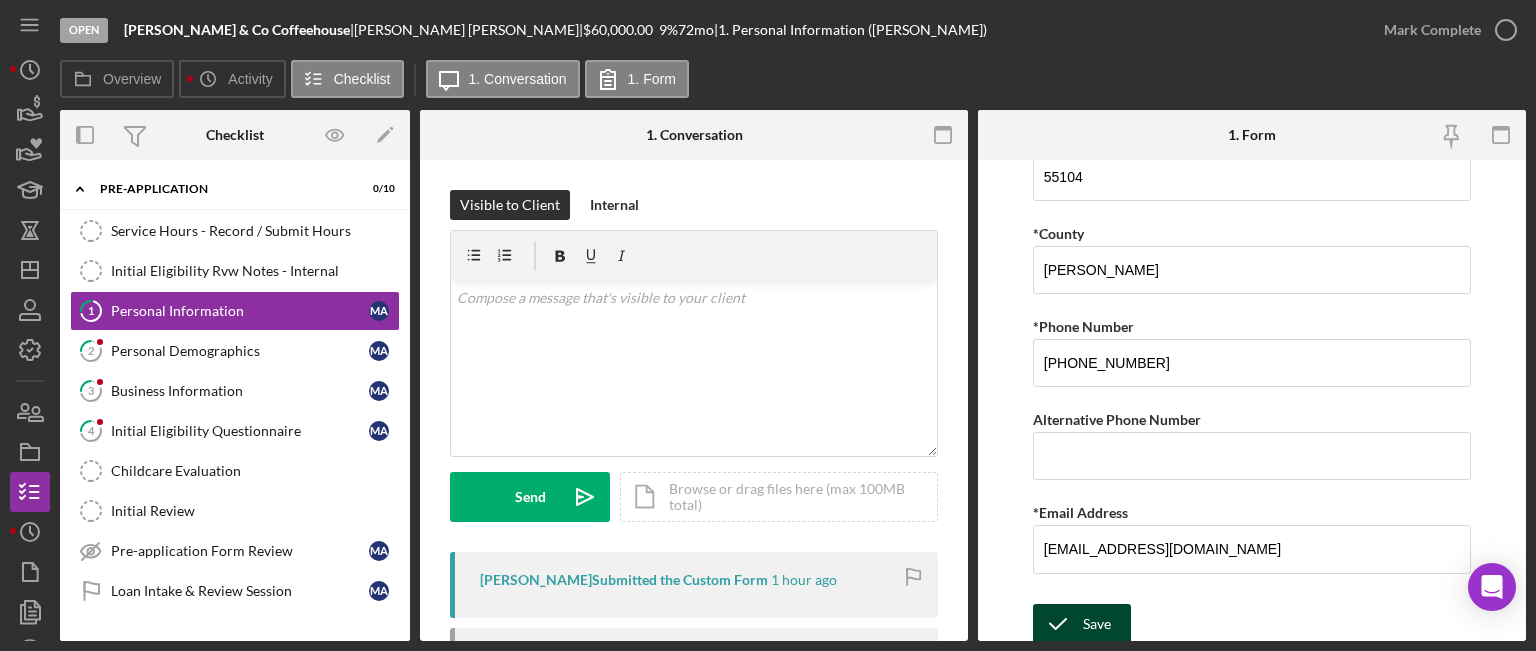 type on "[STREET_ADDRESS]" 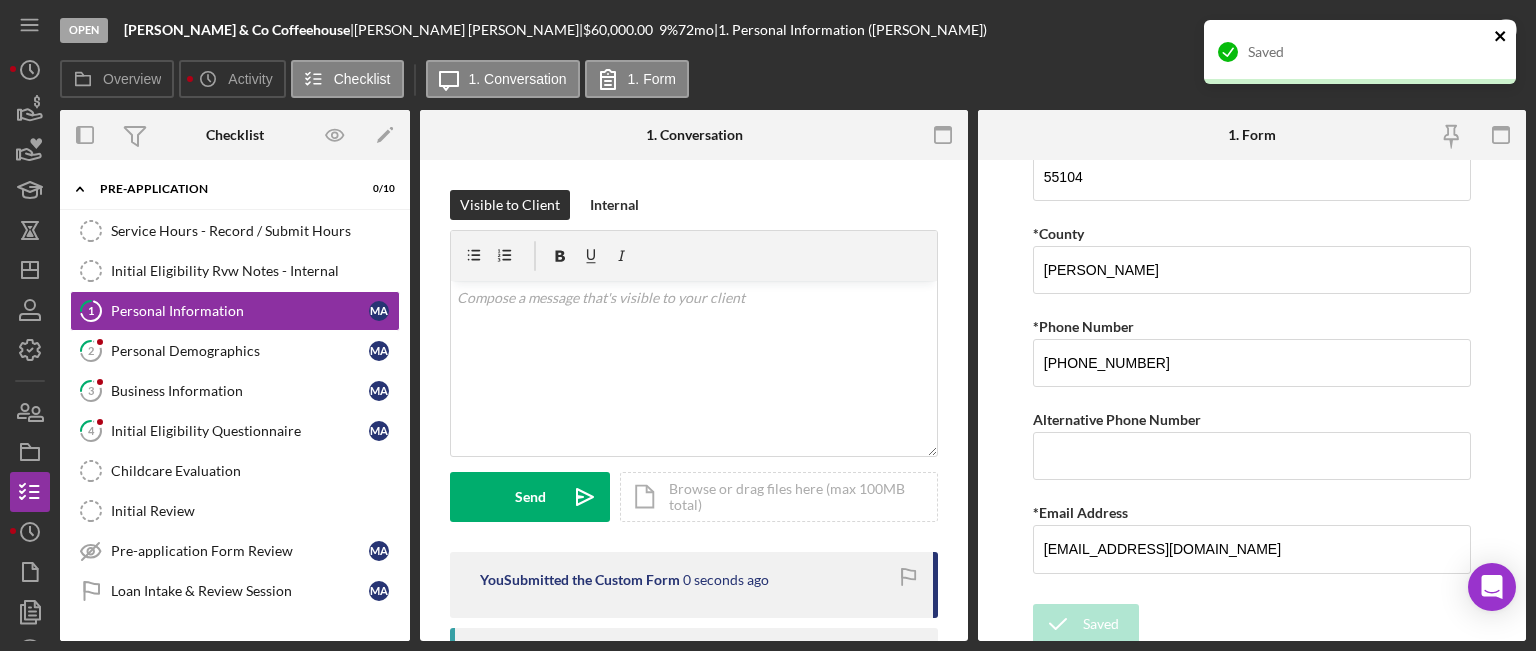 click 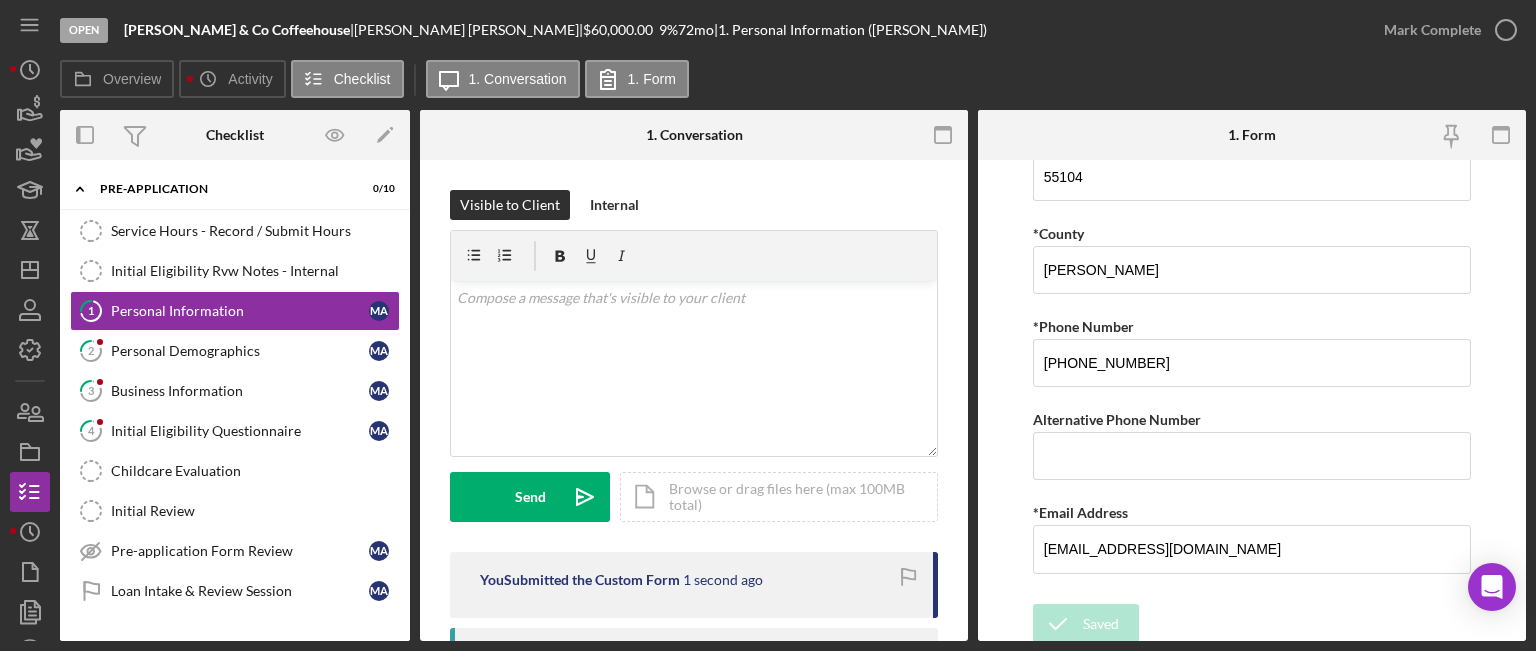 click on "Saved" at bounding box center [1360, 60] 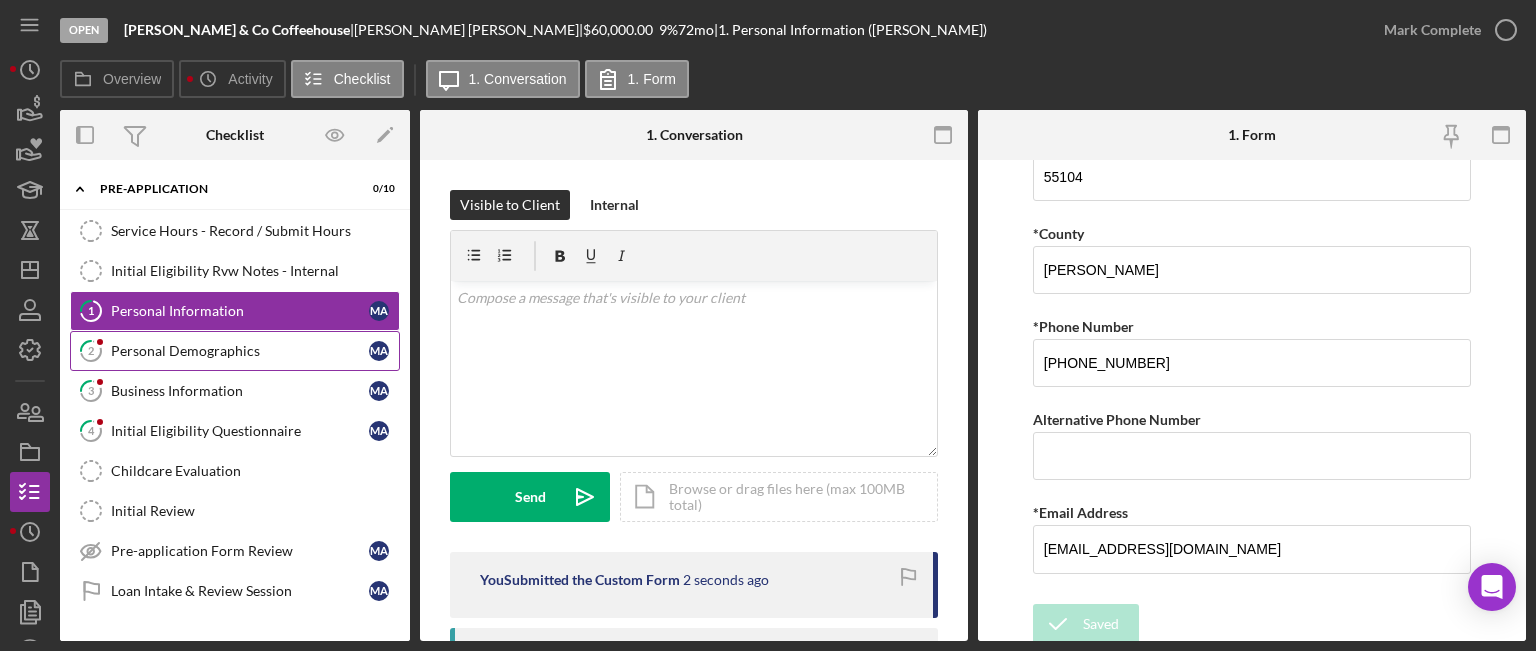click on "2 Personal Demographics M A" at bounding box center (235, 351) 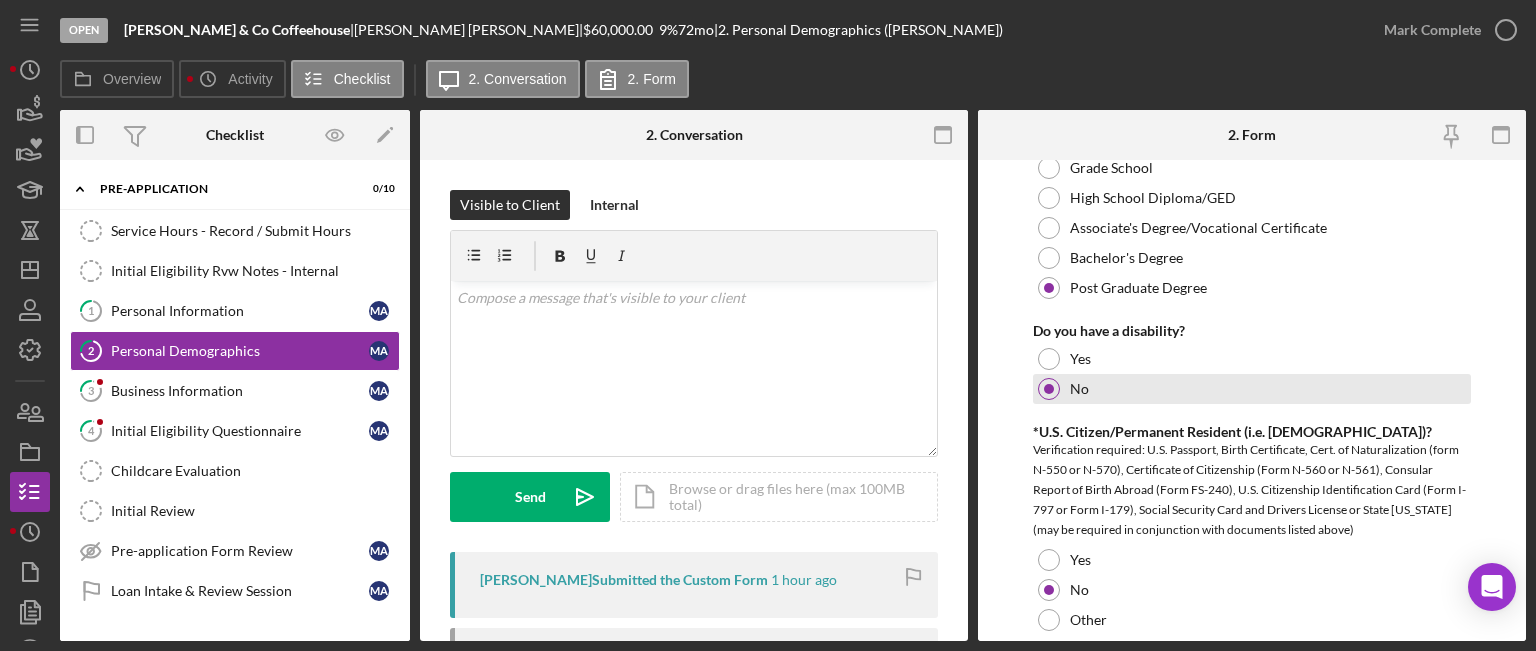scroll, scrollTop: 1100, scrollLeft: 0, axis: vertical 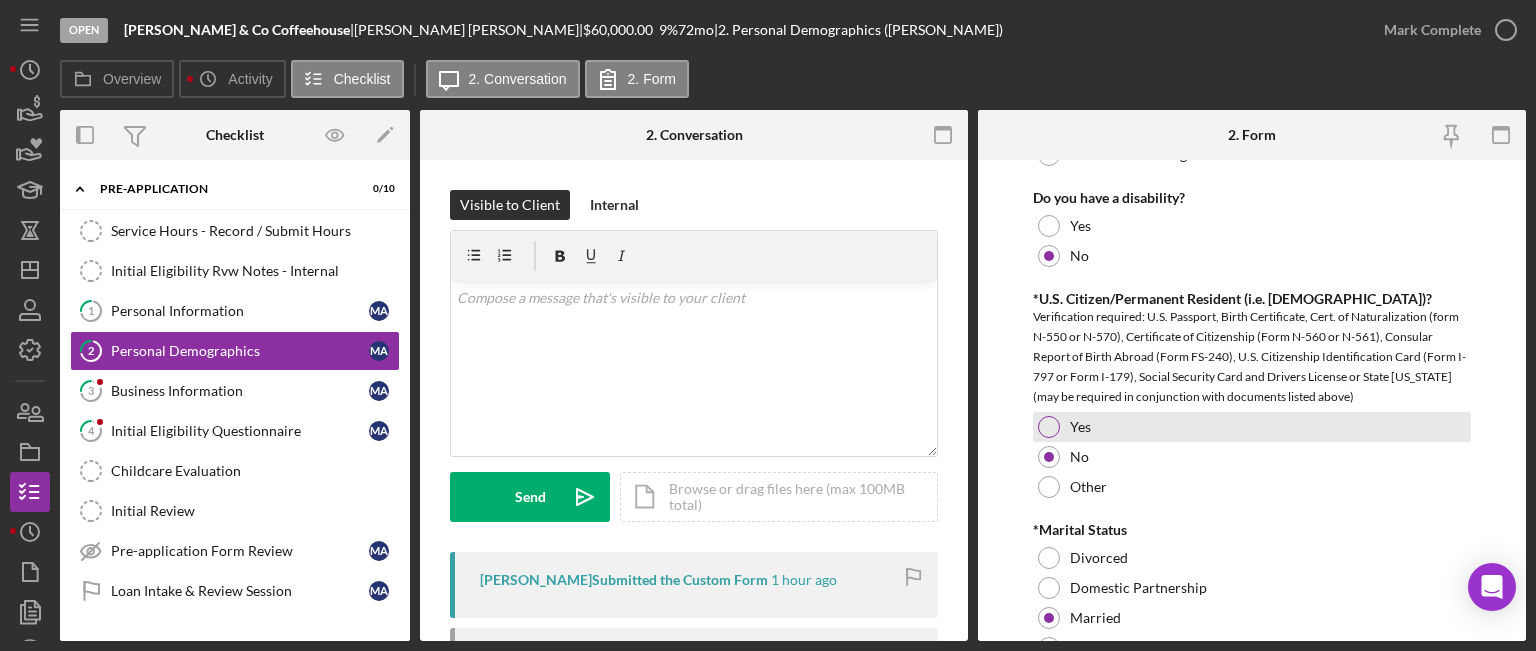 click at bounding box center (1049, 427) 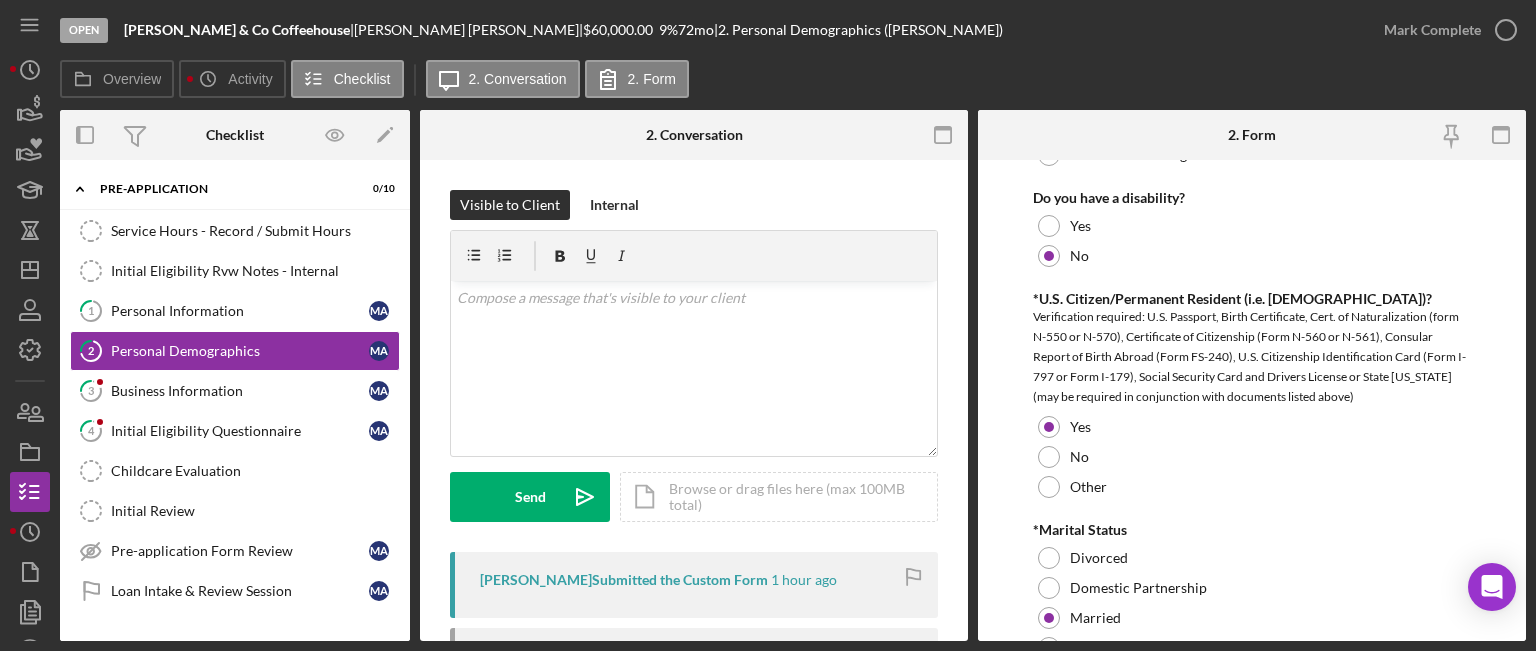 click on "Preferred Name [PERSON_NAME] *Race [DEMOGRAPHIC_DATA]/[DEMOGRAPHIC_DATA] Black/[DEMOGRAPHIC_DATA] [DEMOGRAPHIC_DATA]/[DEMOGRAPHIC_DATA] White/[DEMOGRAPHIC_DATA] Prefer Not to Answer Other *Ethnicity [DEMOGRAPHIC_DATA]/[DEMOGRAPHIC_DATA] Not [DEMOGRAPHIC_DATA]/[DEMOGRAPHIC_DATA] Prefer Not to Answer *Gender [DEMOGRAPHIC_DATA] [DEMOGRAPHIC_DATA] [DEMOGRAPHIC_DATA] Prefer Not to Answer Other Pronouns She/Her He/Him They/Them Other [DEMOGRAPHIC_DATA] Yes No Education Level Grade School High School Diploma/GED Associate's Degree/Vocational Certificate Bachelor's Degree Post Graduate Degree Do you have a disability? Yes No *[DEMOGRAPHIC_DATA] Citizen/Permanent Resident (i.e. [DEMOGRAPHIC_DATA])? Verification required: U.S. Passport, Birth Certificate, Cert. of Naturalization (form N-550 or N-570), Certificate of Citizenship (Form N-560 or N-561), Consular Report of Birth Abroad (Form FS-240), U.S. Citizenship Identification Card (Form I-797 or Form I-179), Social Security Card and Drivers License or State [US_STATE] (may be required in conjunction with documents listed above) Yes No Other *Marital Status [DEMOGRAPHIC_DATA] Domestic Partnership [DEMOGRAPHIC_DATA] Separated" at bounding box center (1252, 400) 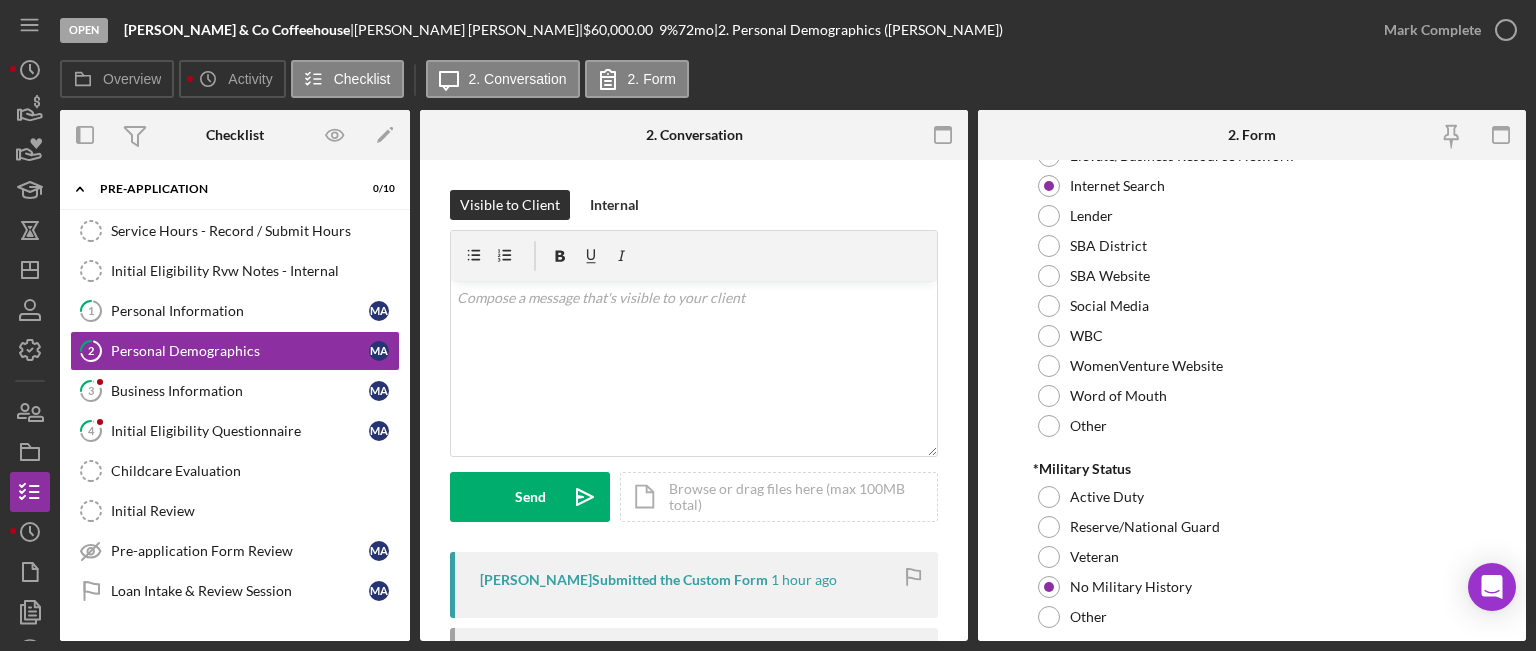 scroll, scrollTop: 2163, scrollLeft: 0, axis: vertical 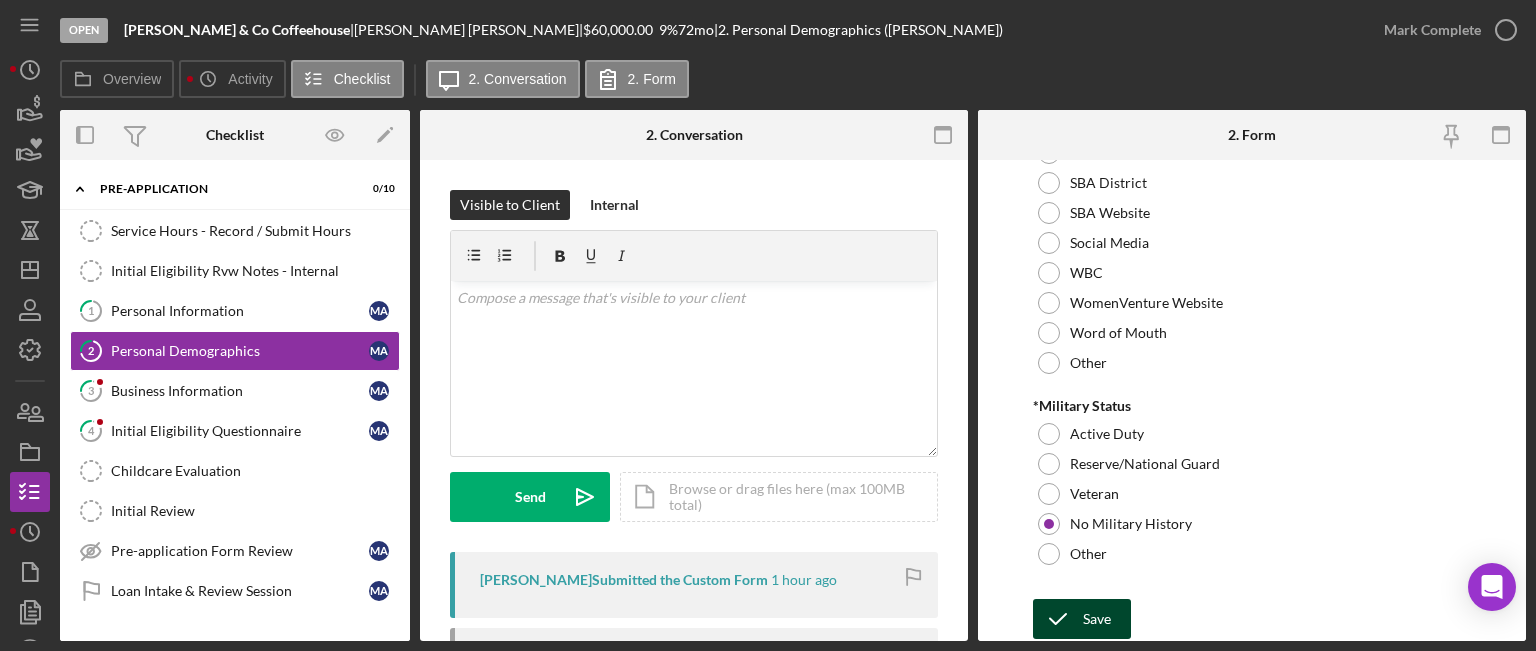 click on "Save" at bounding box center (1097, 619) 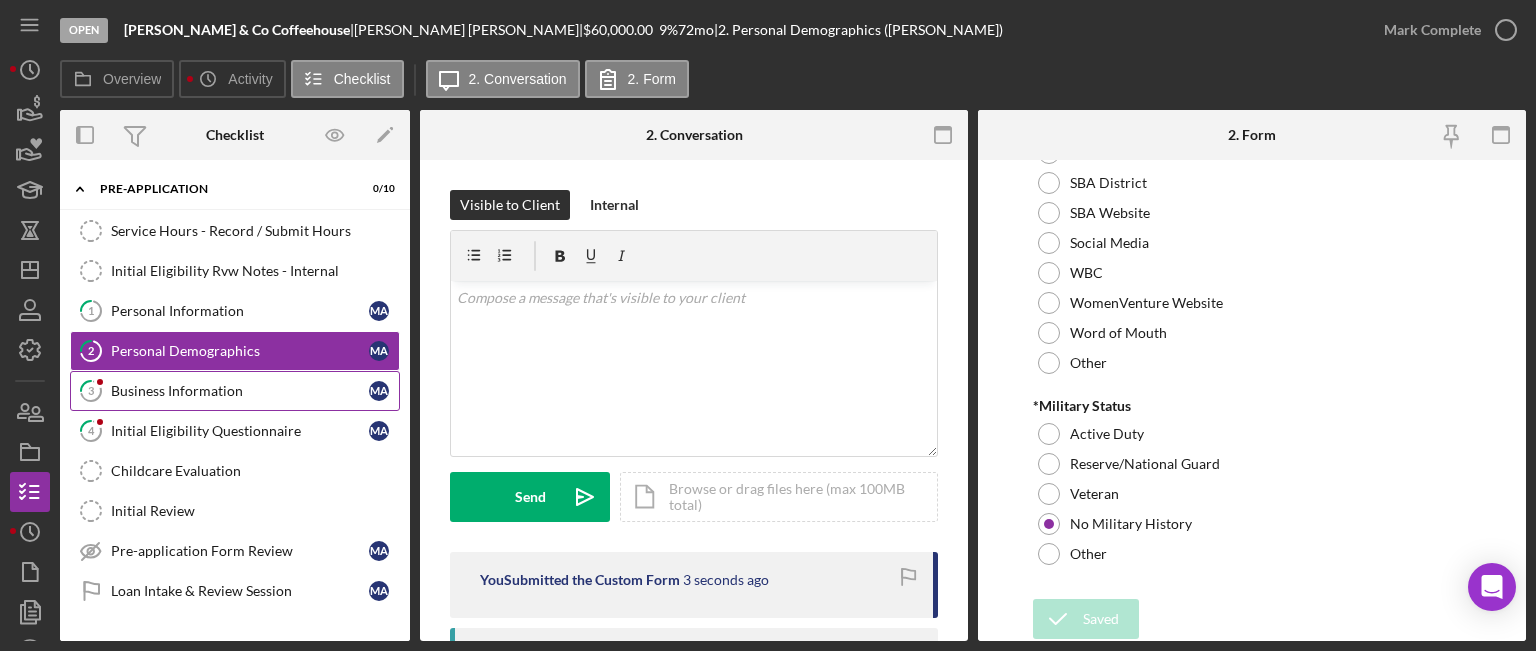 click on "Business Information" at bounding box center (240, 391) 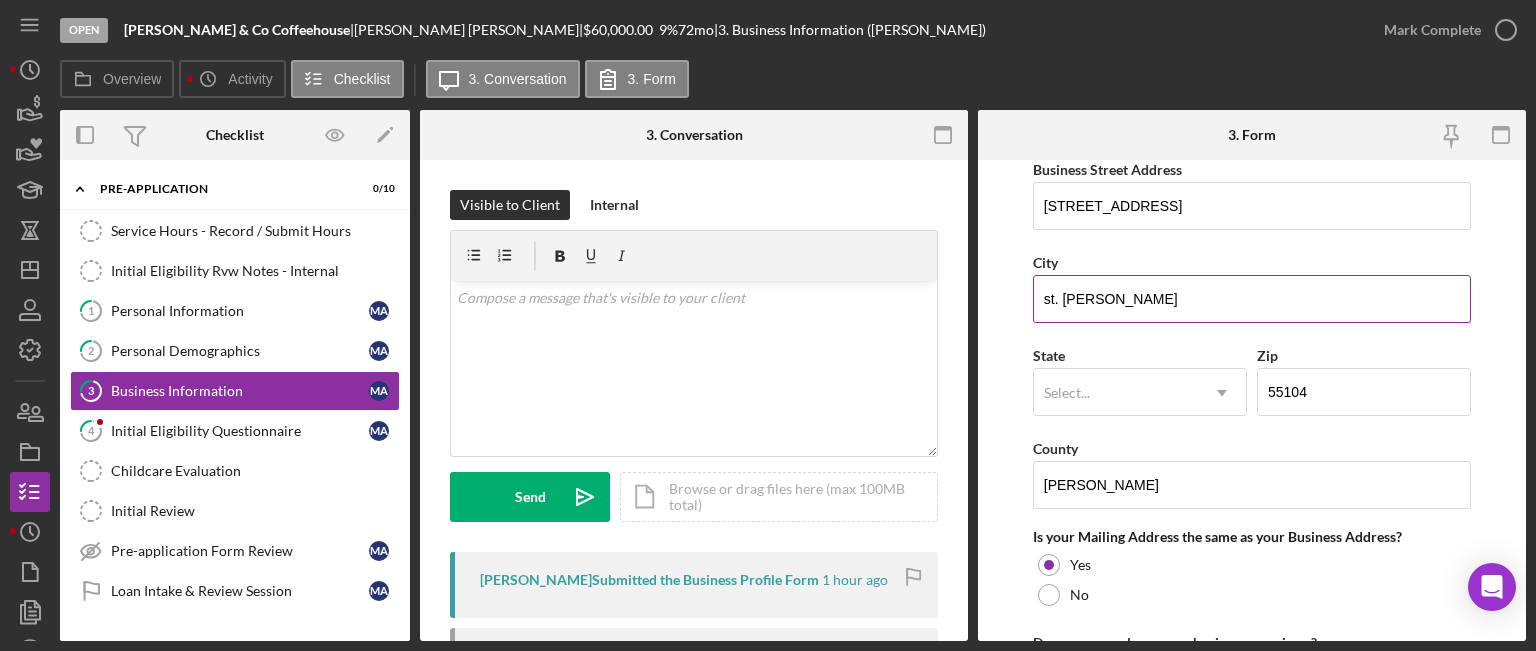 scroll, scrollTop: 1100, scrollLeft: 0, axis: vertical 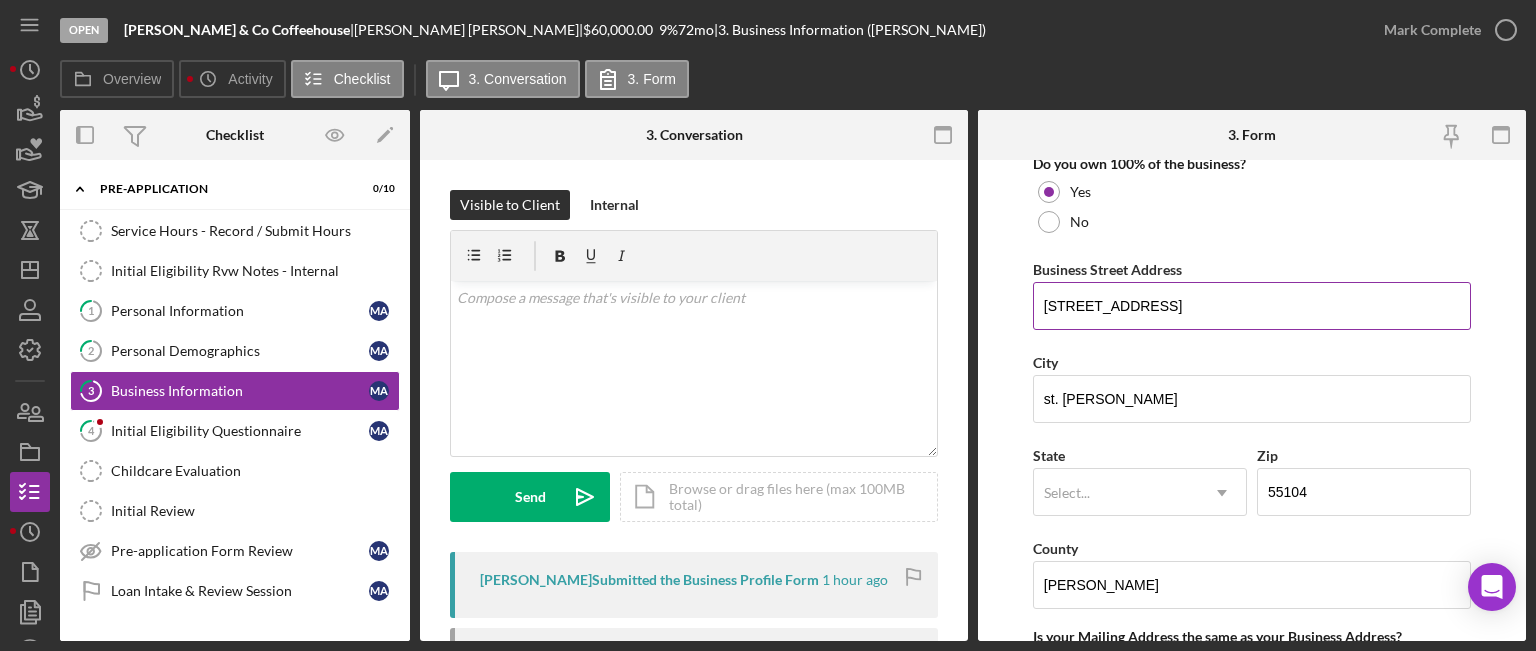click on "[STREET_ADDRESS]" at bounding box center [1252, 306] 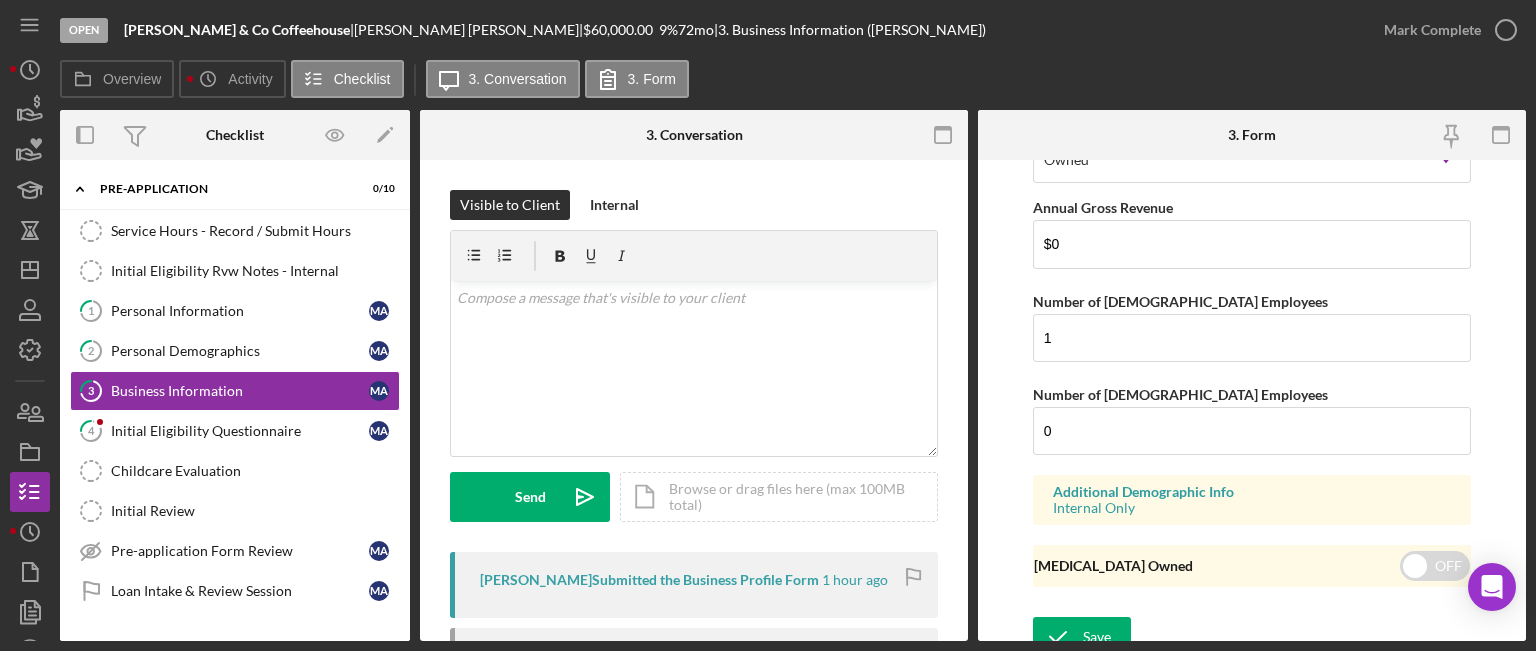 scroll, scrollTop: 1732, scrollLeft: 0, axis: vertical 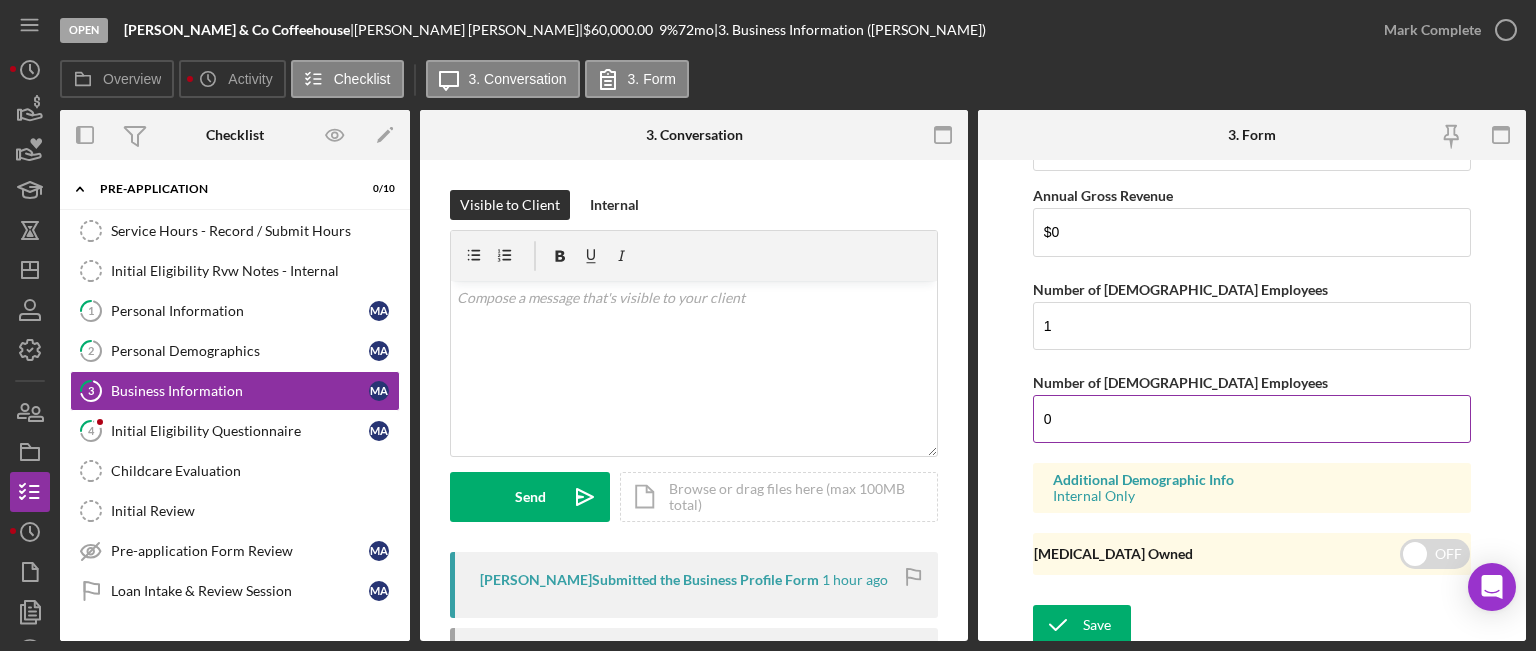 type on "[GEOGRAPHIC_DATA]" 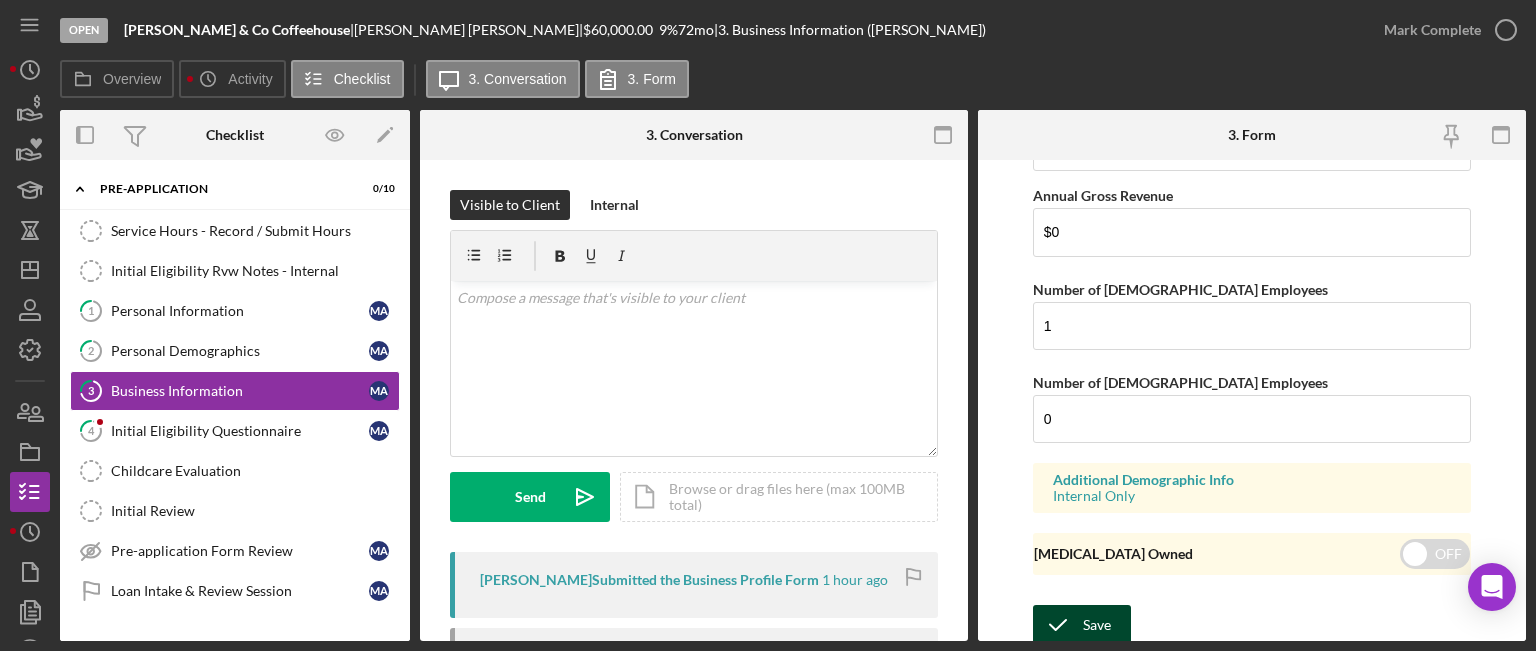 click on "Save" at bounding box center (1097, 625) 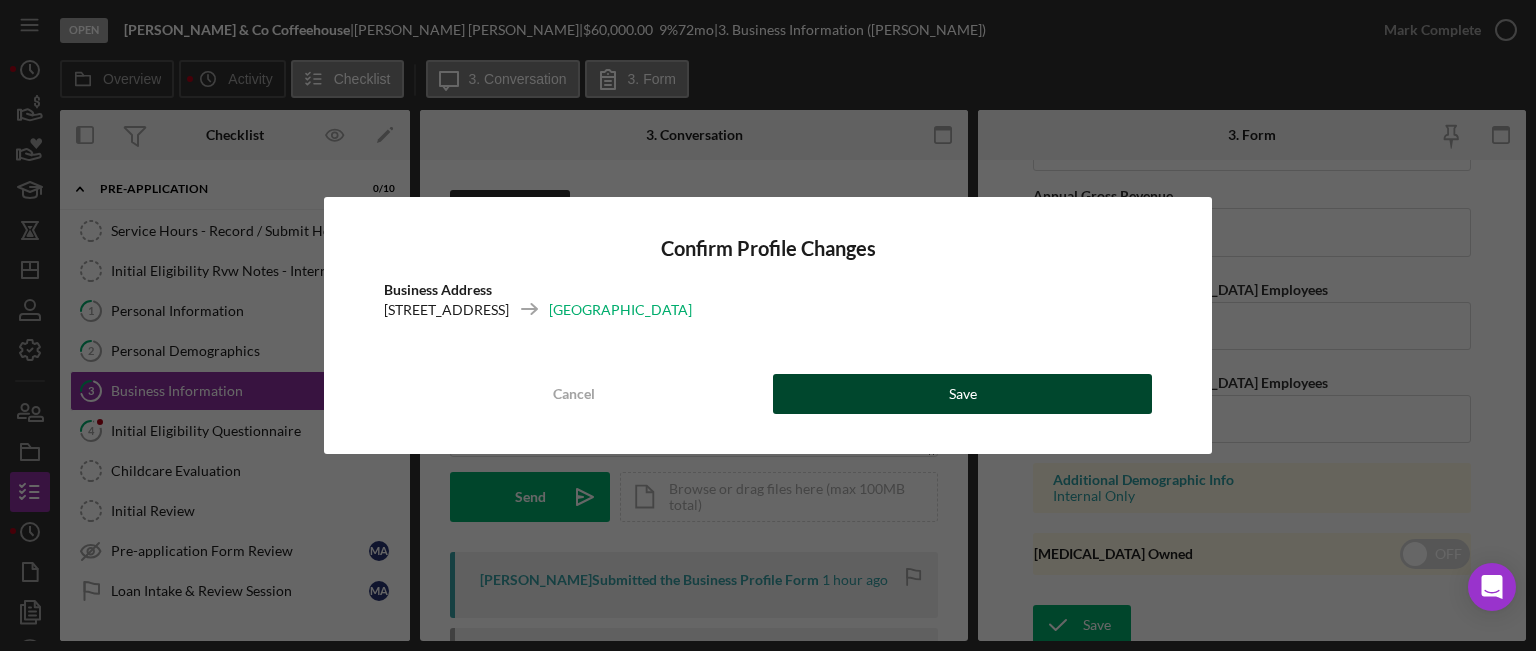 click on "Save" at bounding box center (962, 394) 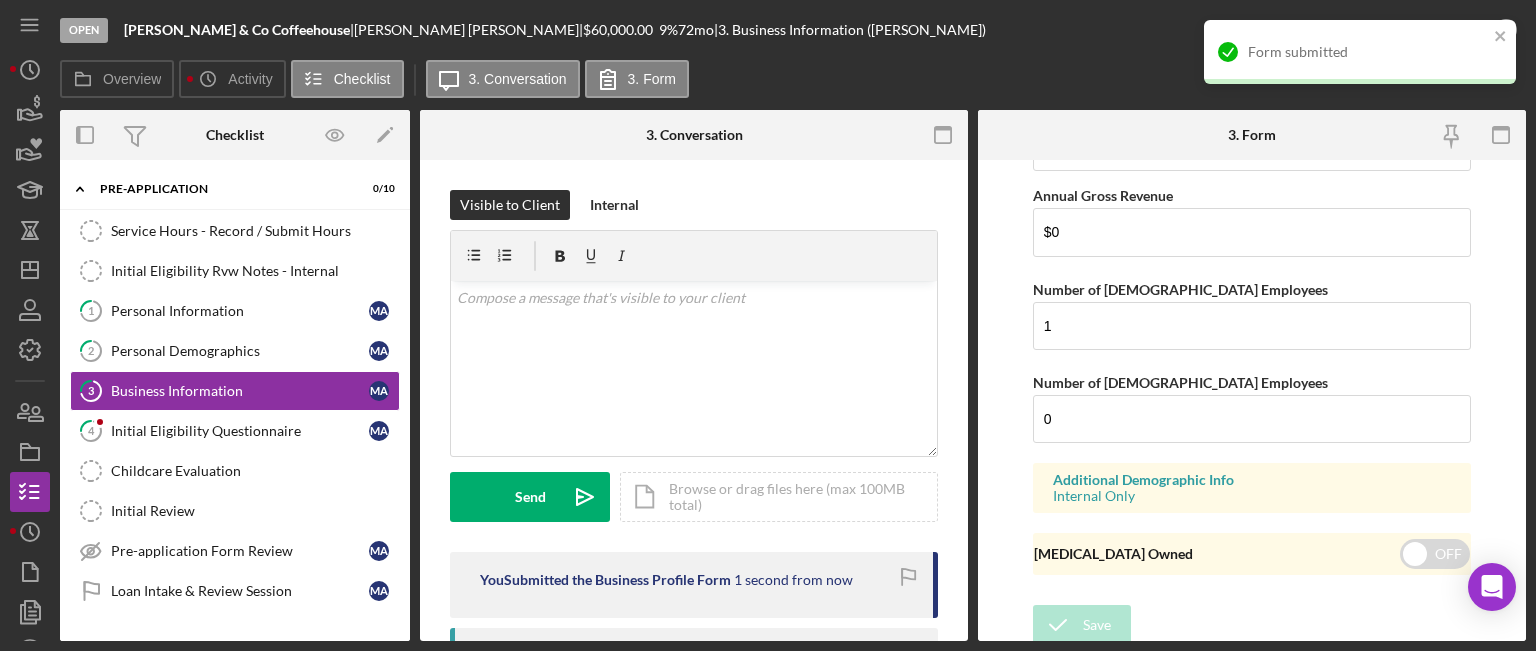 click on "Form submitted" at bounding box center (1360, 52) 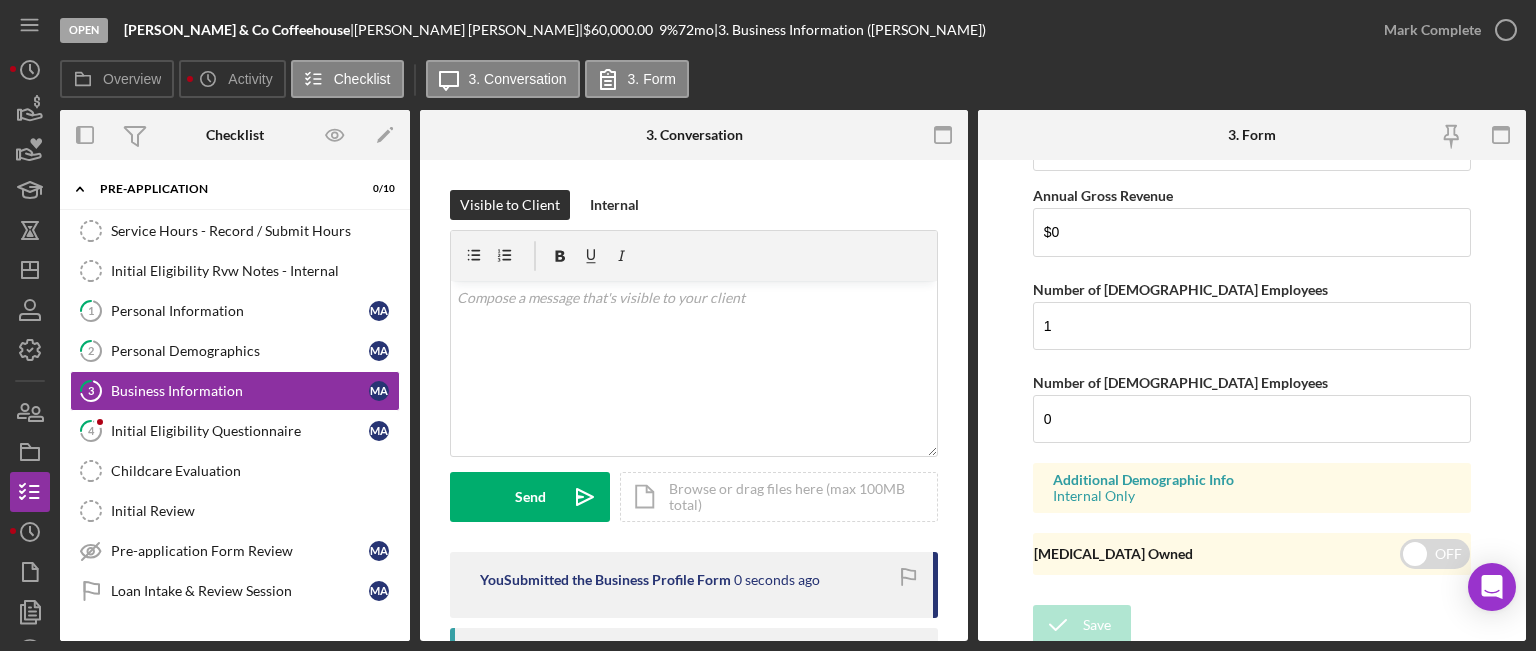 click on "Form submitted" at bounding box center [1360, 60] 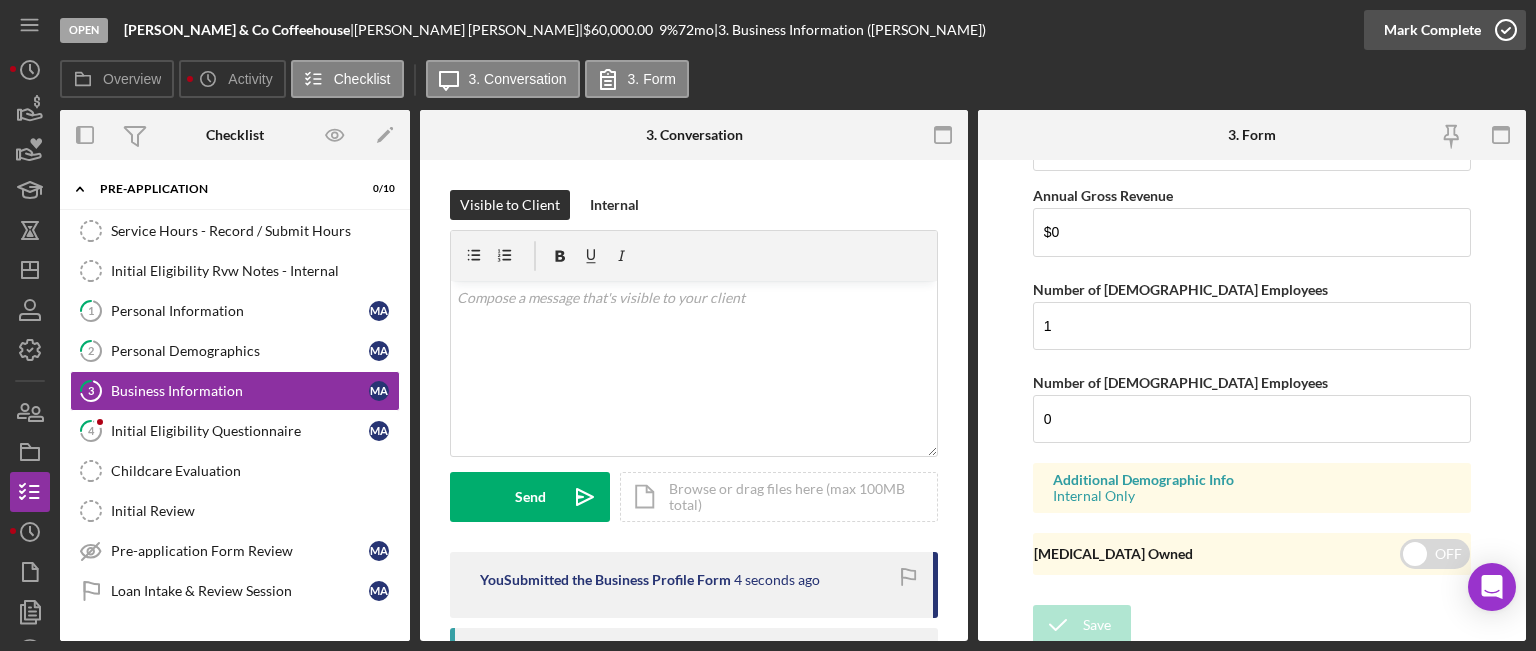 click 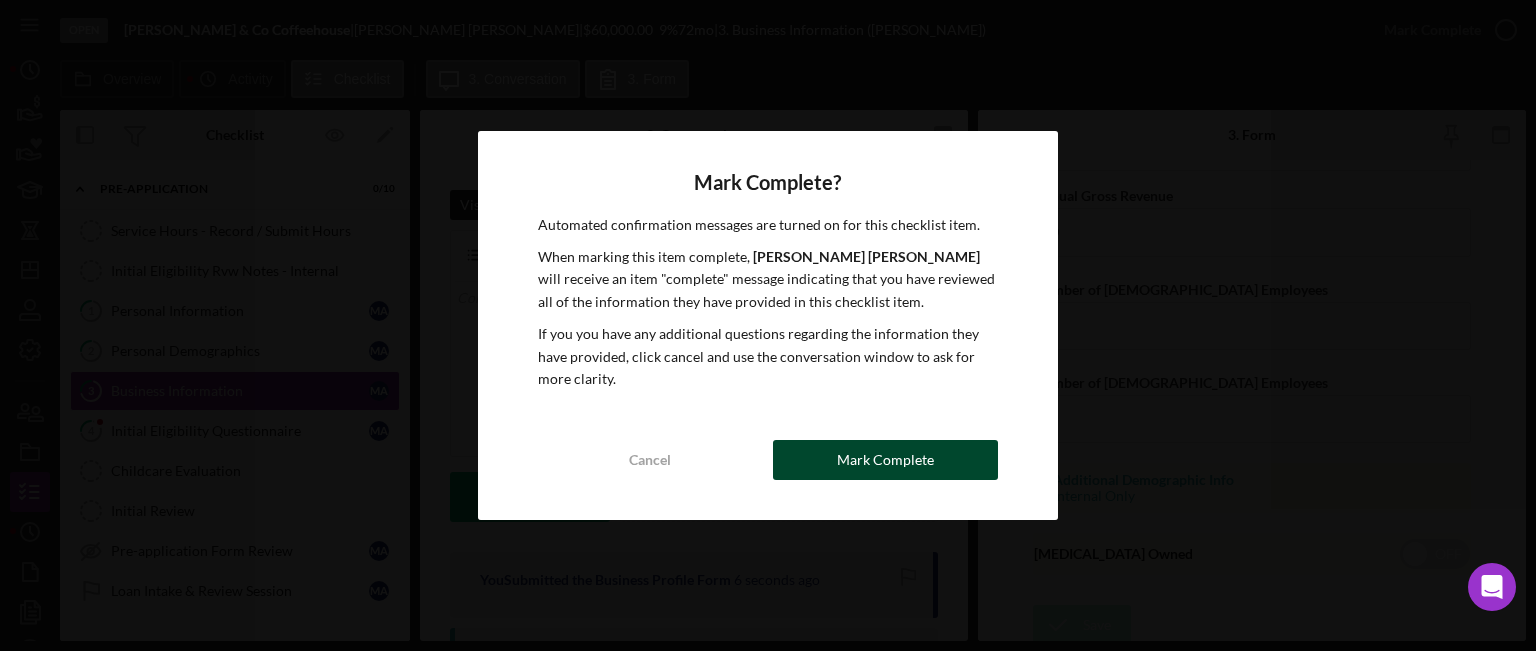 click on "Mark Complete" at bounding box center [885, 460] 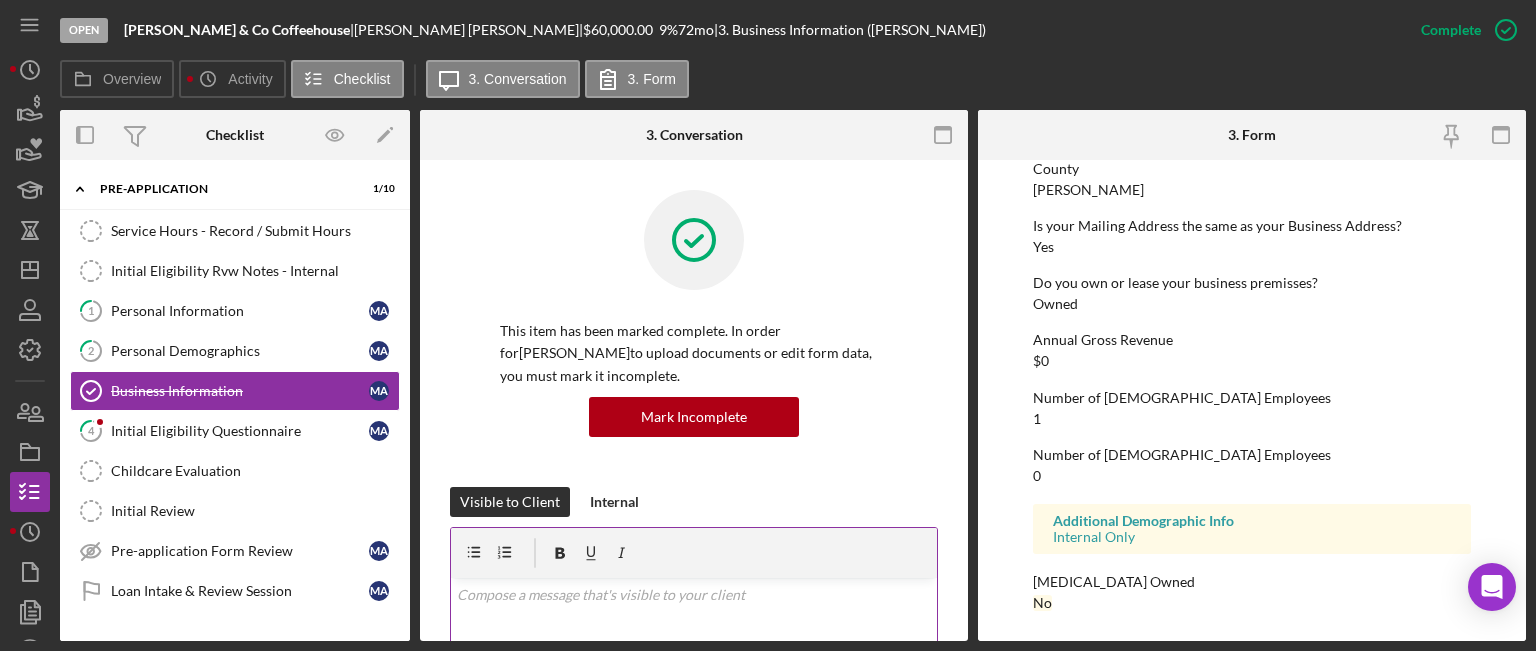 scroll, scrollTop: 1027, scrollLeft: 0, axis: vertical 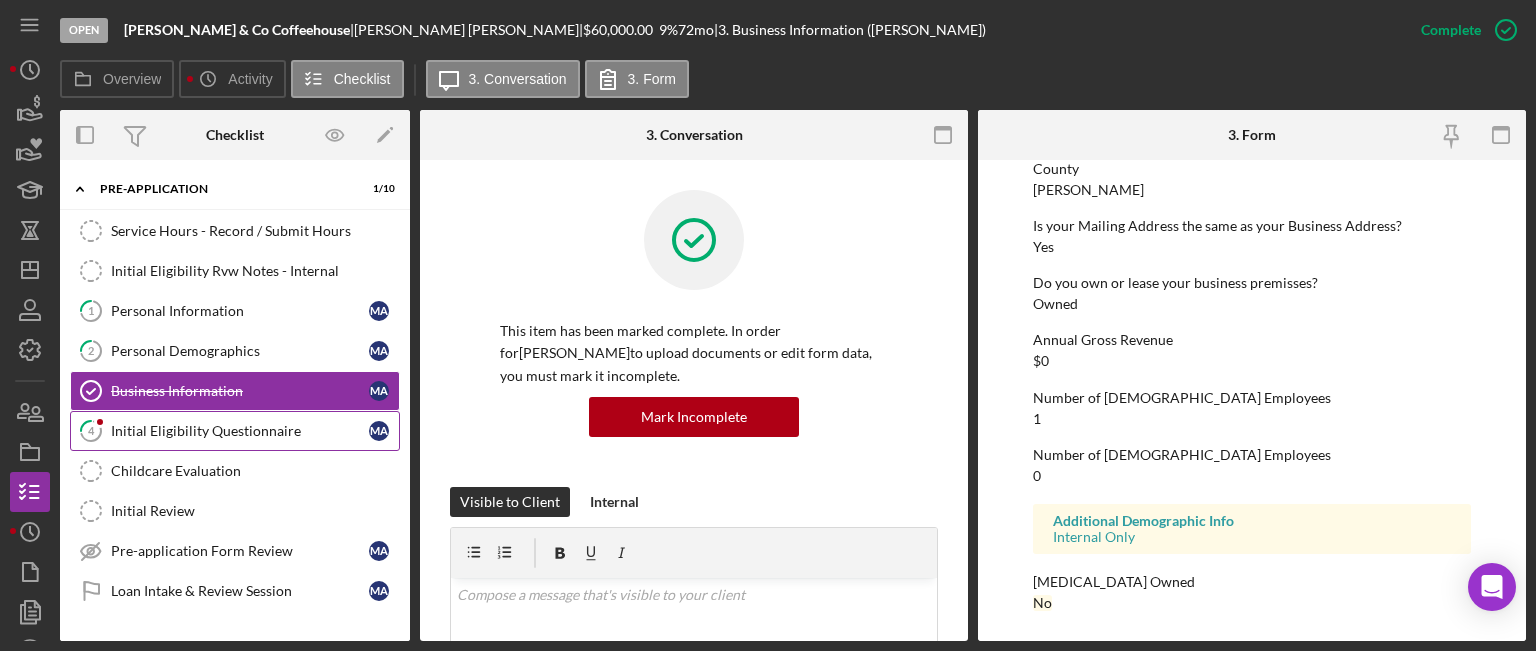 click on "4 Initial Eligibility Questionnaire M A" at bounding box center [235, 431] 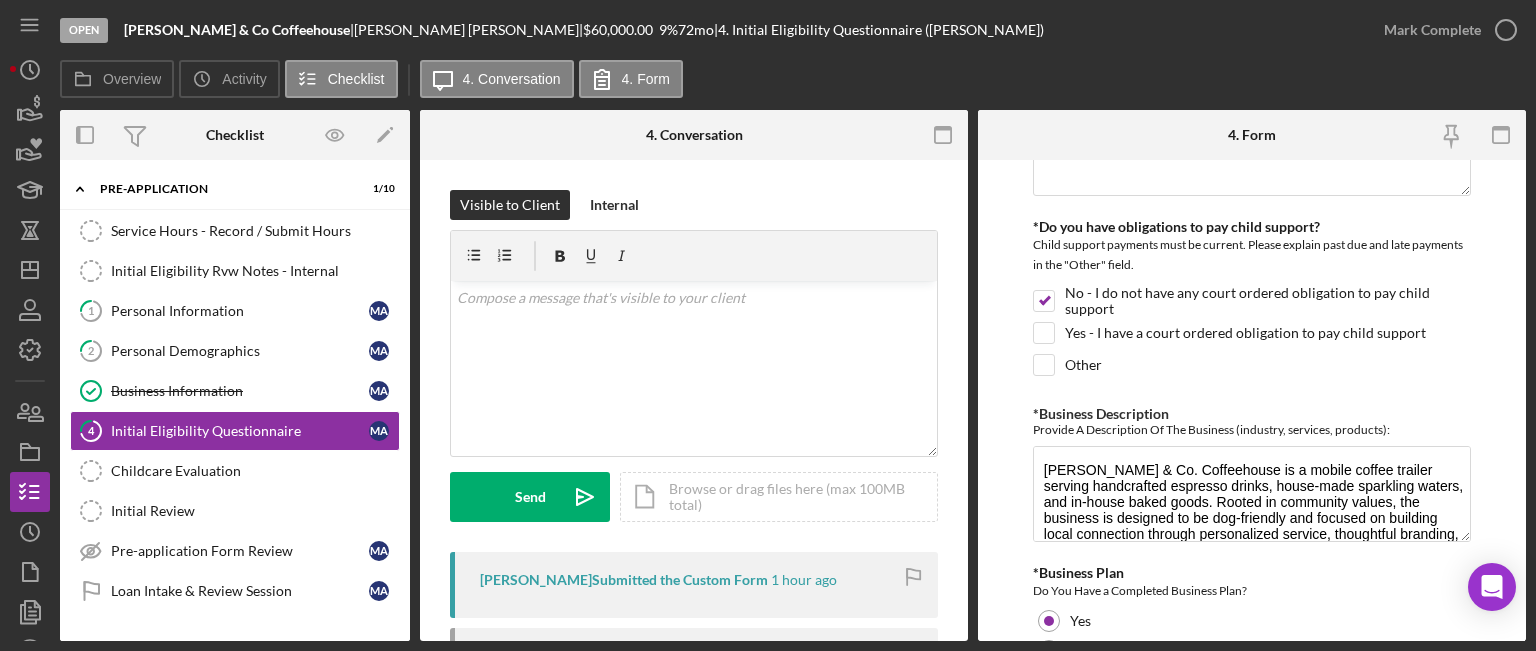 scroll, scrollTop: 3100, scrollLeft: 0, axis: vertical 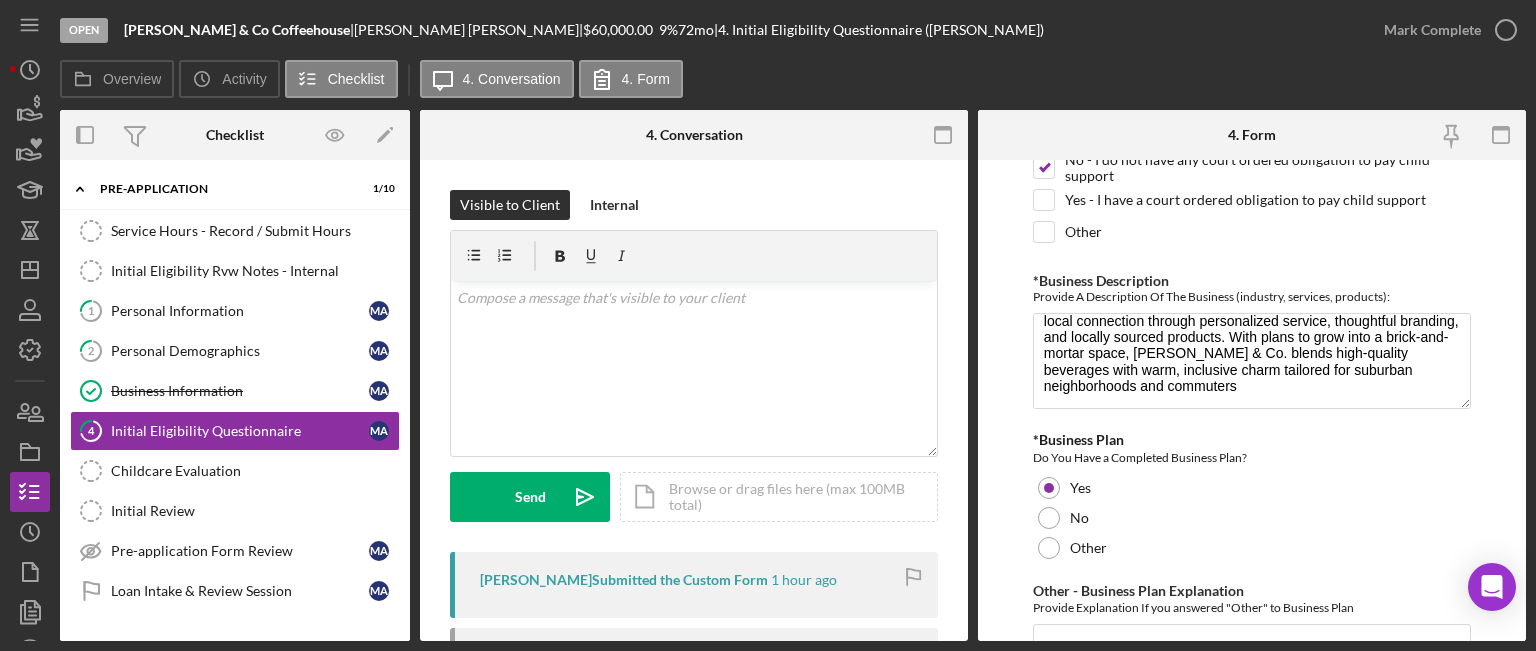 click on "Visible to Client Internal v Color teal Color pink Remove color Add row above Add row below Add column before Add column after Merge cells Split cells Remove column Remove row Remove table Send Icon/icon-invite-send Icon/Document Browse or drag files here (max 100MB total) Tap to choose files or take a photo Cancel Send Icon/icon-invite-send Icon/Message Comment [PERSON_NAME]  Submitted the Custom Form   1 hour ago [PERSON_NAME]   1 hour ago Viewed this item for the first time. You   This initial questionnaire will be used to help determine your eligibility to move forward in the application process for a WomenVenture loan.
Please complete all of the required fields and reach out with any questions that you may have throughout the process by clicking on the blue comment button.  We will be notified and respond to your message as soon as possible.  You will receive an email alert to log in and check your dashboard for replies and status updates.
Please click on the form to begin." at bounding box center (694, 657) 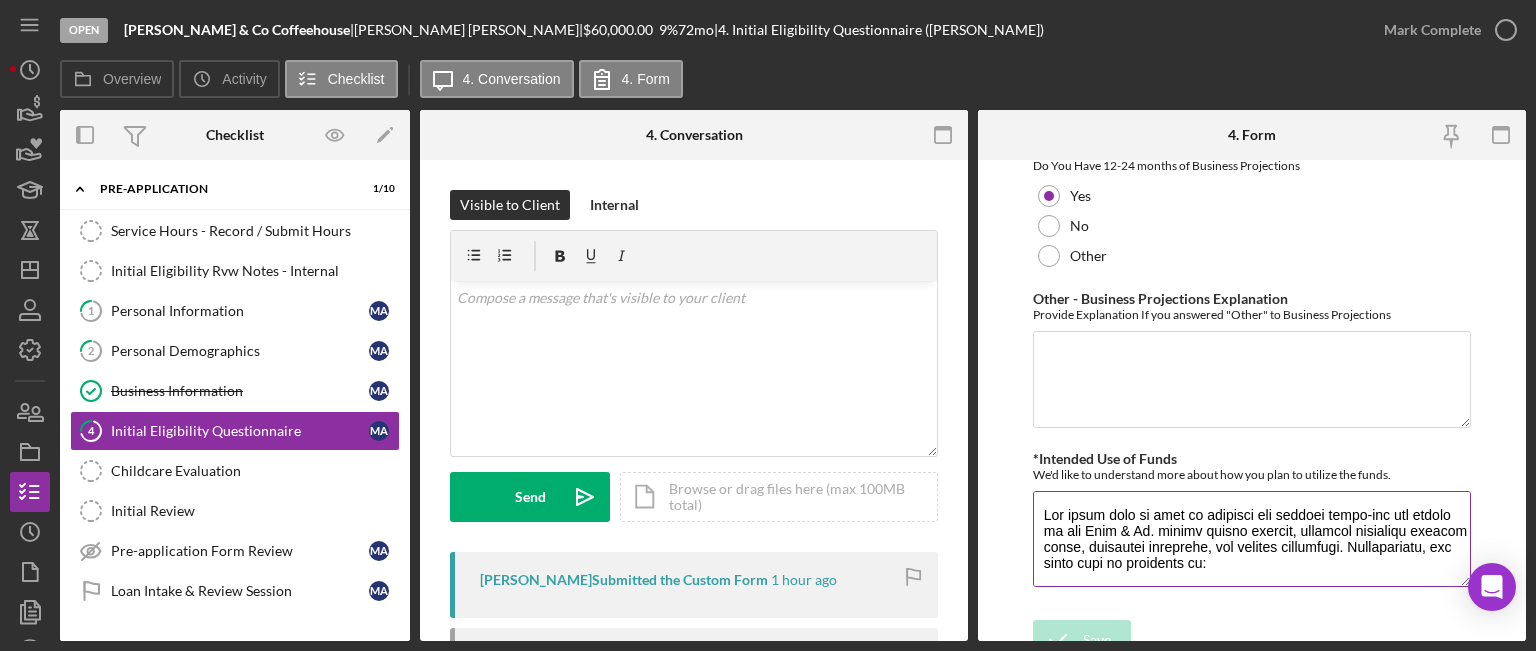 scroll, scrollTop: 3809, scrollLeft: 0, axis: vertical 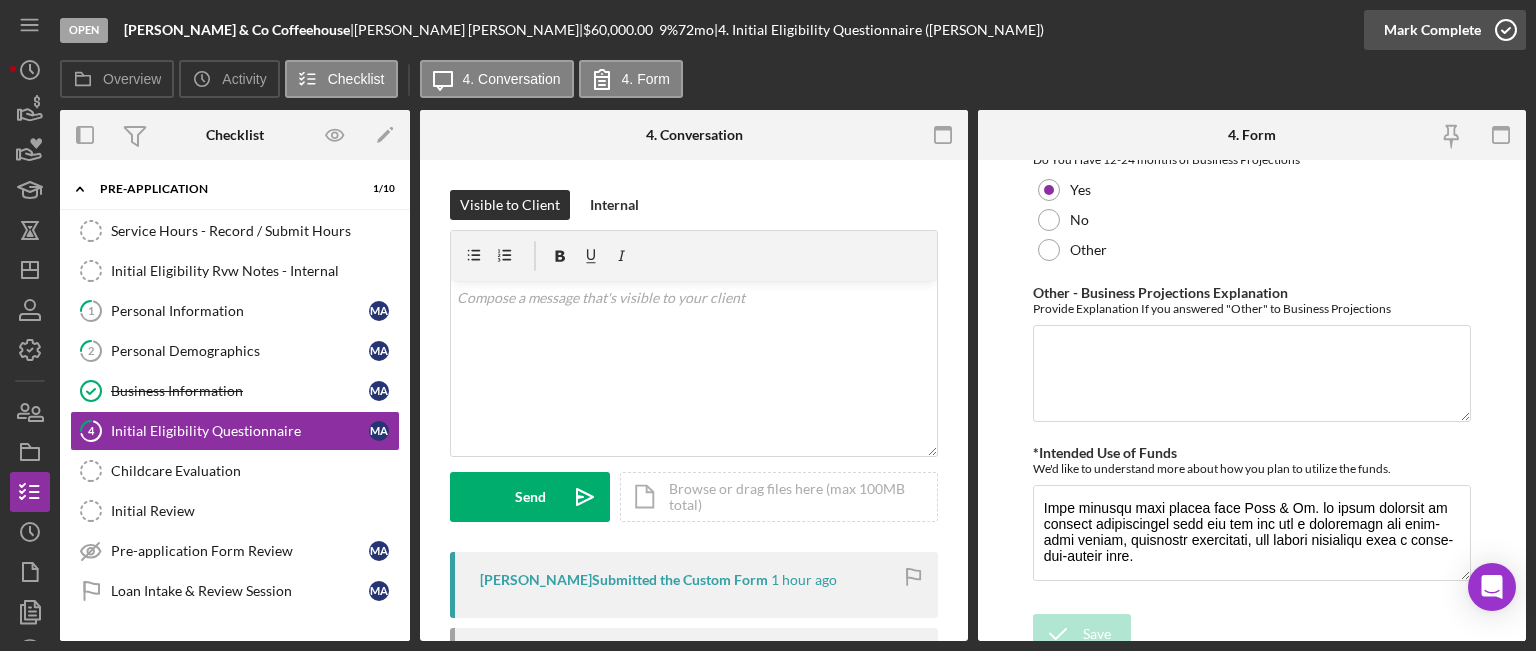 click 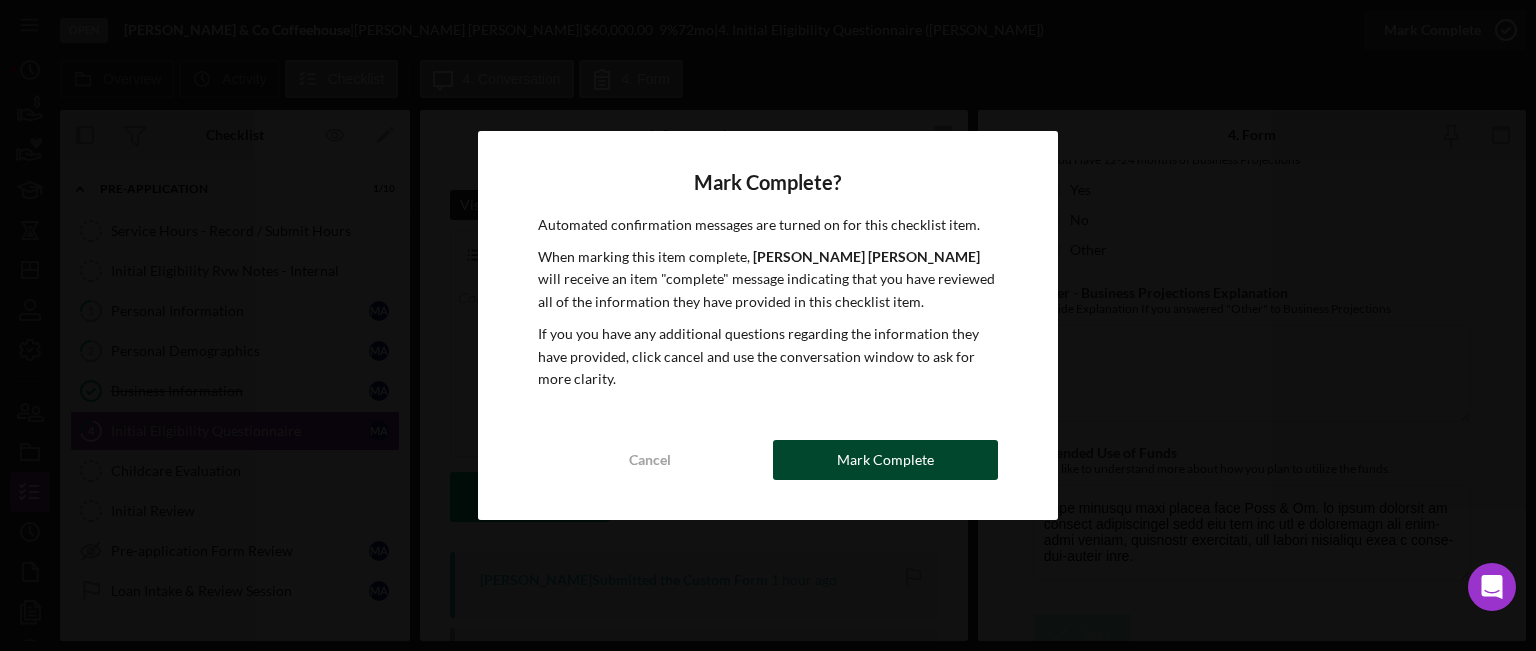 click on "Mark Complete" at bounding box center (885, 460) 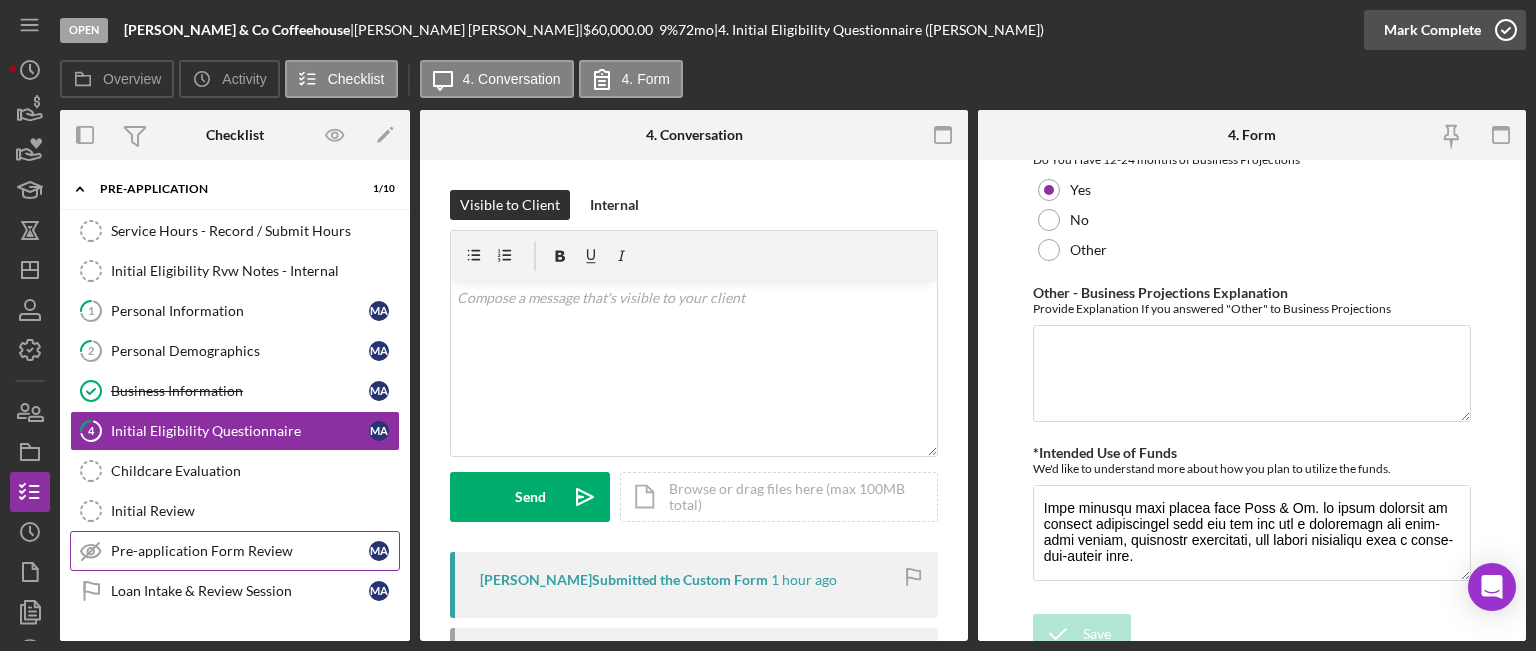 scroll, scrollTop: 3889, scrollLeft: 0, axis: vertical 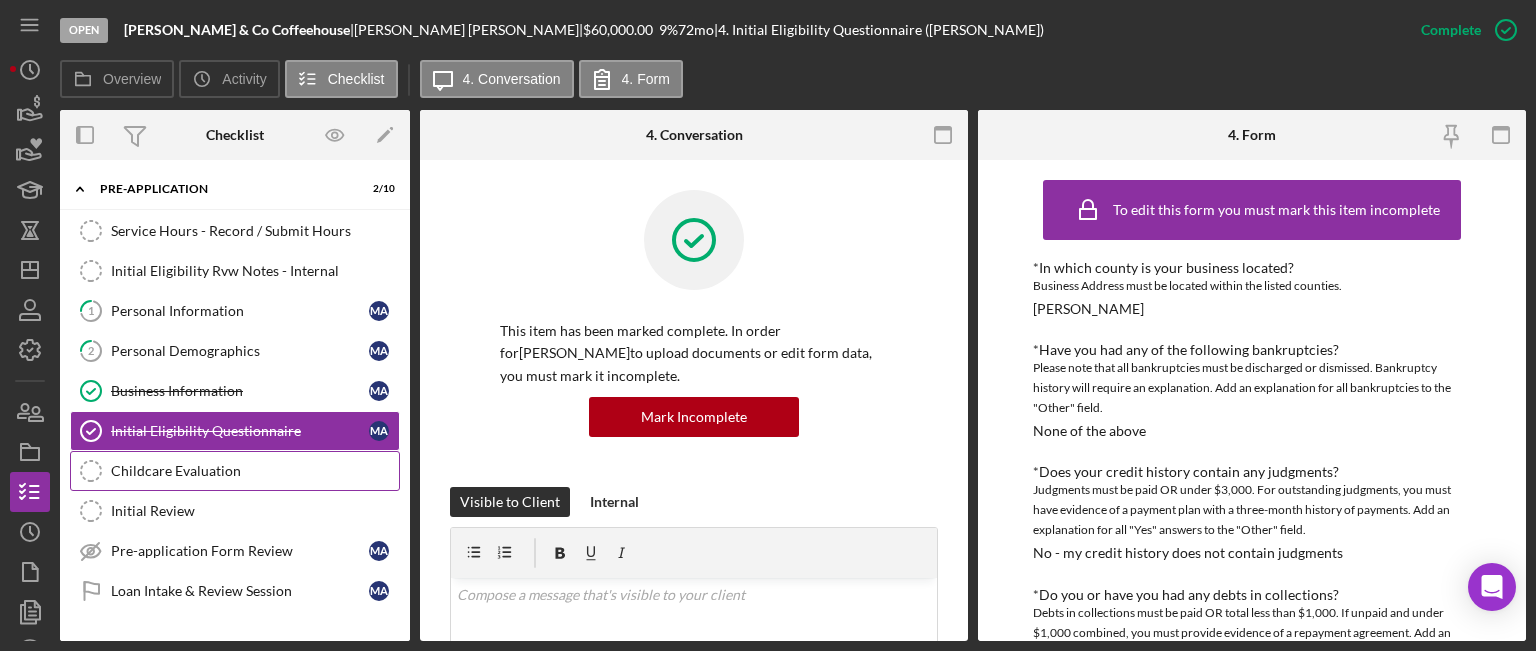 click on "Childcare Evaluation" at bounding box center [255, 471] 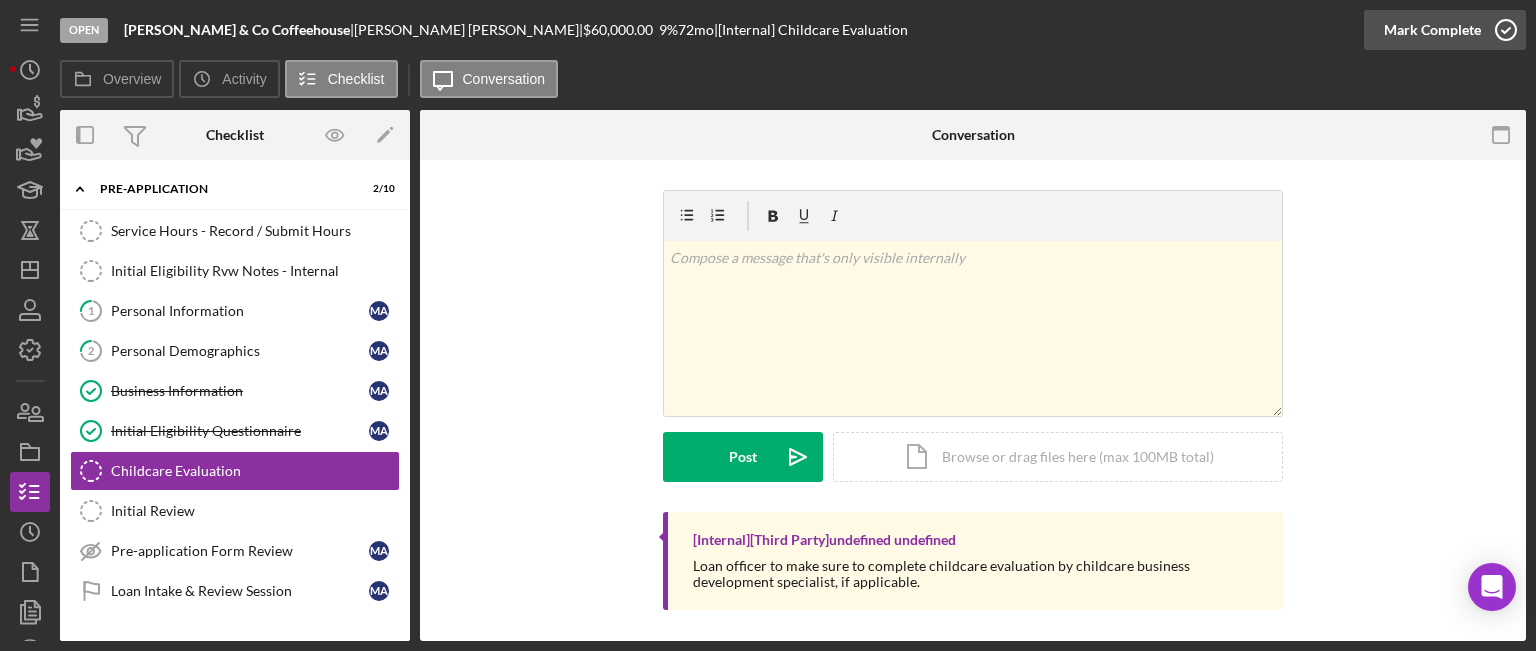 click 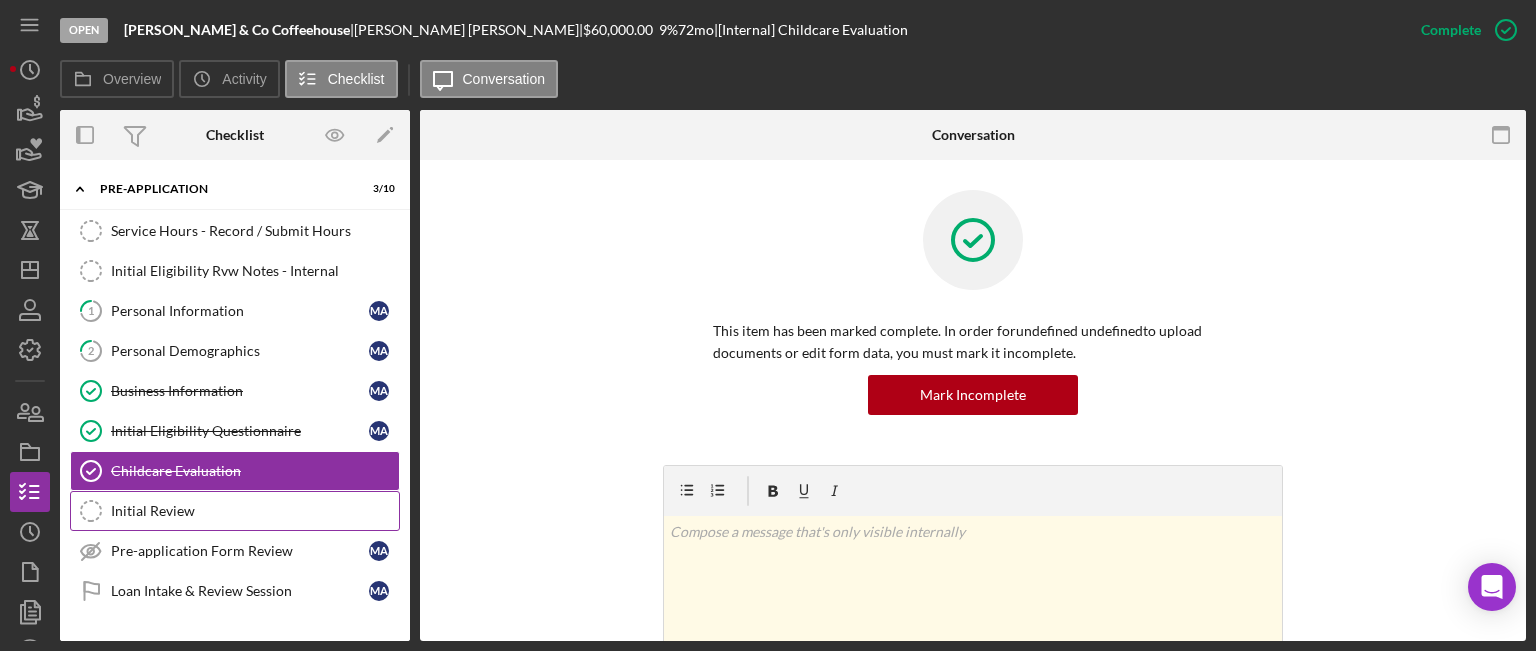 click on "Initial Review" at bounding box center (255, 511) 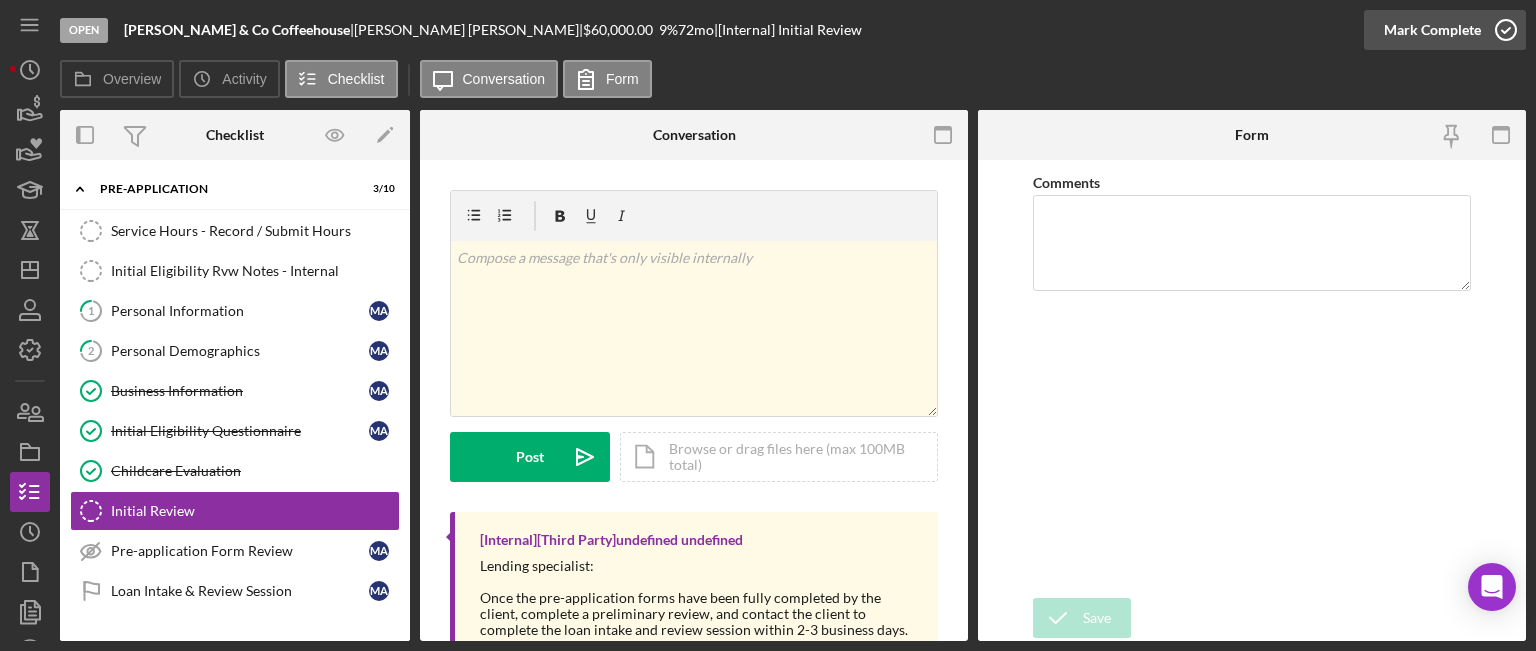 click 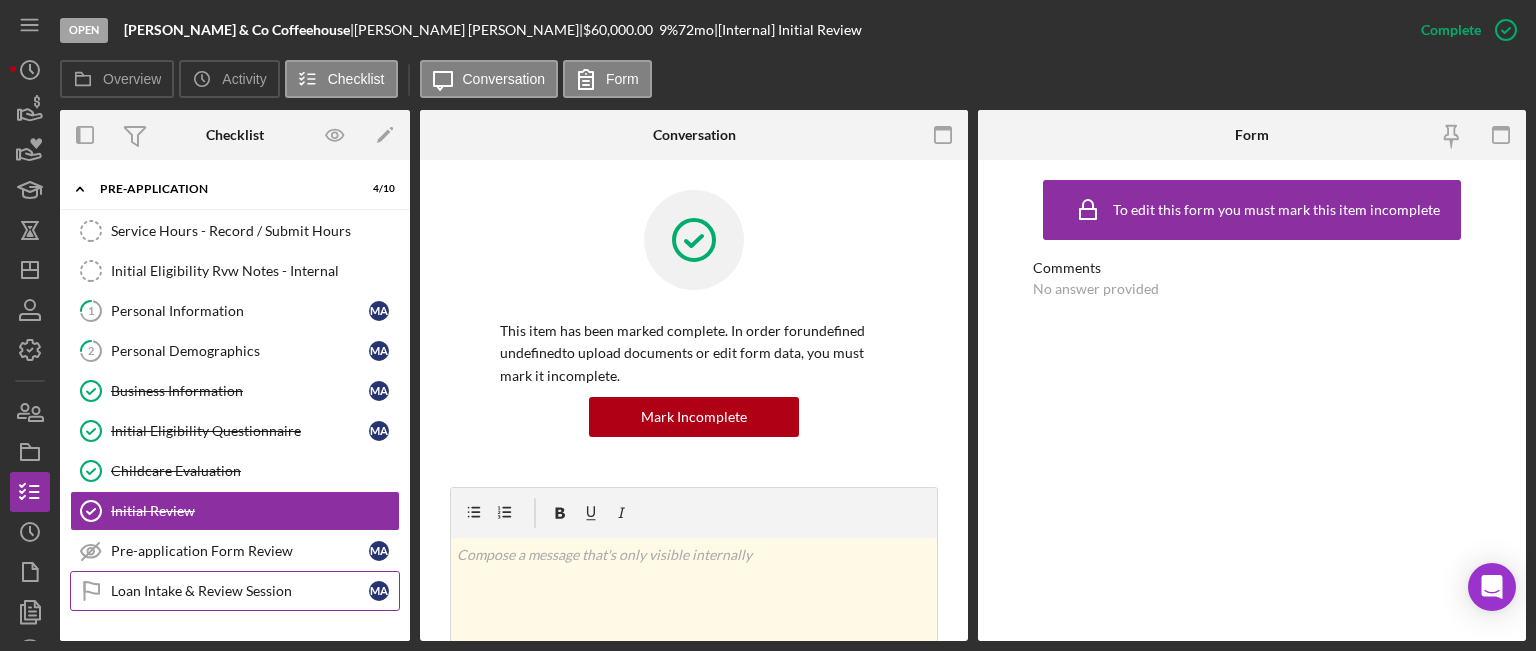 click on "Loan Intake & Review Session Loan Intake & Review Session M A" at bounding box center [235, 591] 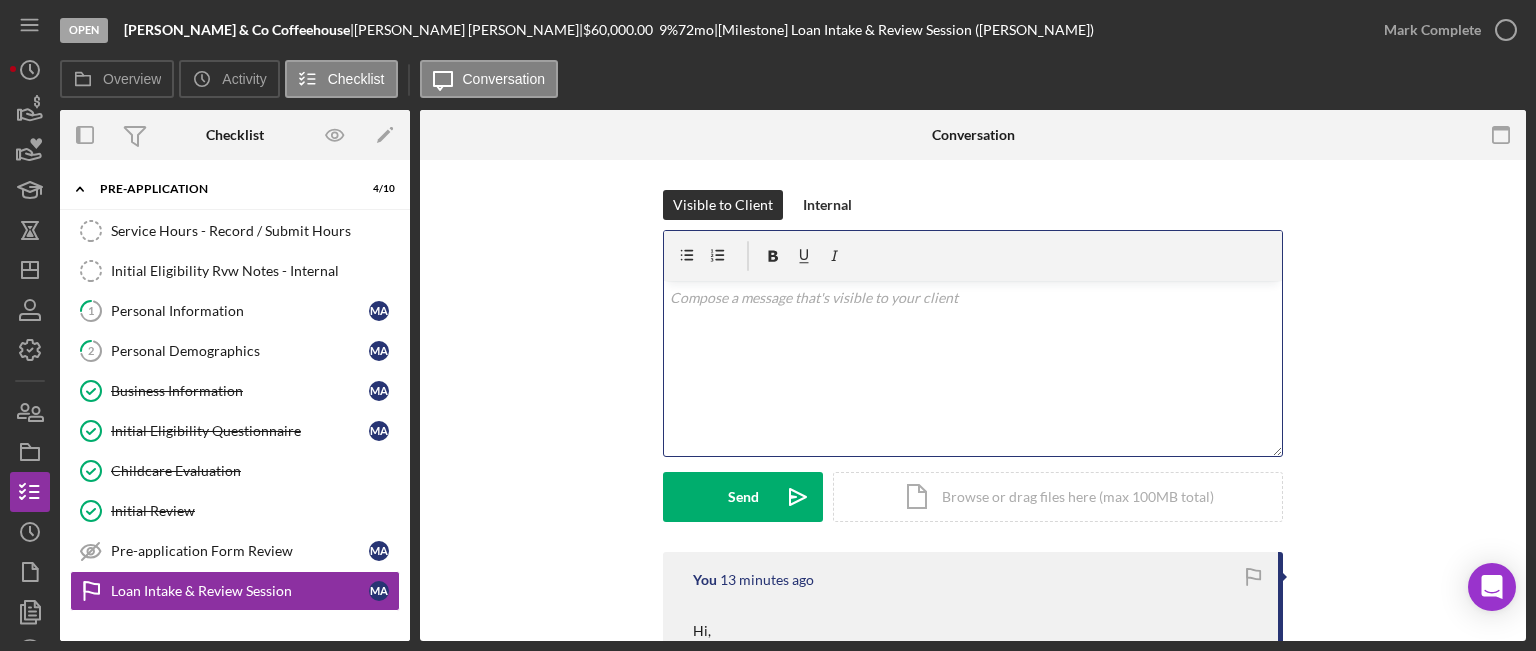 click on "v Color teal Color pink Remove color Add row above Add row below Add column before Add column after Merge cells Split cells Remove column Remove row Remove table" at bounding box center (973, 368) 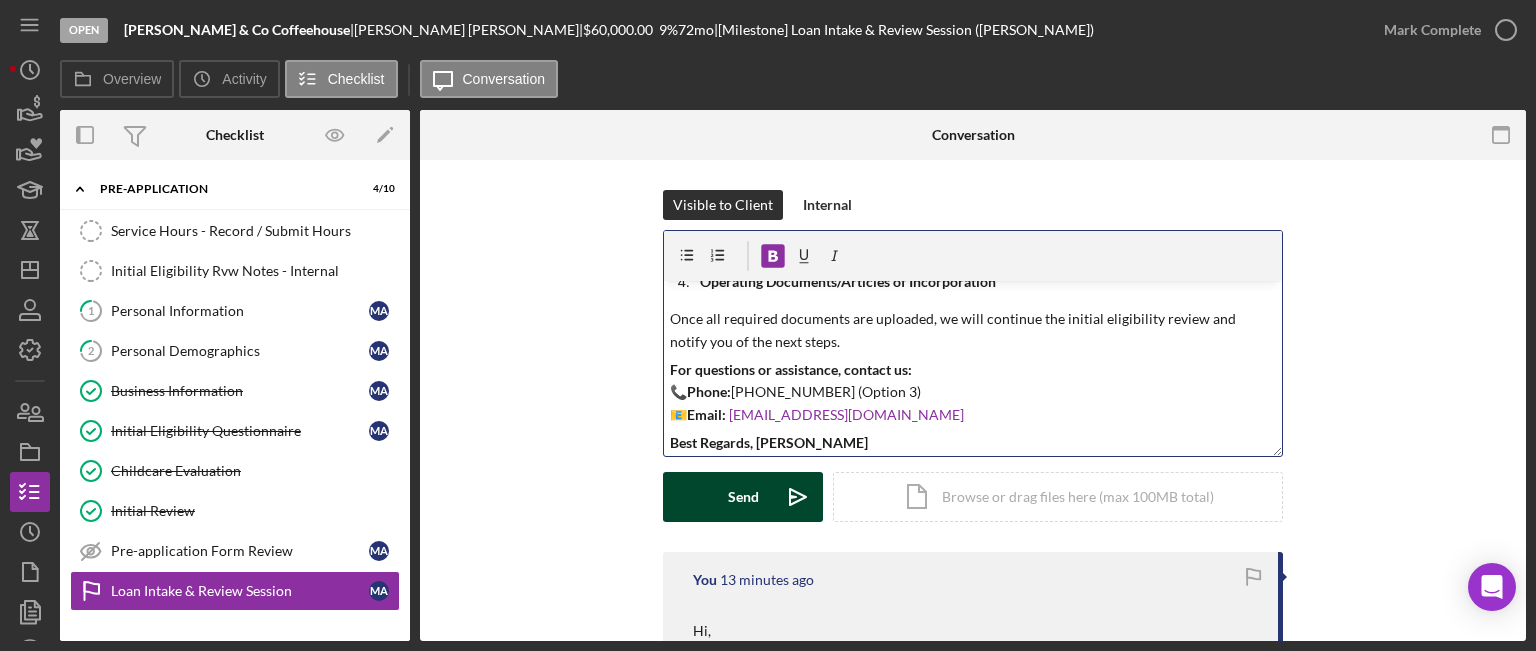 scroll, scrollTop: 212, scrollLeft: 0, axis: vertical 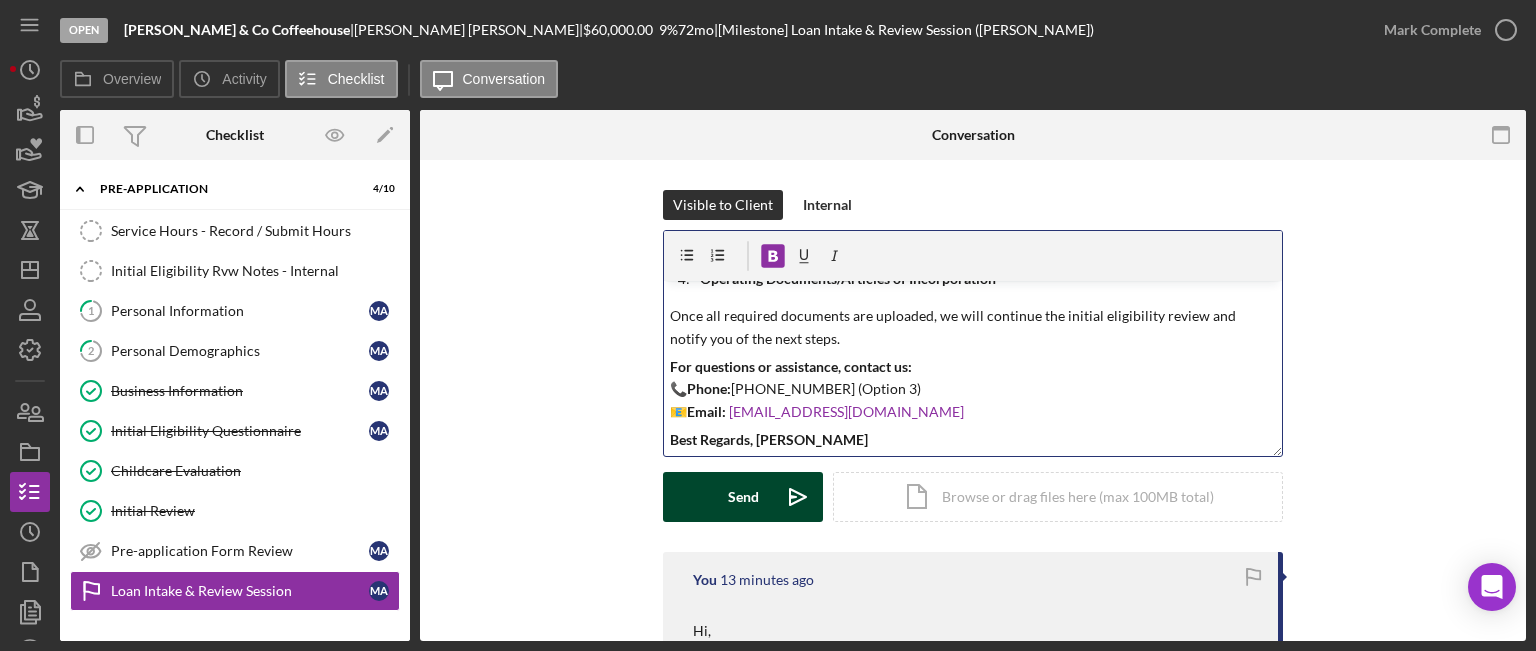 click on "Send Icon/icon-invite-send" at bounding box center [743, 497] 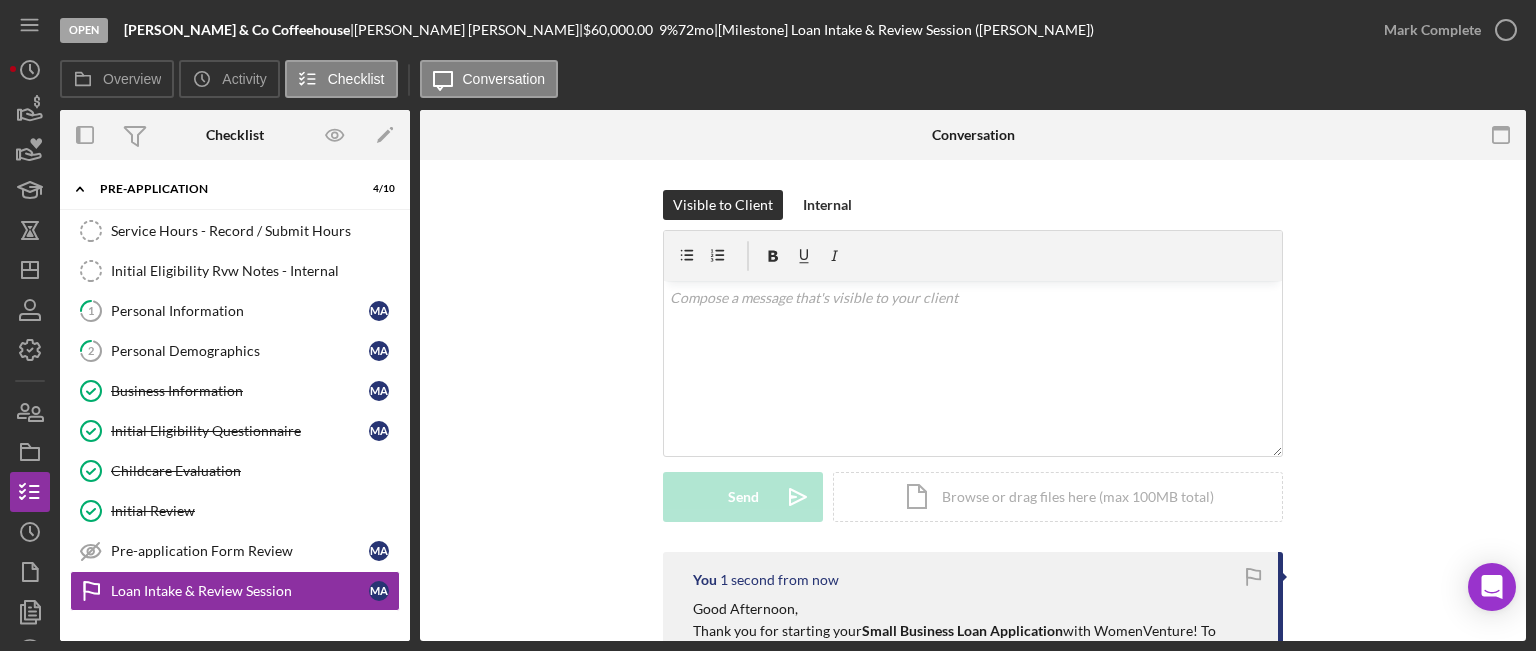 scroll, scrollTop: 0, scrollLeft: 0, axis: both 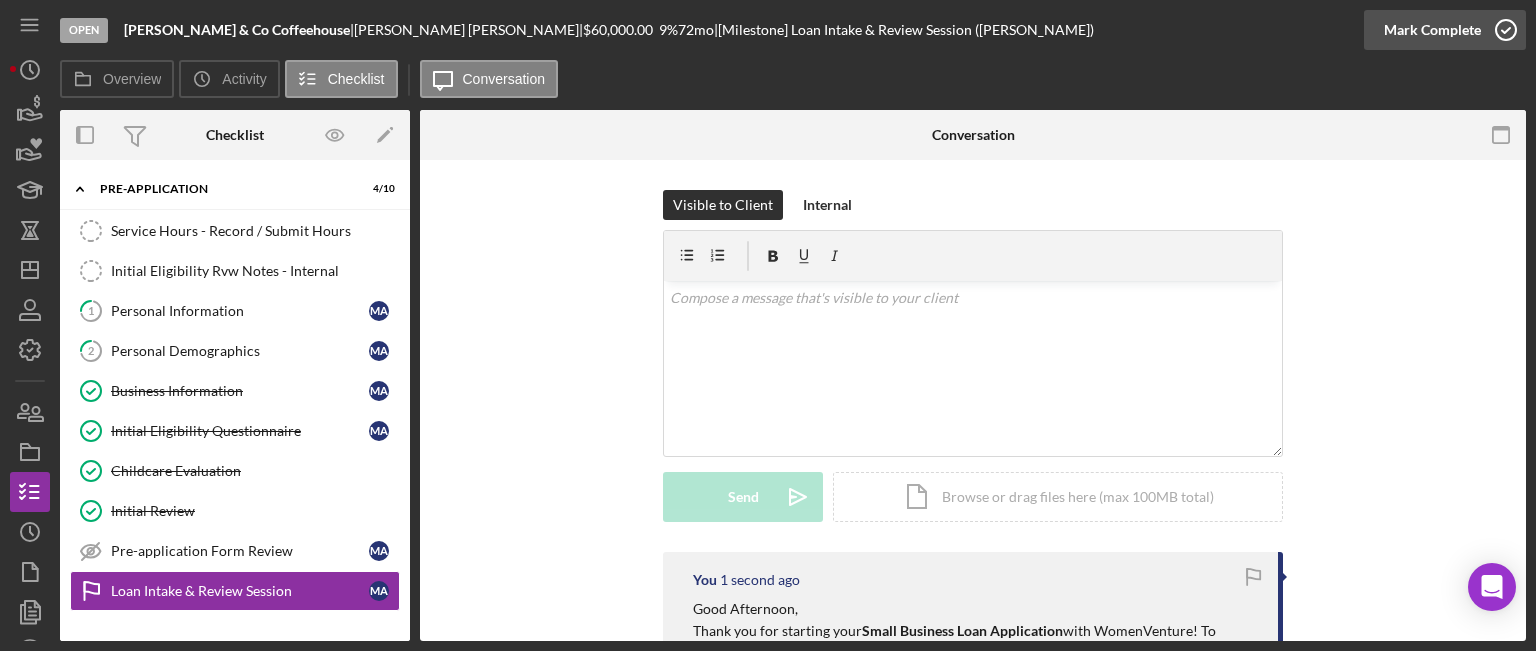 click 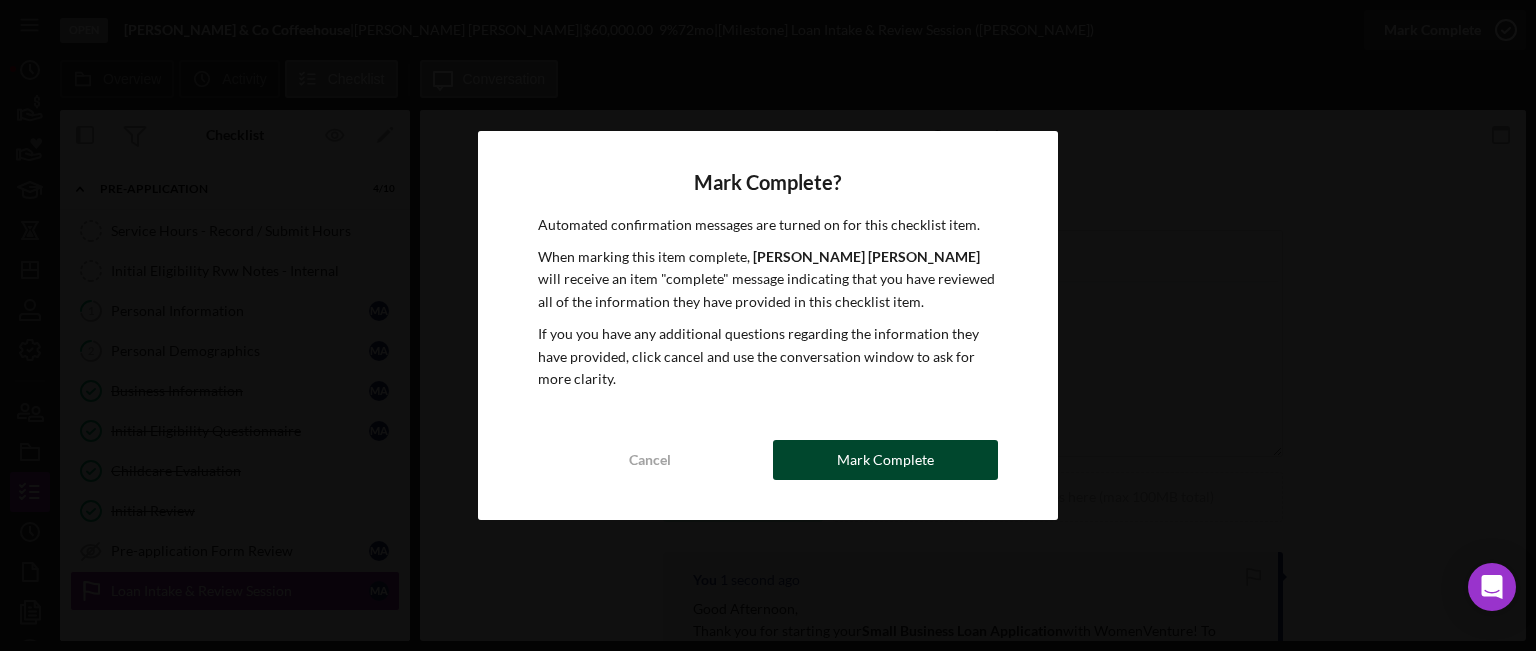click on "Mark Complete" at bounding box center [885, 460] 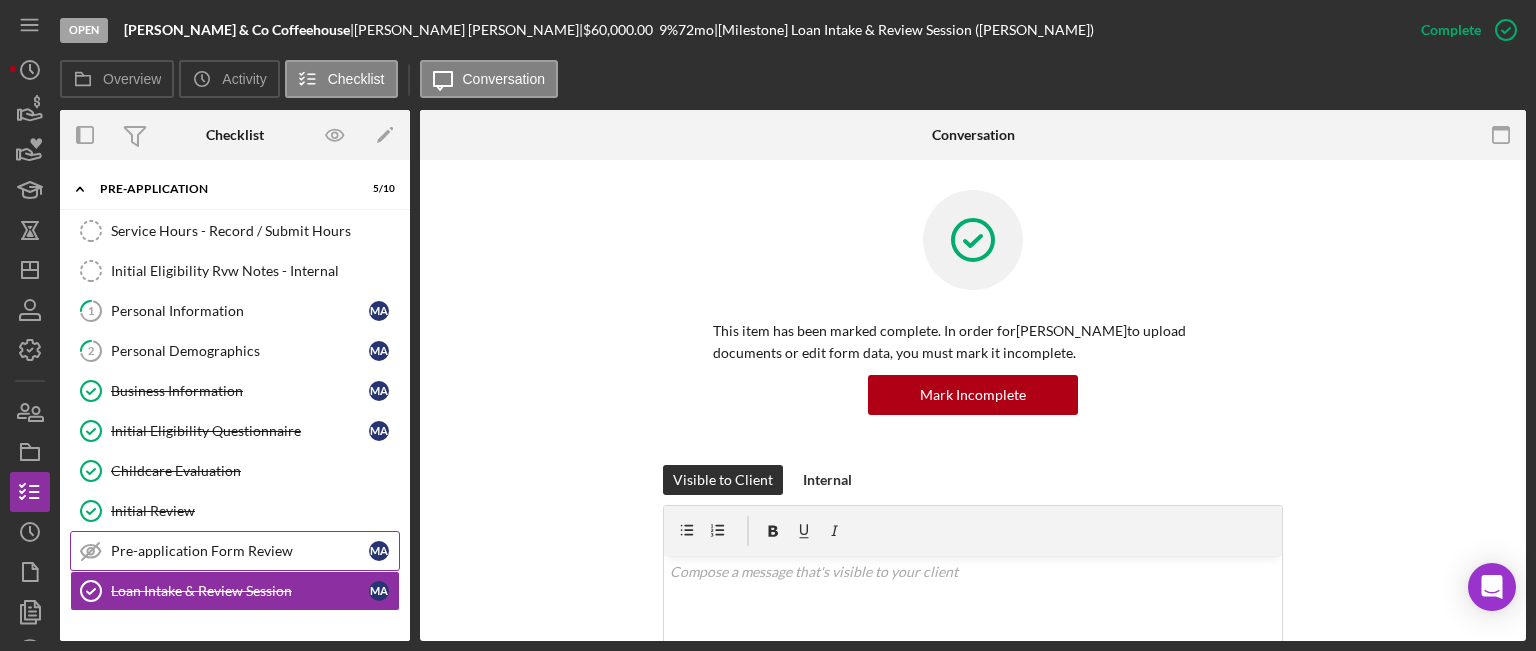 click on "Pre-application Form Review" at bounding box center [240, 551] 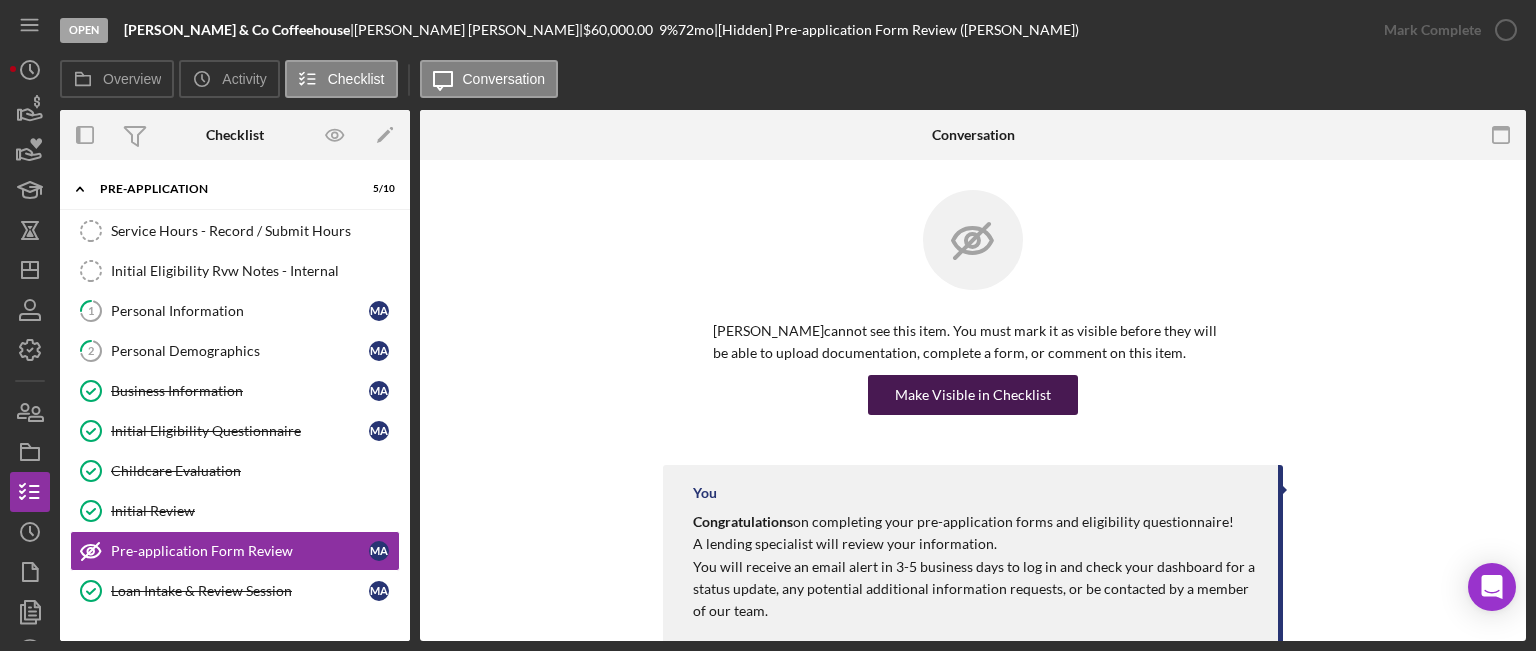 click on "Make Visible in Checklist" at bounding box center [973, 395] 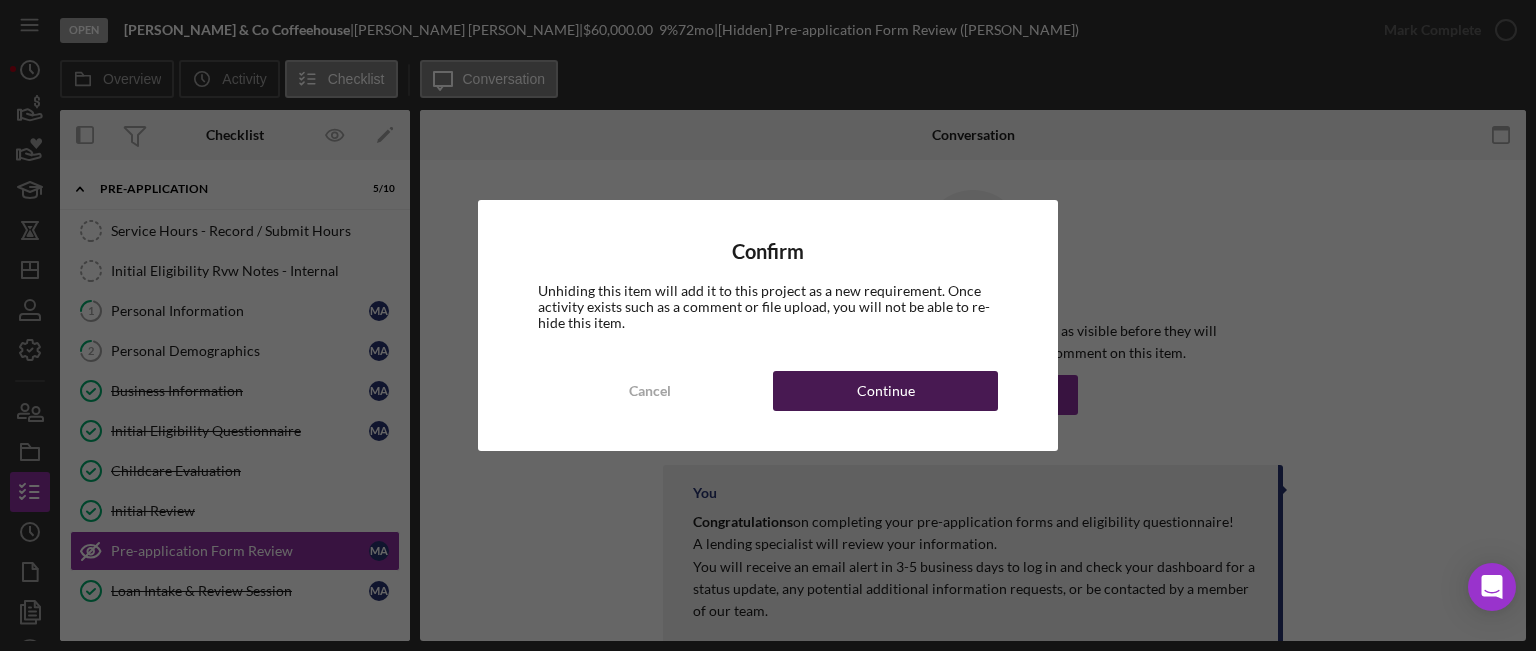 click on "Continue" at bounding box center [885, 391] 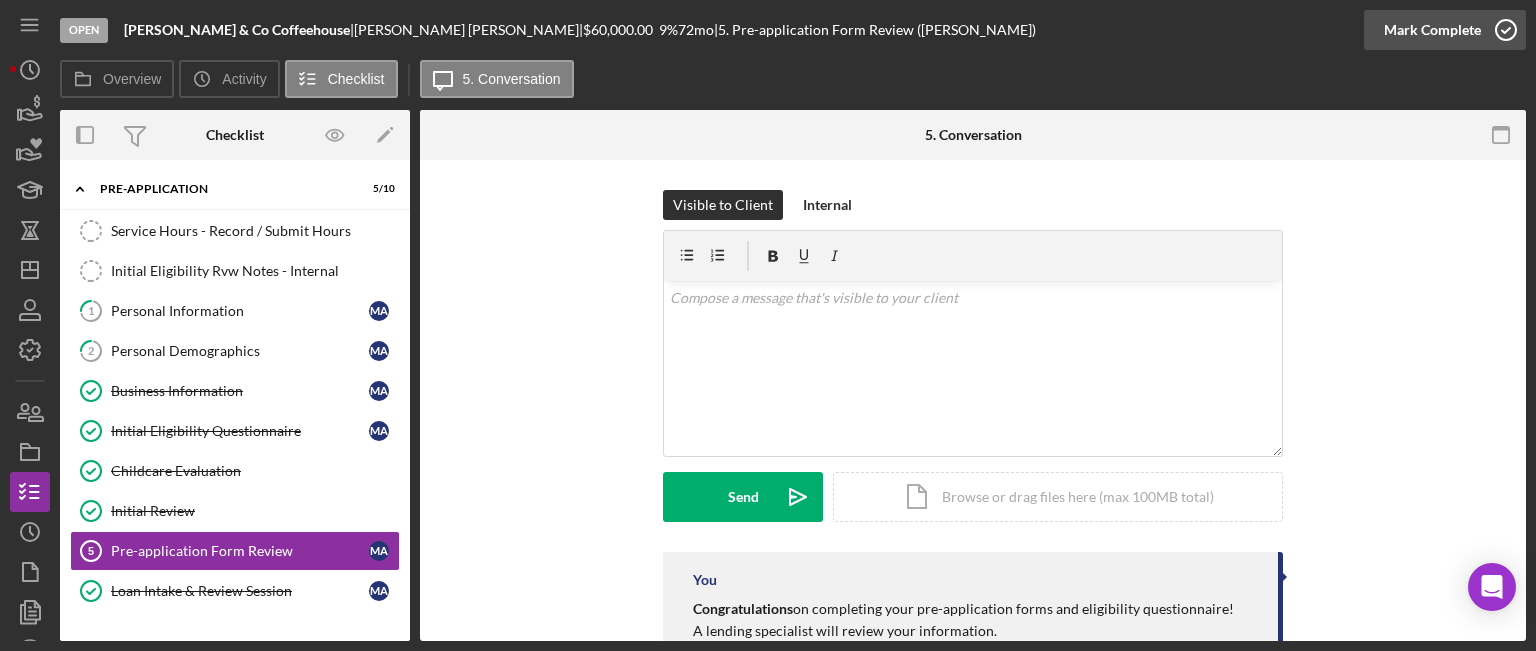 click 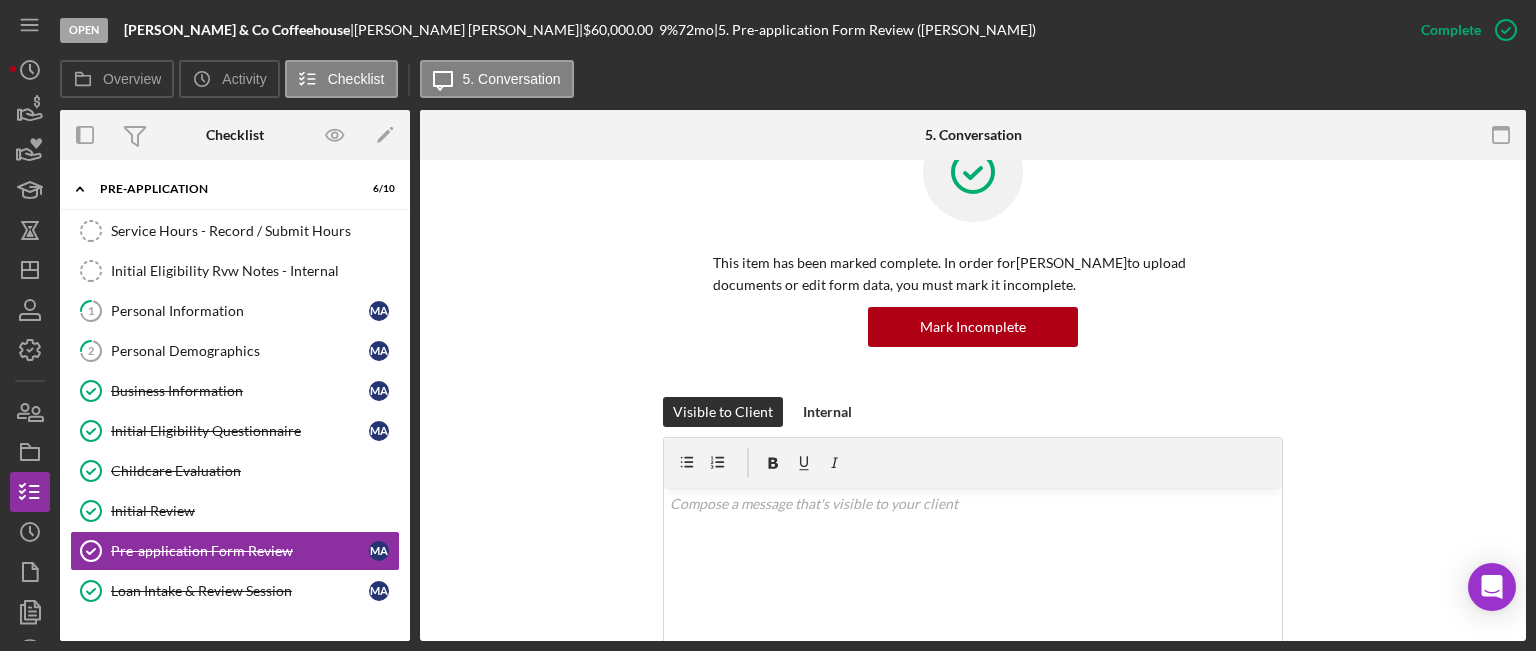 scroll, scrollTop: 100, scrollLeft: 0, axis: vertical 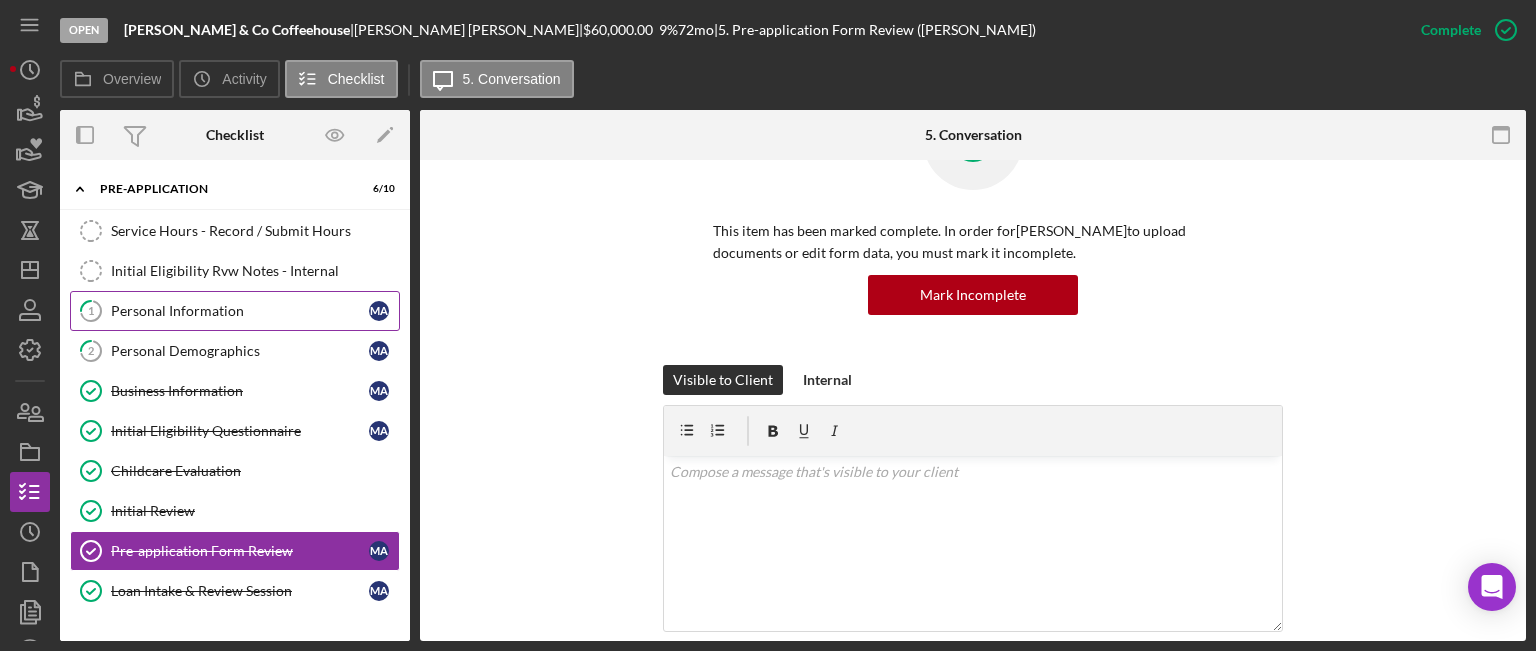 click on "Personal Information" at bounding box center (240, 311) 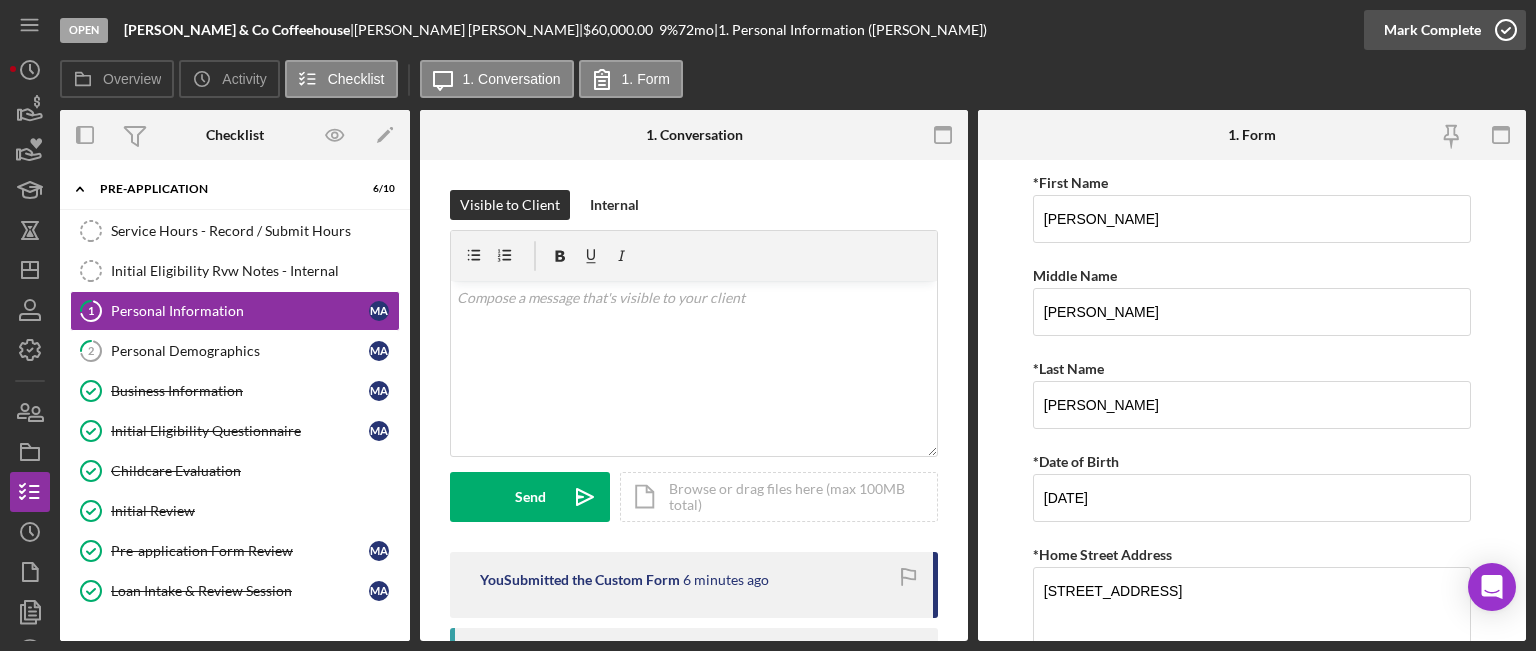 click 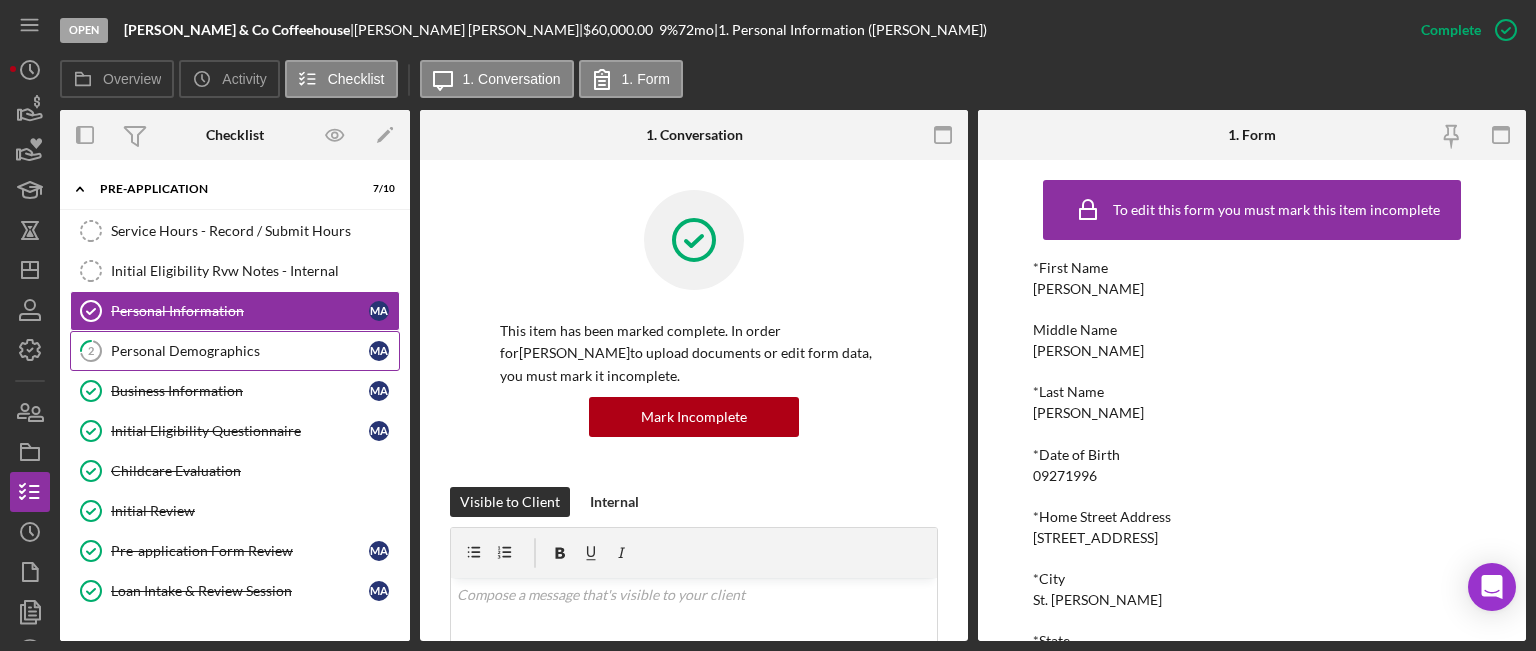 click on "Personal Demographics" at bounding box center [240, 351] 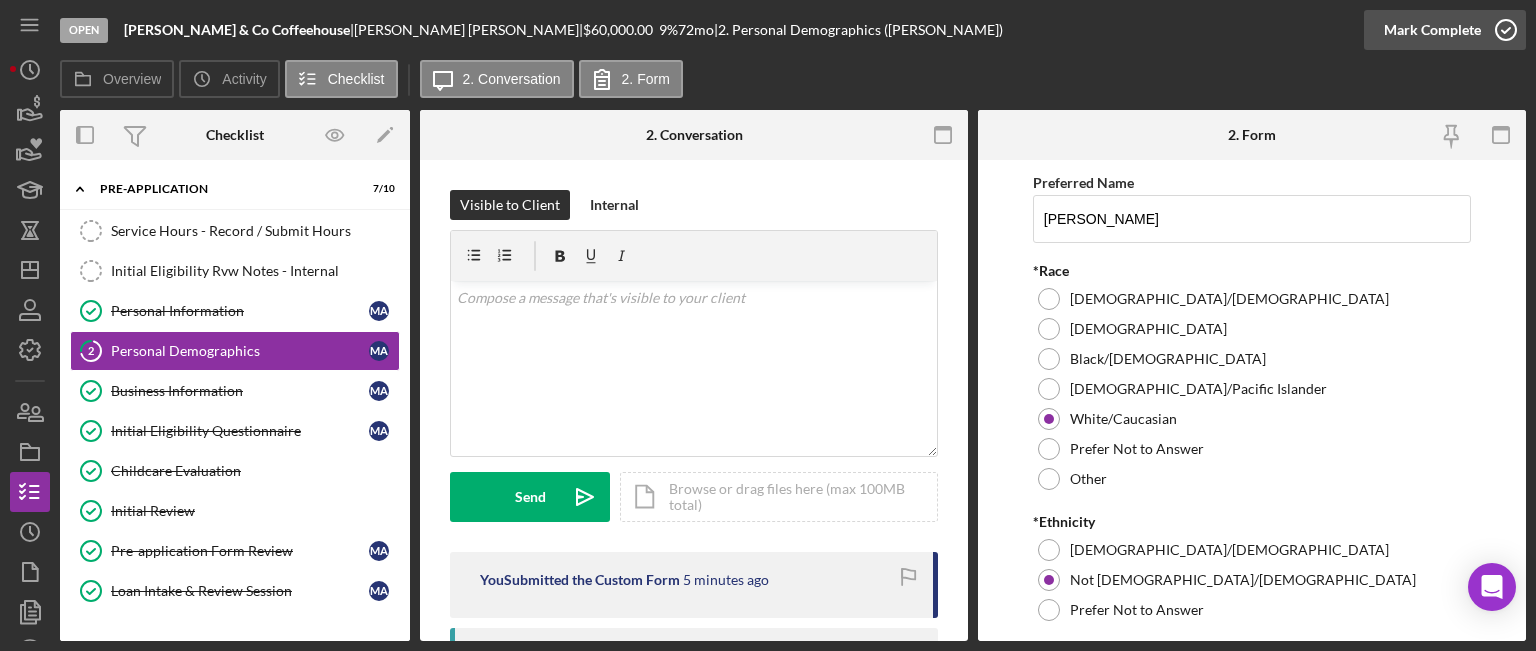 click 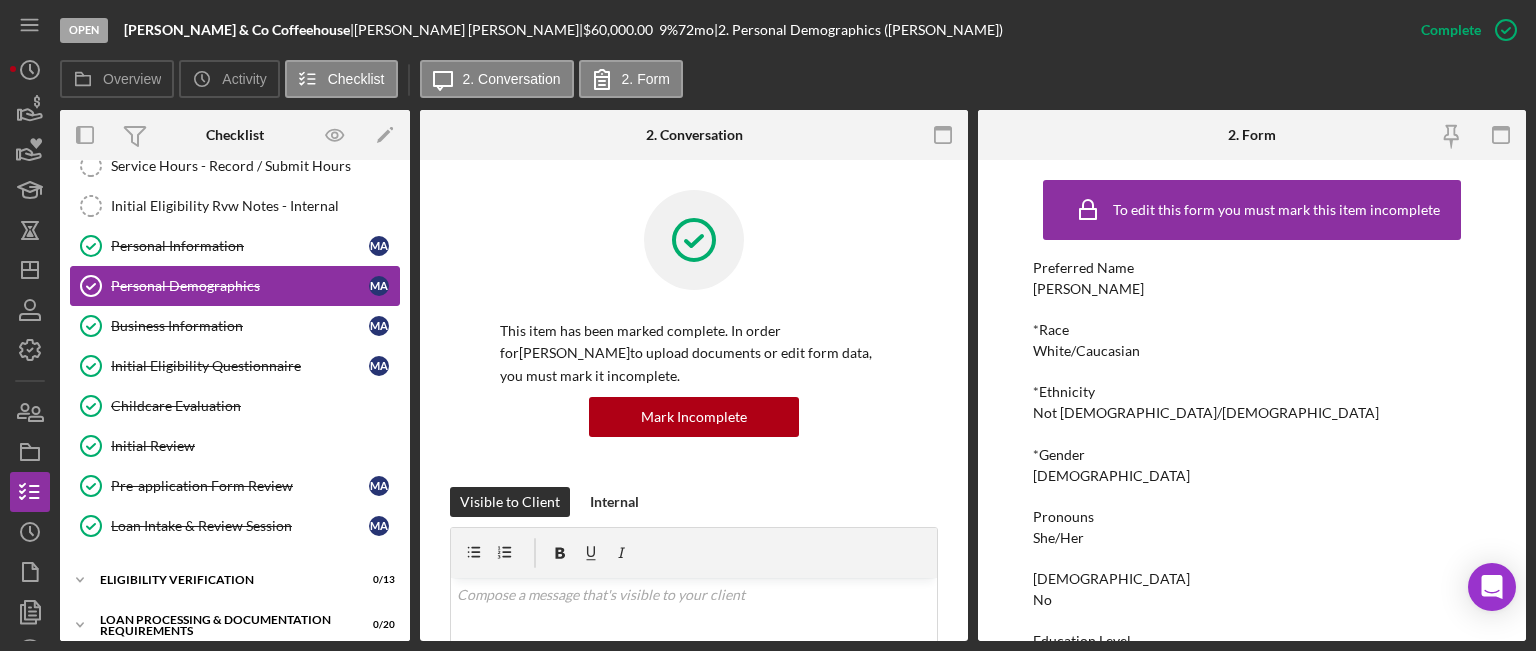 scroll, scrollTop: 100, scrollLeft: 0, axis: vertical 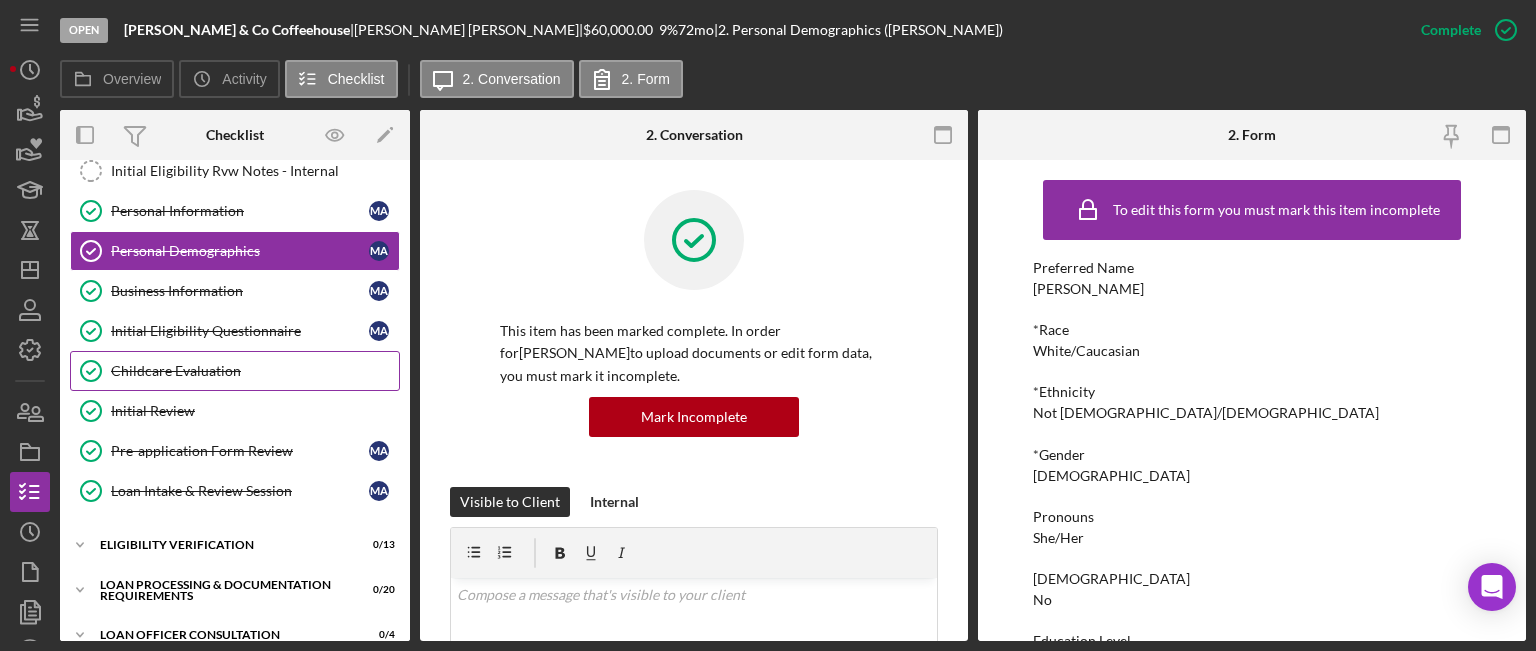 click on "Childcare Evaluation Childcare Evaluation" at bounding box center [235, 371] 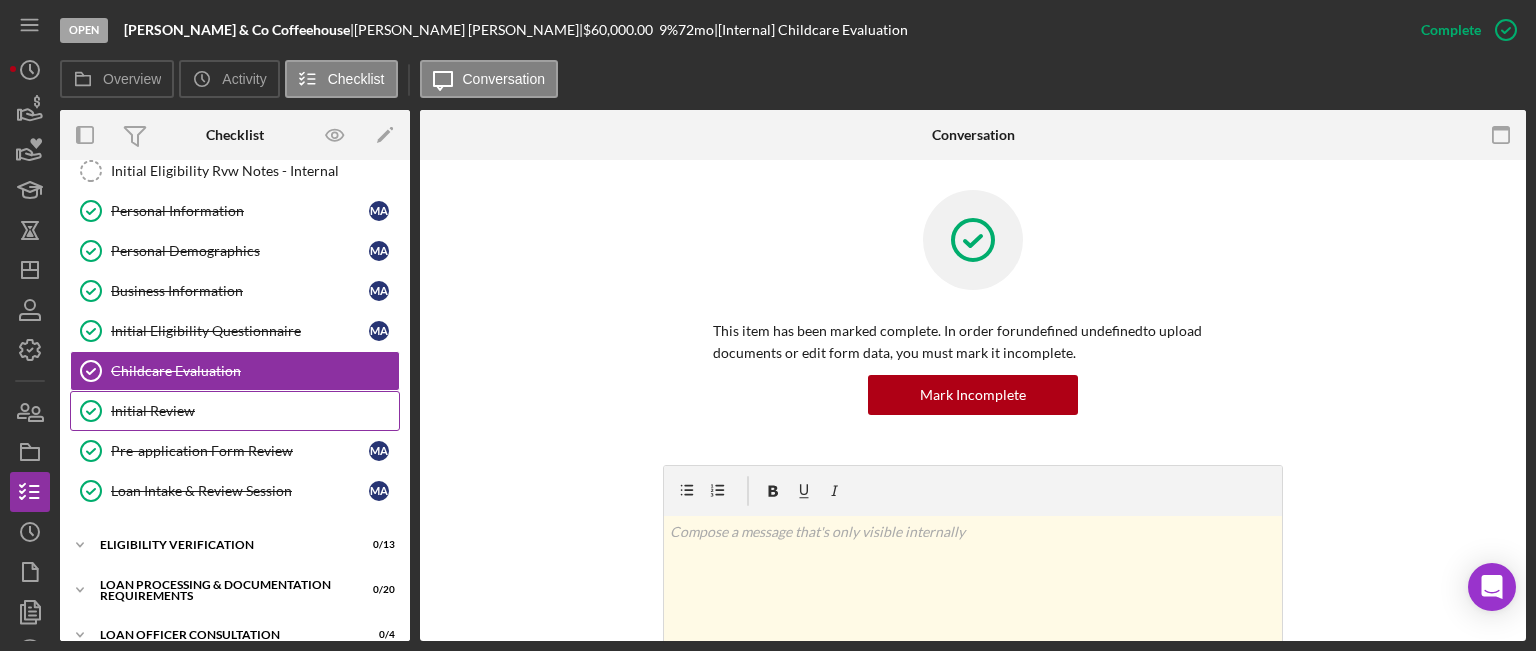 scroll, scrollTop: 300, scrollLeft: 0, axis: vertical 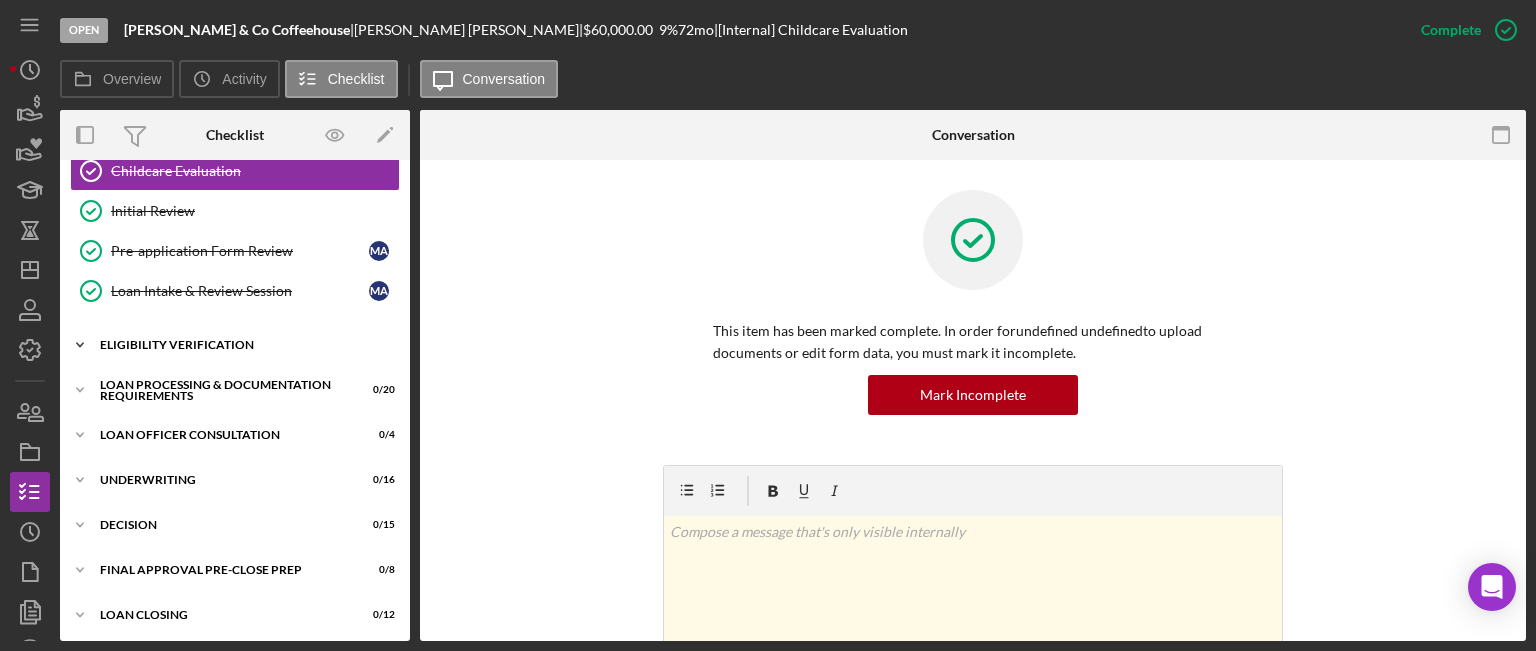 click on "Icon/Expander" 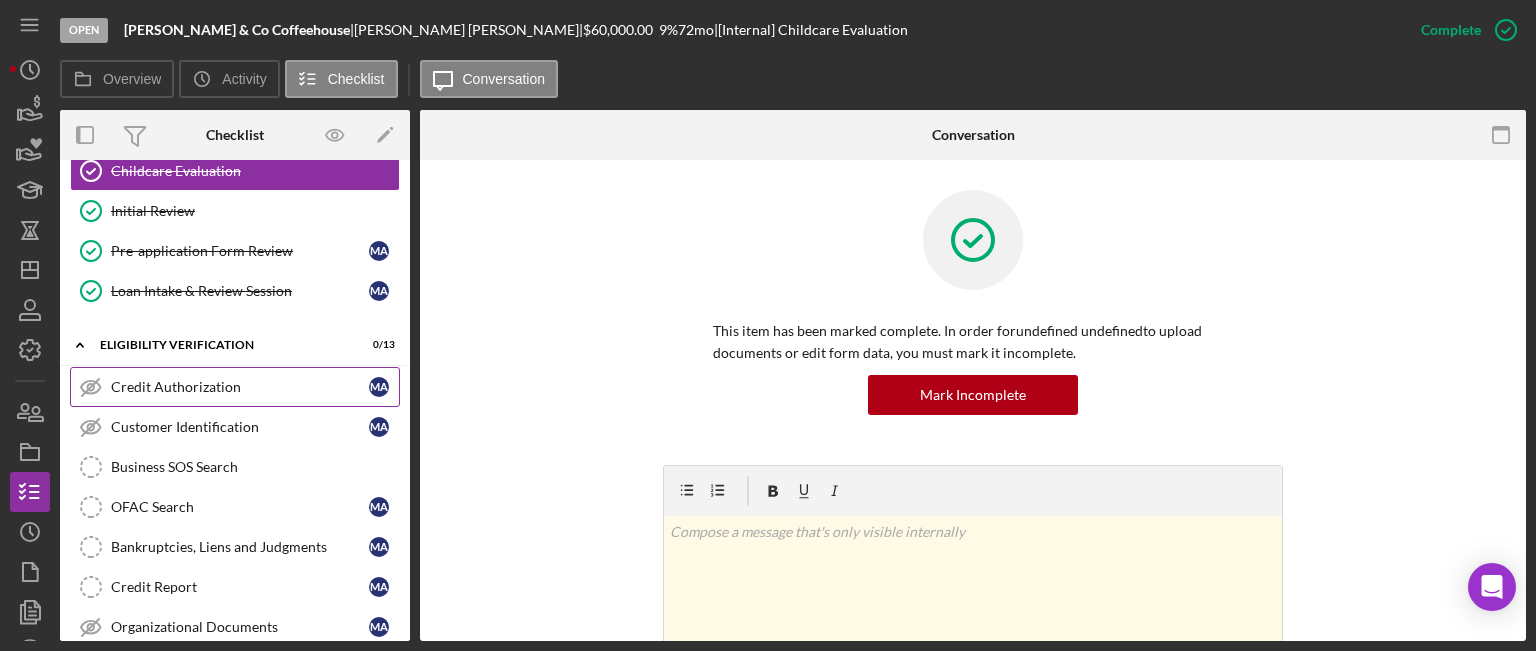 click on "Credit Authorization" at bounding box center (240, 387) 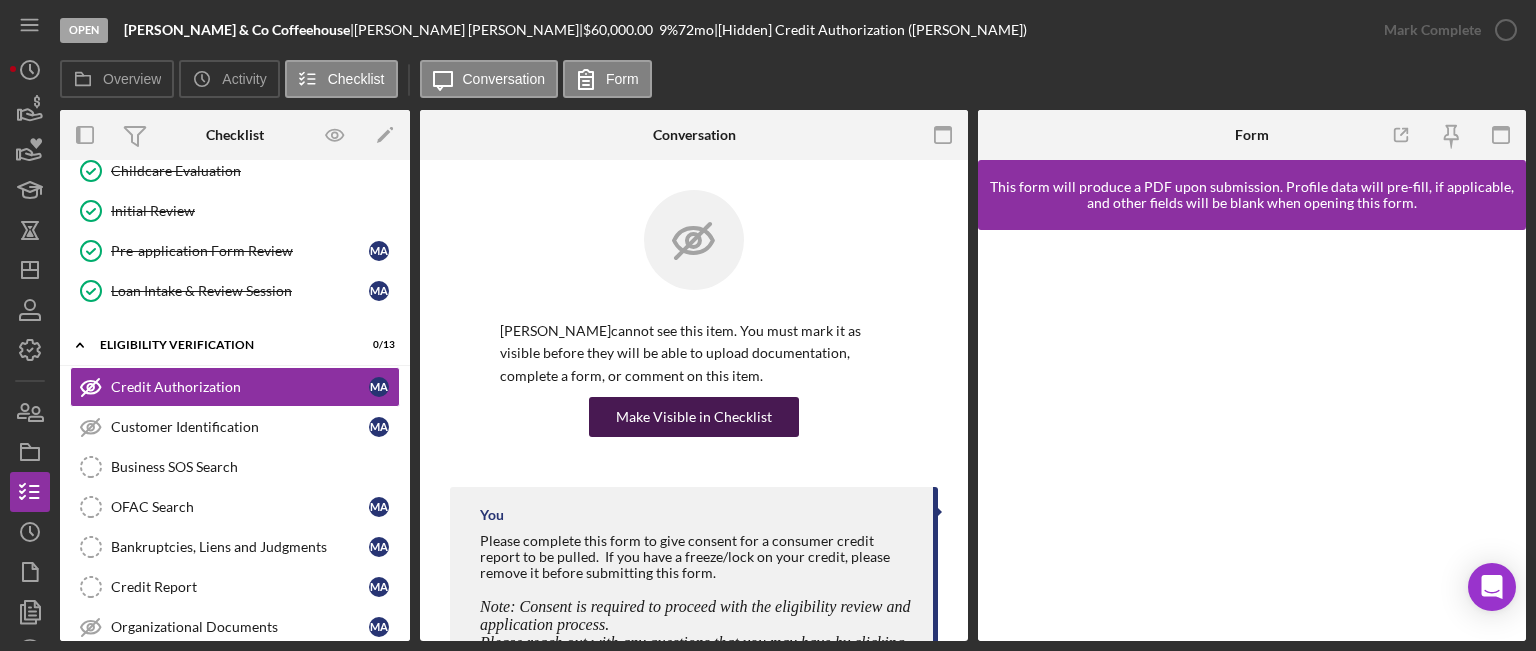 click on "Make Visible in Checklist" at bounding box center (694, 417) 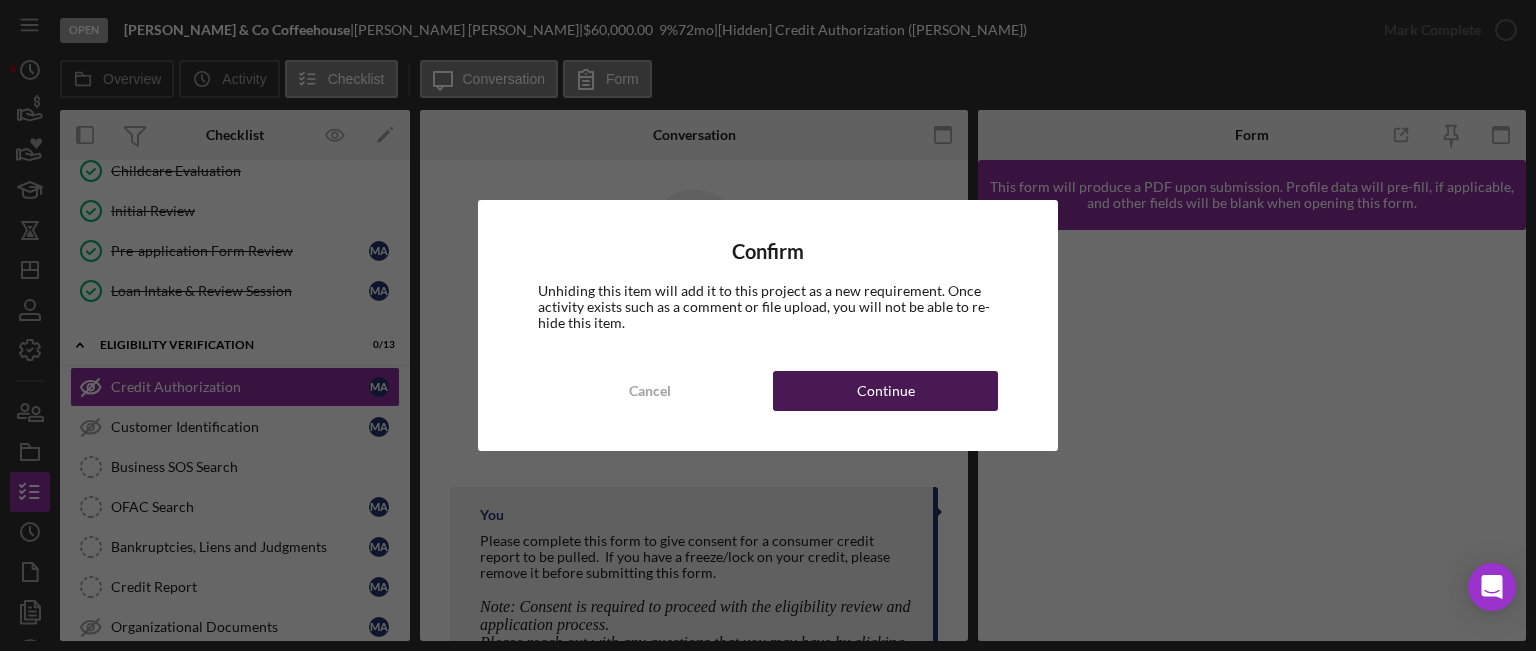 click on "Continue" at bounding box center (885, 391) 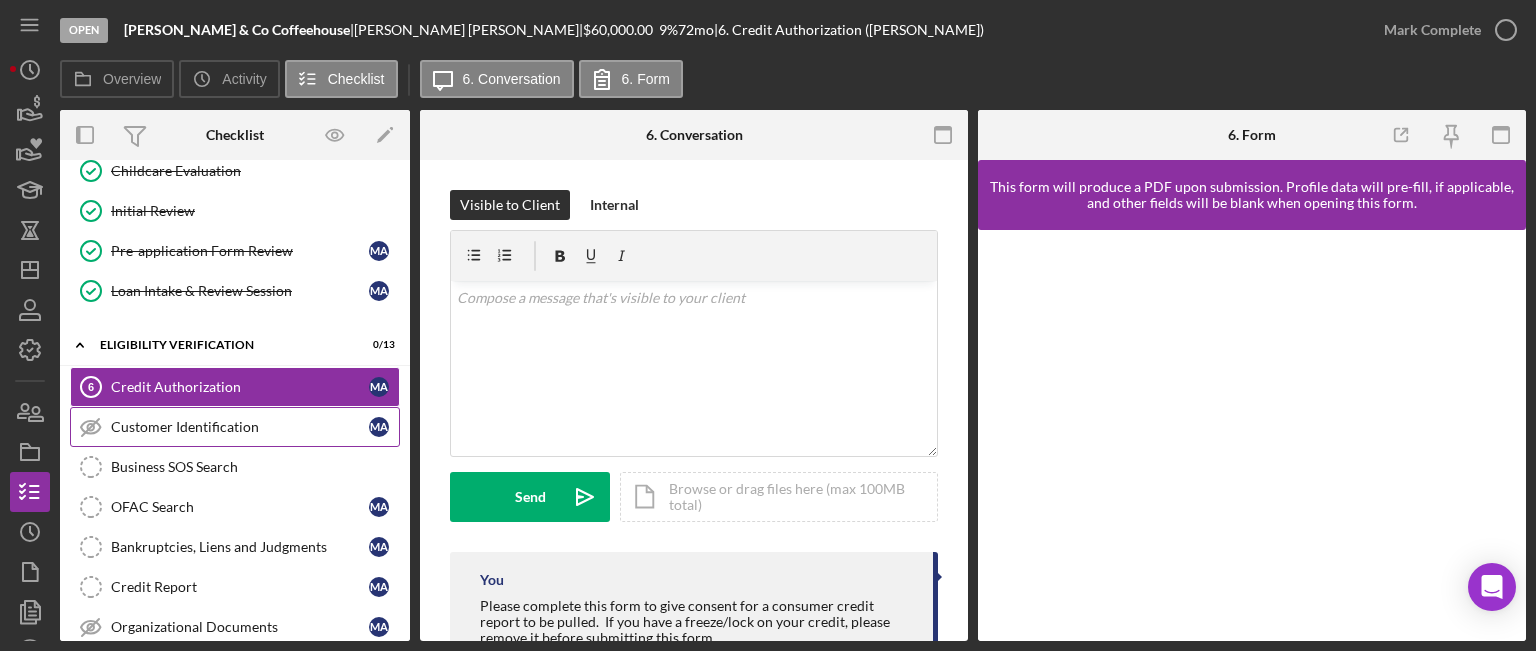 click on "Customer Identification" 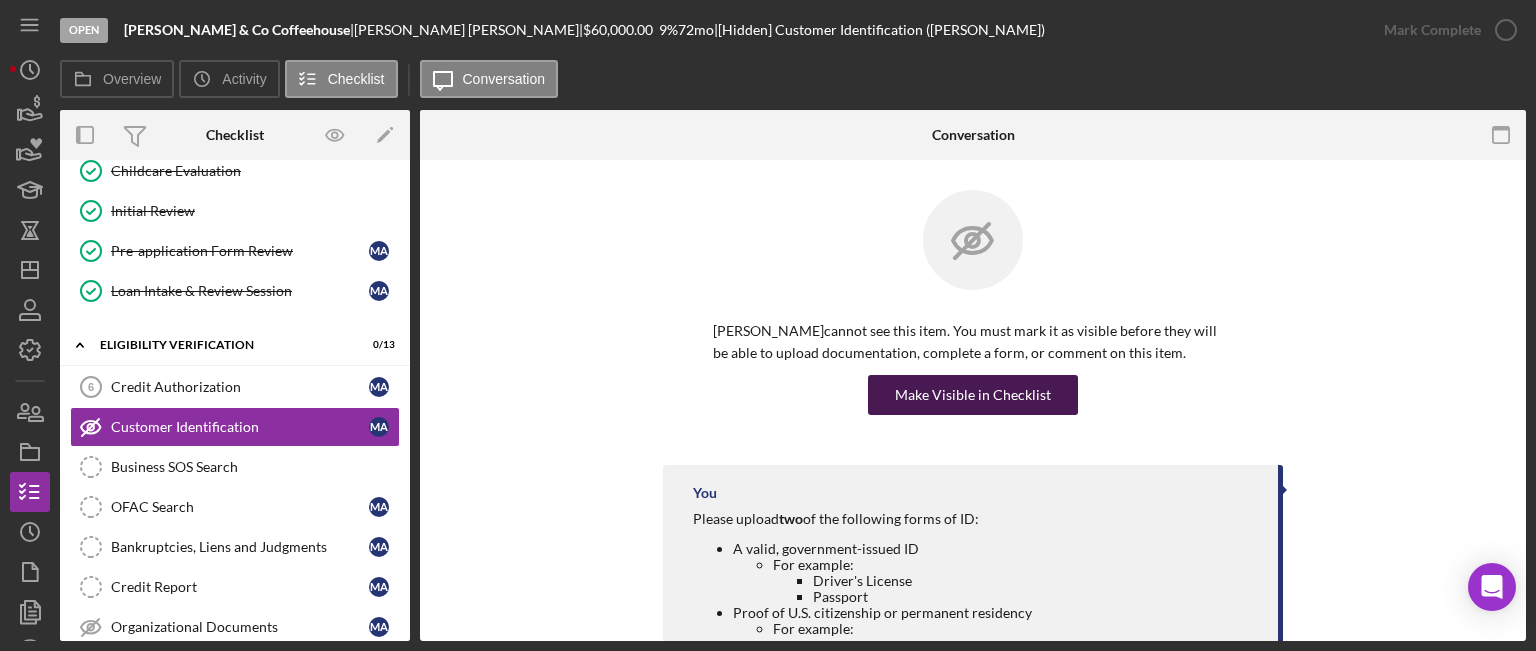 click on "Make Visible in Checklist" at bounding box center (973, 395) 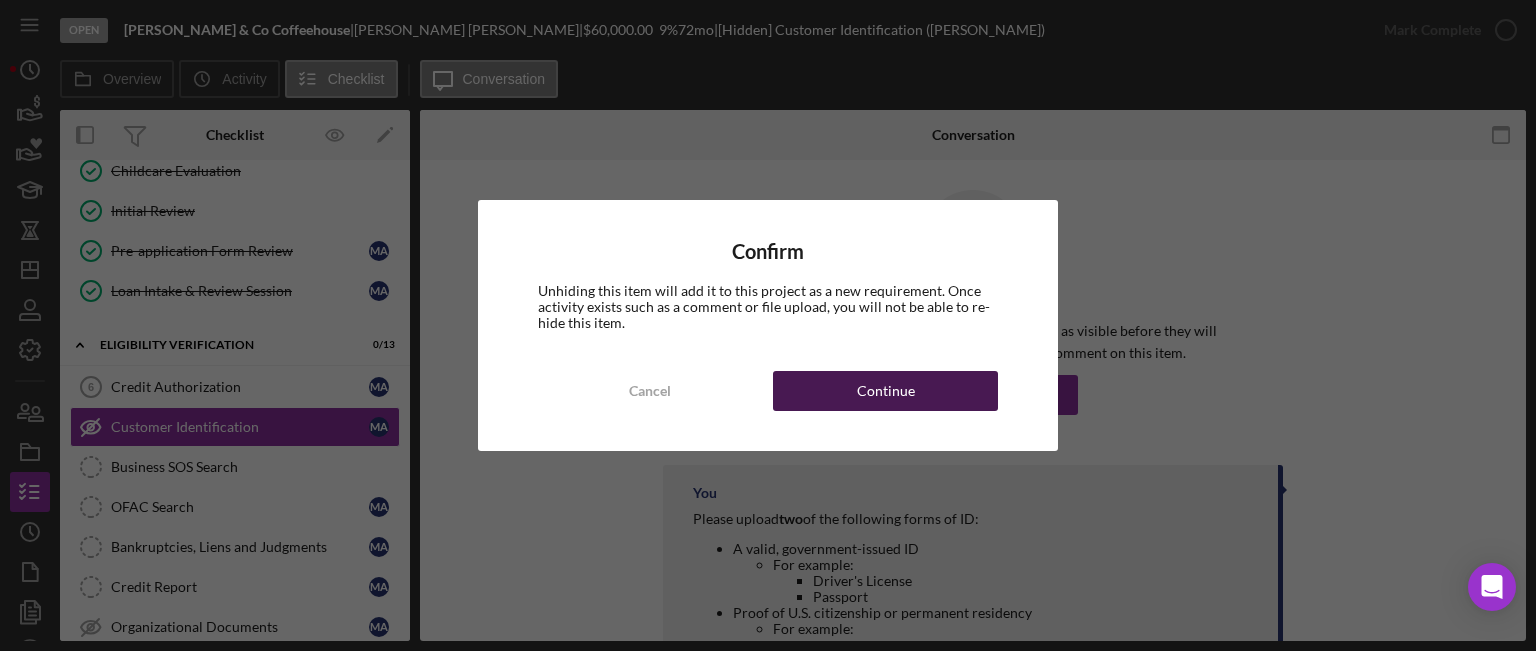 click on "Continue" at bounding box center [886, 391] 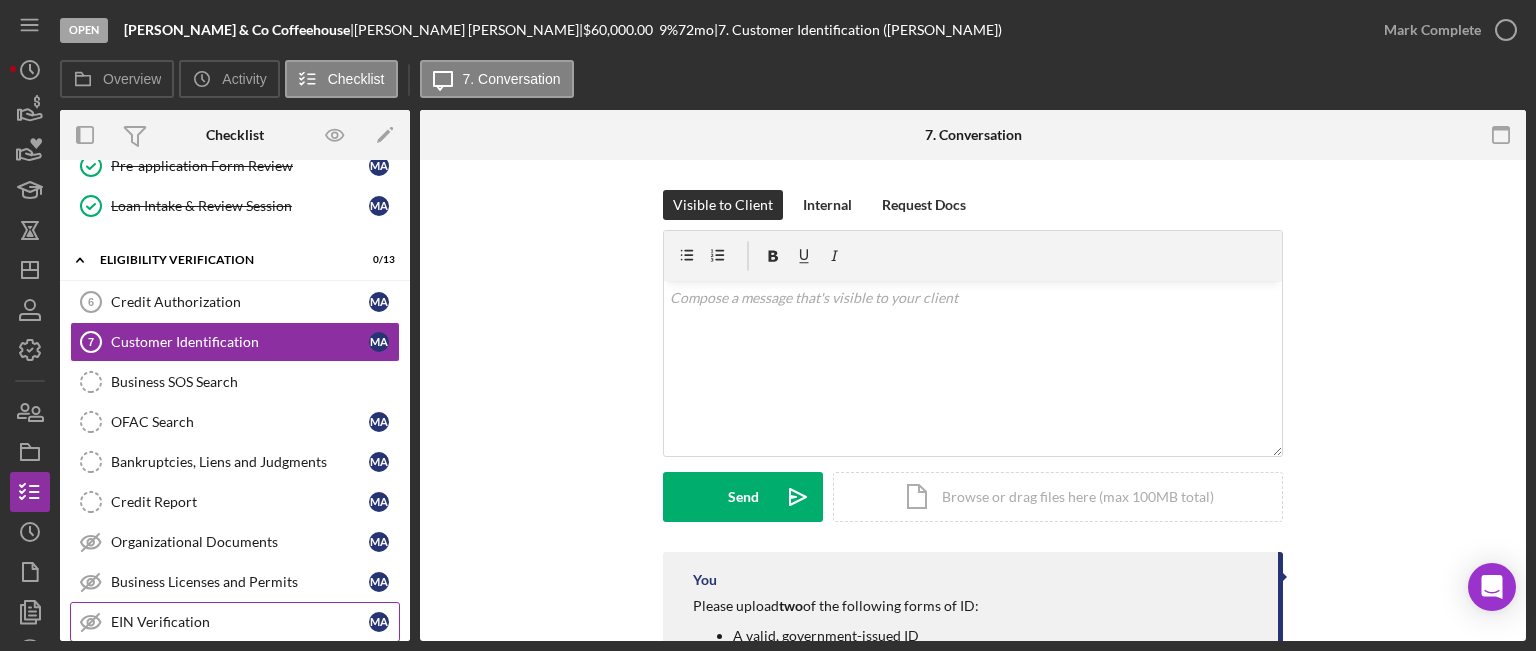 scroll, scrollTop: 500, scrollLeft: 0, axis: vertical 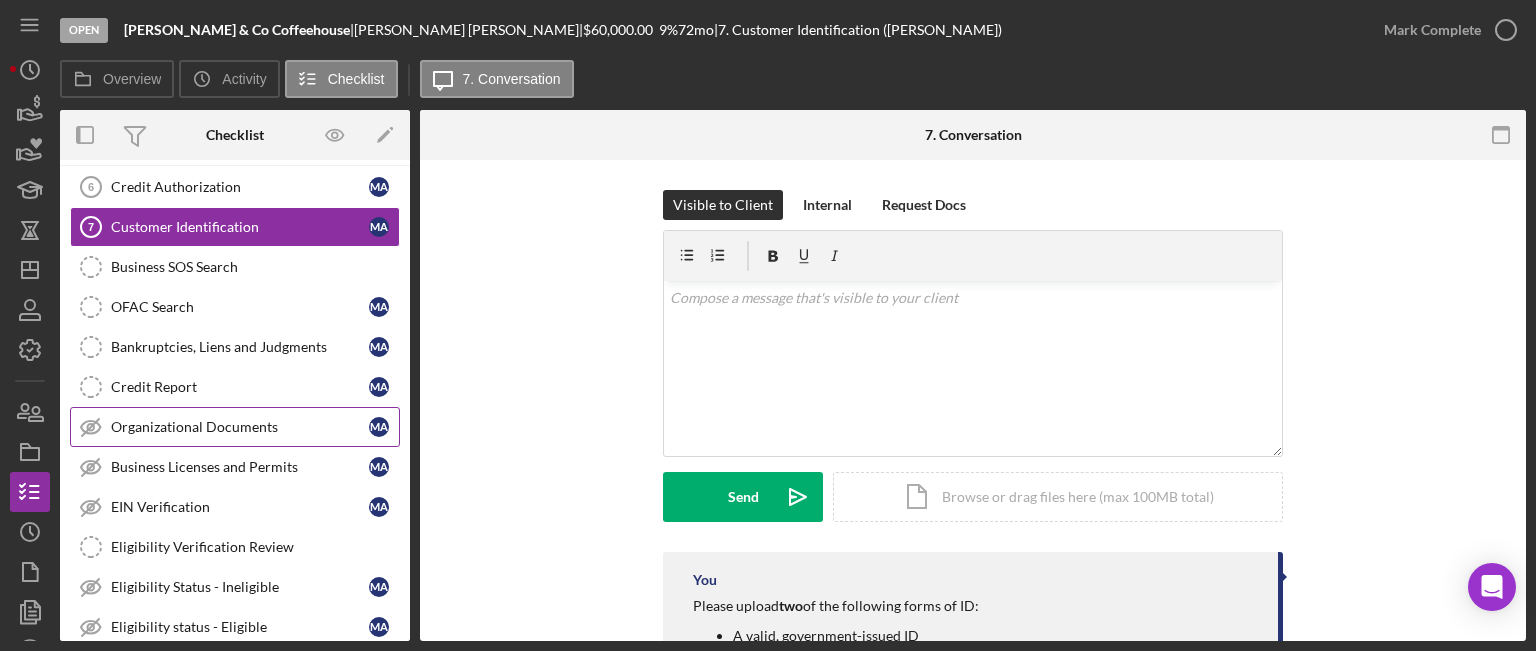 click on "Organizational Documents" at bounding box center [240, 427] 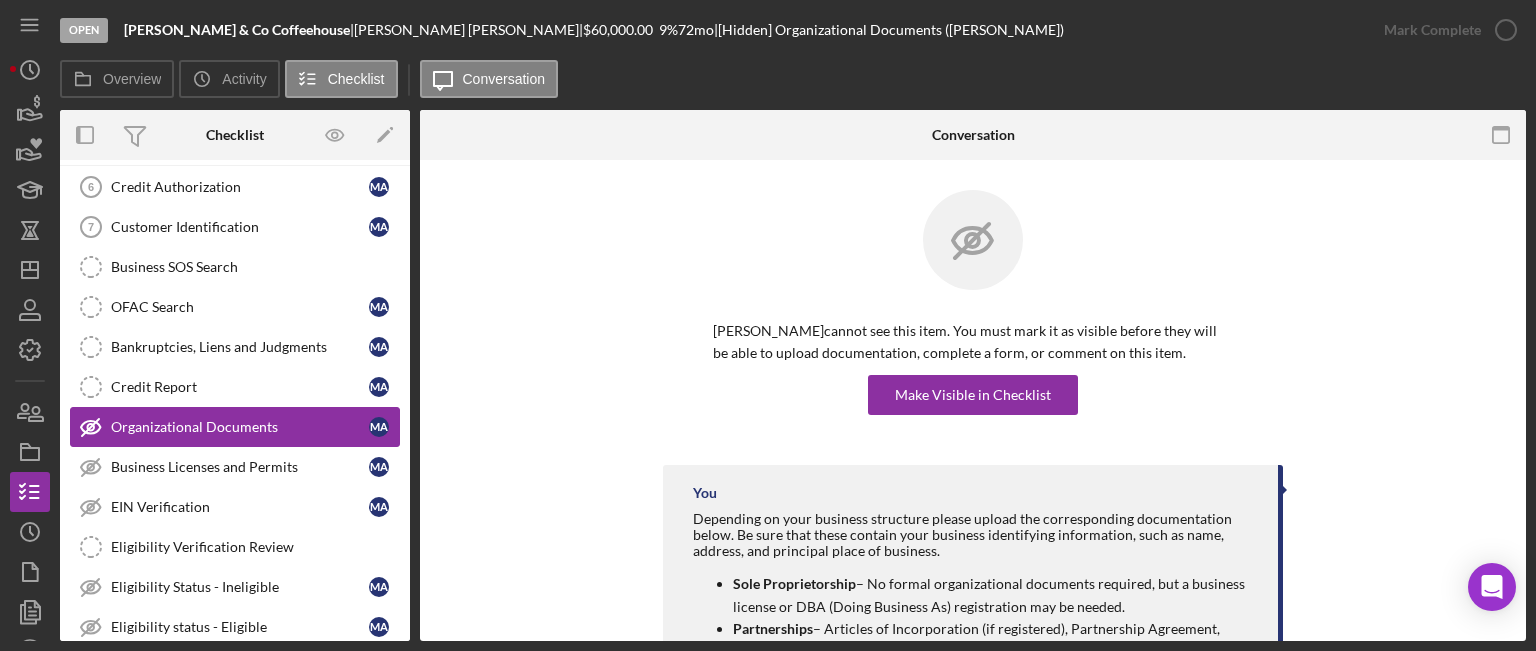 click on "Organizational Documents" at bounding box center [240, 427] 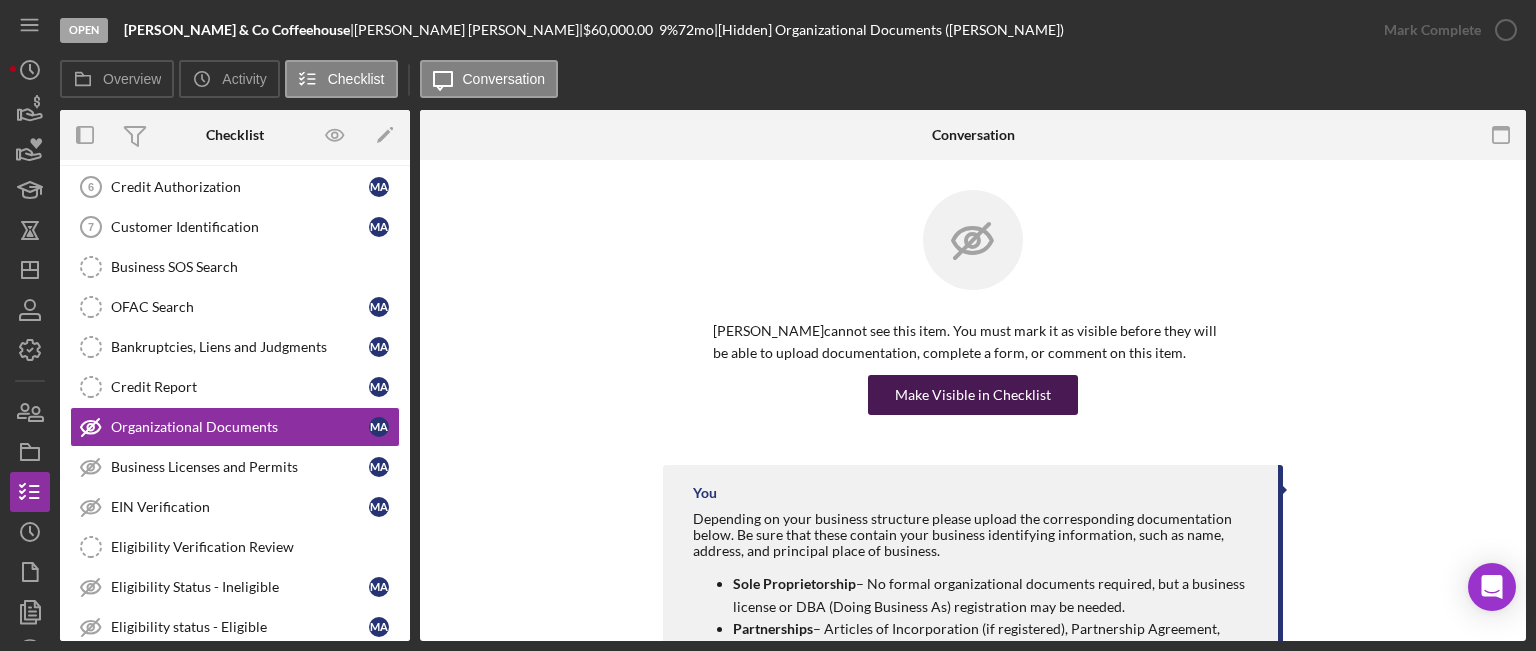 click on "Make Visible in Checklist" at bounding box center [973, 395] 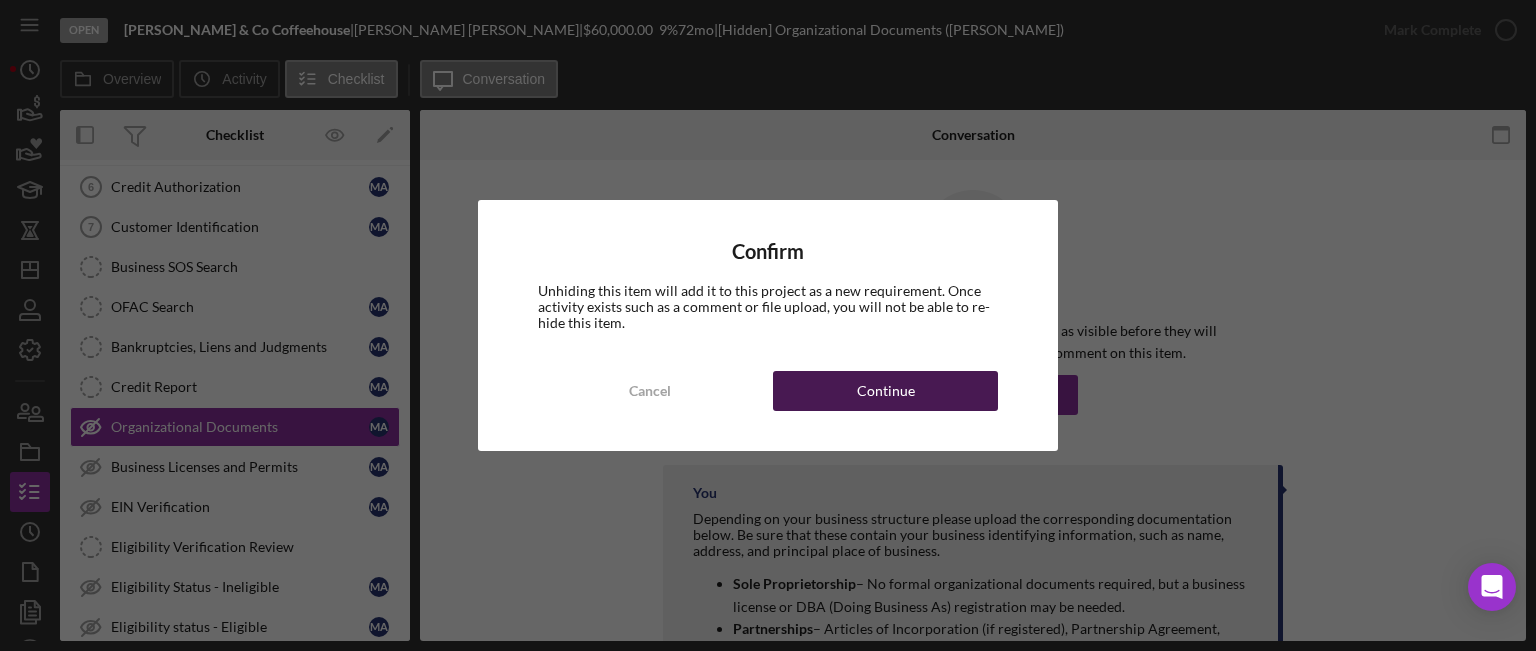 click on "Continue" at bounding box center (886, 391) 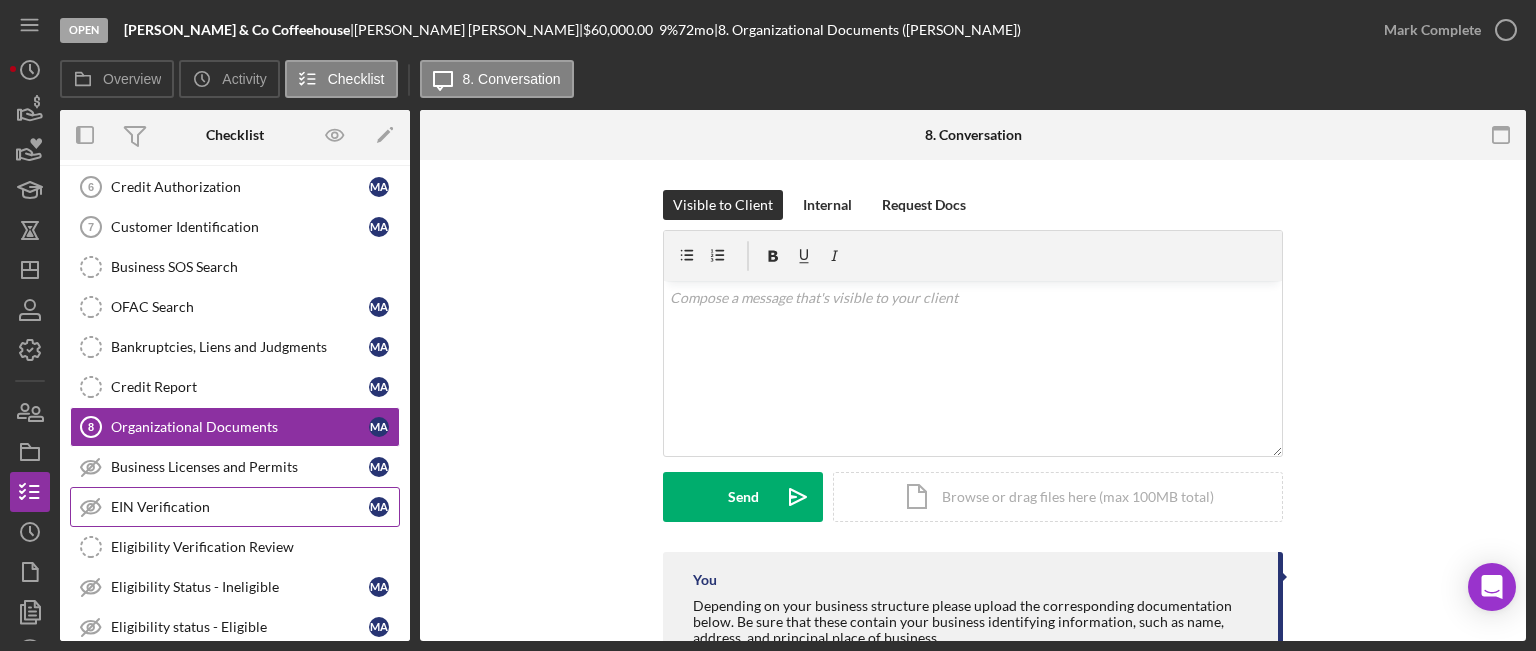 click on "EIN Verification" at bounding box center [240, 507] 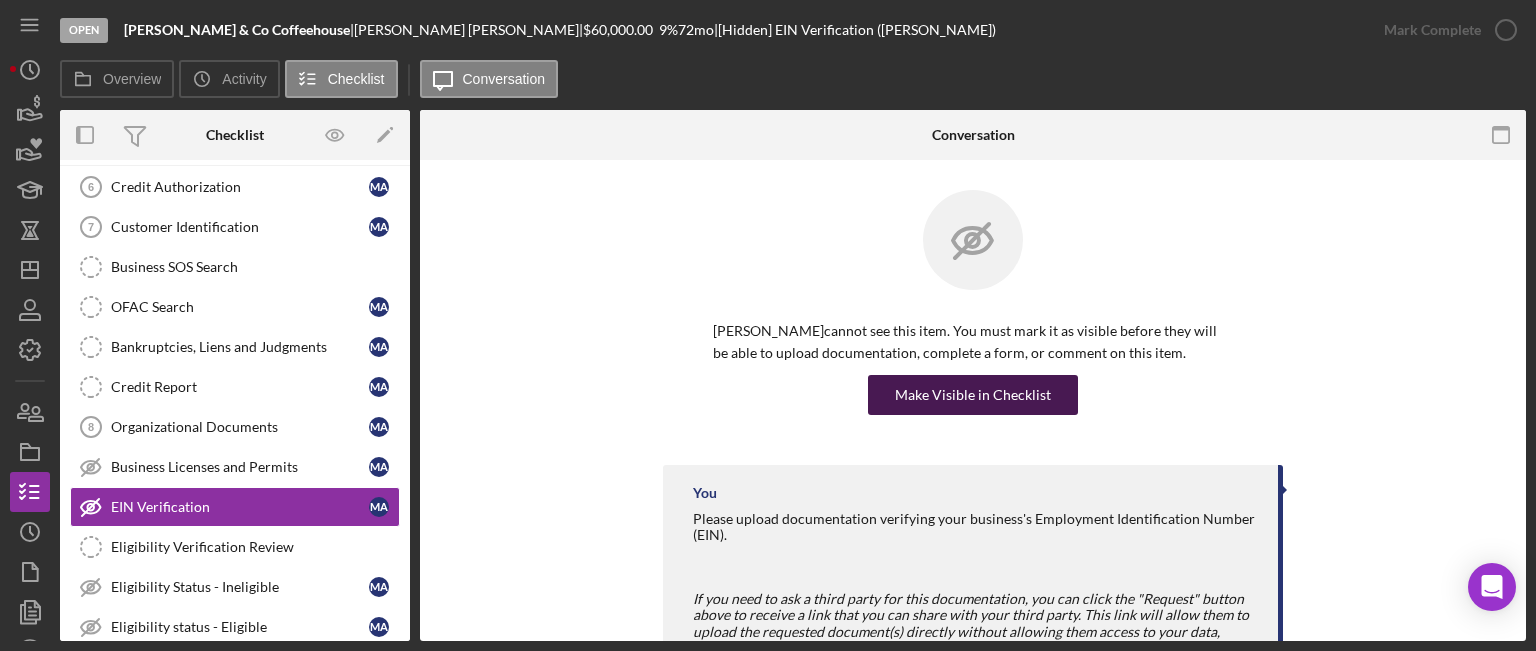 click on "Make Visible in Checklist" at bounding box center (973, 395) 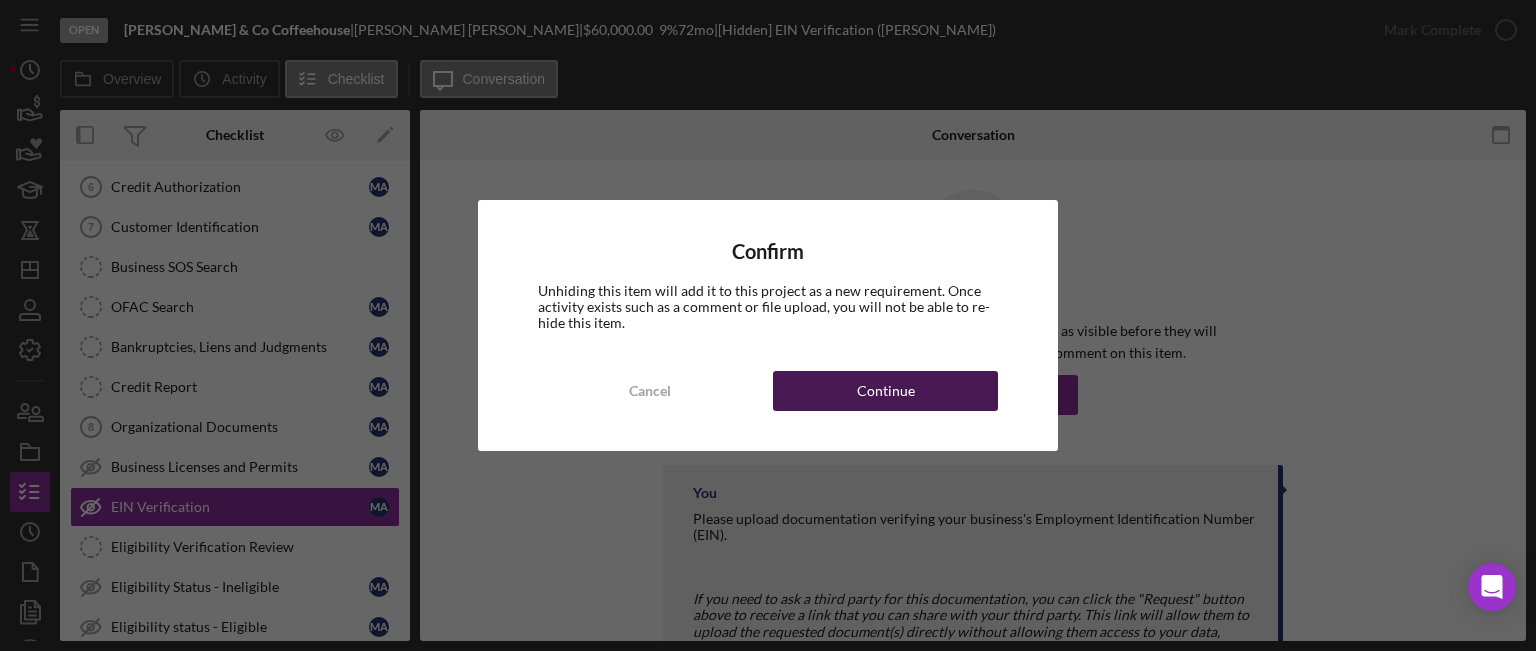 click on "Continue" at bounding box center [885, 391] 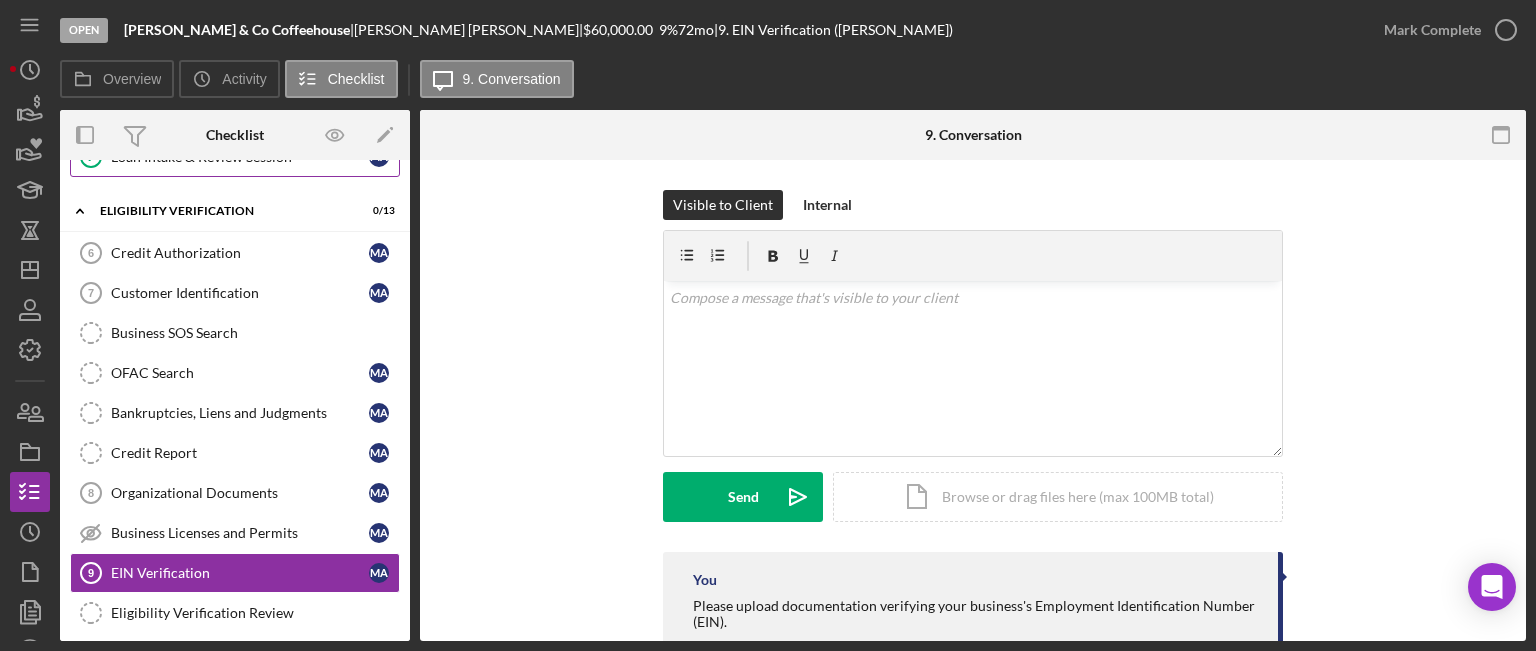 scroll, scrollTop: 300, scrollLeft: 0, axis: vertical 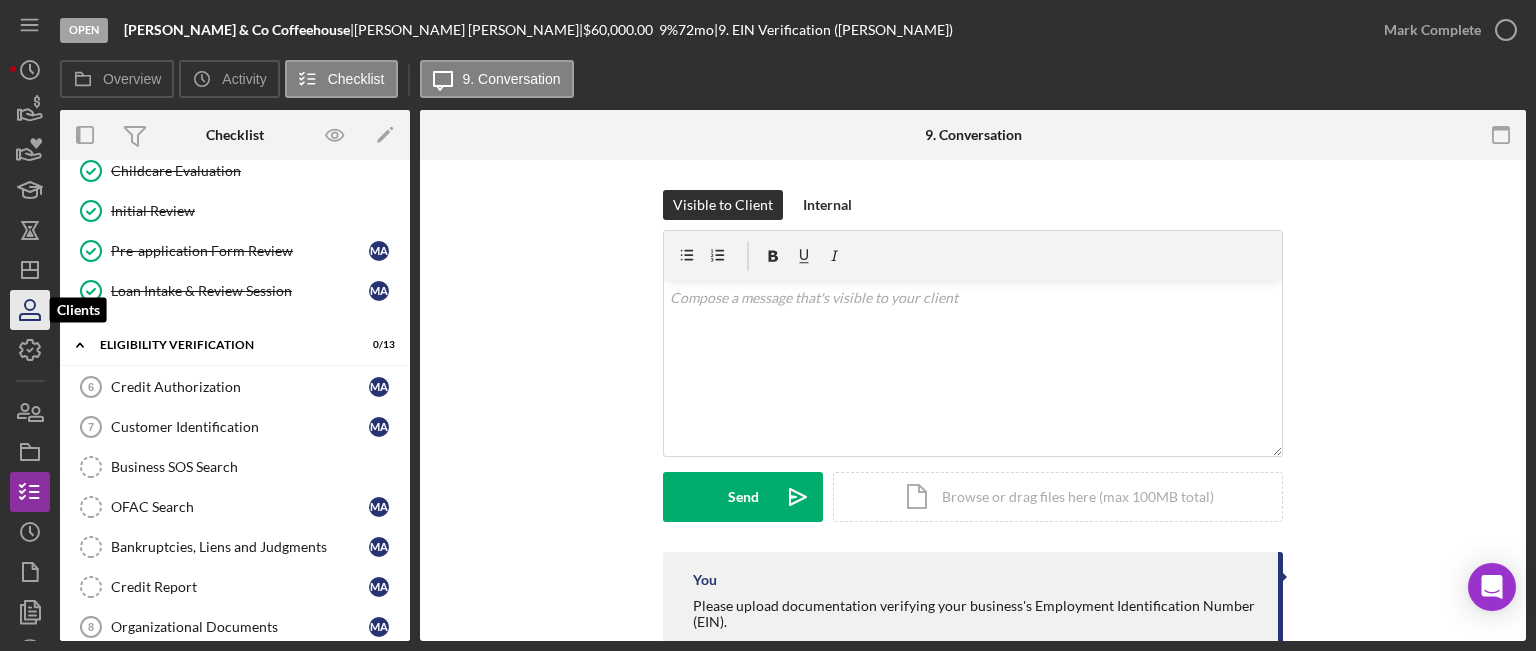 click 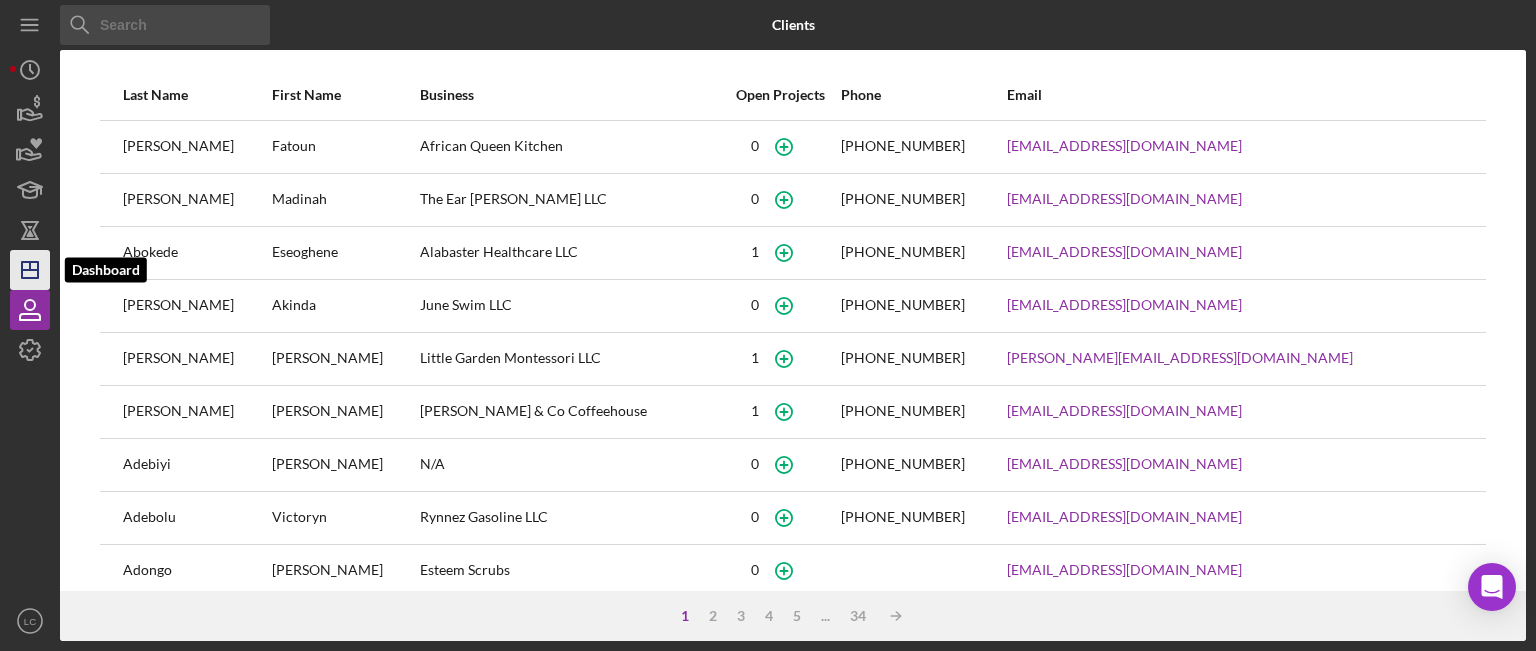 click 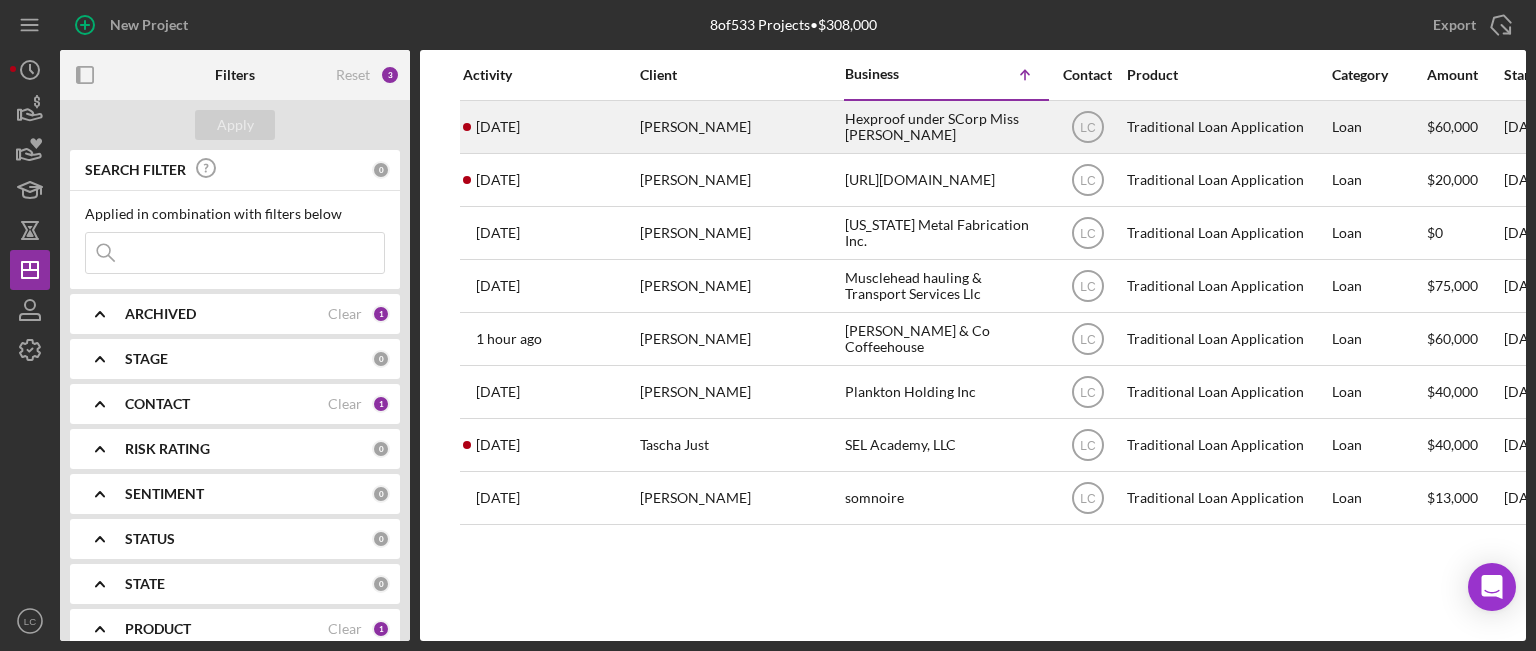 click on "[PERSON_NAME]" at bounding box center [740, 127] 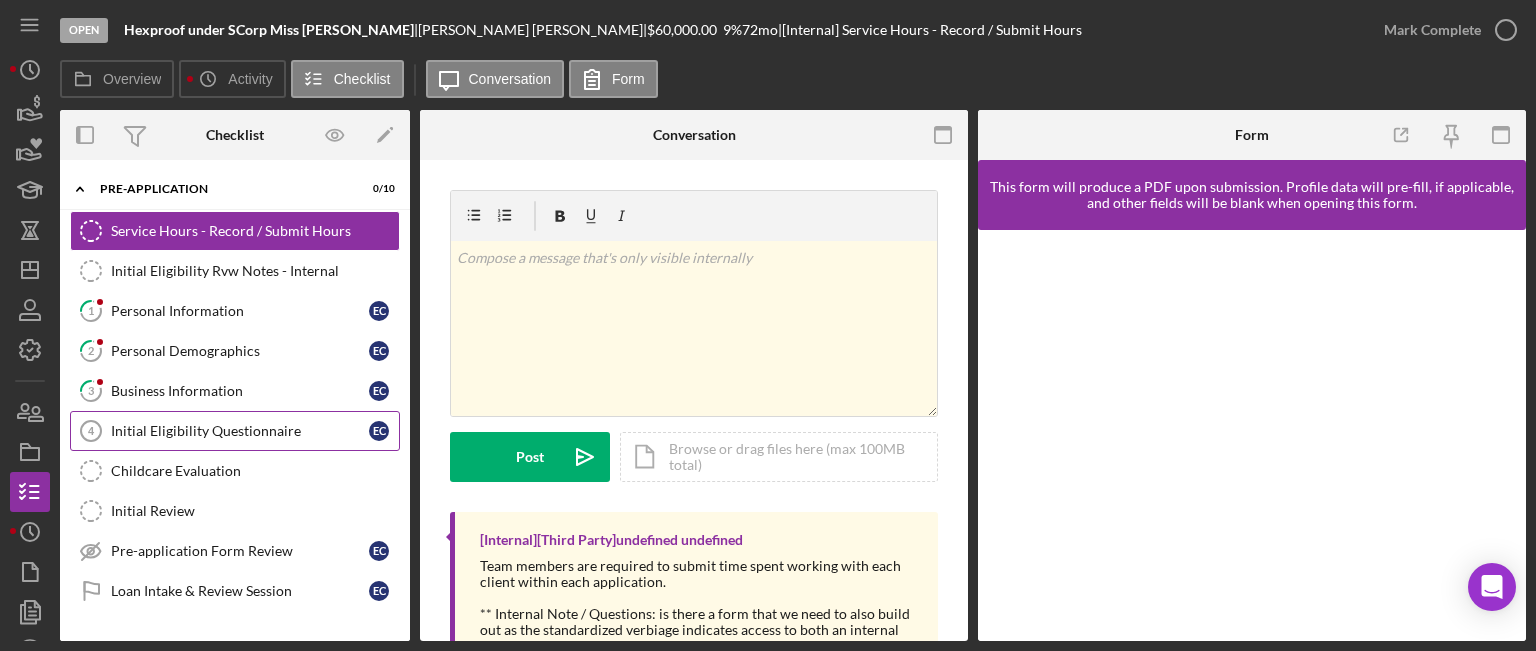 click on "Initial Eligibility Questionnaire 4 Initial Eligibility Questionnaire E C" at bounding box center [235, 431] 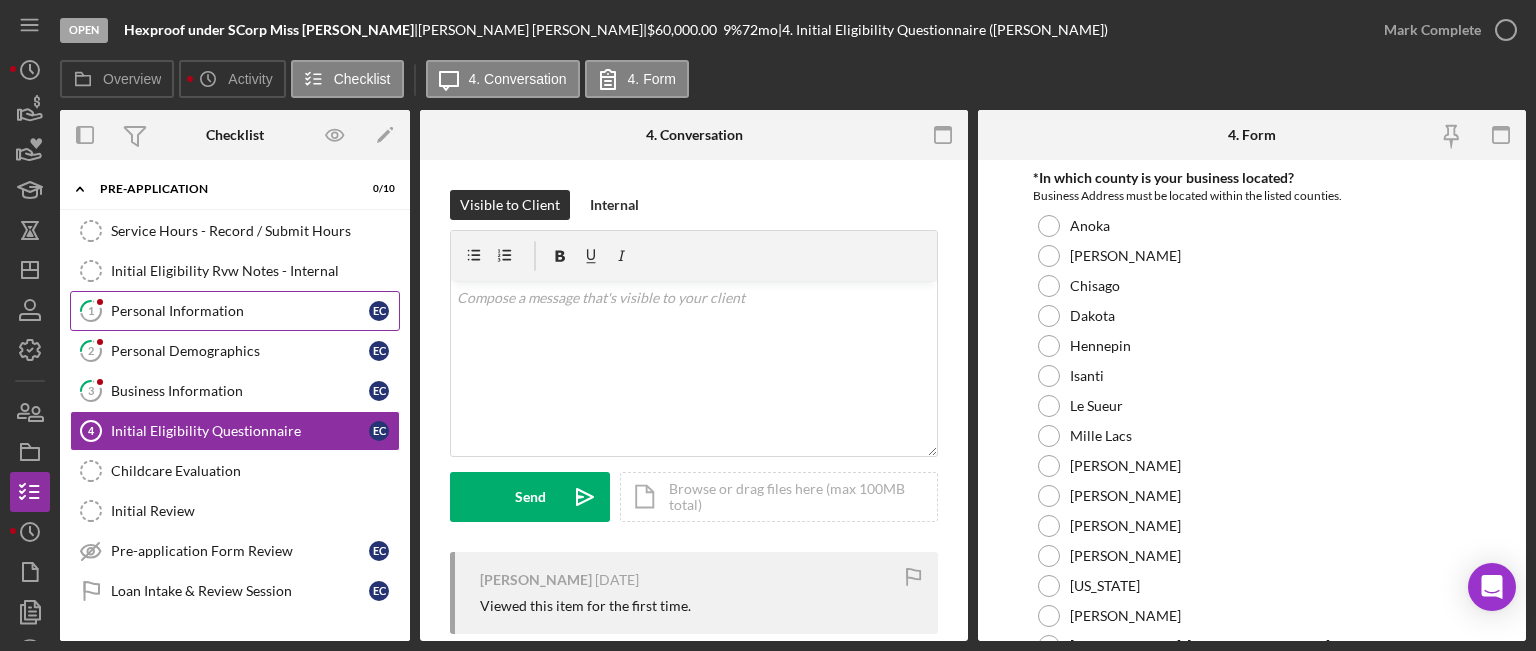 click on "Personal Information" at bounding box center [240, 311] 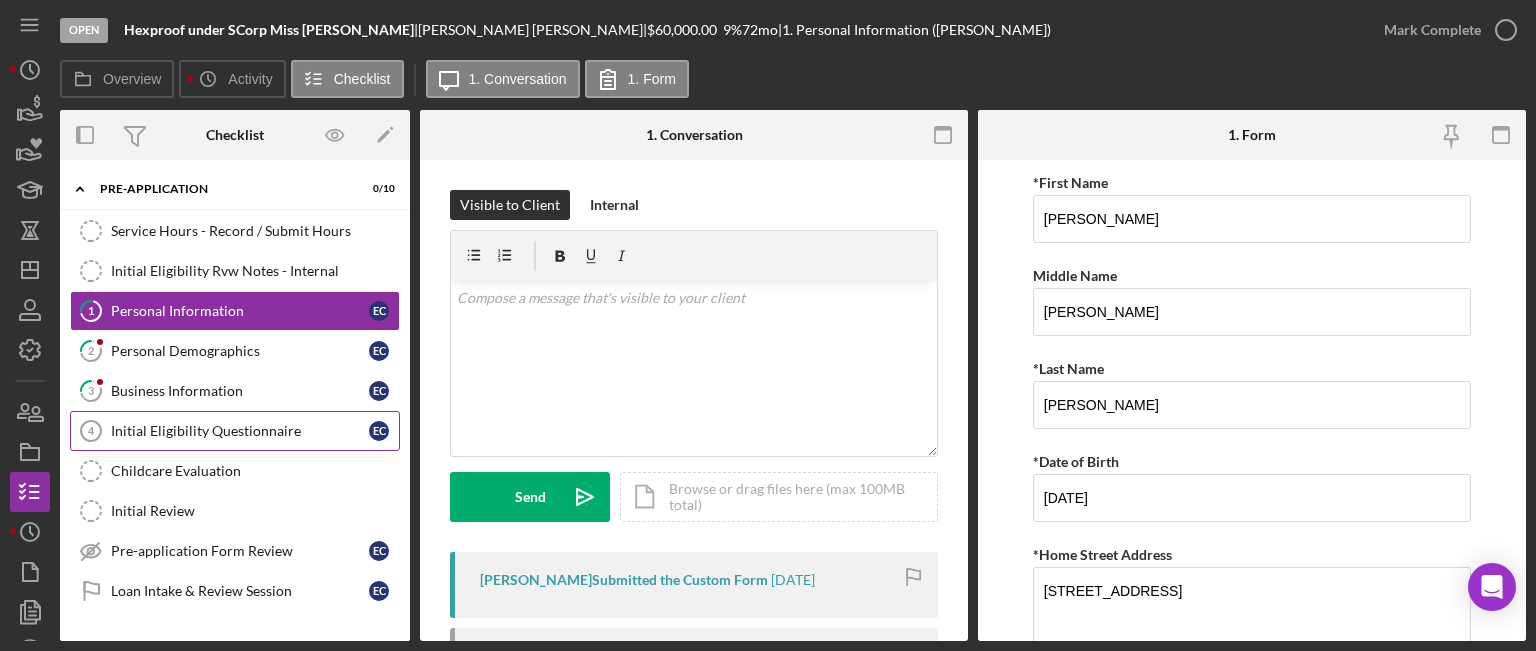 click on "Initial Eligibility Questionnaire" at bounding box center [240, 431] 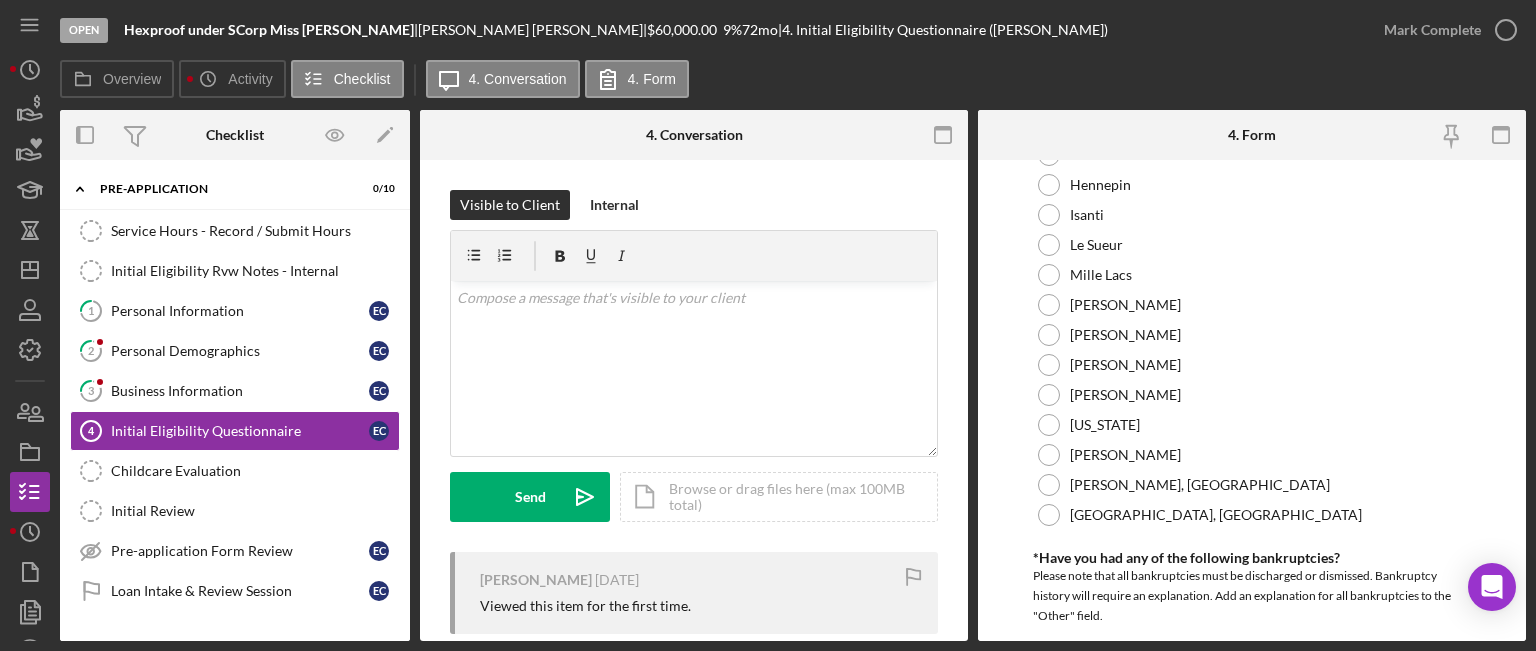 scroll, scrollTop: 0, scrollLeft: 0, axis: both 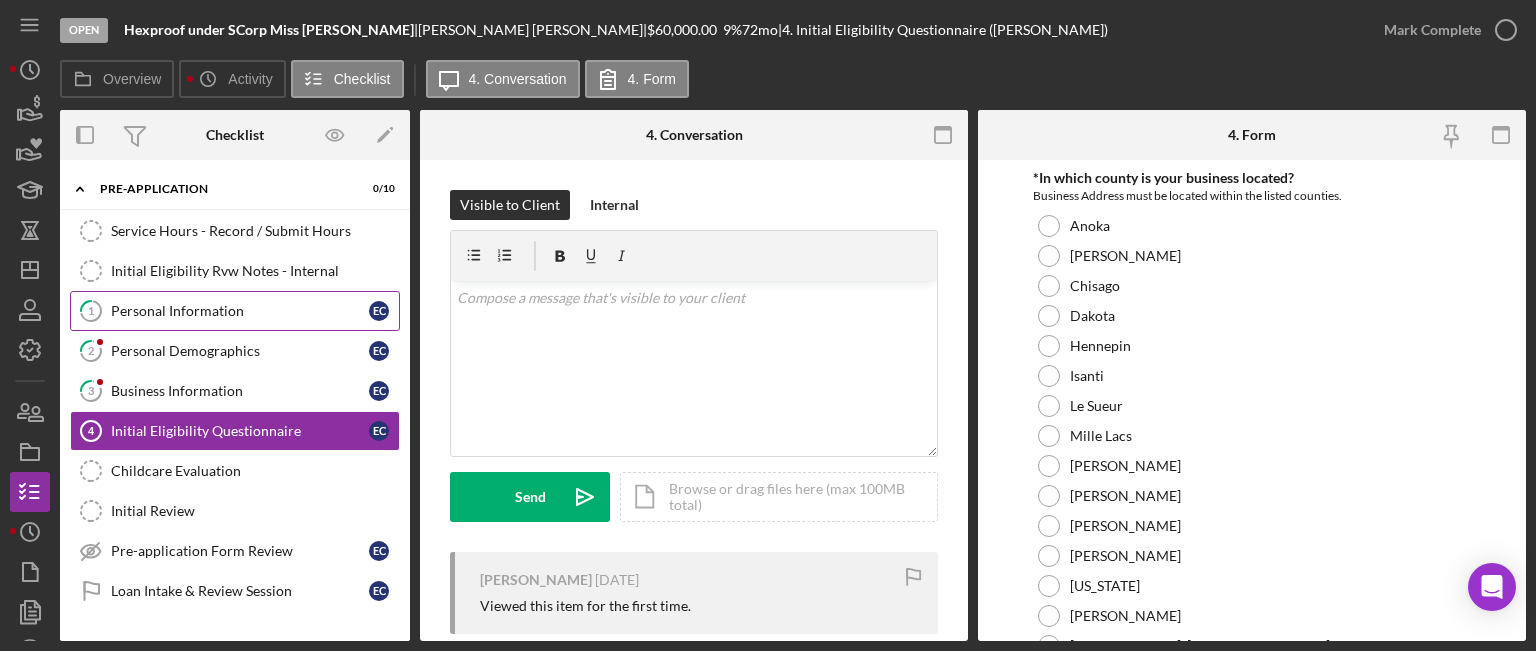 click on "1 Personal Information E C" at bounding box center [235, 311] 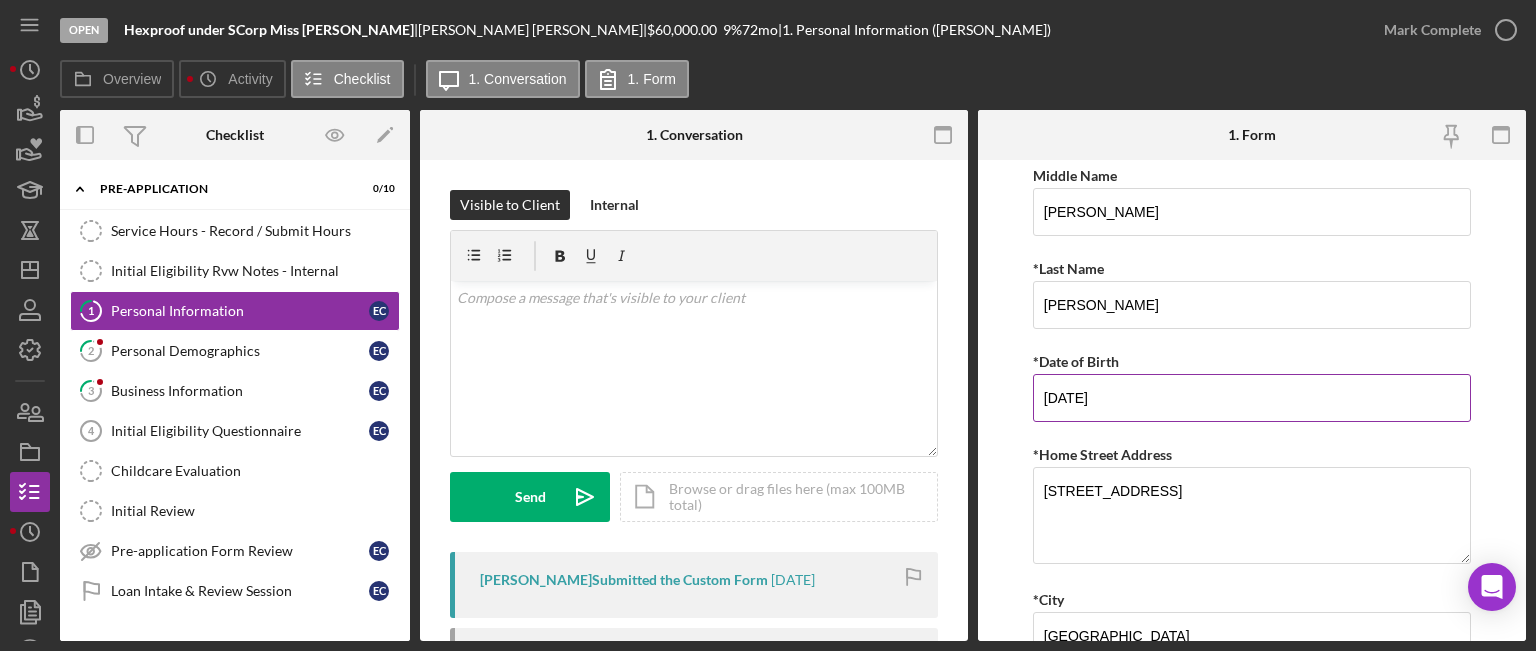 scroll, scrollTop: 200, scrollLeft: 0, axis: vertical 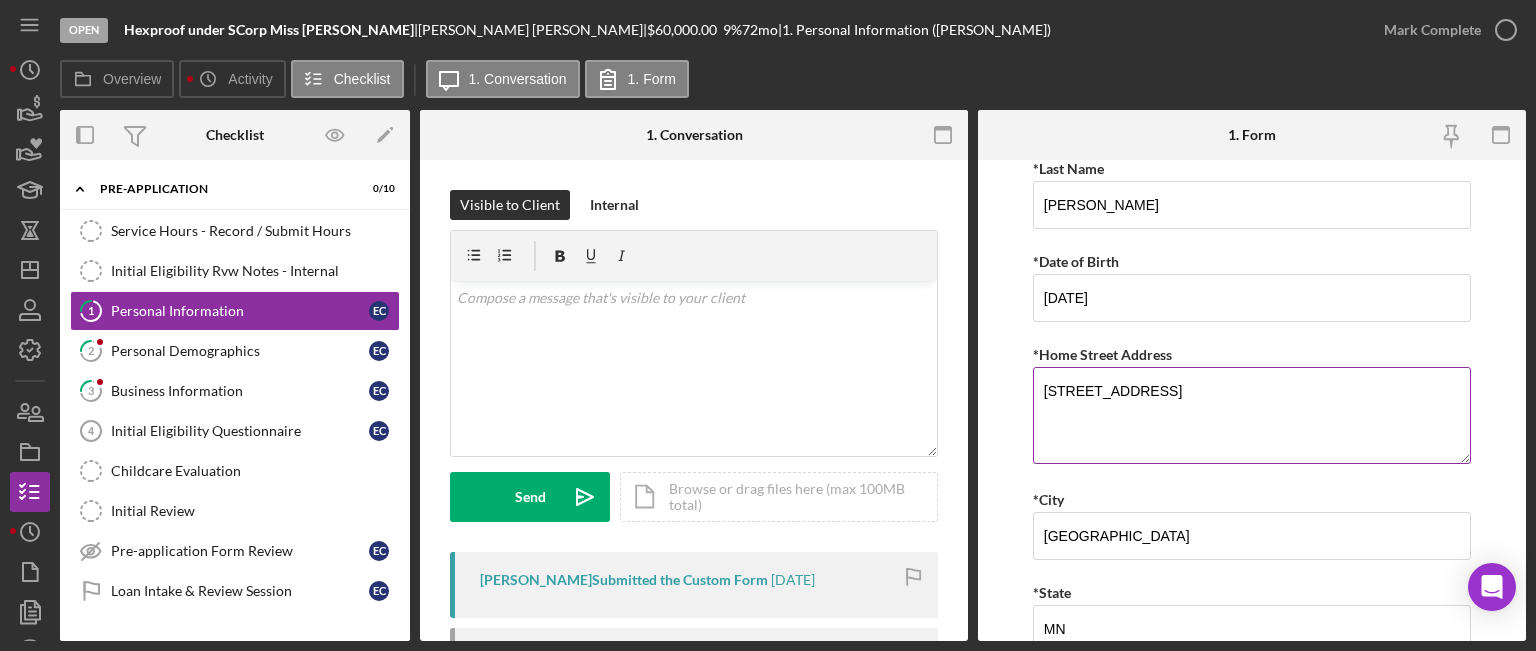 click on "[STREET_ADDRESS]" at bounding box center (1252, 415) 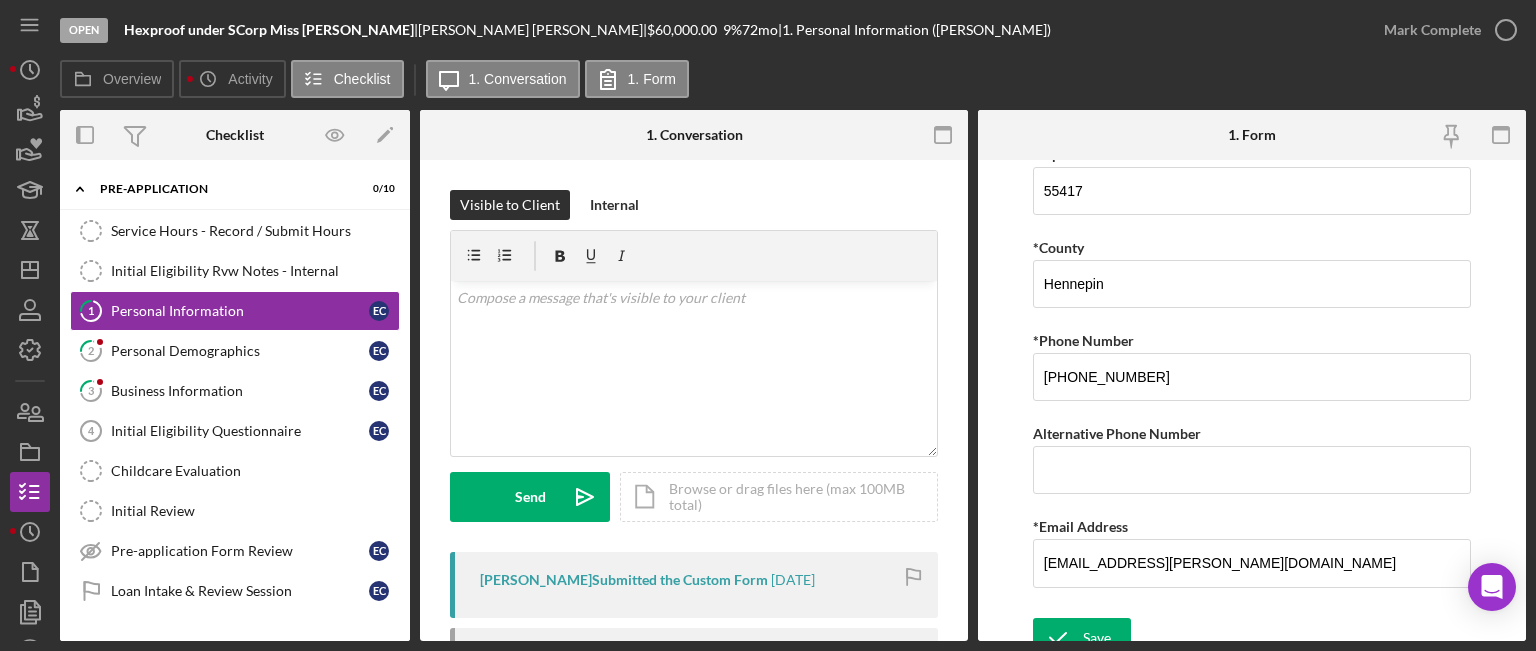 scroll, scrollTop: 745, scrollLeft: 0, axis: vertical 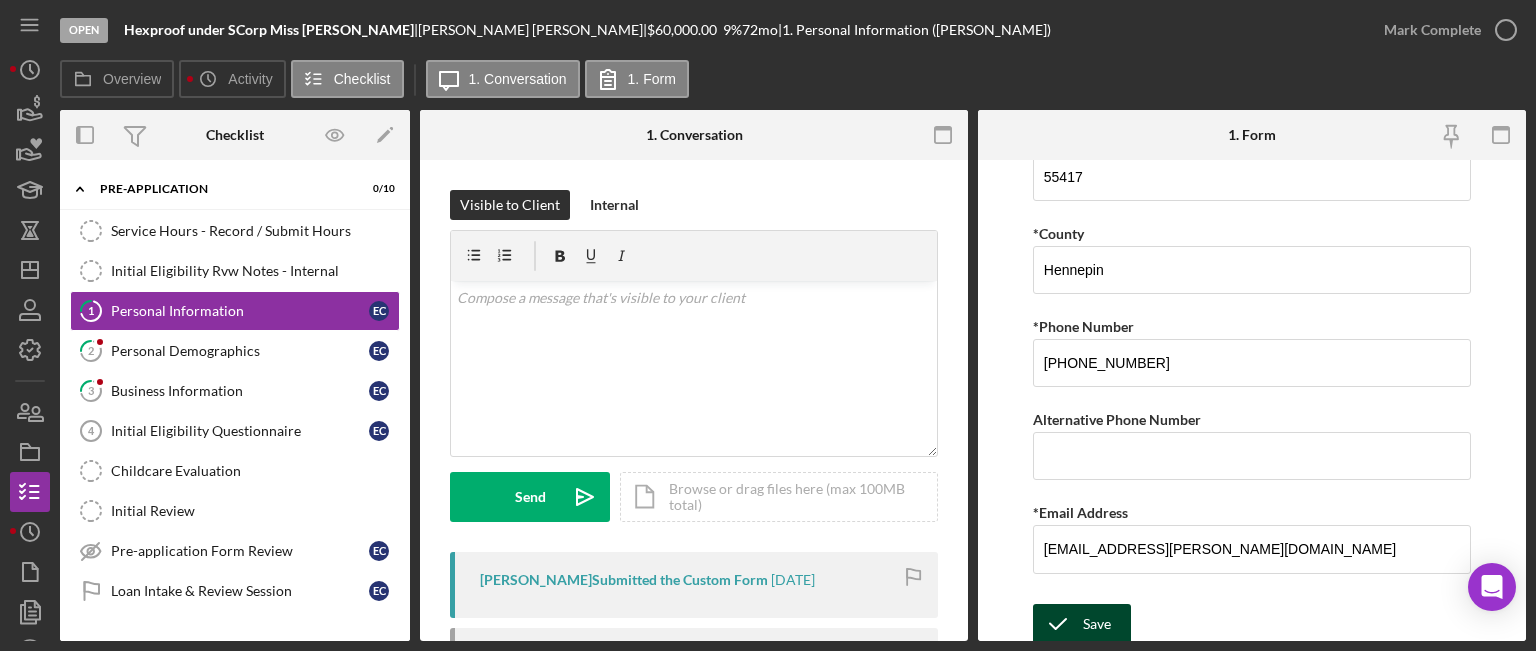 type on "[STREET_ADDRESS]" 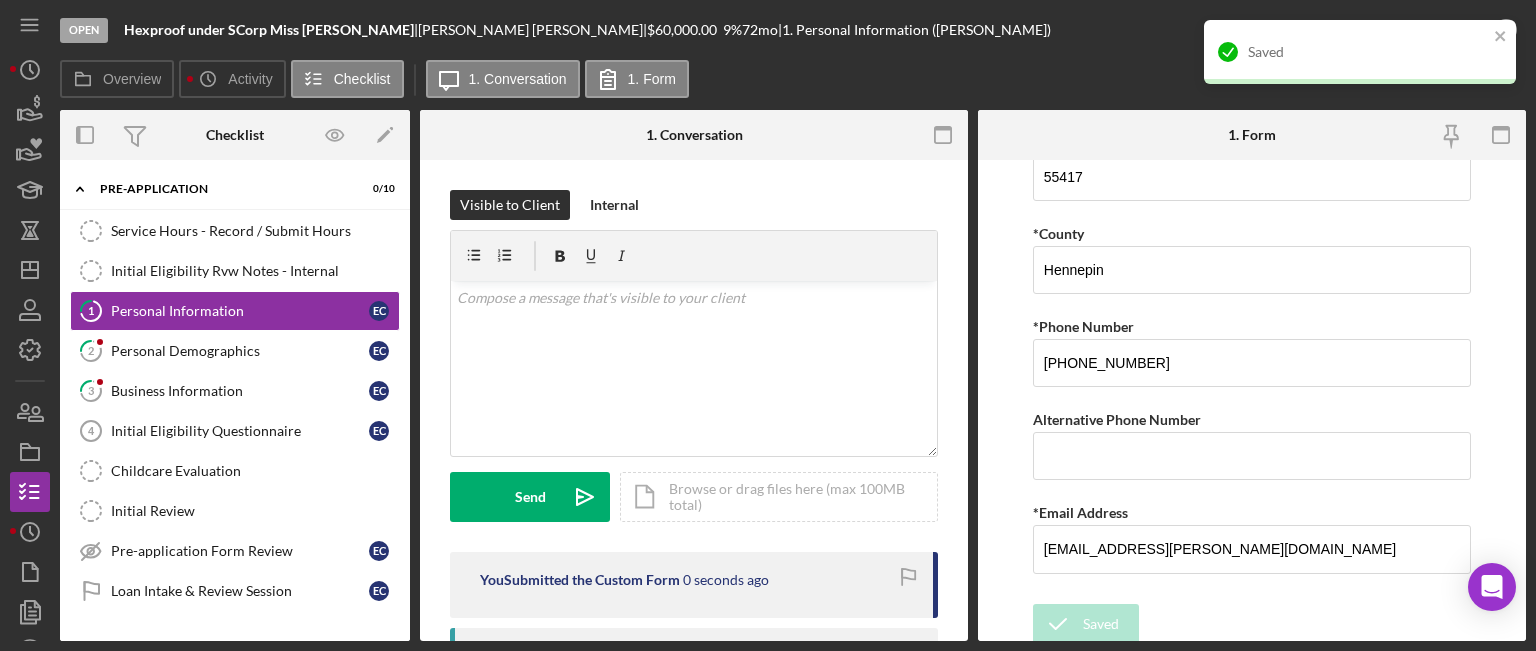 click on "Saved" at bounding box center (1360, 52) 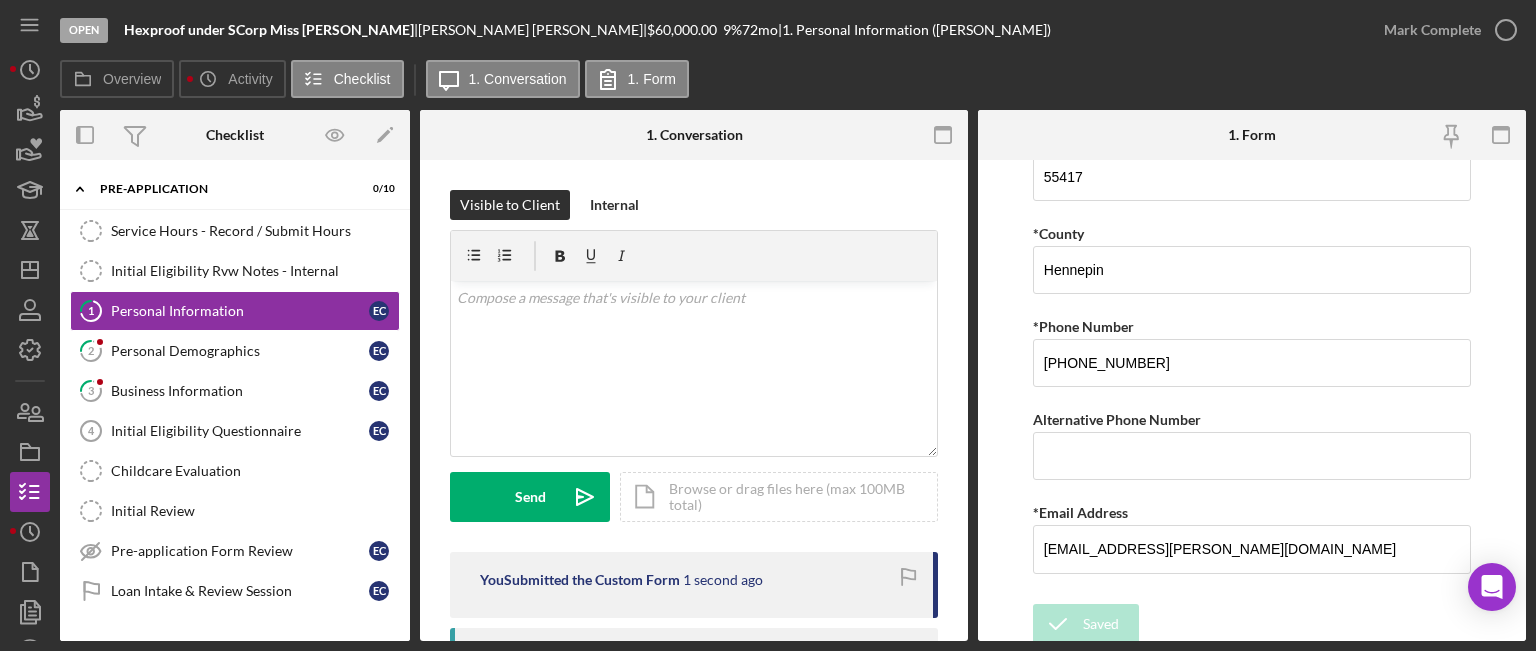 click on "Saved" at bounding box center (1360, 60) 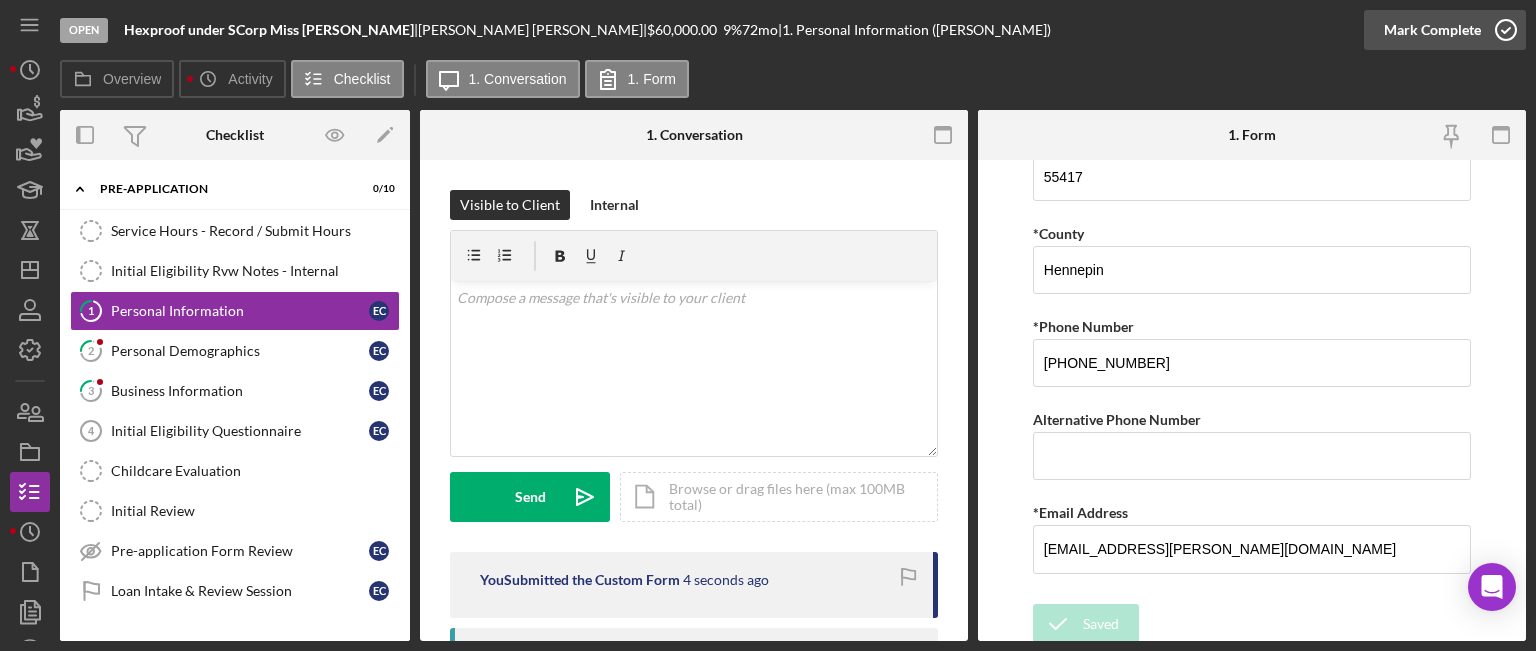 click 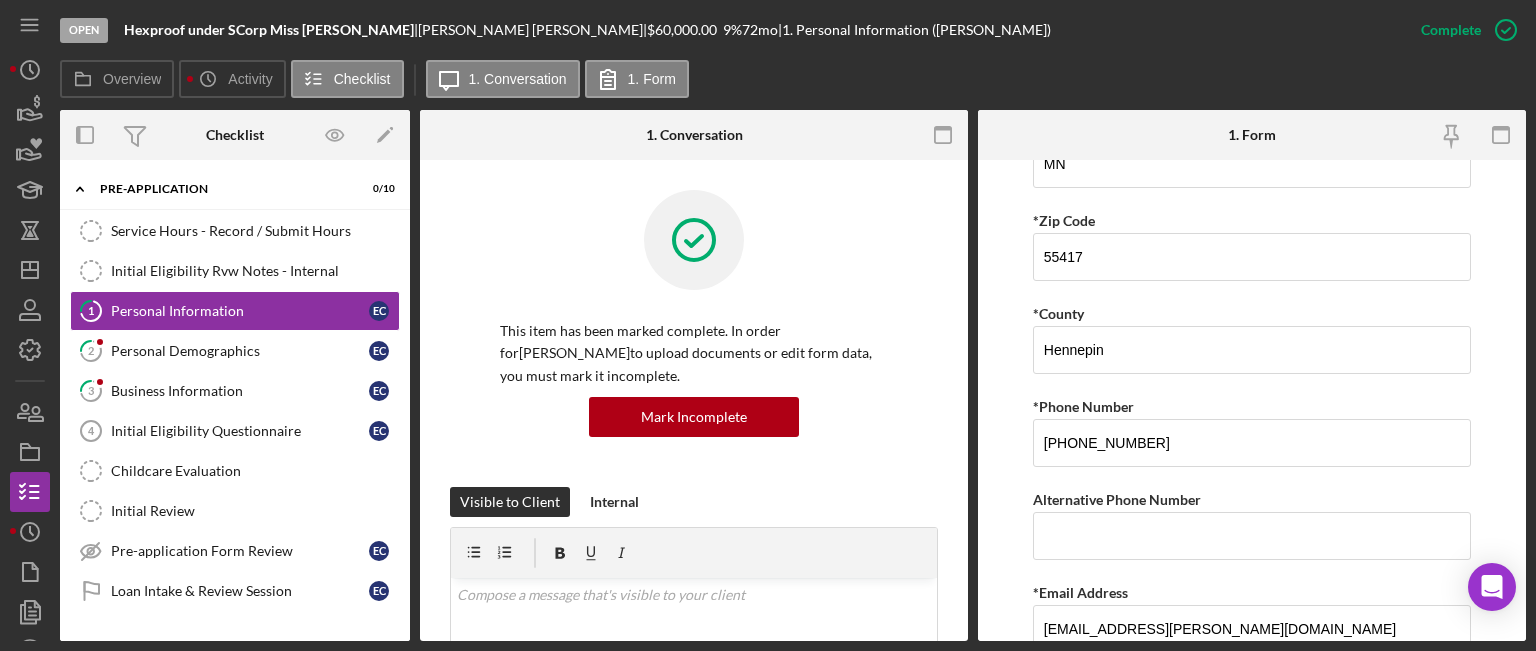 scroll, scrollTop: 825, scrollLeft: 0, axis: vertical 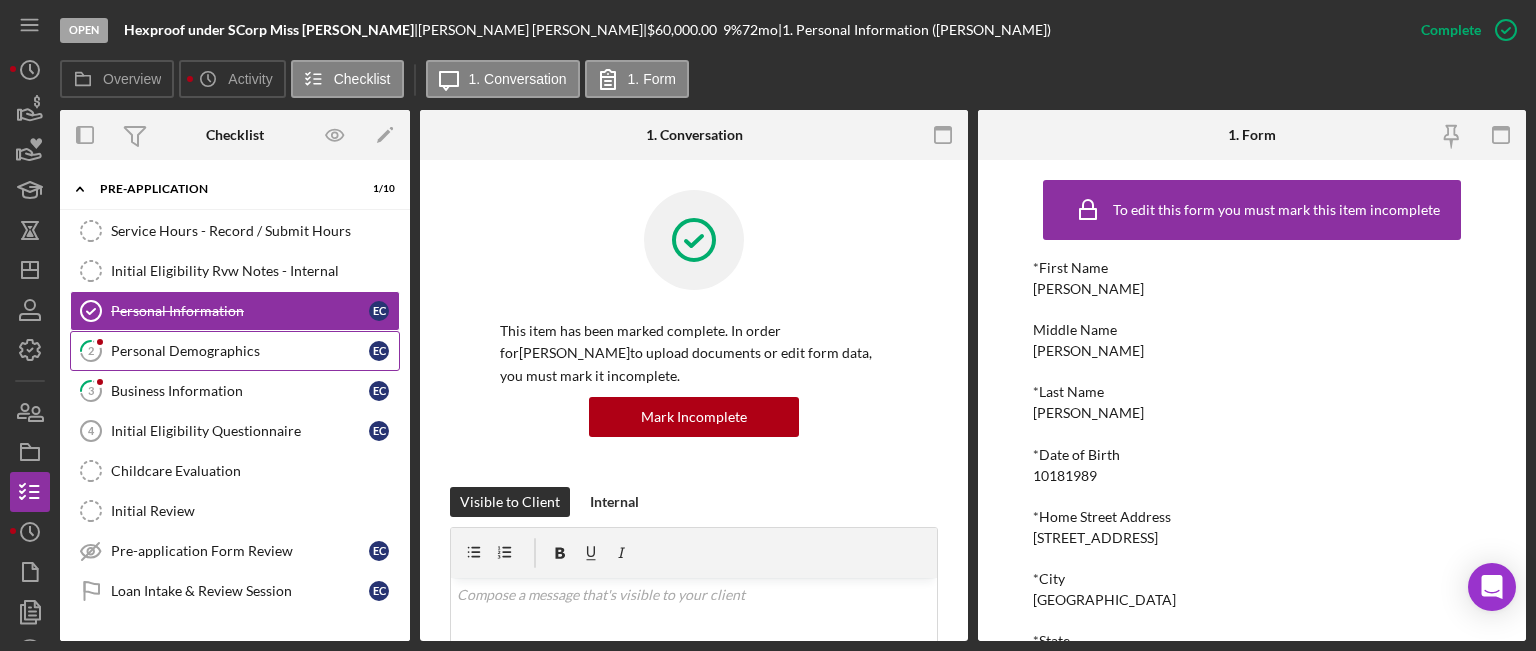 click on "Personal Demographics" at bounding box center (240, 351) 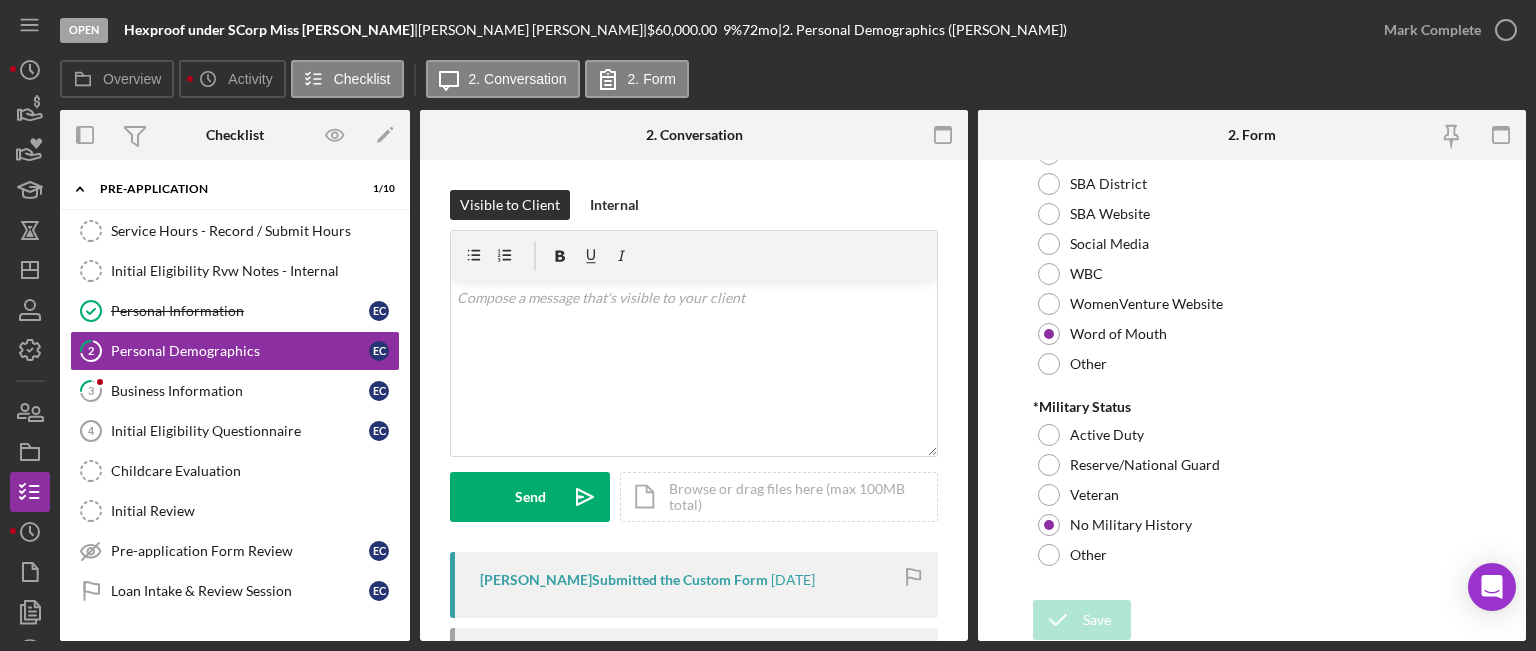 scroll, scrollTop: 2163, scrollLeft: 0, axis: vertical 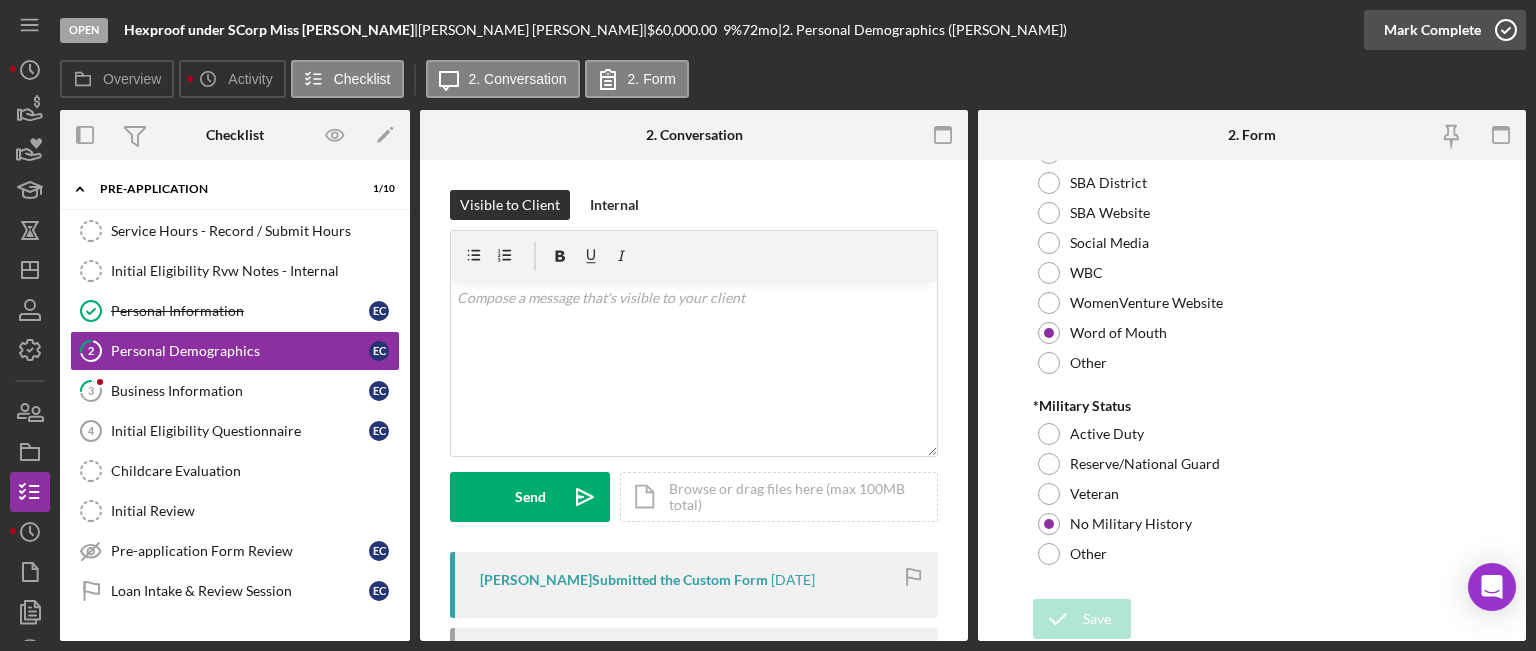click 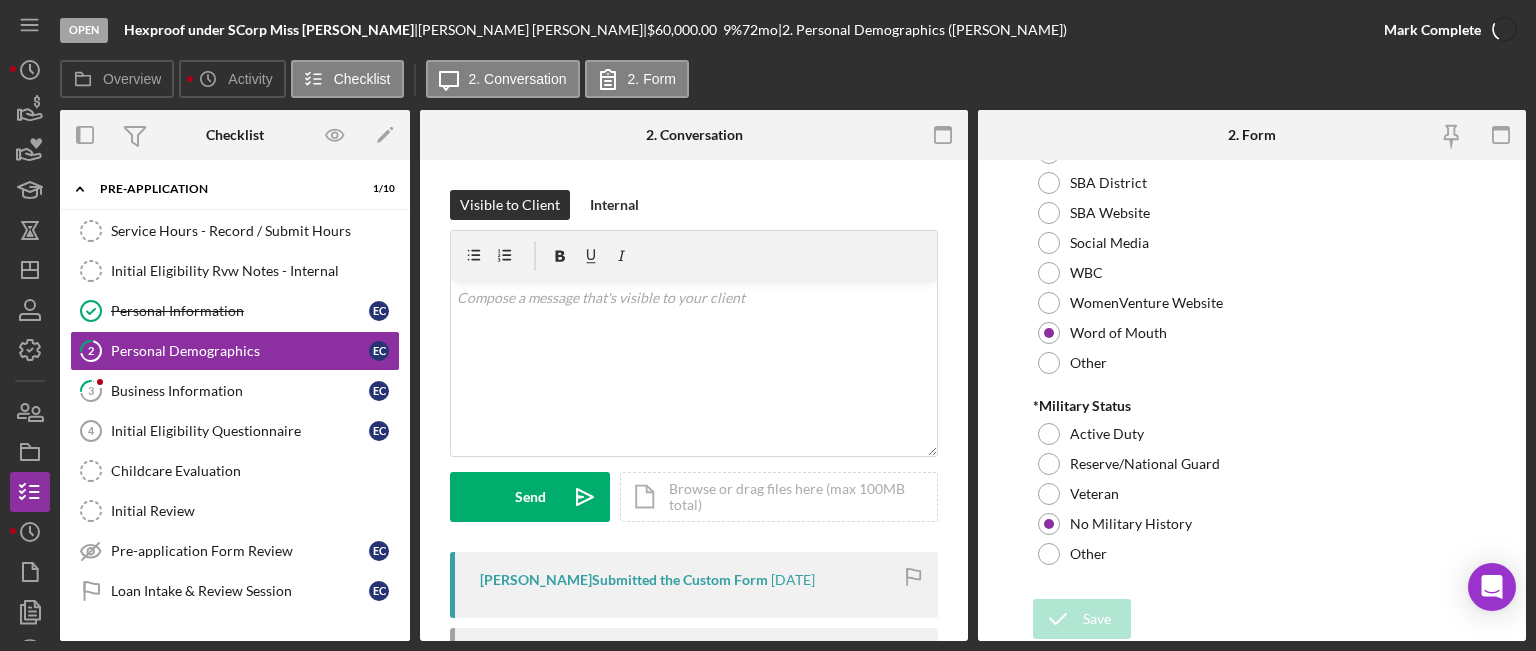 scroll, scrollTop: 2243, scrollLeft: 0, axis: vertical 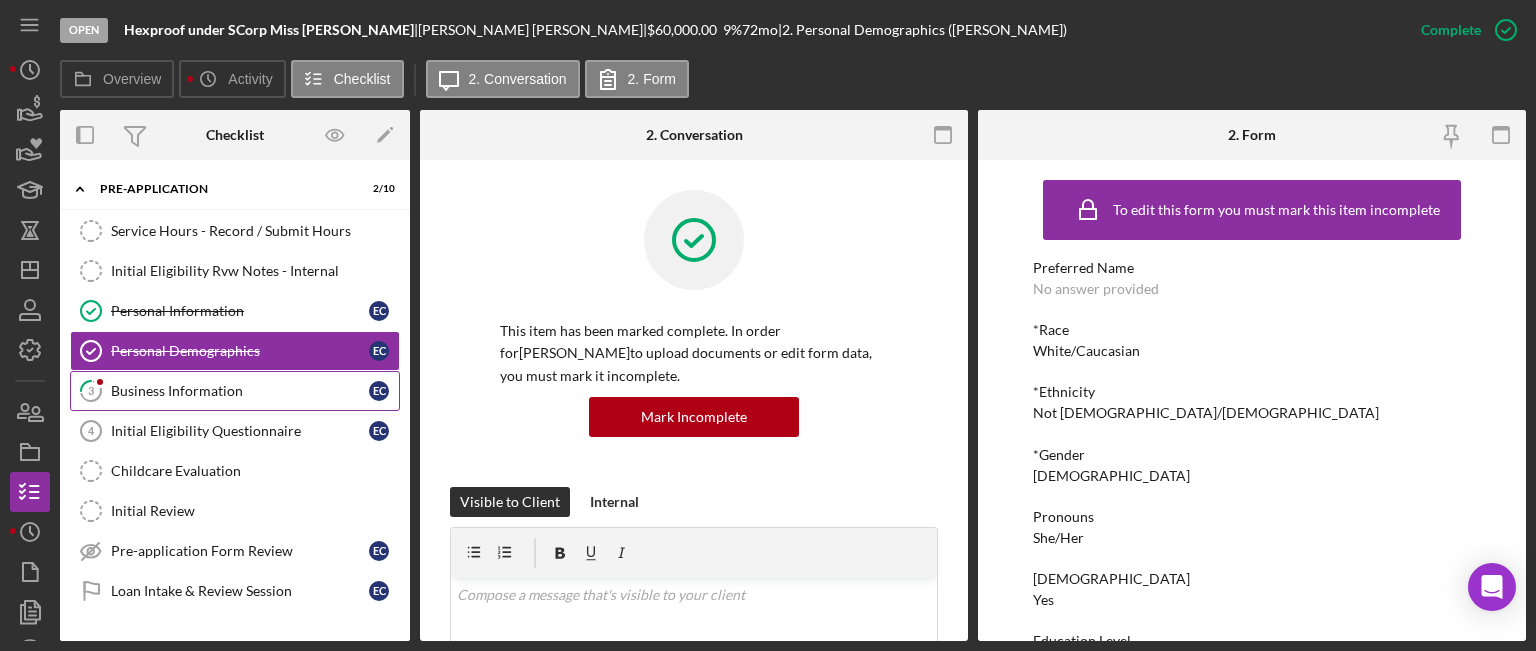 click on "Business Information" at bounding box center [240, 391] 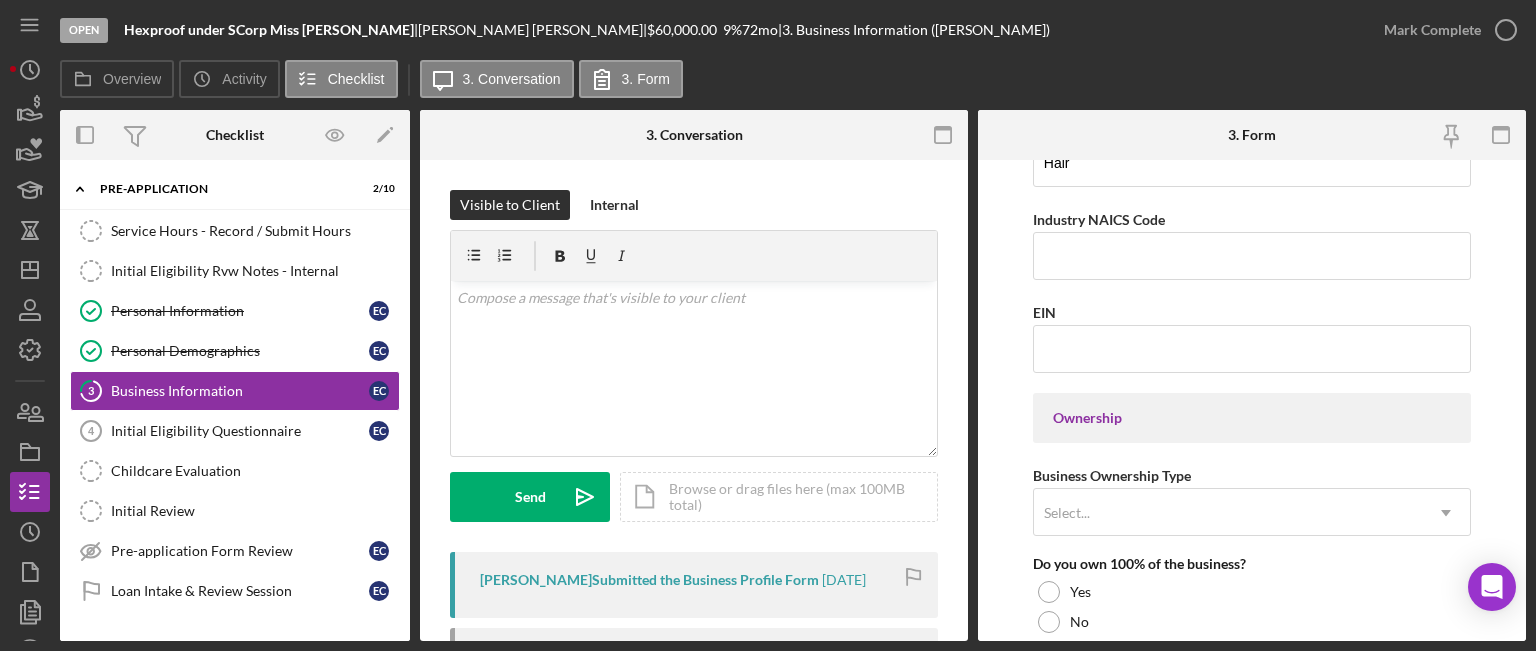scroll, scrollTop: 800, scrollLeft: 0, axis: vertical 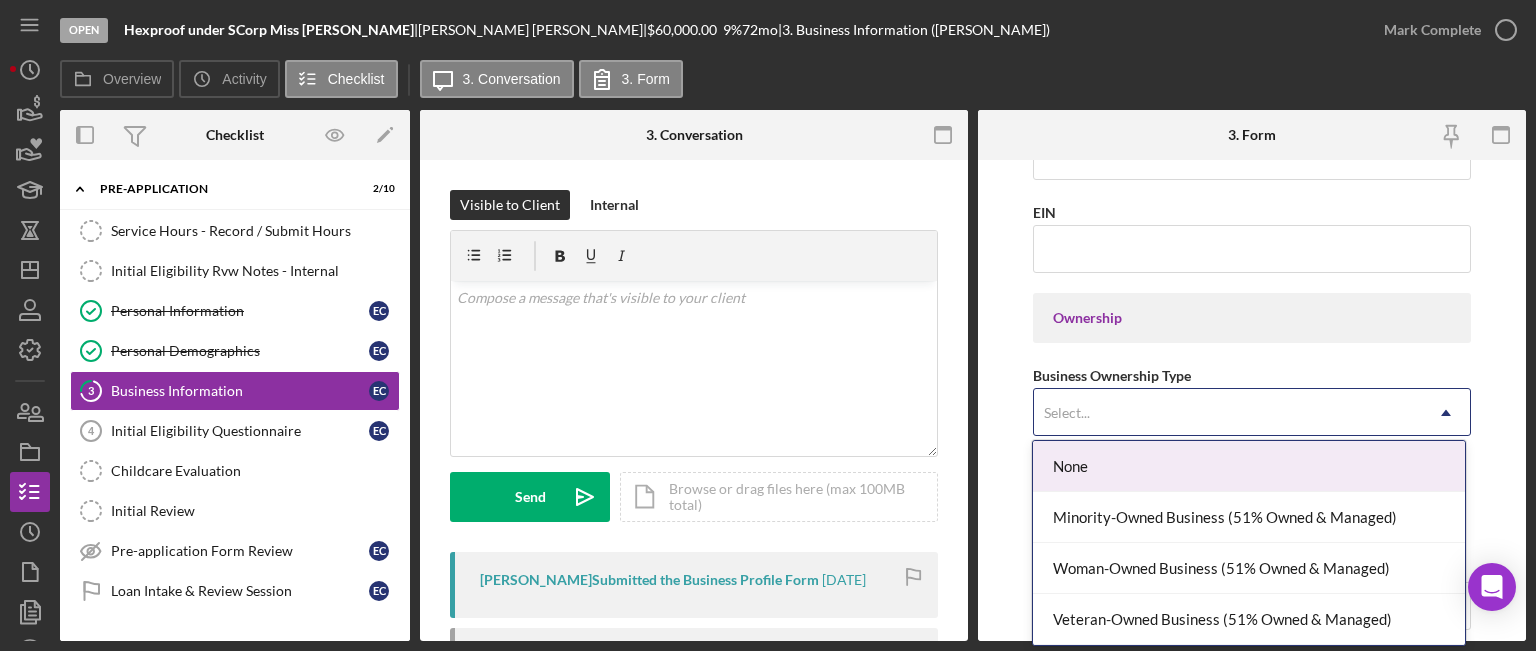 click on "Select..." at bounding box center (1228, 413) 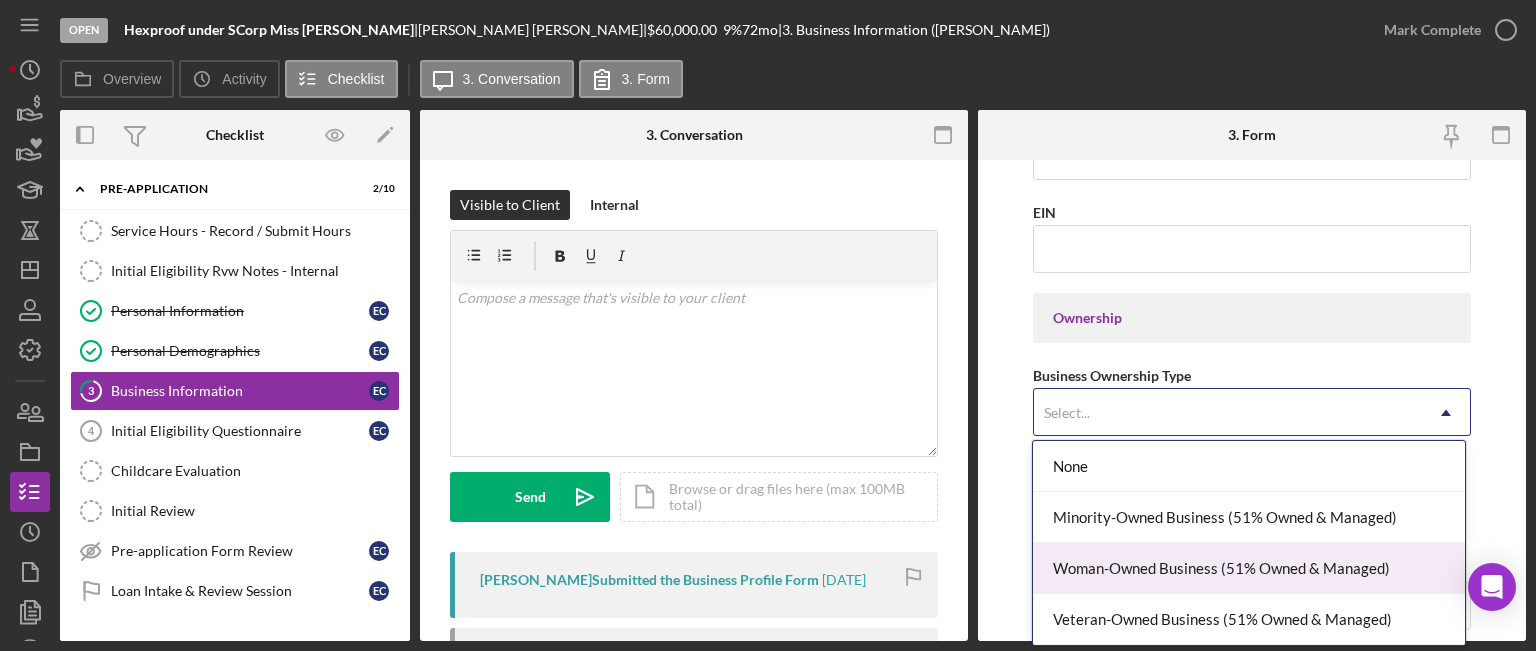 click on "Woman-Owned Business (51% Owned & Managed)" at bounding box center (1249, 568) 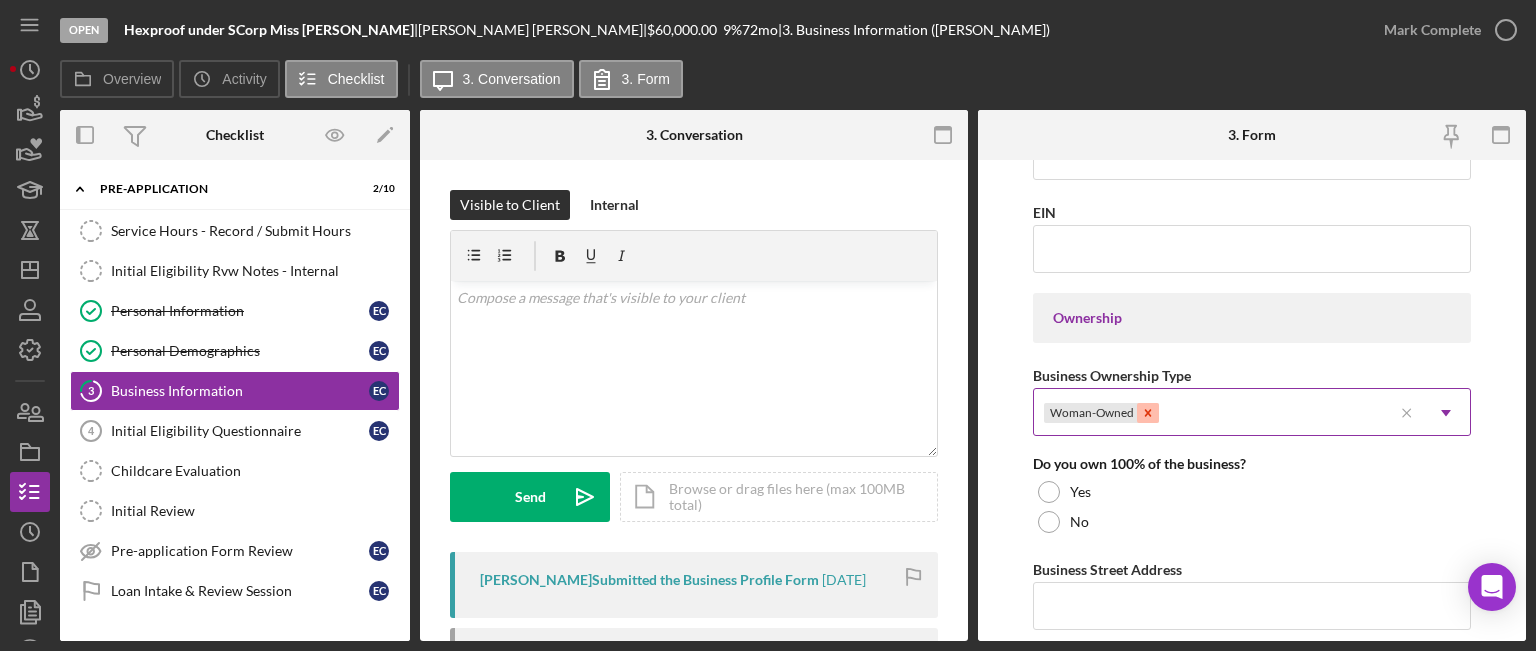 click 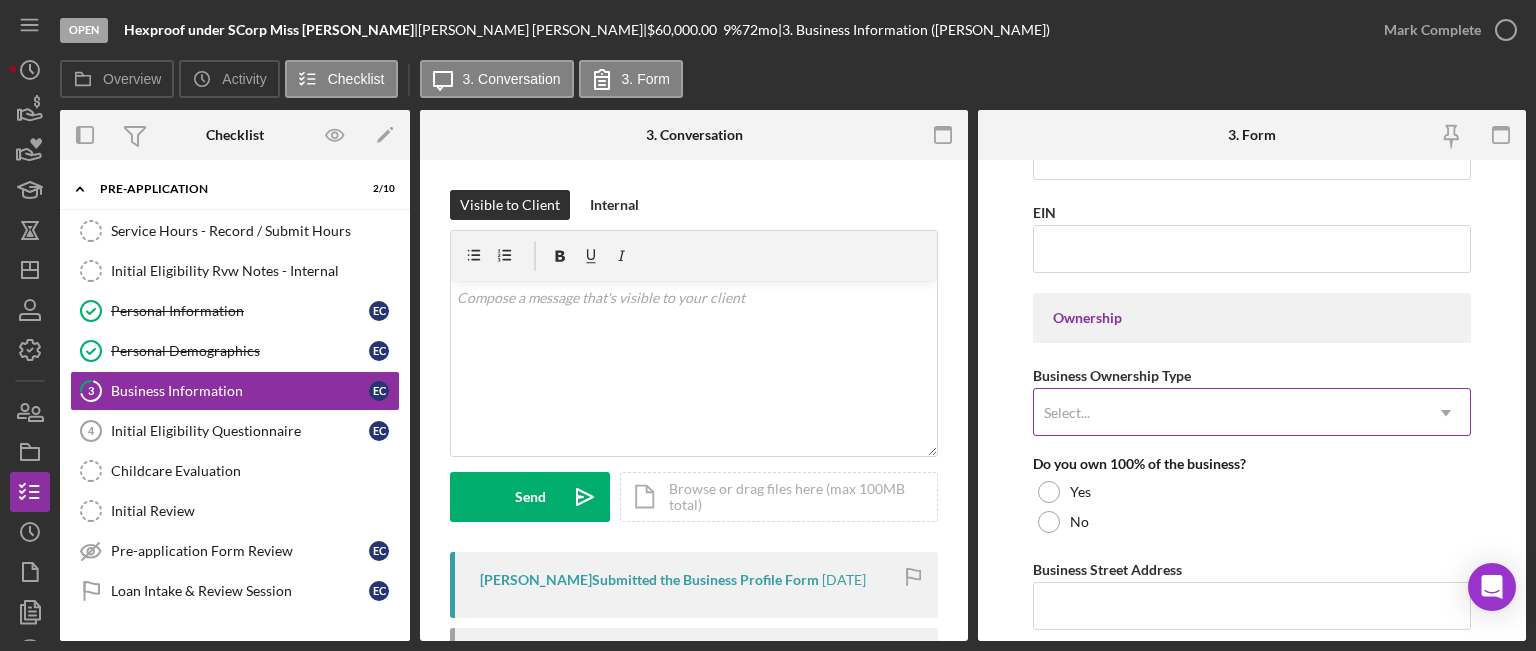 click on "Select..." at bounding box center (1228, 413) 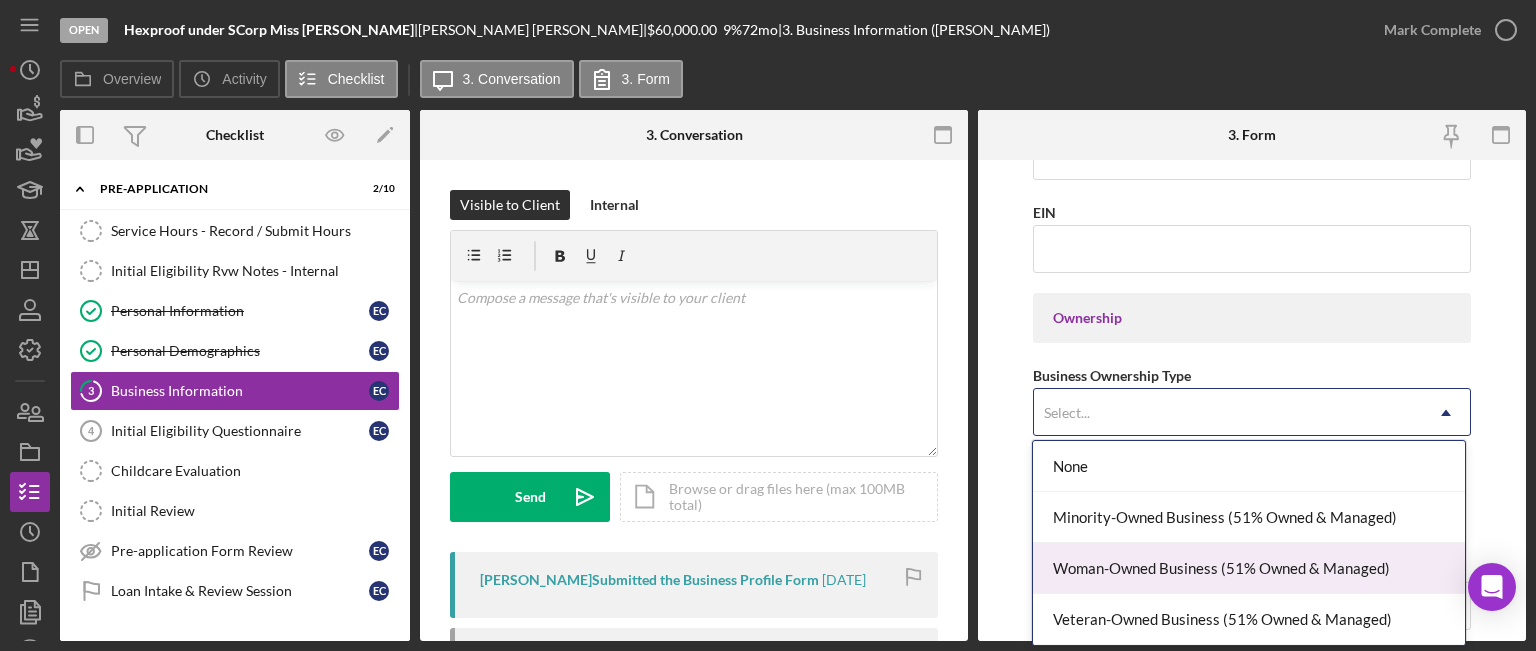 click on "Woman-Owned Business (51% Owned & Managed)" at bounding box center [1249, 568] 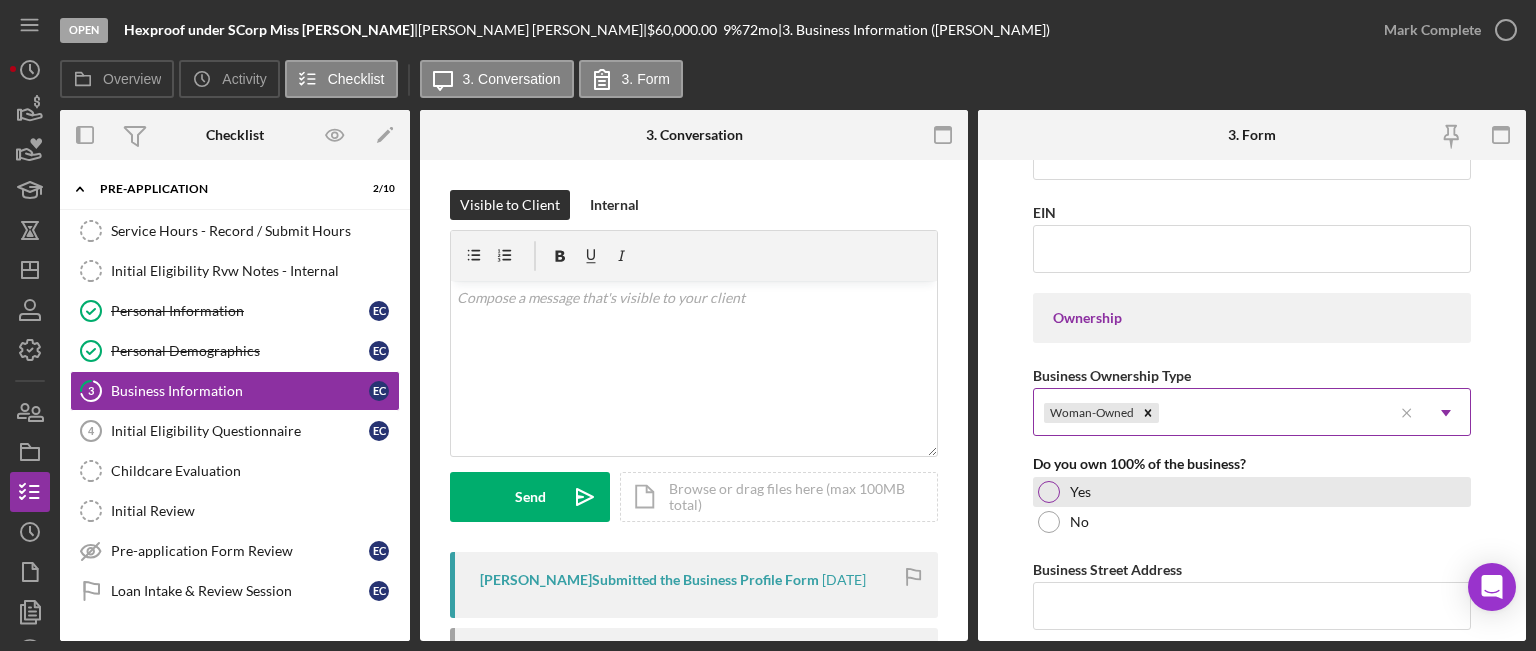 click on "Yes" at bounding box center (1252, 492) 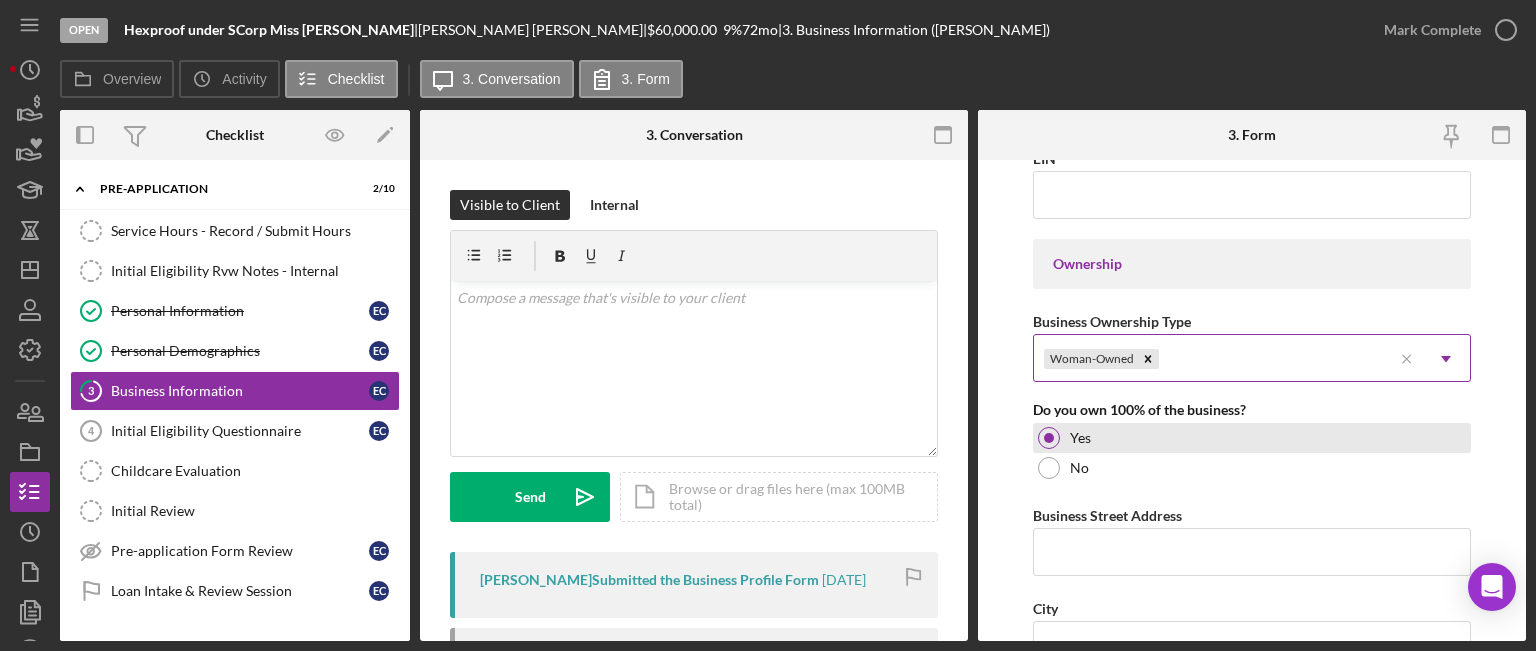 scroll, scrollTop: 900, scrollLeft: 0, axis: vertical 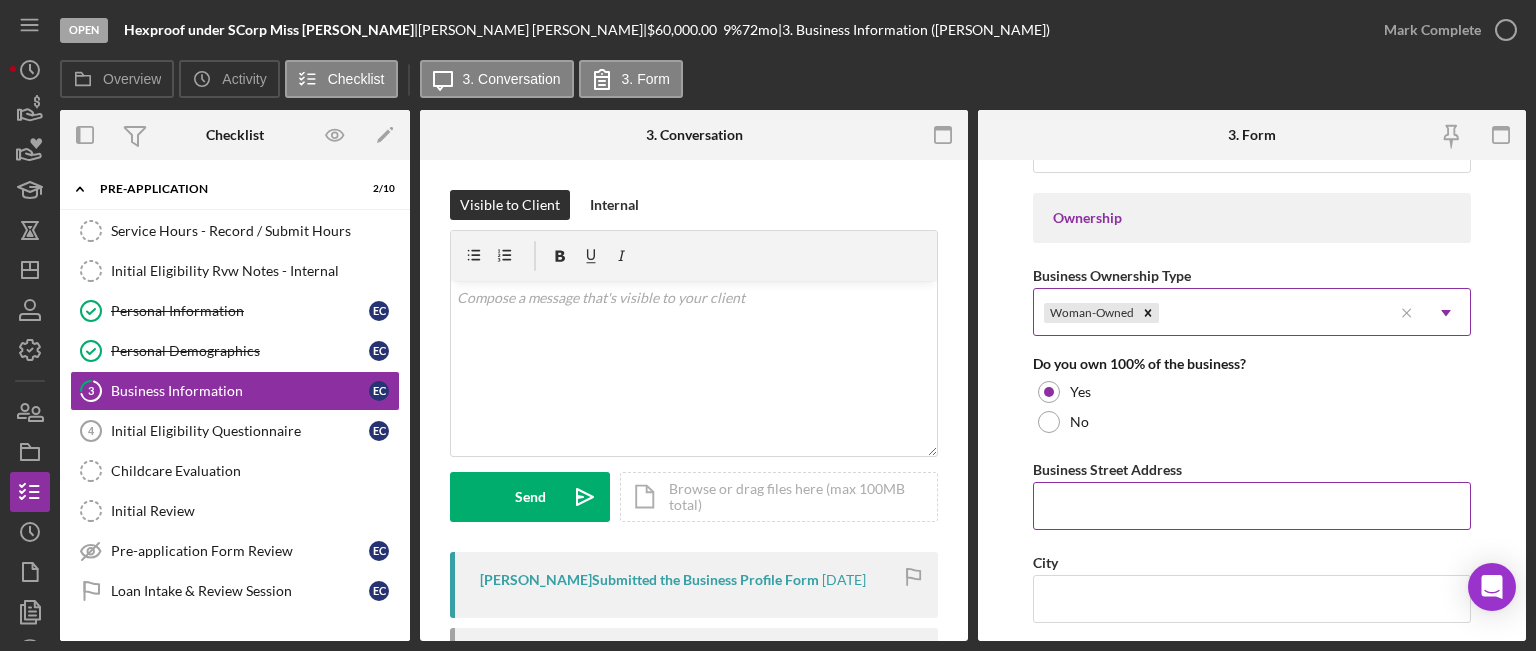 click on "Business Street Address" at bounding box center (1252, 506) 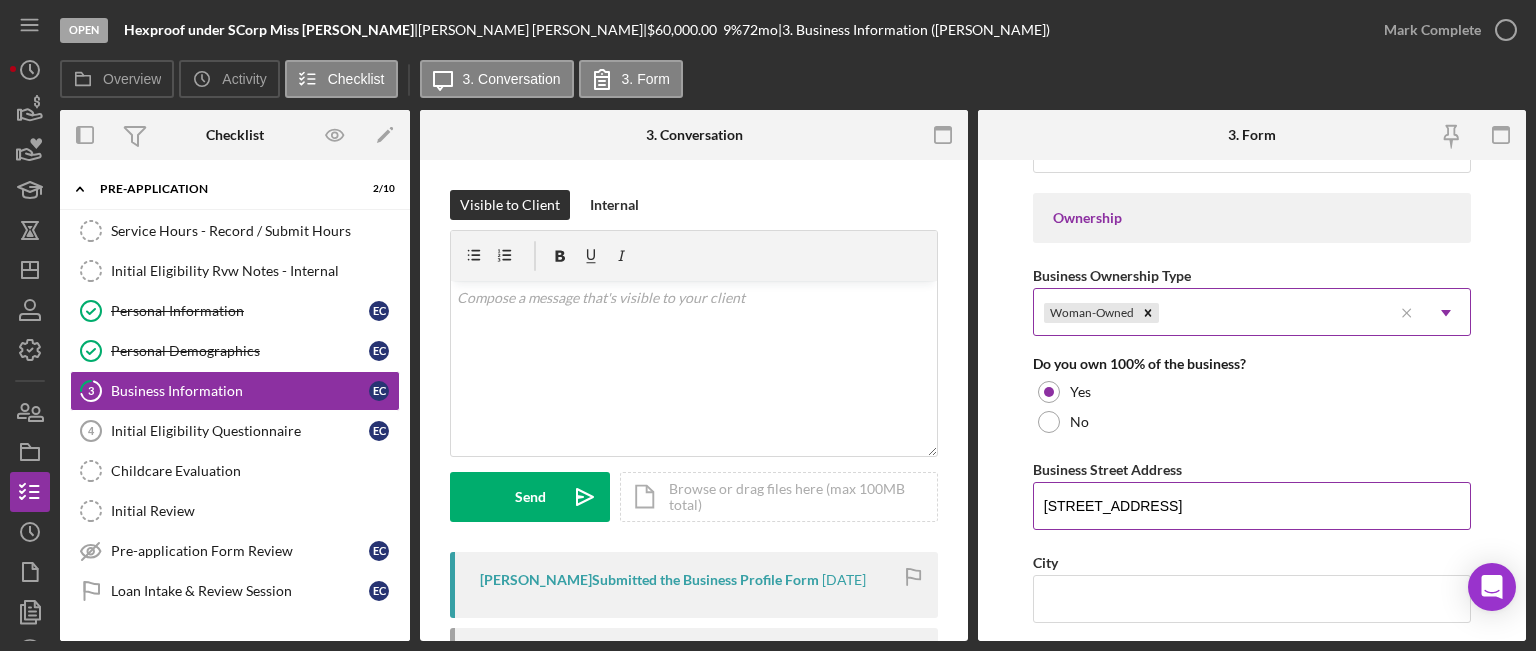 type on "[STREET_ADDRESS]" 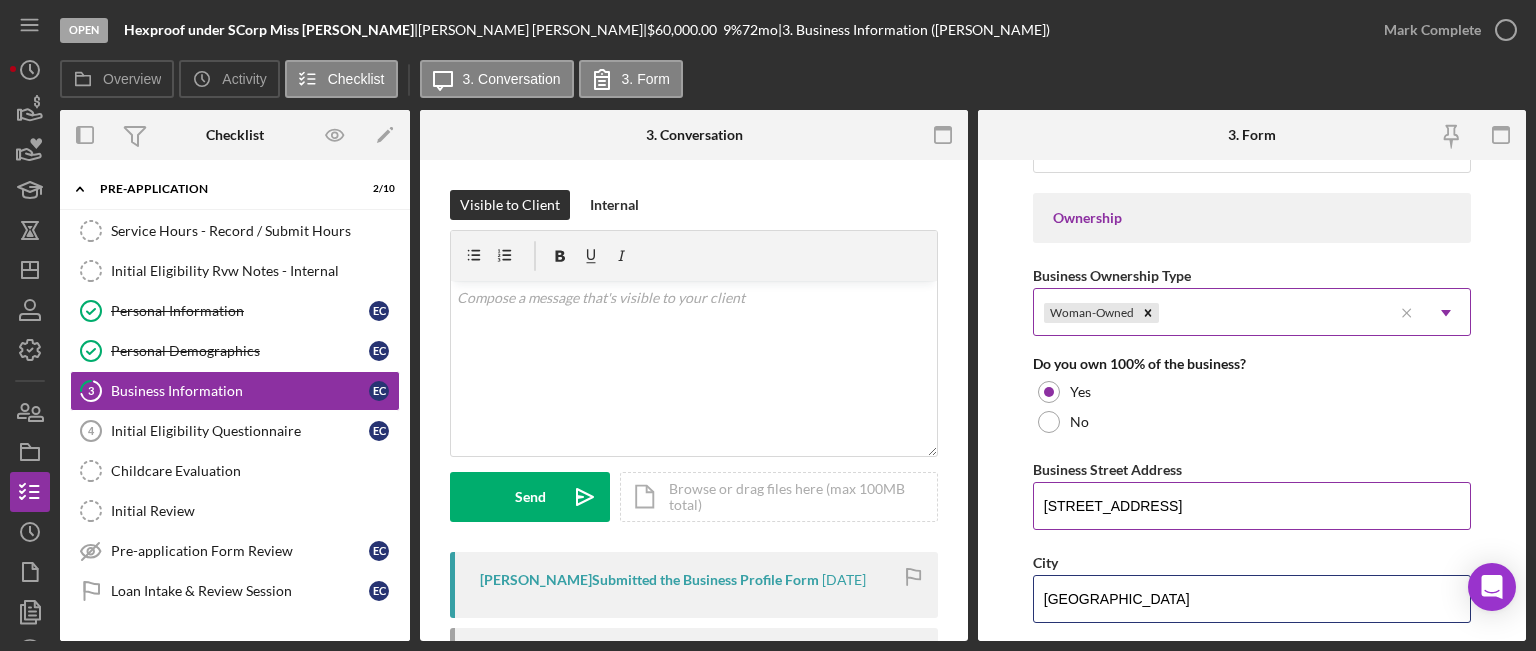 type on "[GEOGRAPHIC_DATA]" 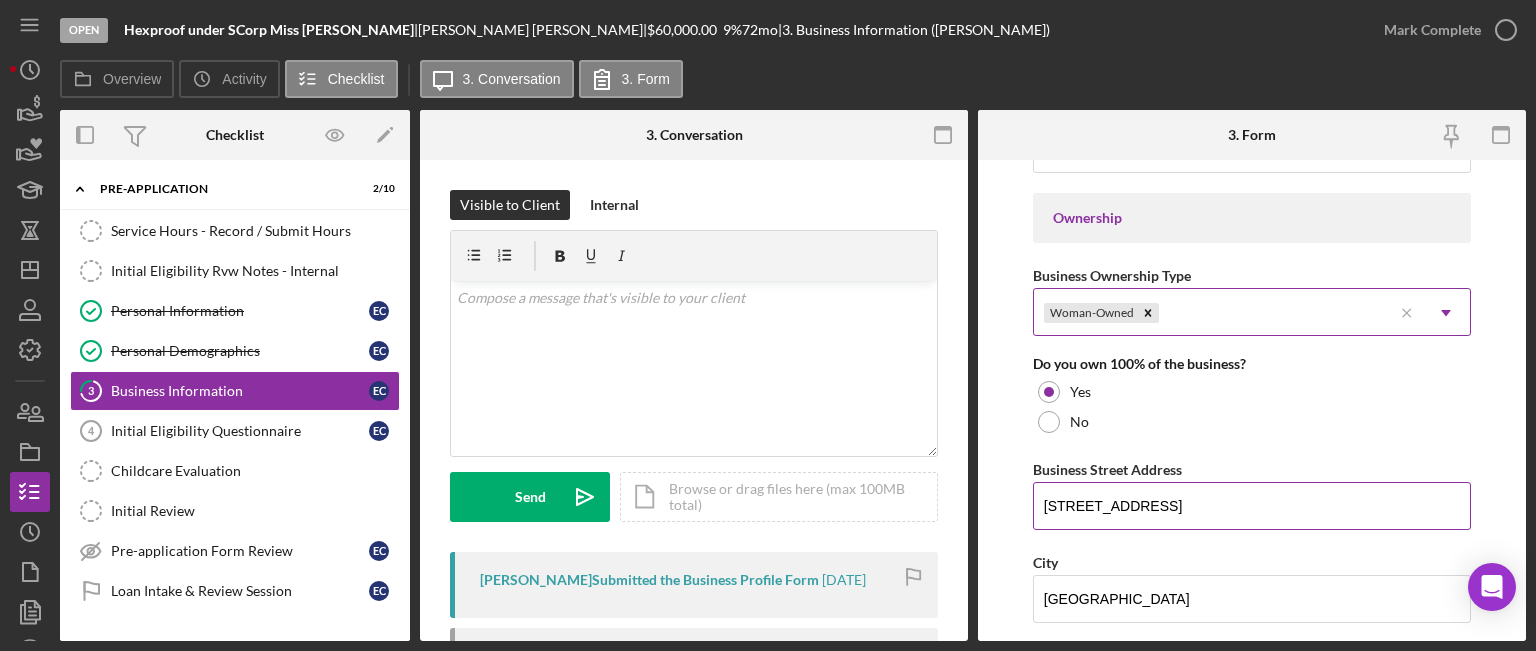 scroll, scrollTop: 1188, scrollLeft: 0, axis: vertical 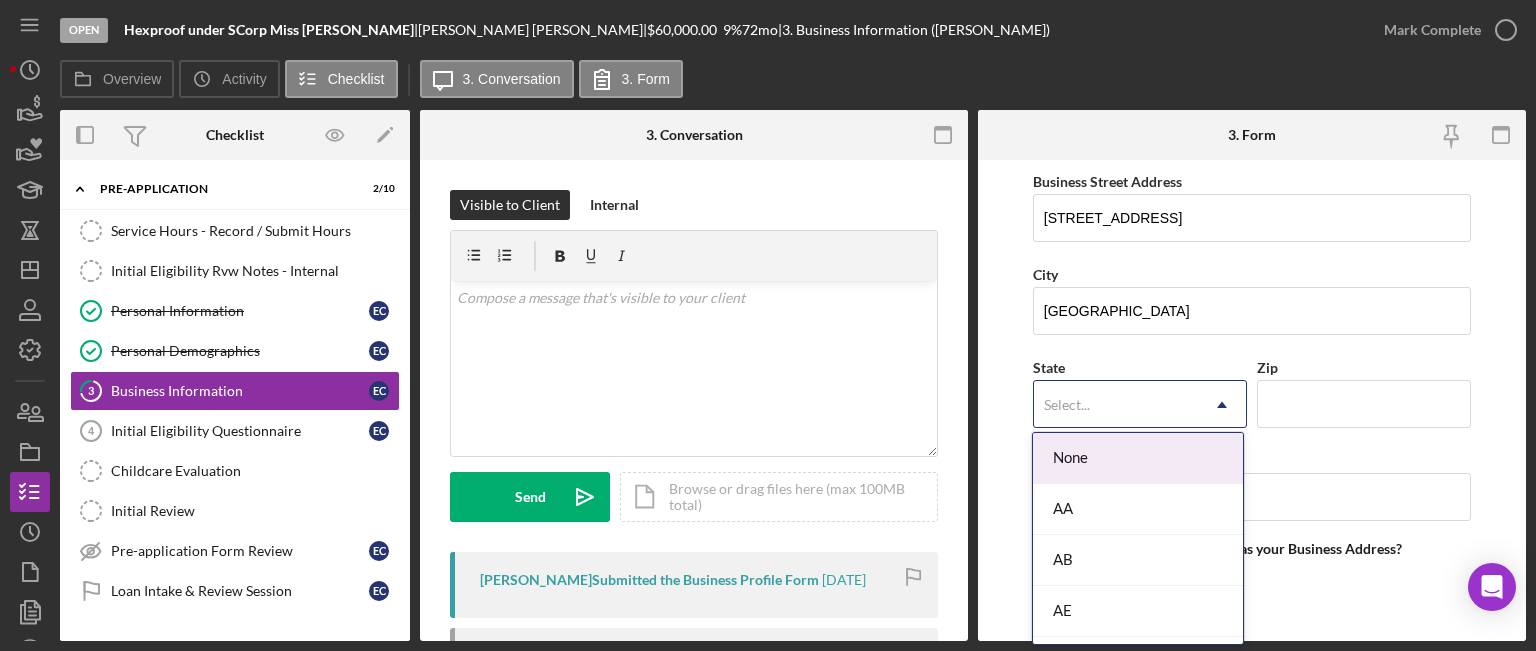 click on "Icon/Dropdown Arrow" 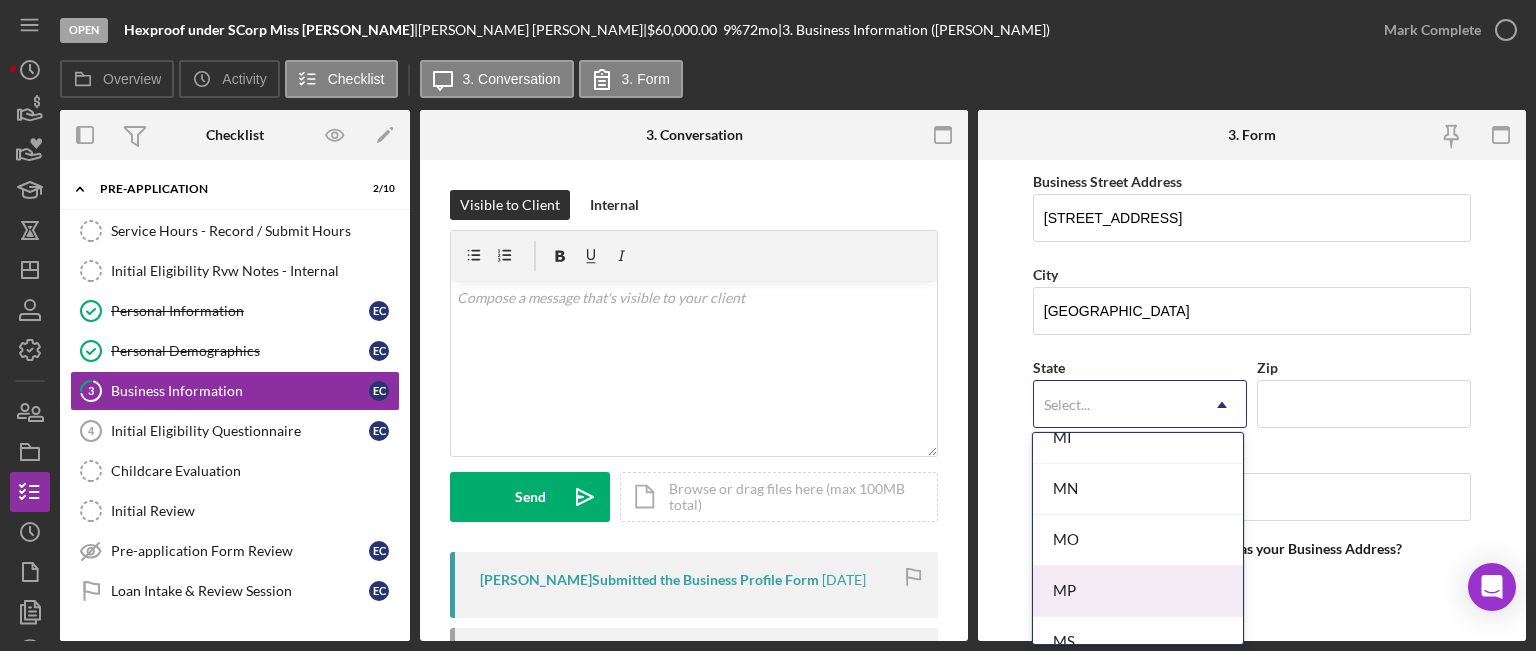 scroll, scrollTop: 1700, scrollLeft: 0, axis: vertical 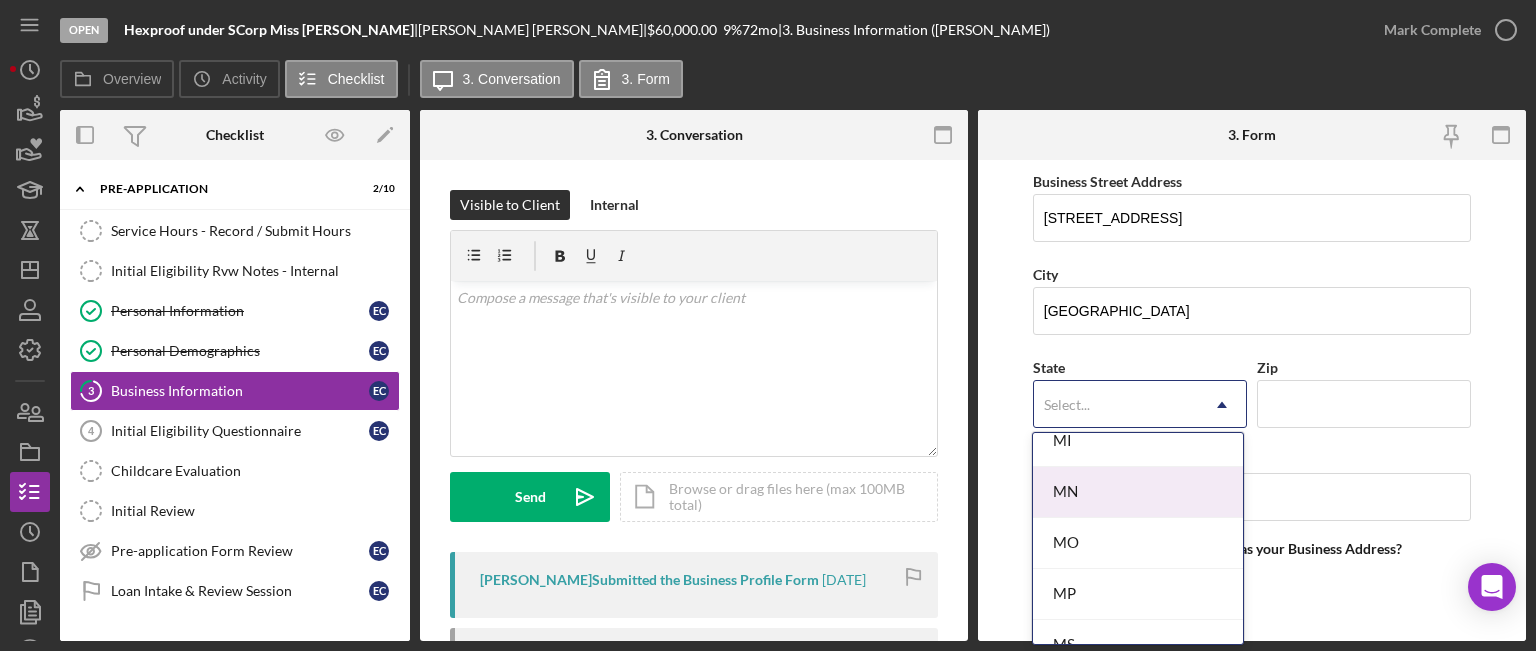 click on "MN" at bounding box center (1138, 492) 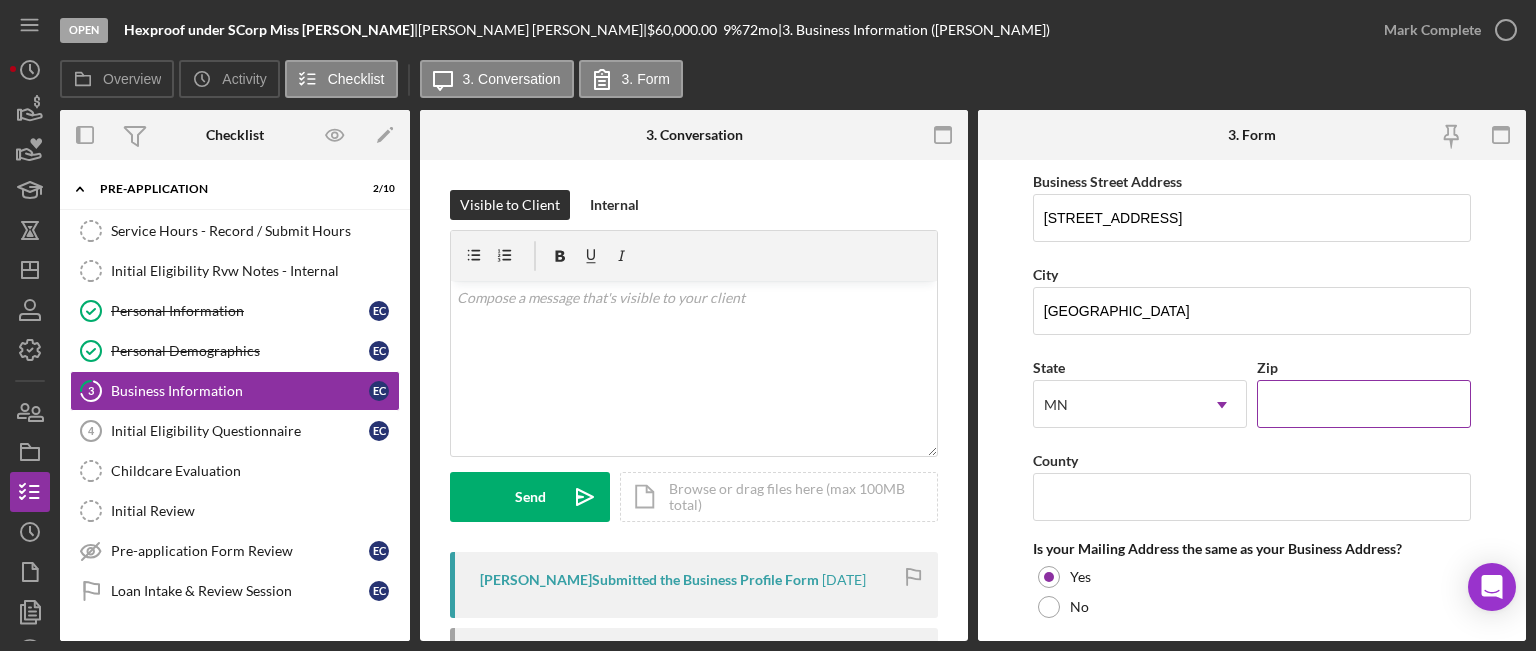 click on "Zip" at bounding box center [1364, 404] 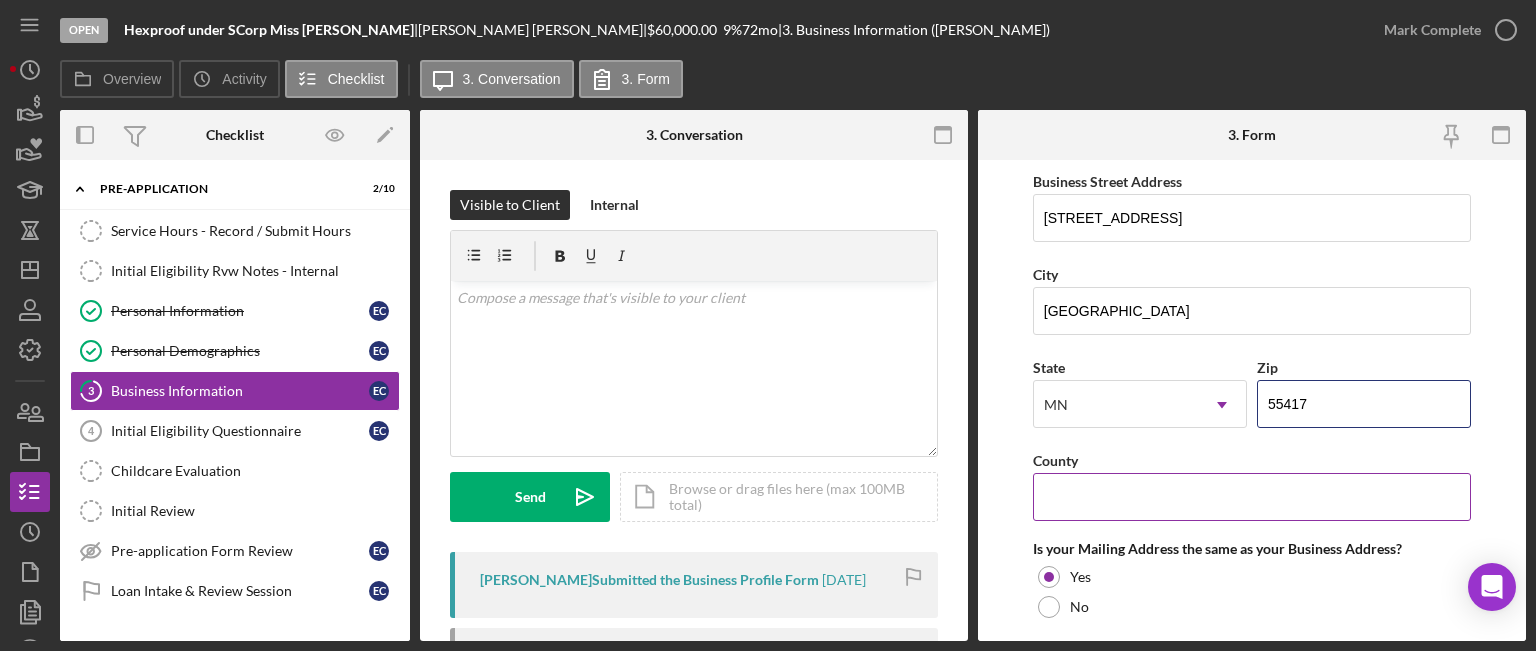type on "55417" 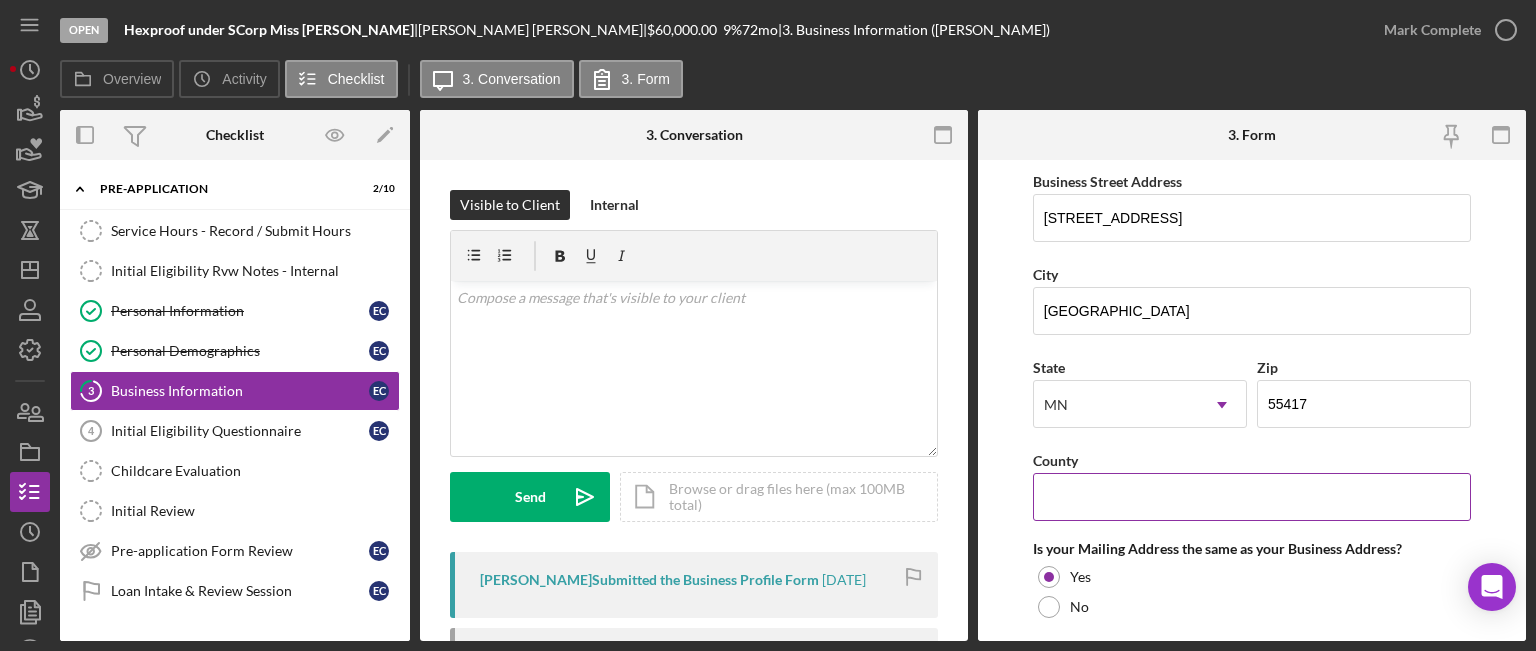 click on "County" at bounding box center (1252, 497) 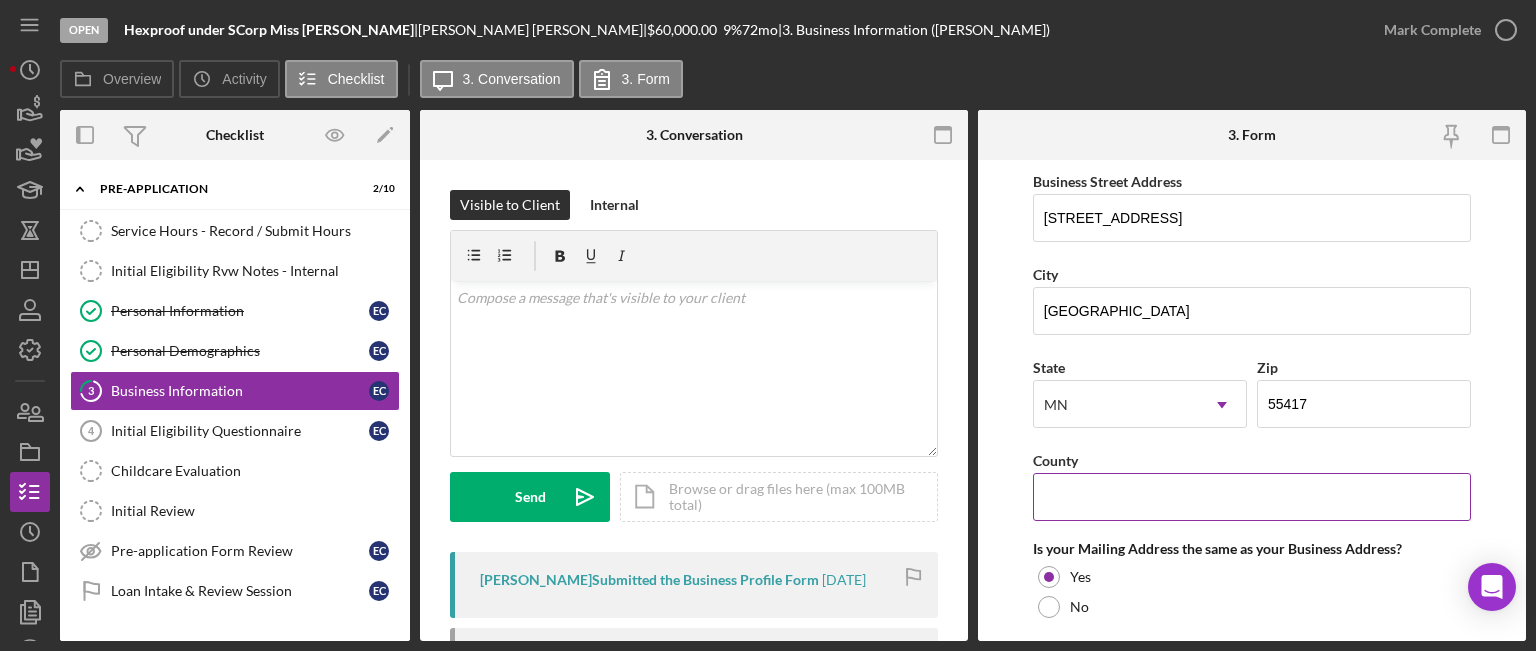 type on "Hennepin" 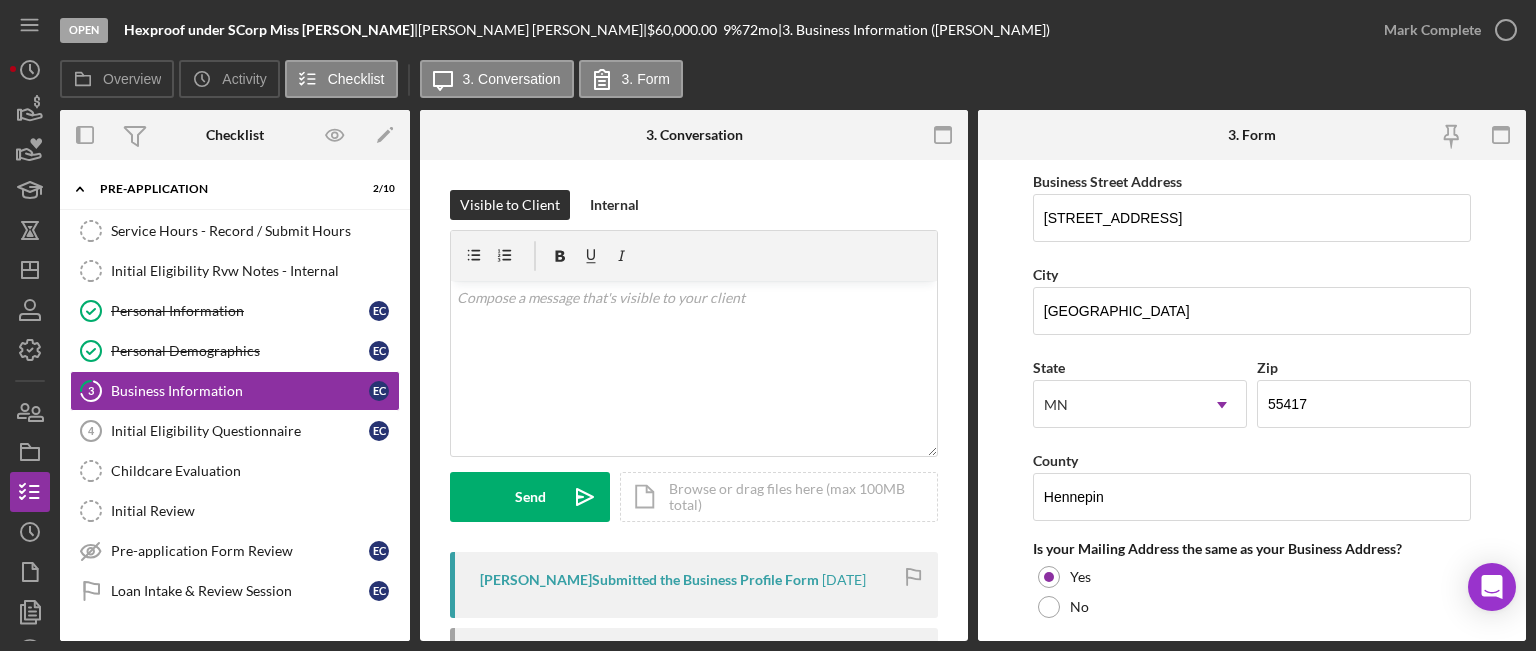 click on "Business Name Hexproof under SCorp Miss [PERSON_NAME] DBA Hexproof Business Start Date Legal Structure Other Icon/Dropdown Arrow Business Phone [PHONE_NUMBER] Business Email [EMAIL_ADDRESS][PERSON_NAME][DOMAIN_NAME] Website Industry Hair Industry NAICS Code EIN Ownership Business Ownership Type Woman-Owned Icon/Menu Close Icon/Dropdown Arrow Do you own 100% of the business? Yes No Business Street Address [STREET_ADDRESS][US_STATE] Icon/Dropdown Arrow Zip [GEOGRAPHIC_DATA] Is your Mailing Address the same as your Business Address? Yes No Do you own or lease your business premisses? Select... Icon/Dropdown Arrow Annual Gross Revenue Number of [DEMOGRAPHIC_DATA] Employees Number of [DEMOGRAPHIC_DATA] Employees Additional Demographic Info Internal Only [MEDICAL_DATA] Owned OFF Save Save" at bounding box center [1252, 400] 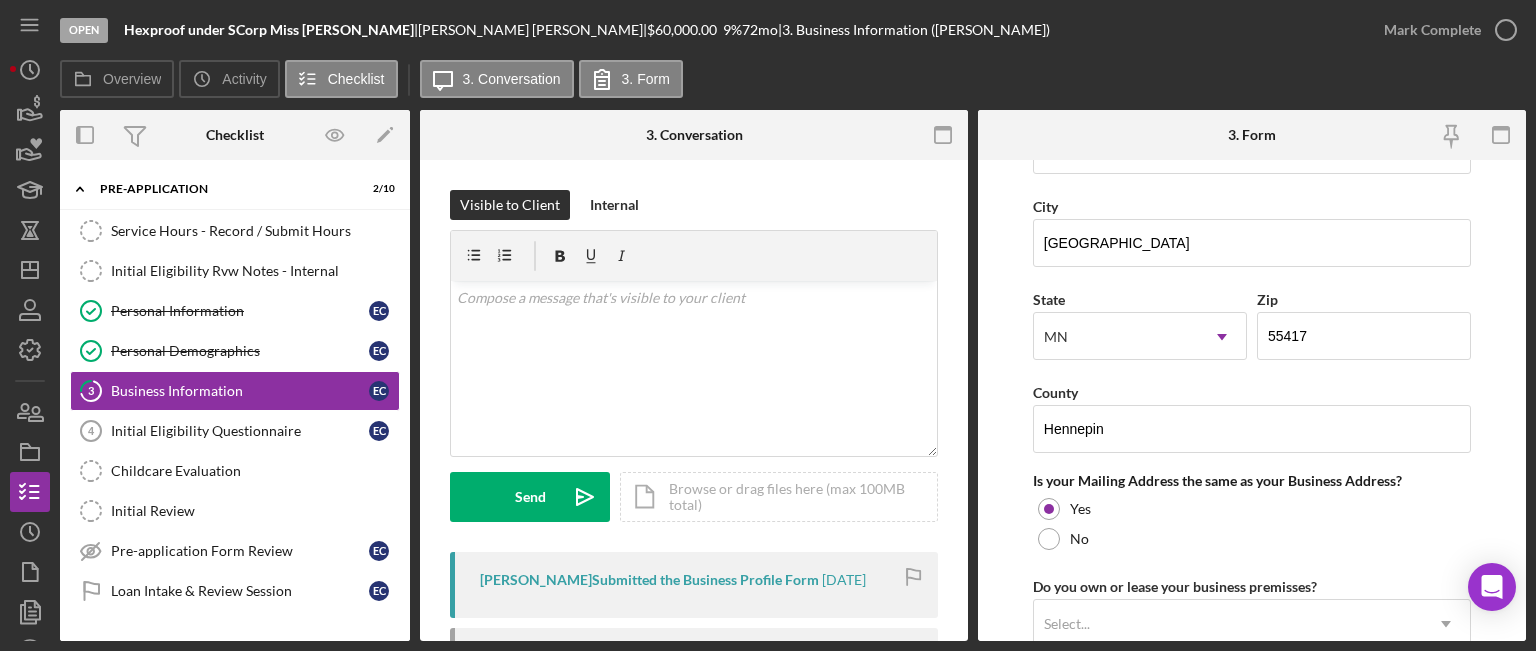 scroll, scrollTop: 1288, scrollLeft: 0, axis: vertical 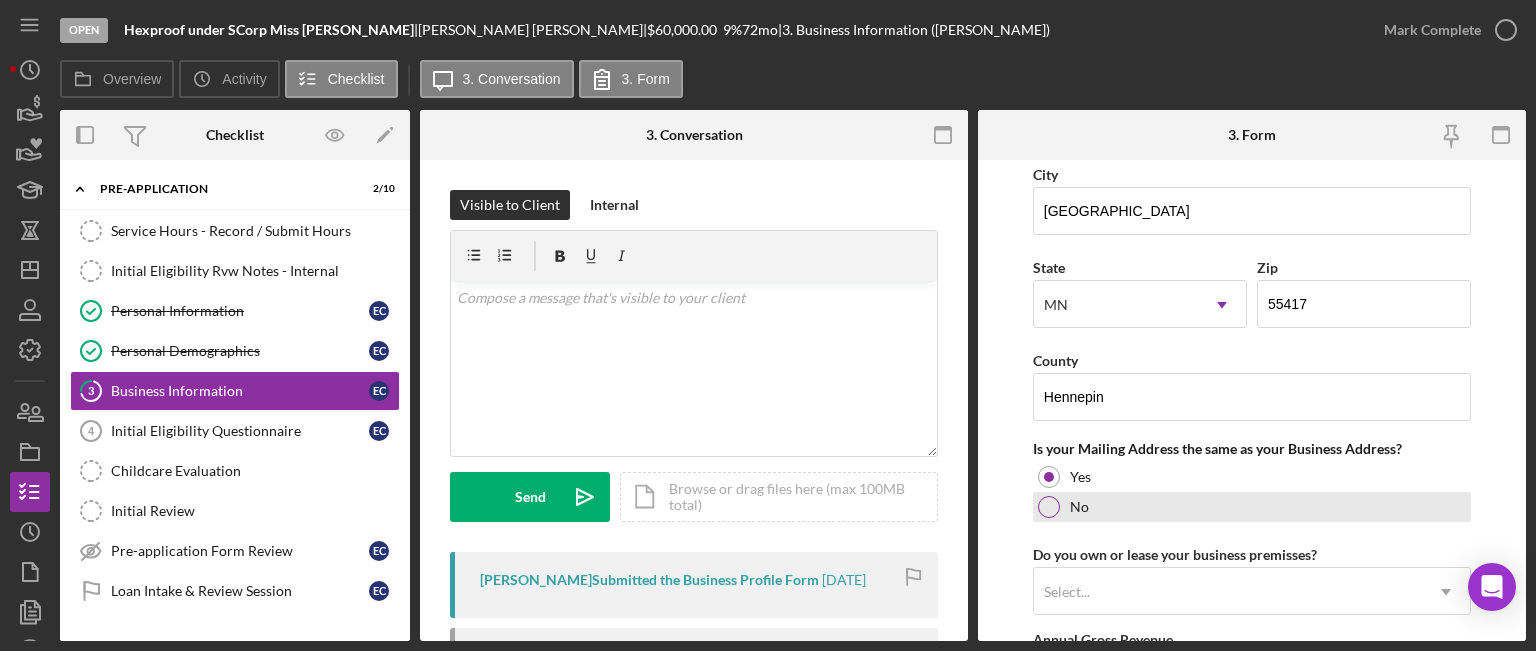 click at bounding box center [1049, 507] 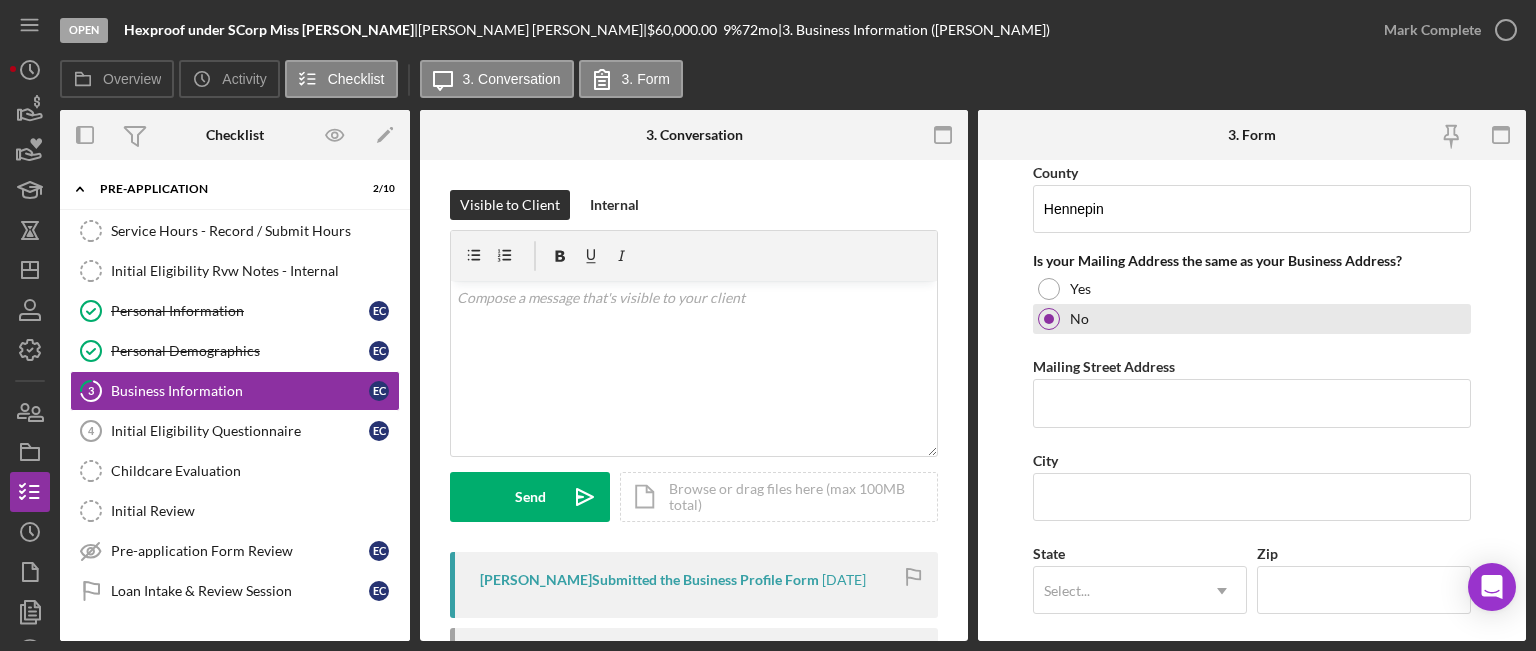 scroll, scrollTop: 1488, scrollLeft: 0, axis: vertical 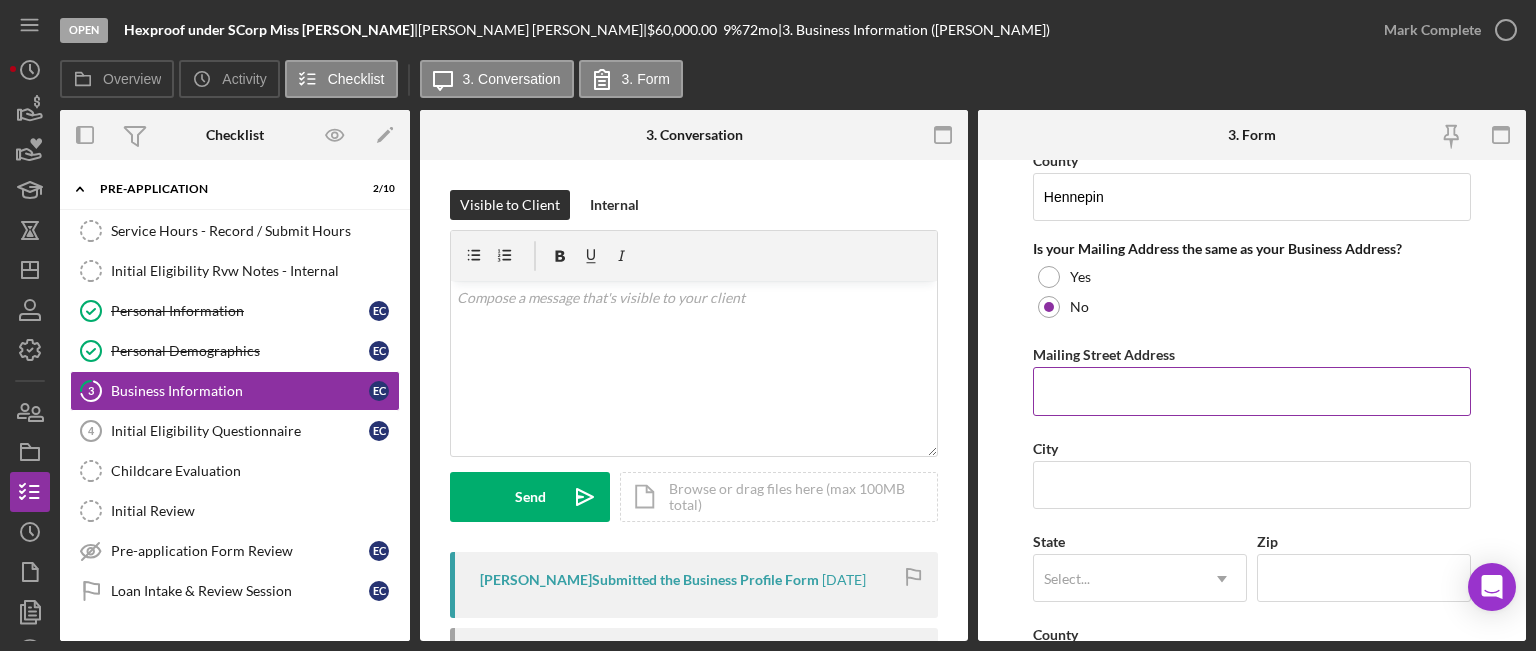 click on "Mailing Street Address" at bounding box center (1252, 391) 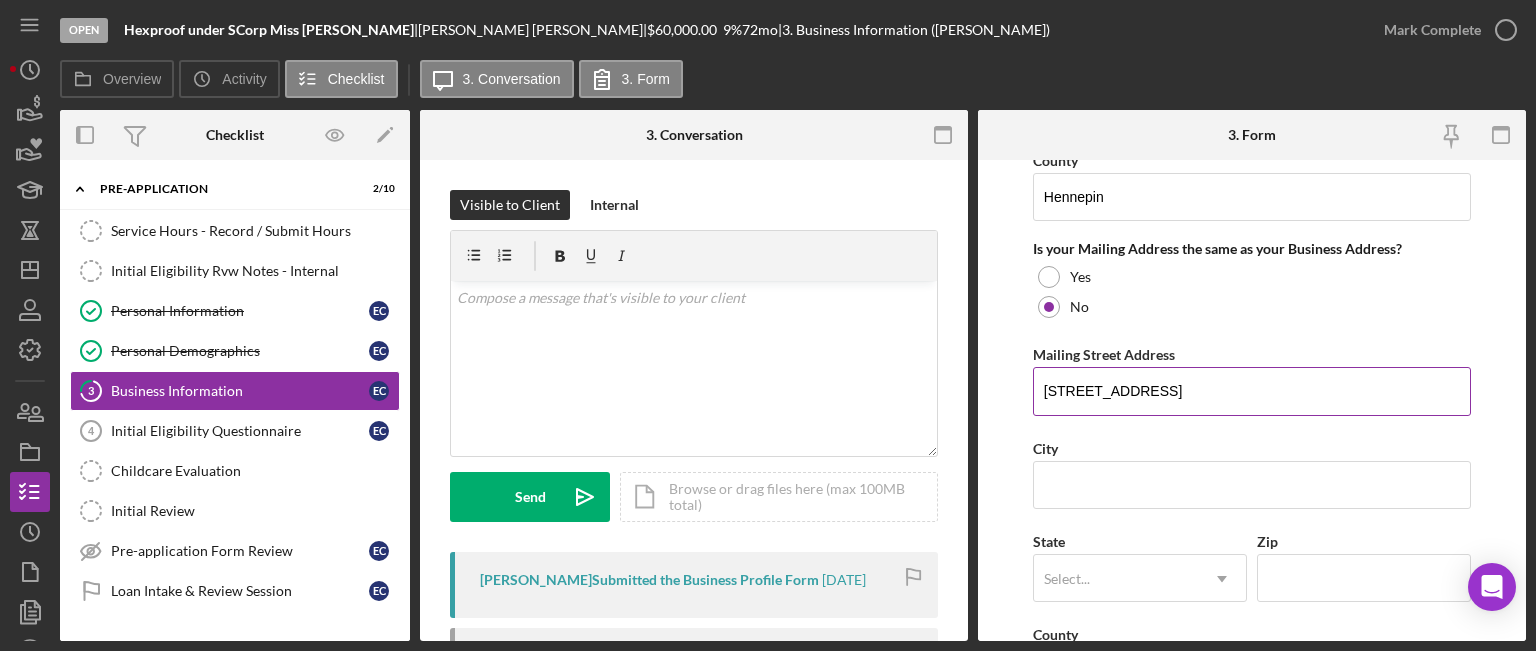 type on "[STREET_ADDRESS]" 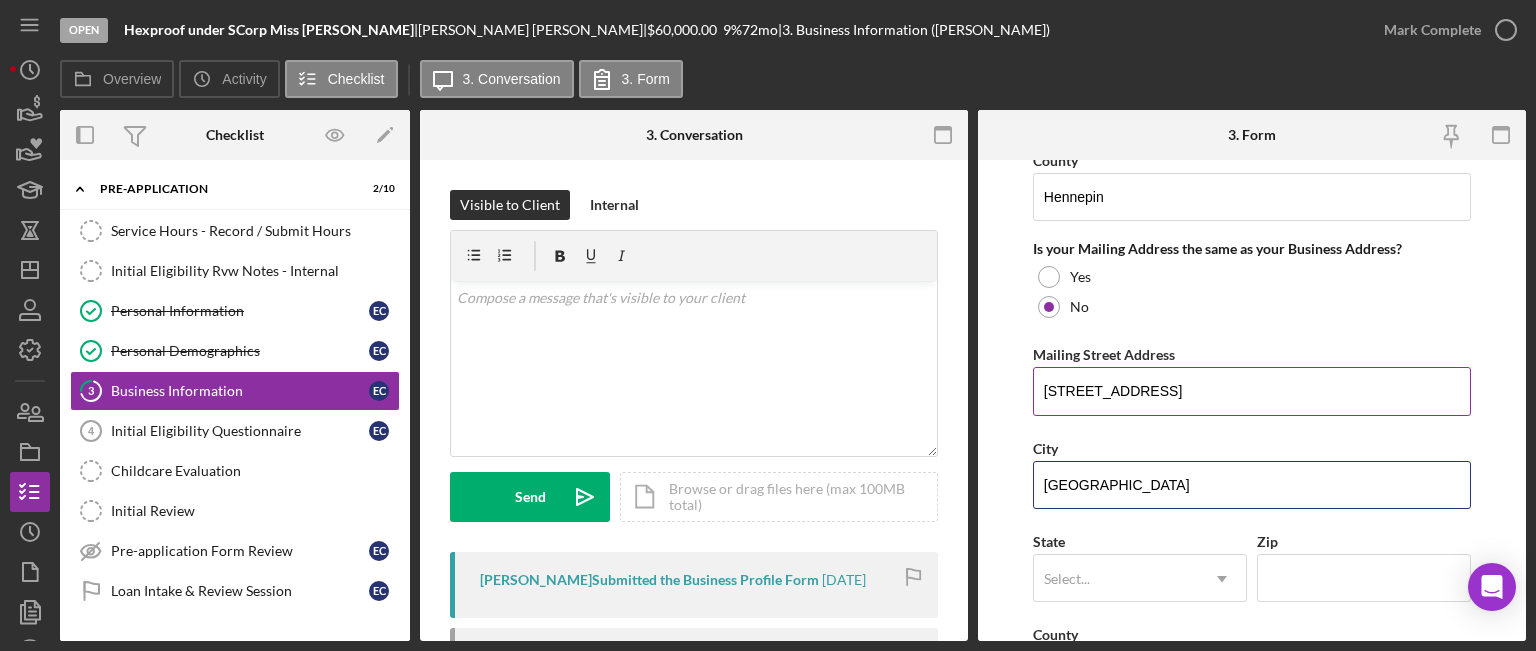 type on "[GEOGRAPHIC_DATA]" 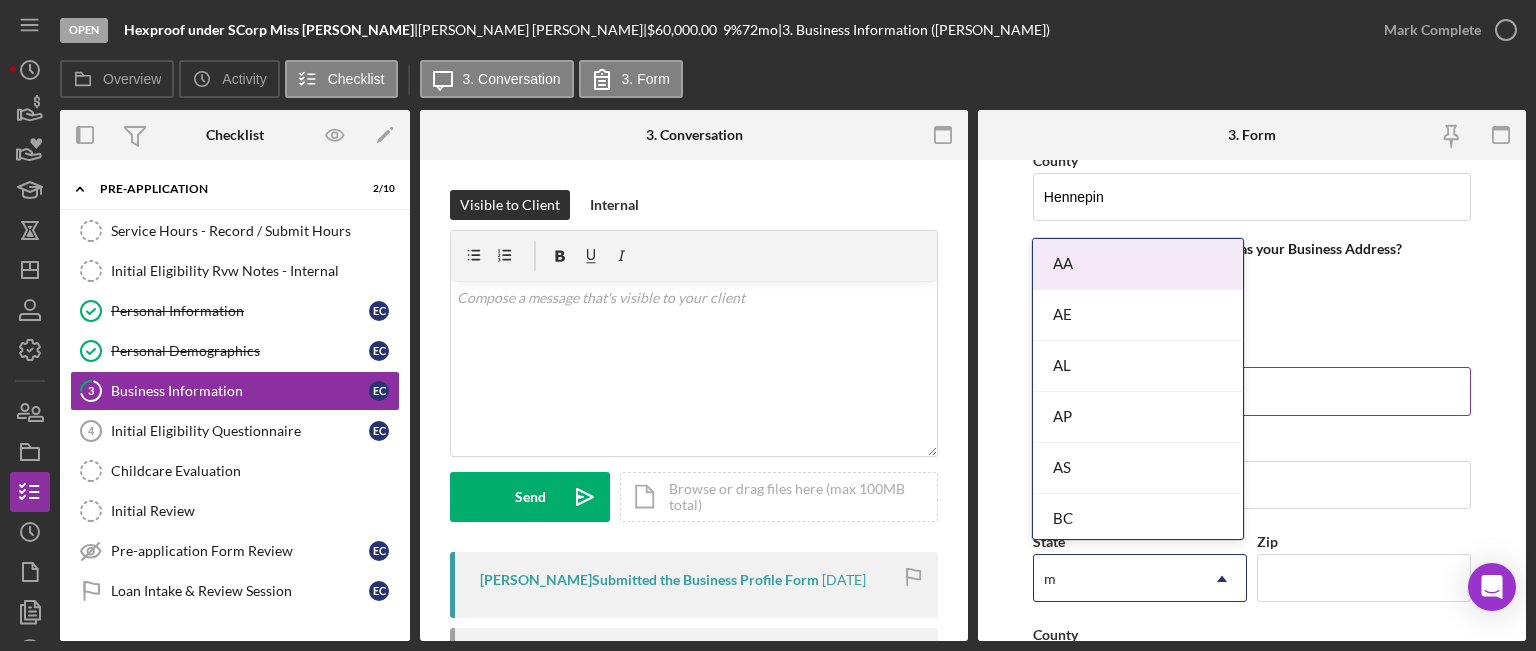 type on "mn" 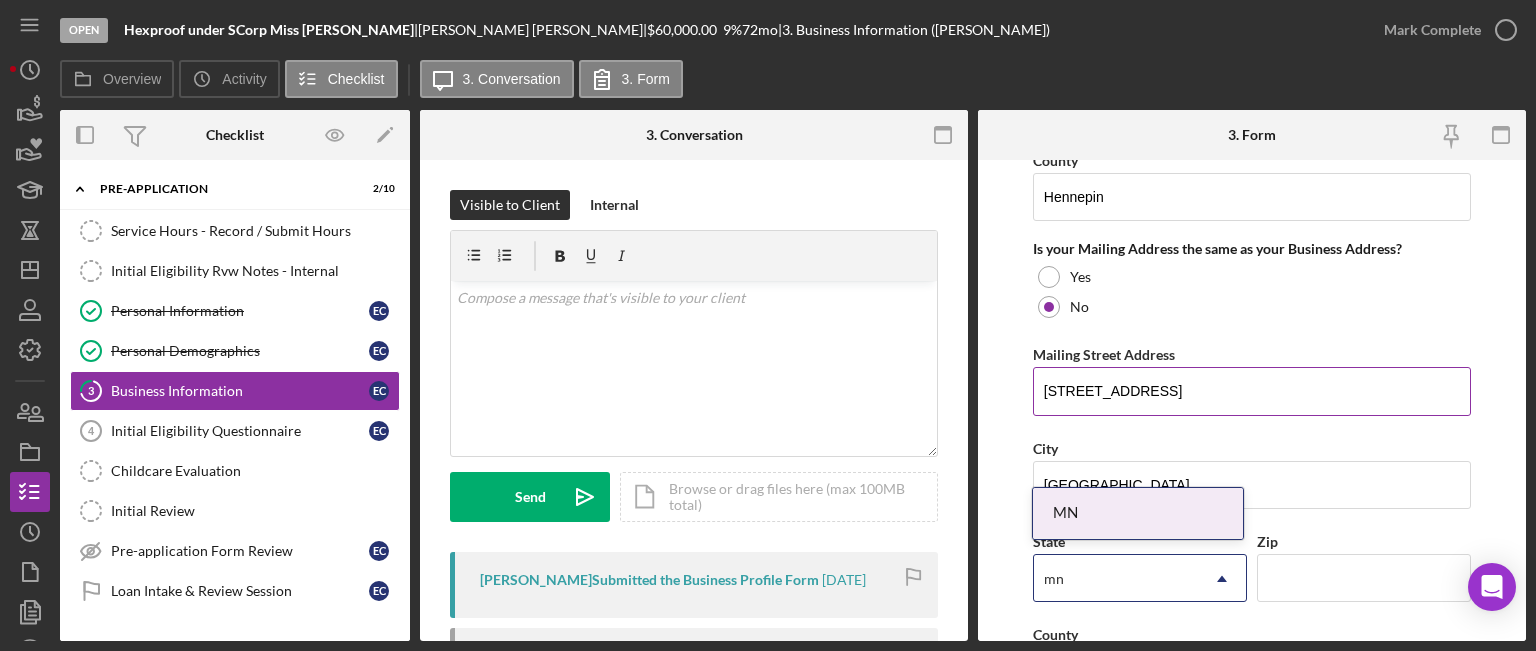 type 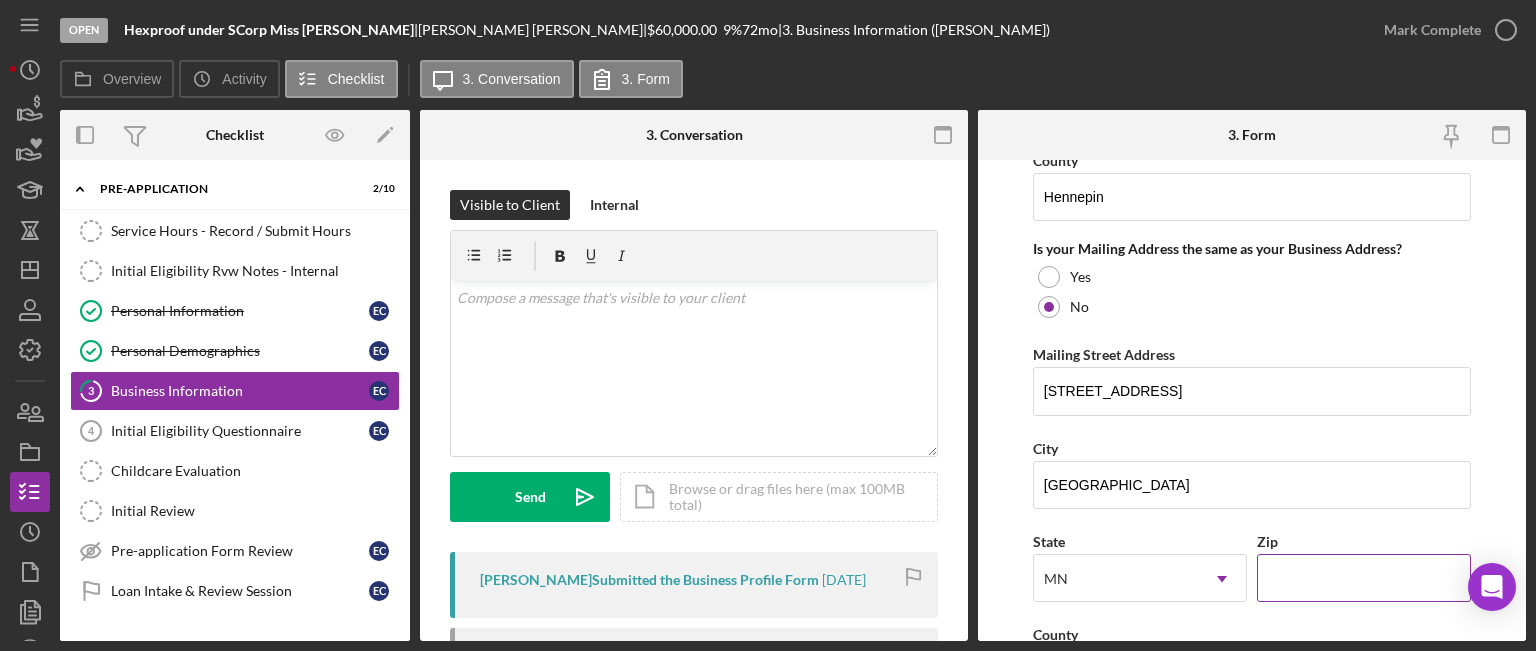 click on "Zip" at bounding box center (1364, 578) 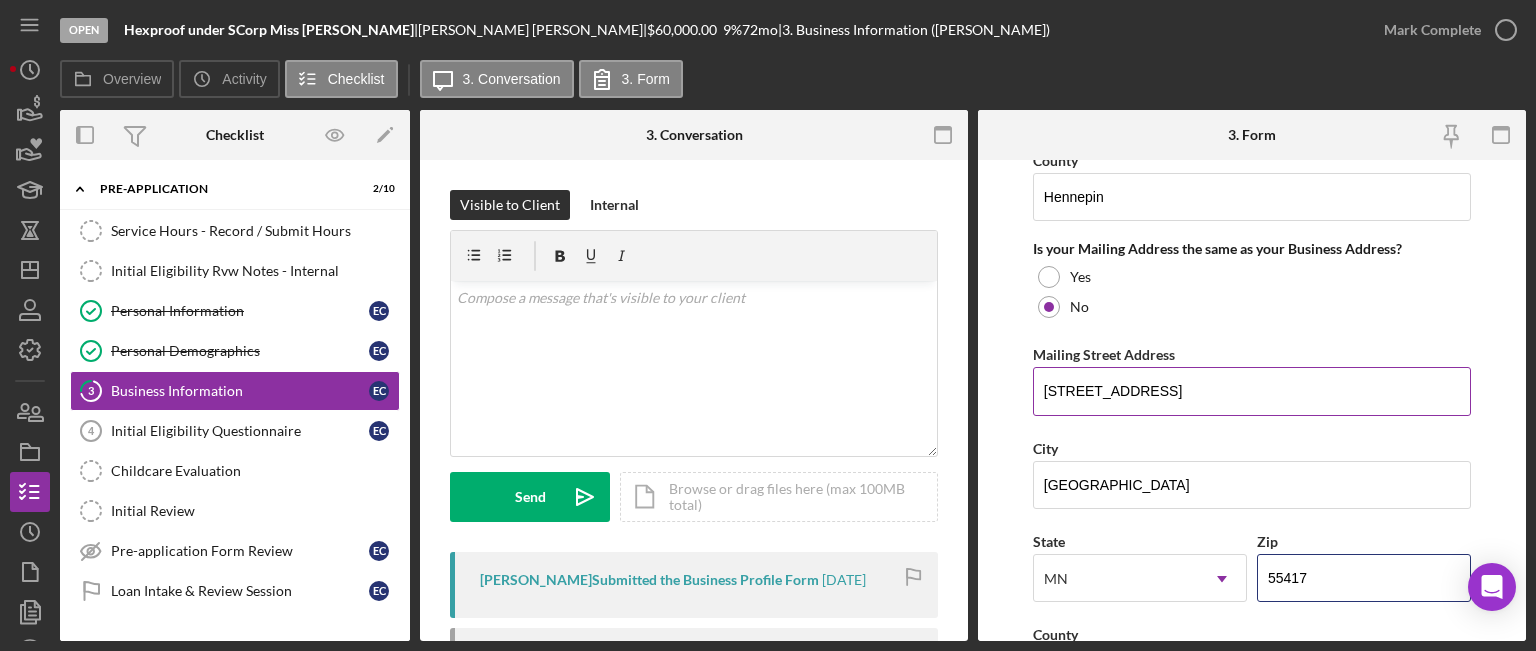 type on "55417" 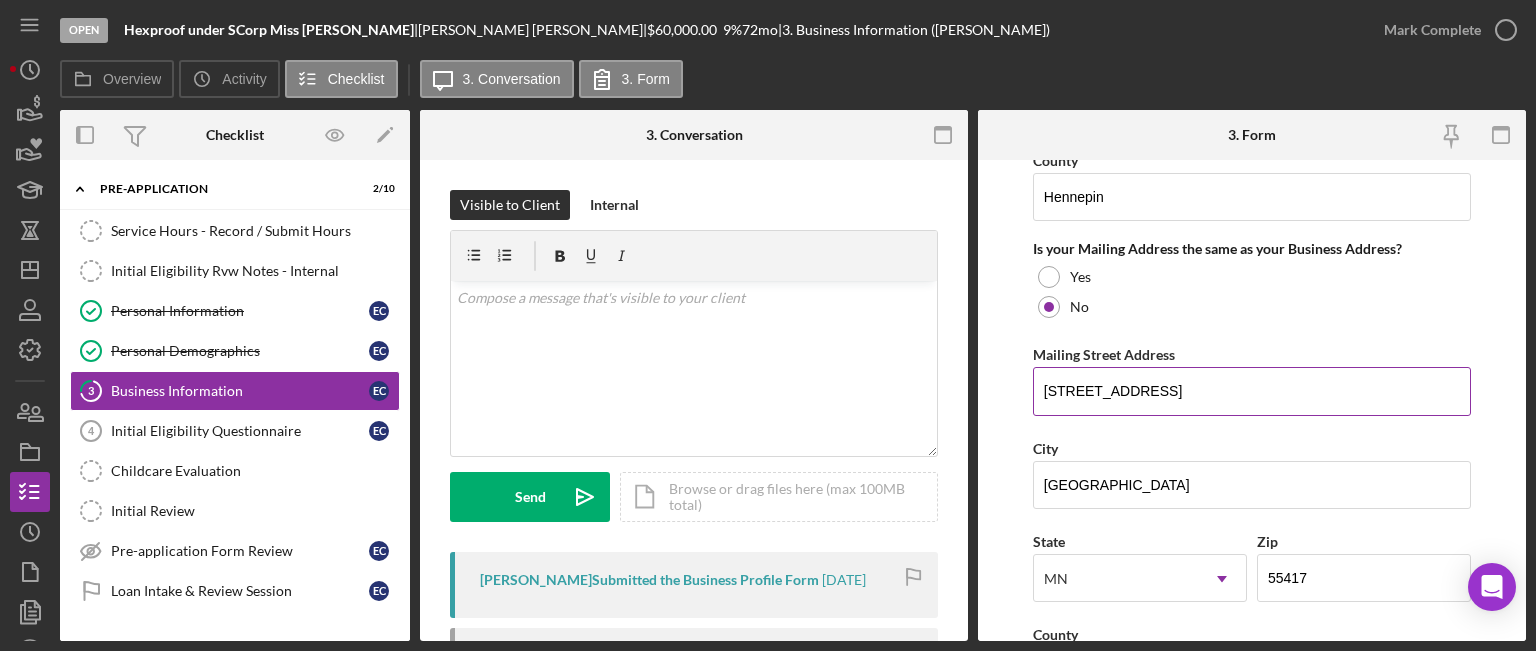 click on "[STREET_ADDRESS]" at bounding box center (1252, 391) 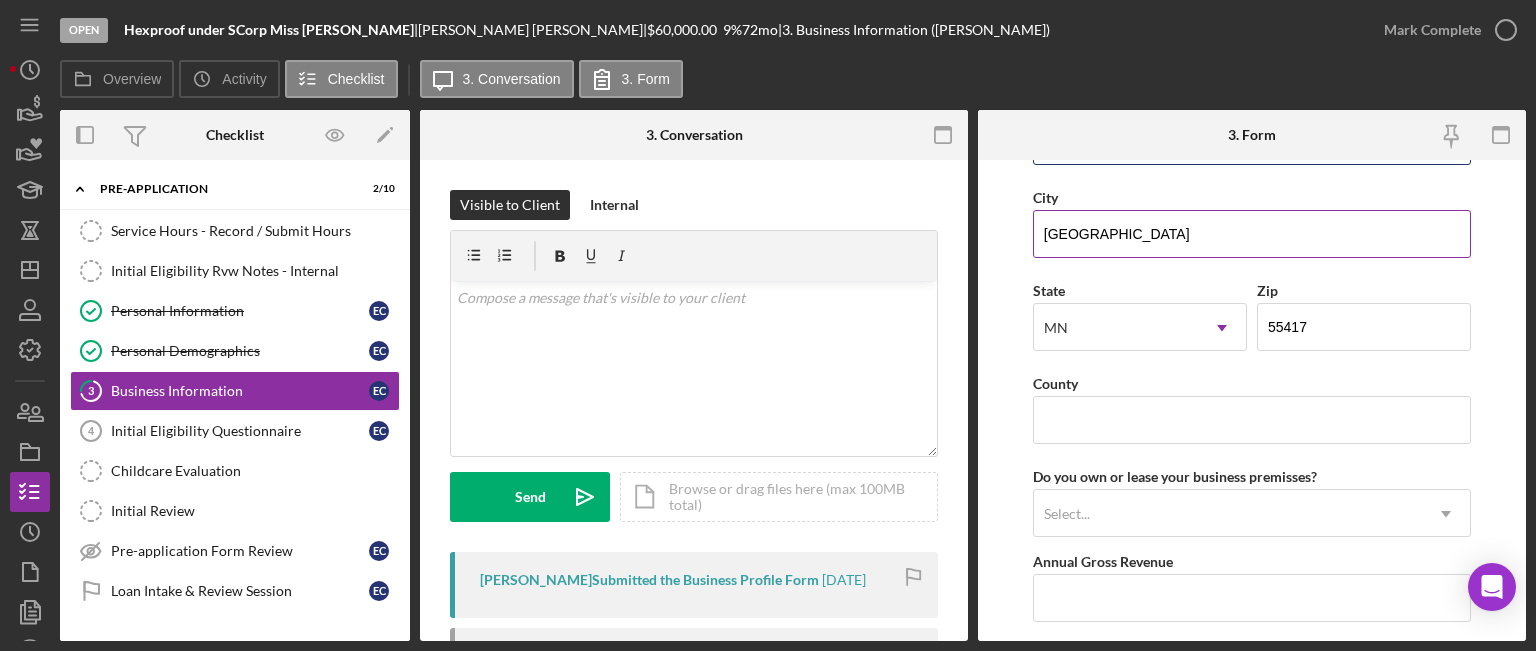 scroll, scrollTop: 1788, scrollLeft: 0, axis: vertical 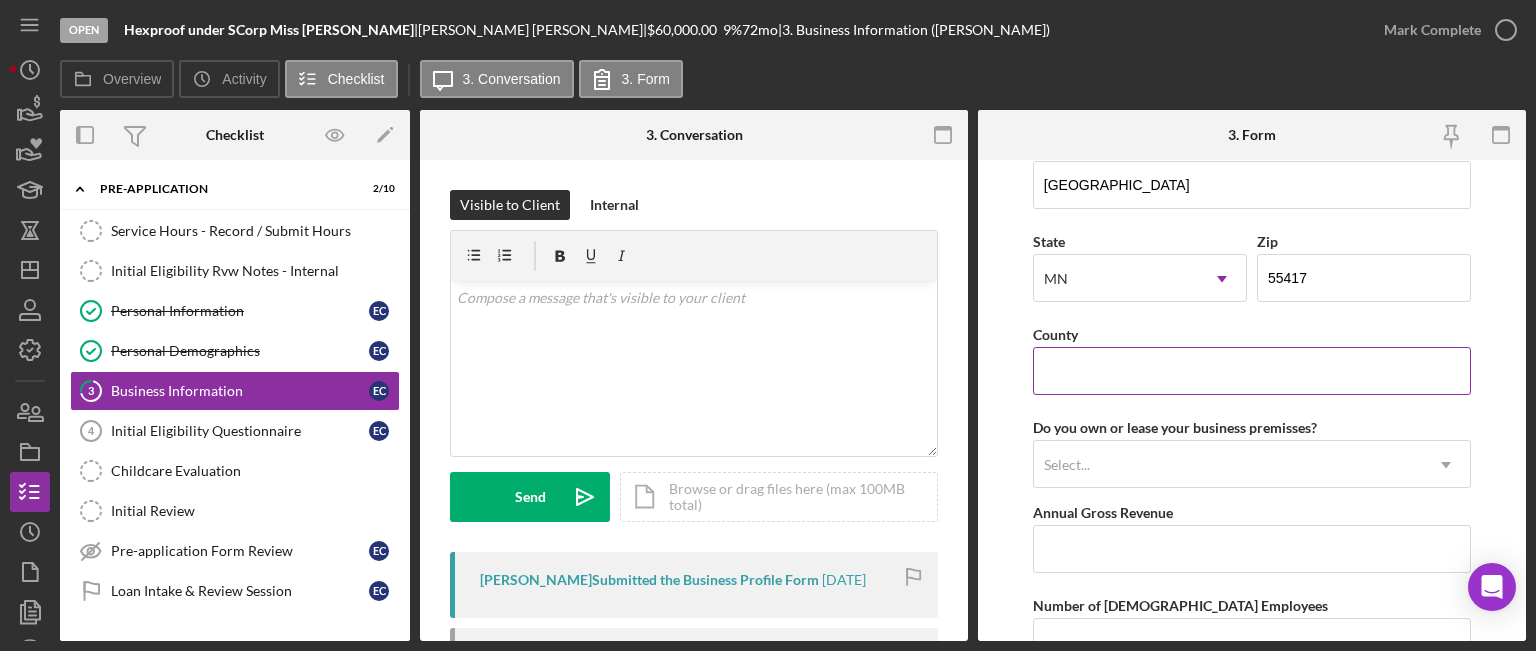 type on "[STREET_ADDRESS]" 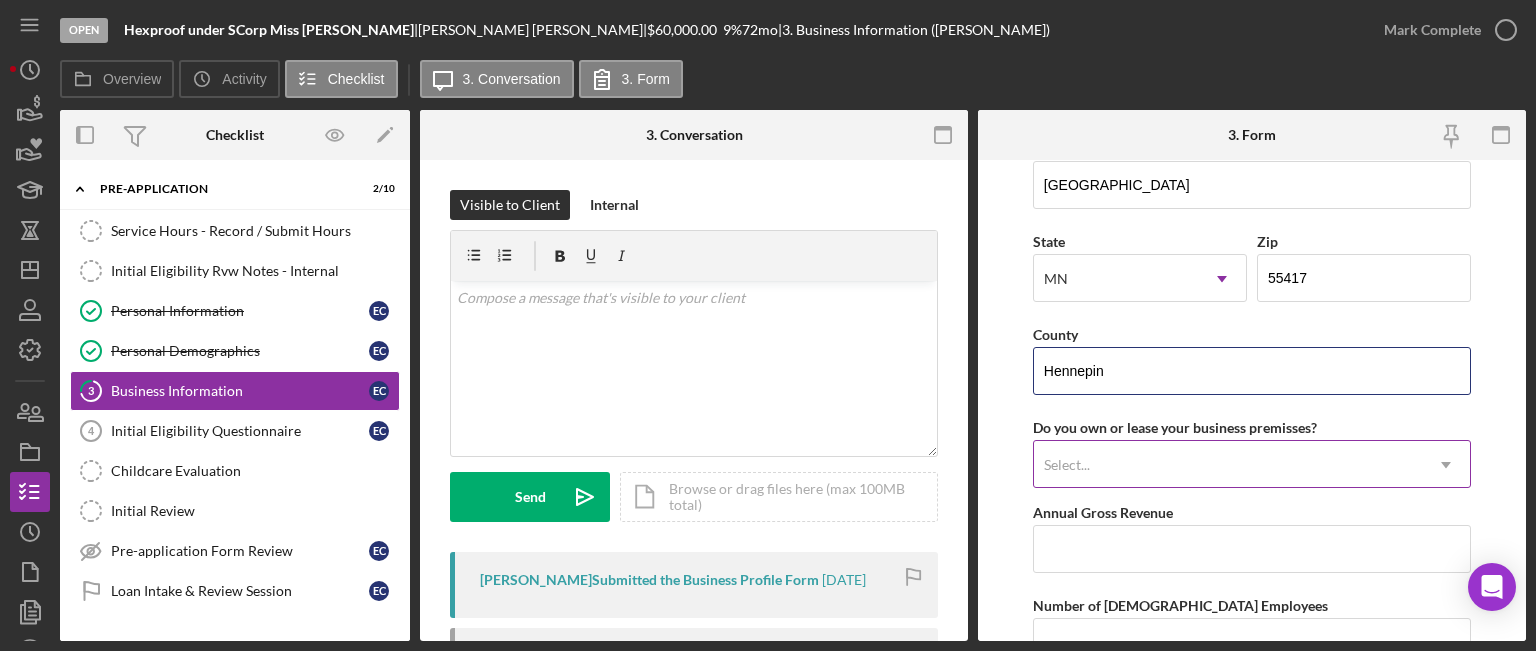 type on "Hennepin" 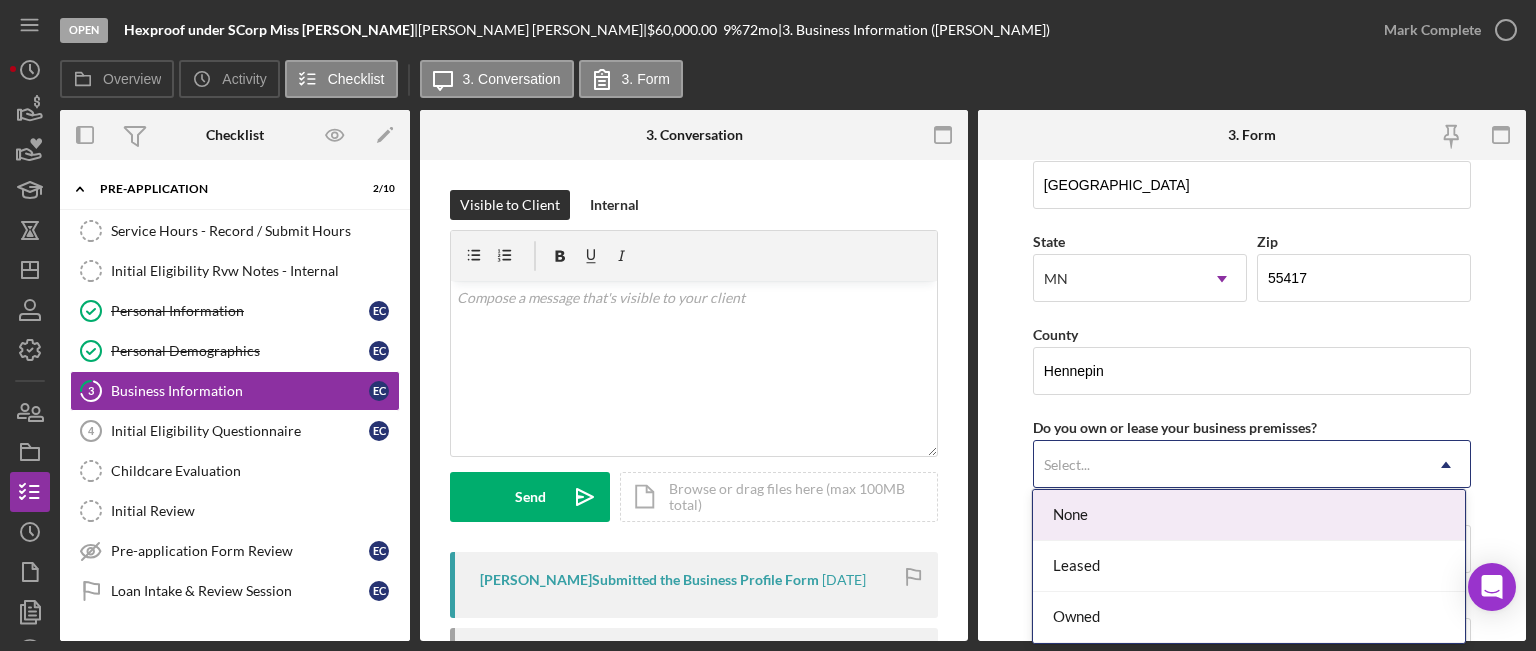 click on "Select..." at bounding box center (1228, 465) 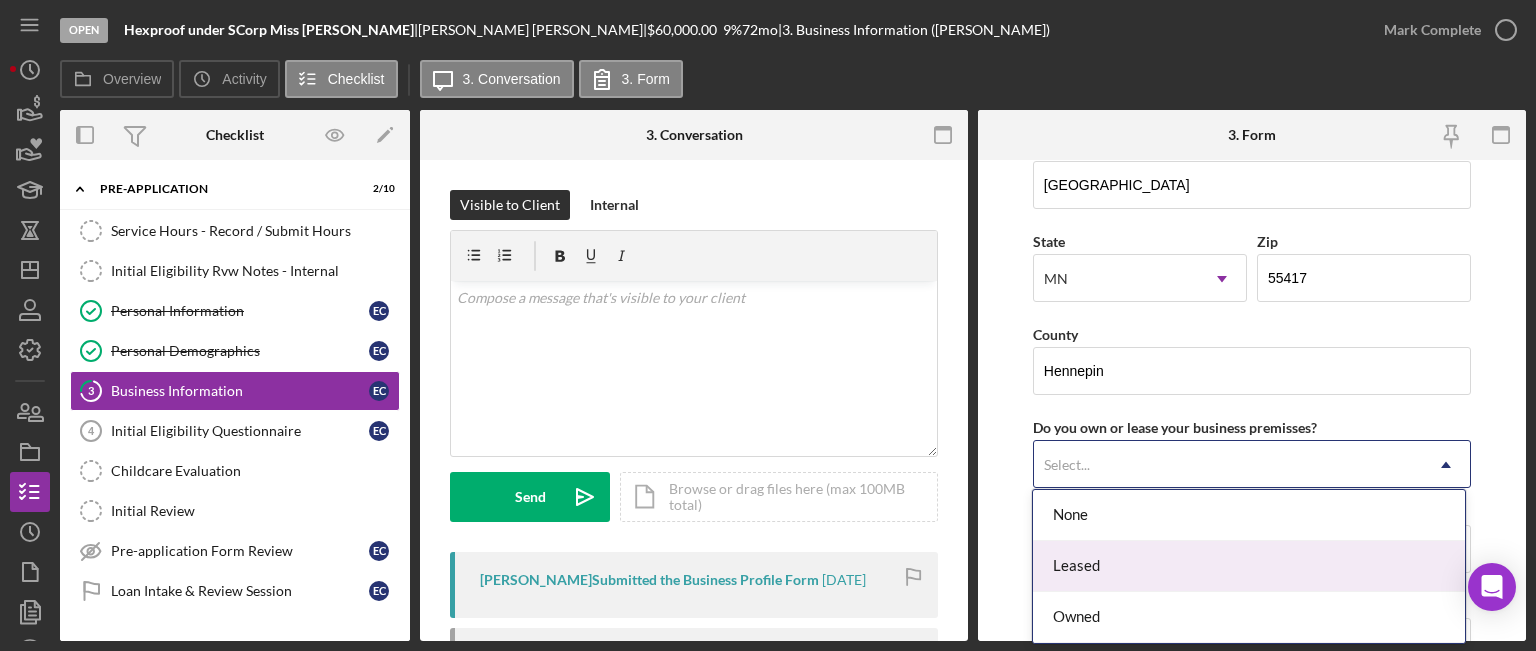 click on "Leased" at bounding box center [1249, 566] 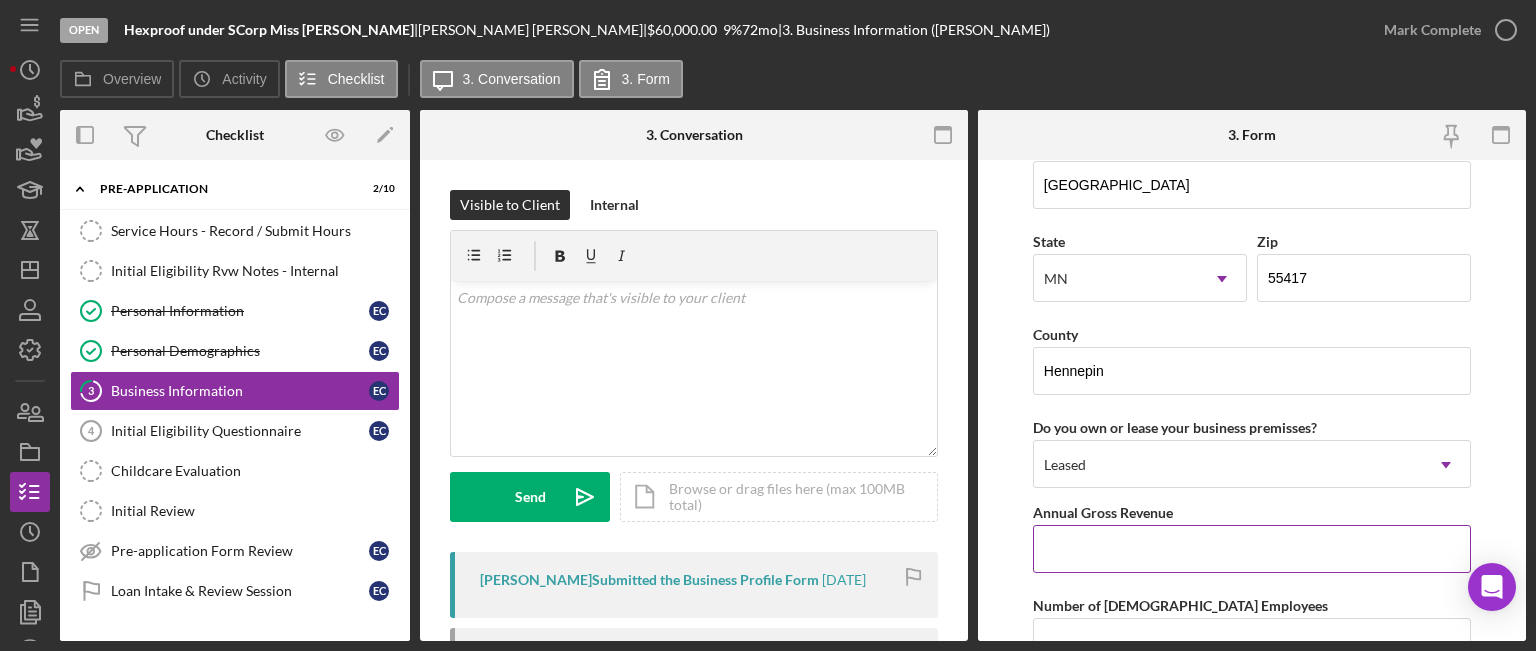 click on "Annual Gross Revenue" at bounding box center [1252, 549] 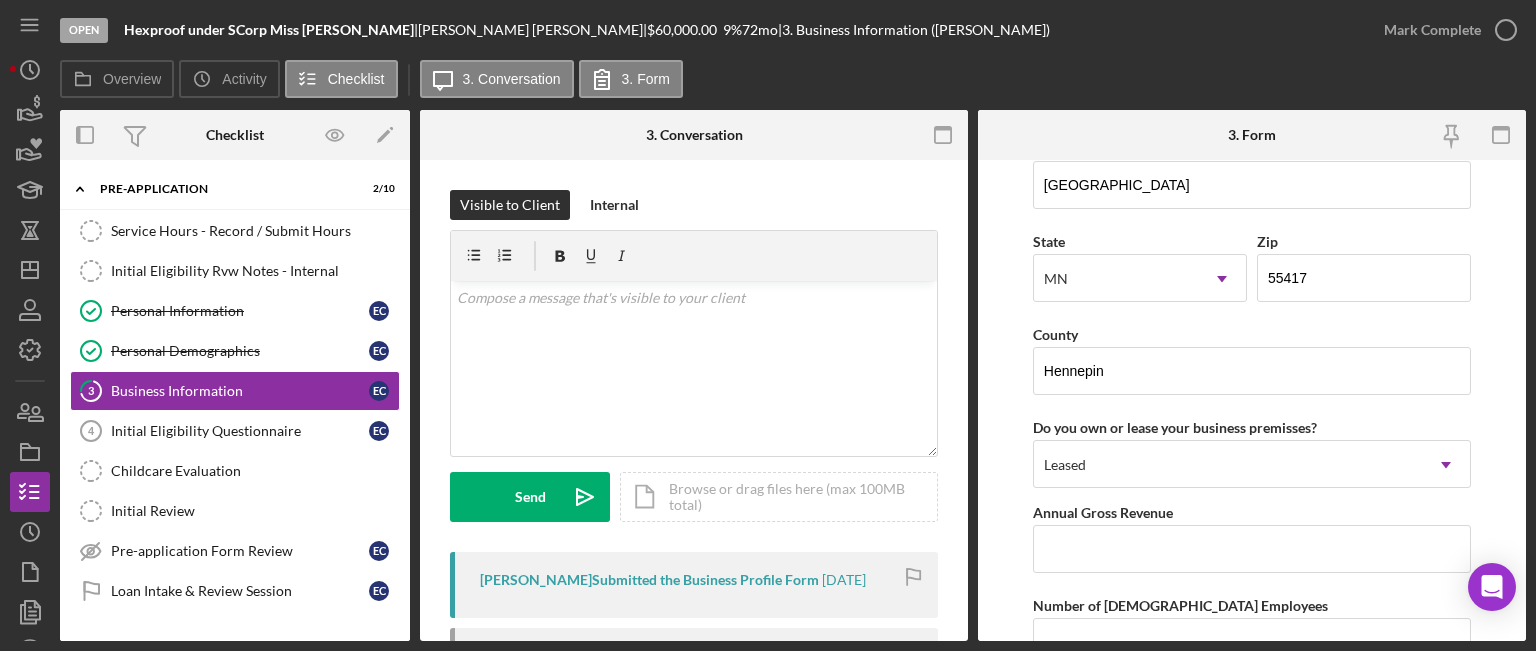 click on "Business Name Hexproof under SCorp Miss [PERSON_NAME] DBA Hexproof Business Start Date Legal Structure Other Icon/Dropdown Arrow Business Phone [PHONE_NUMBER] Business Email [EMAIL_ADDRESS][PERSON_NAME][DOMAIN_NAME] Website Industry Hair Industry NAICS Code EIN Ownership Business Ownership Type Woman-Owned Icon/Menu Close Icon/Dropdown Arrow Do you own 100% of the business? Yes No Business Street Address [STREET_ADDRESS][US_STATE] Icon/Dropdown Arrow Zip [GEOGRAPHIC_DATA] Is your Mailing Address the same as your Business Address? Yes No Mailing Street Address [STREET_ADDRESS][US_STATE] Icon/Dropdown Arrow Zip [GEOGRAPHIC_DATA] Do you own or lease your business premisses? Leased Icon/Dropdown Arrow Annual Gross Revenue Number of [DEMOGRAPHIC_DATA] Employees Number of [DEMOGRAPHIC_DATA] Employees Additional Demographic Info Internal Only [MEDICAL_DATA] Owned OFF Save Save" at bounding box center [1252, 400] 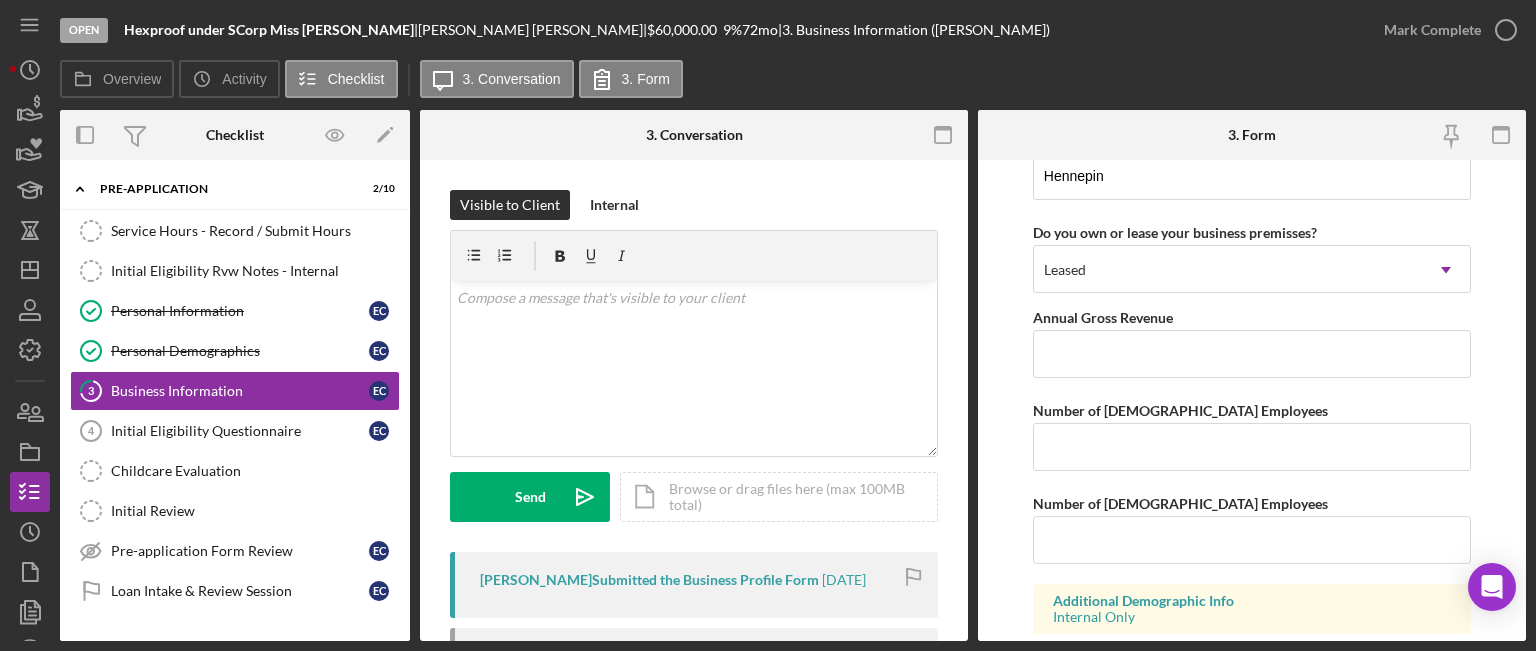scroll, scrollTop: 1988, scrollLeft: 0, axis: vertical 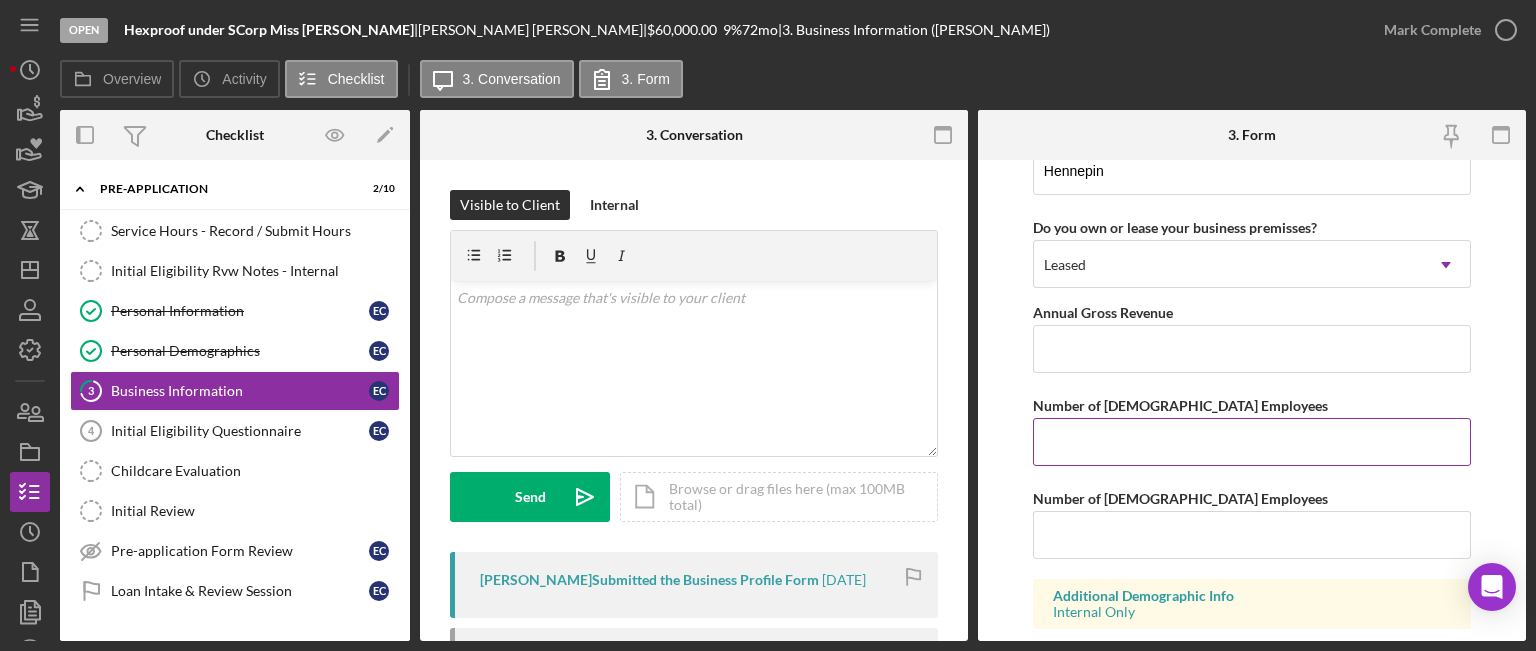 click on "Number of [DEMOGRAPHIC_DATA] Employees" at bounding box center [1252, 442] 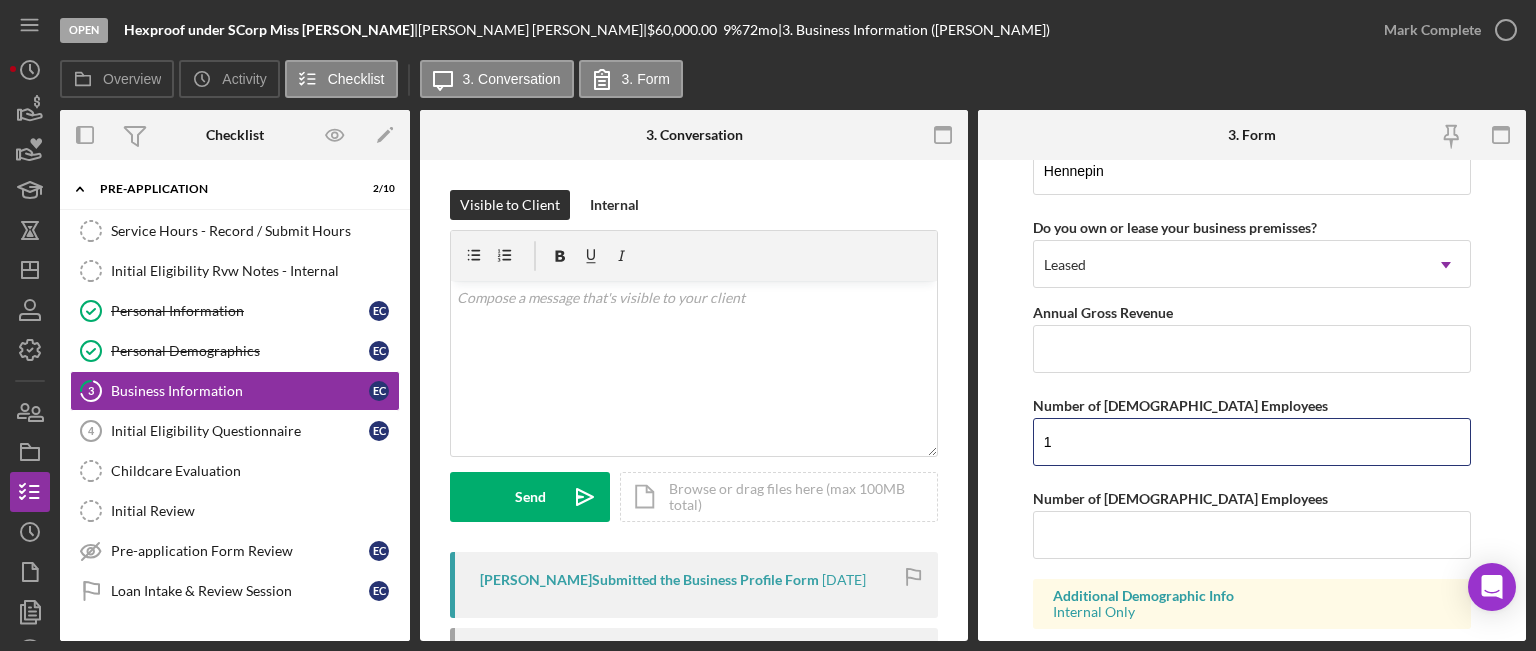 type on "1" 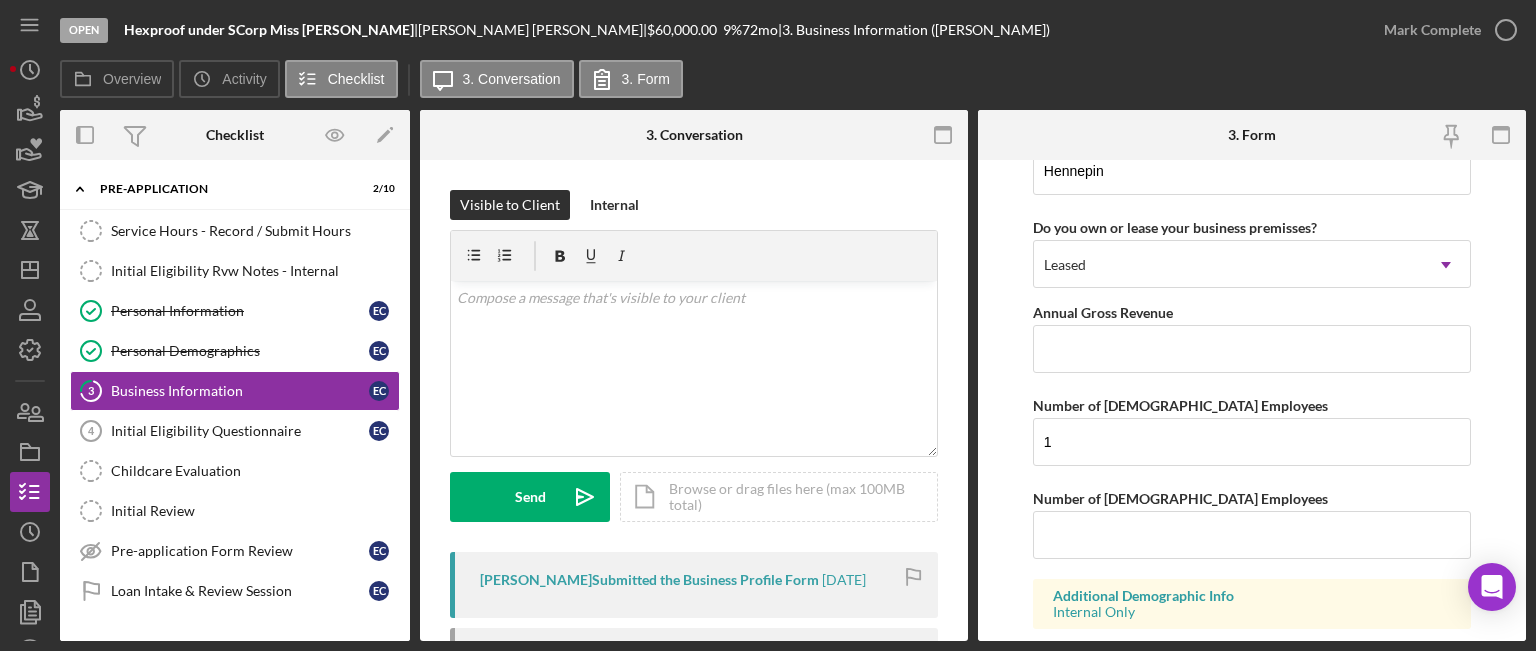 click on "Business Name Hexproof under SCorp Miss [PERSON_NAME] DBA Hexproof Business Start Date Legal Structure Other Icon/Dropdown Arrow Business Phone [PHONE_NUMBER] Business Email [EMAIL_ADDRESS][PERSON_NAME][DOMAIN_NAME] Website Industry Hair Industry NAICS Code EIN Ownership Business Ownership Type Woman-Owned Icon/Menu Close Icon/Dropdown Arrow Do you own 100% of the business? Yes No Business Street Address [STREET_ADDRESS][US_STATE] Icon/Dropdown Arrow Zip [GEOGRAPHIC_DATA] Is your Mailing Address the same as your Business Address? Yes No Mailing Street Address [STREET_ADDRESS][US_STATE] Icon/Dropdown Arrow Zip [GEOGRAPHIC_DATA] Do you own or lease your business premisses? Leased Icon/Dropdown Arrow Annual Gross Revenue Number of [DEMOGRAPHIC_DATA] Employees 1 Number of [DEMOGRAPHIC_DATA] Employees Additional Demographic Info Internal Only [MEDICAL_DATA] Owned OFF Save Save" at bounding box center [1252, 400] 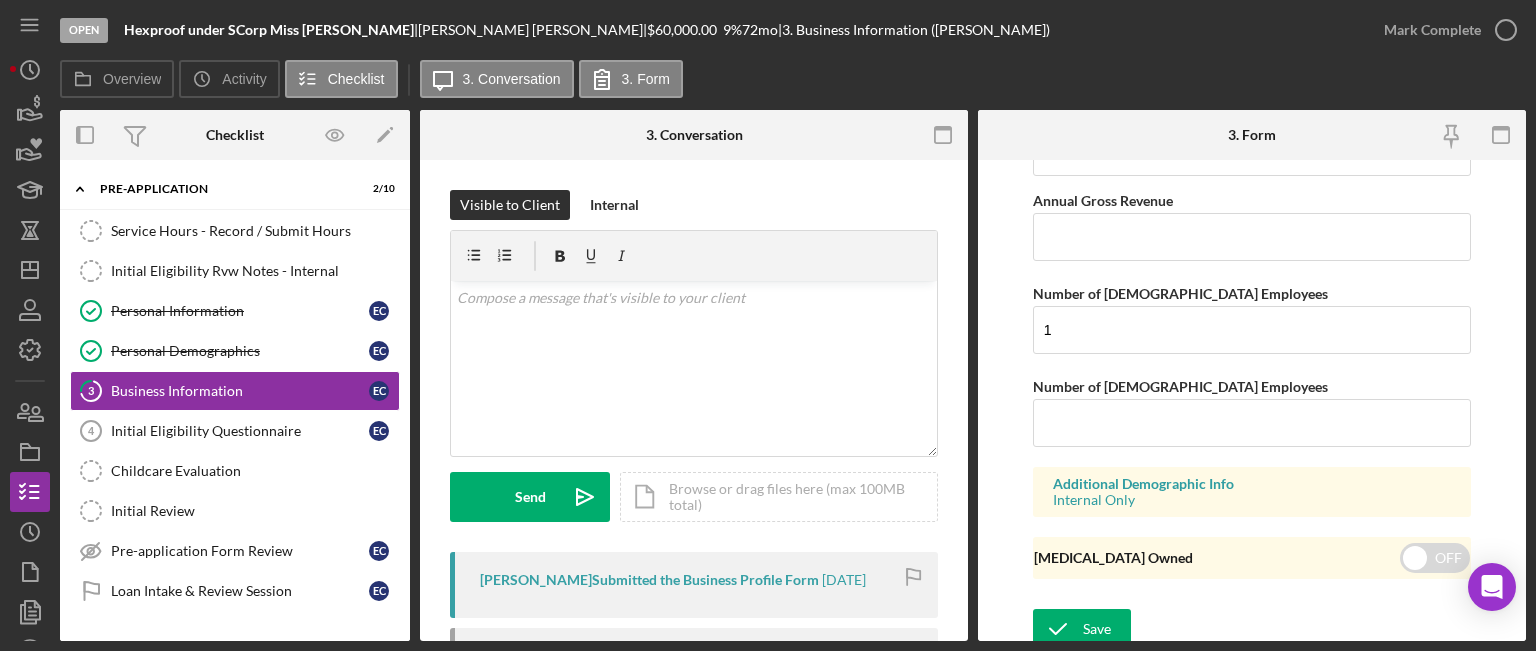scroll, scrollTop: 2102, scrollLeft: 0, axis: vertical 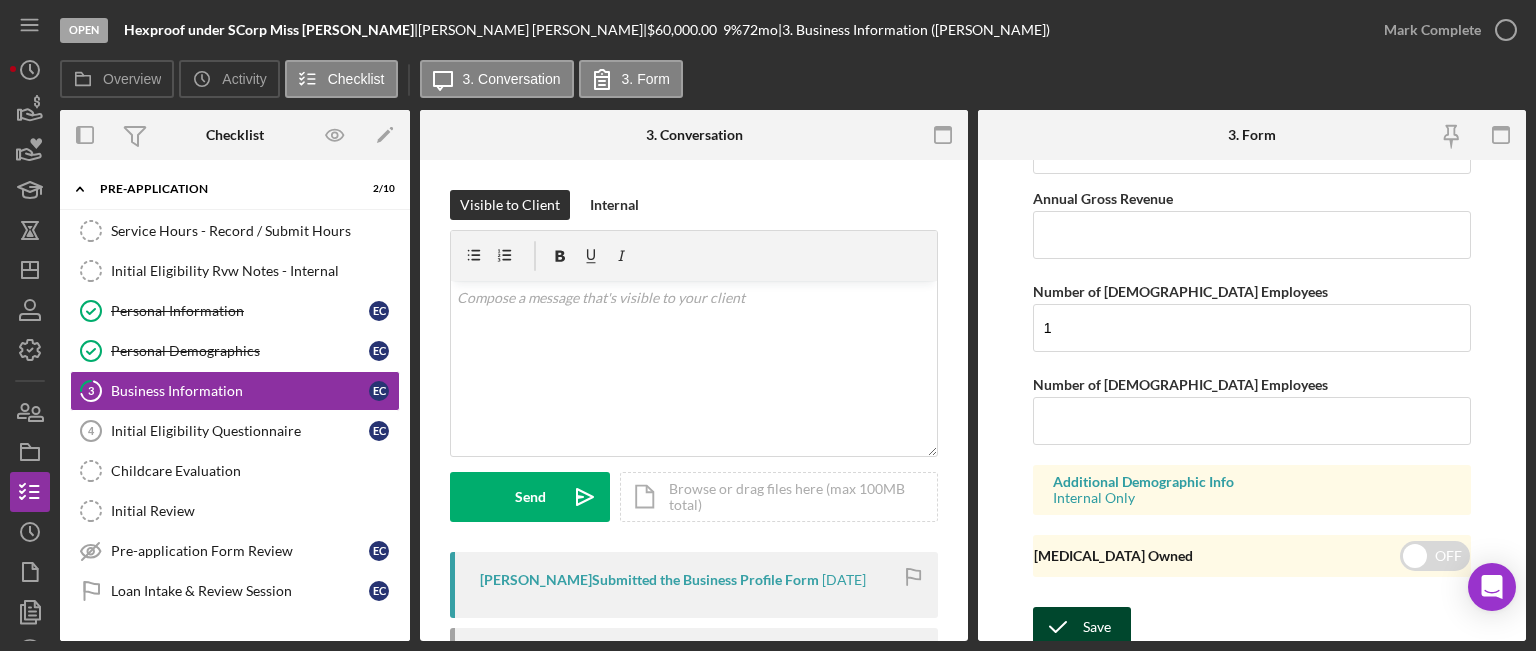 click 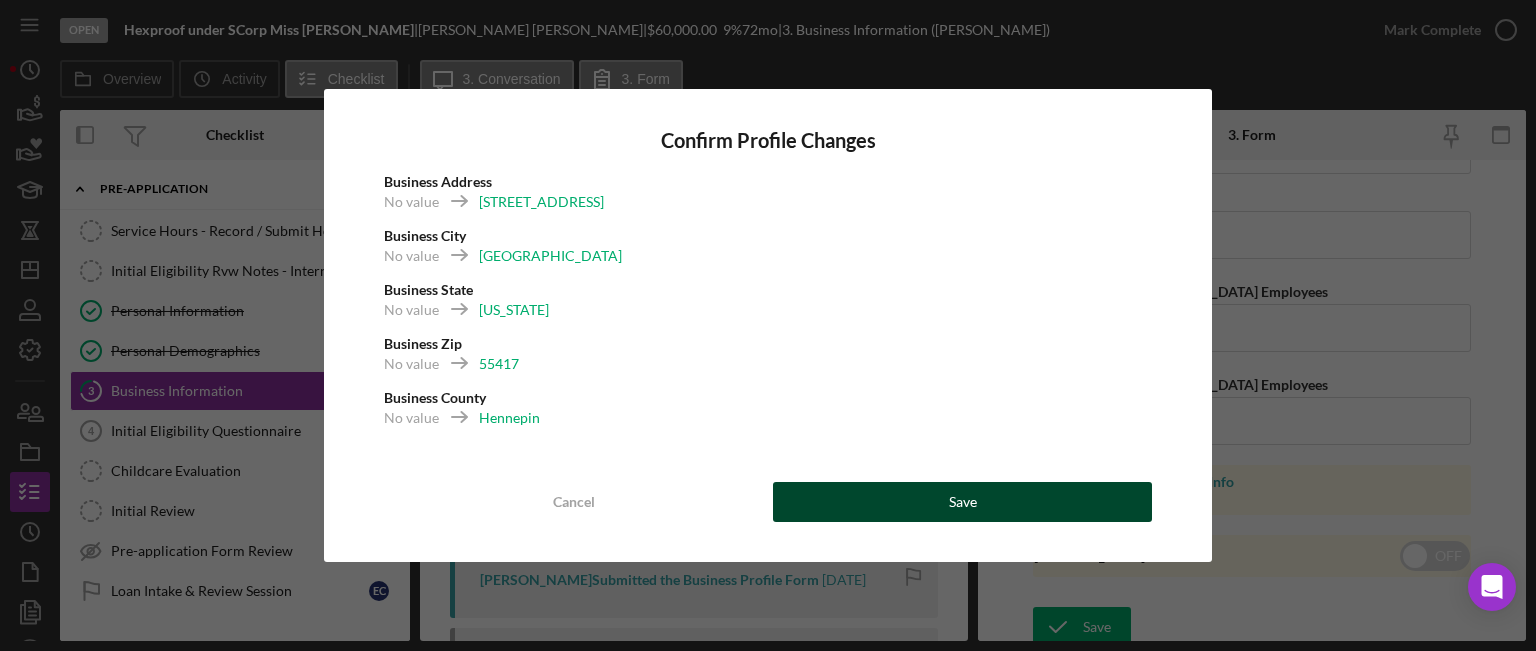 click on "Save" at bounding box center [962, 502] 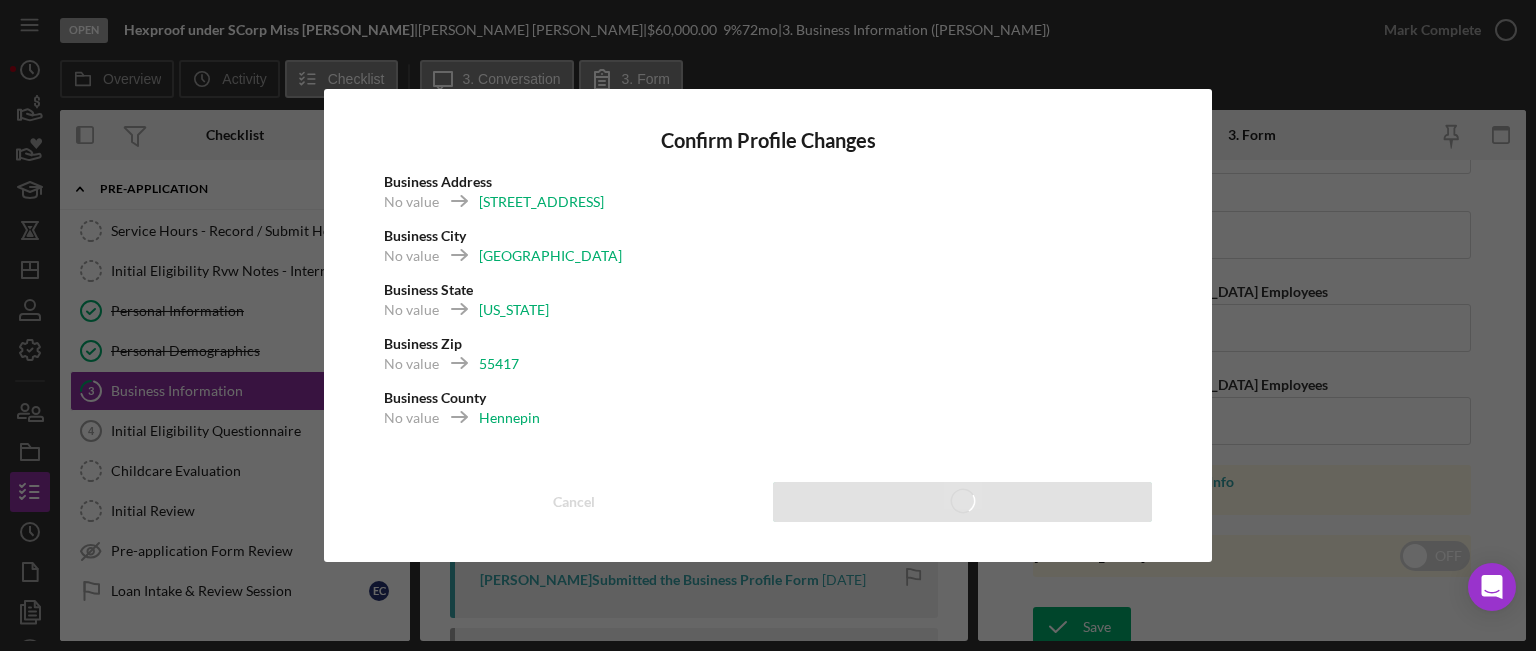 type 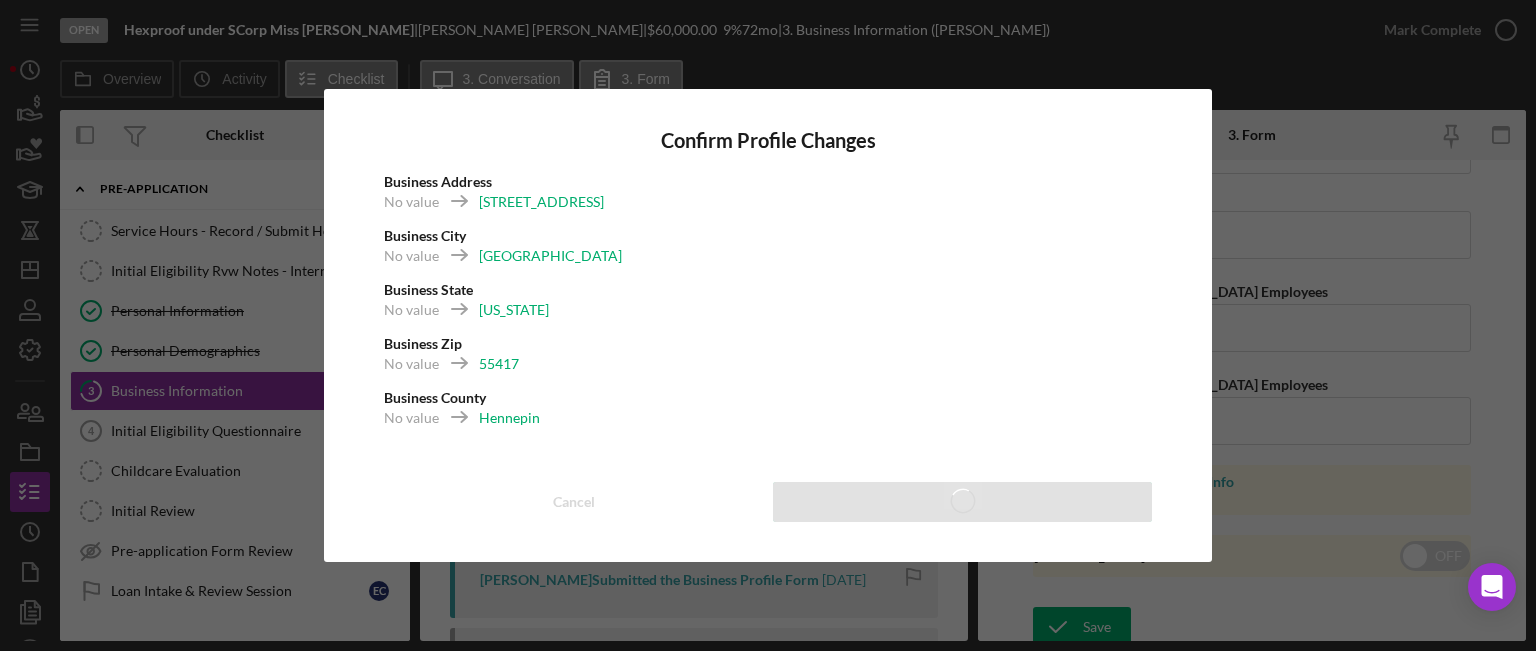 type 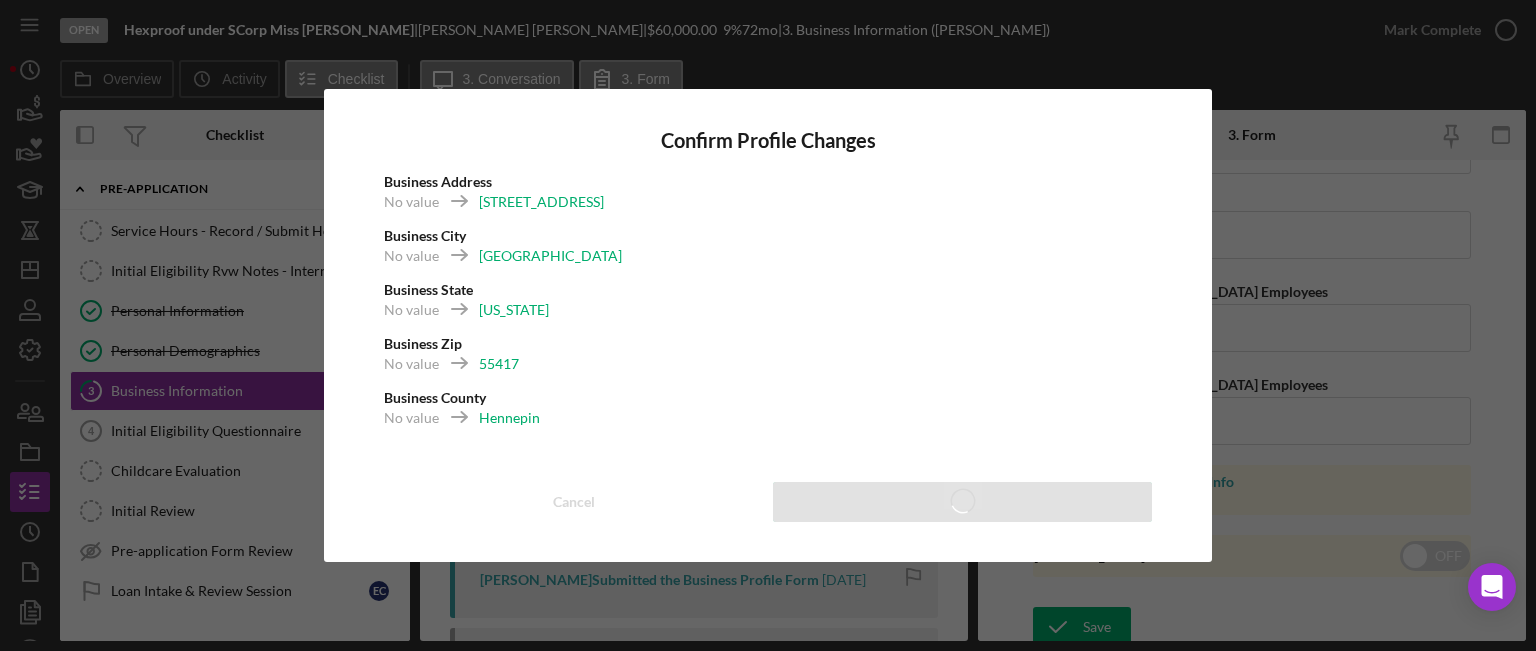type 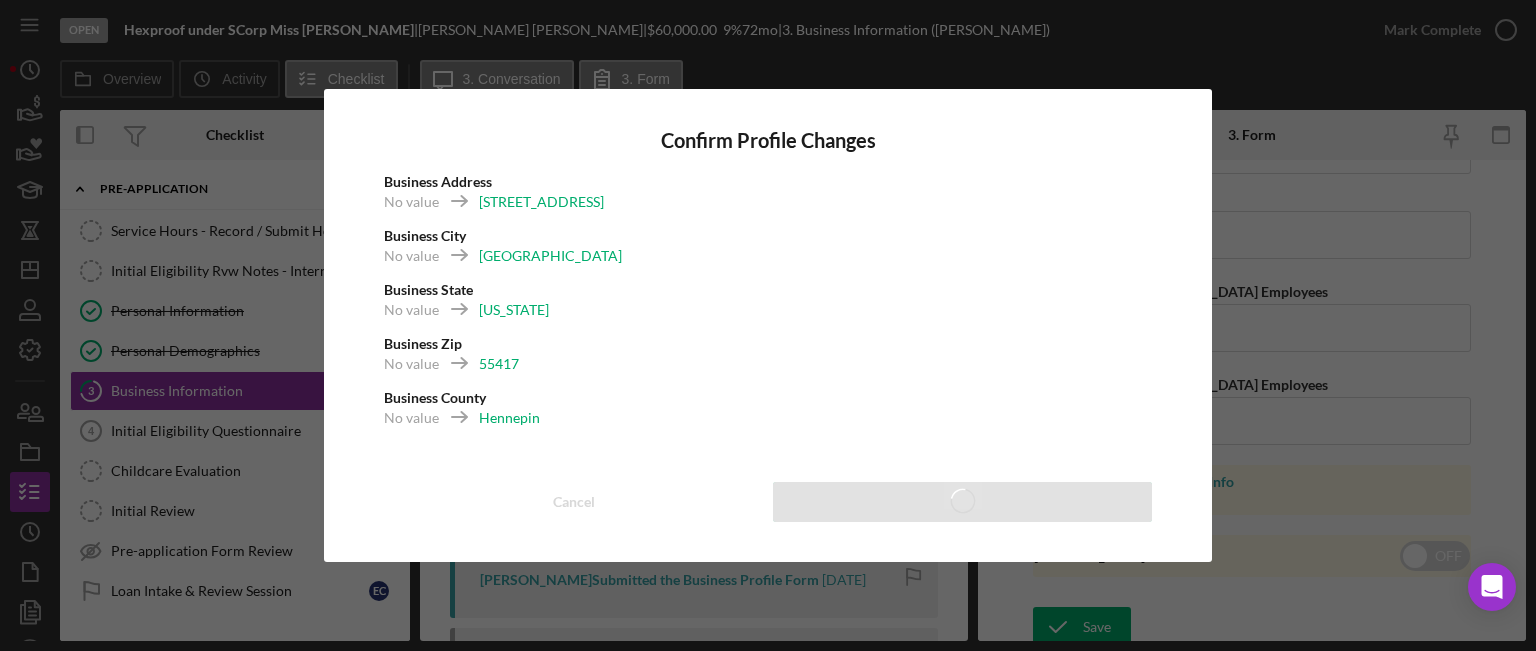 type 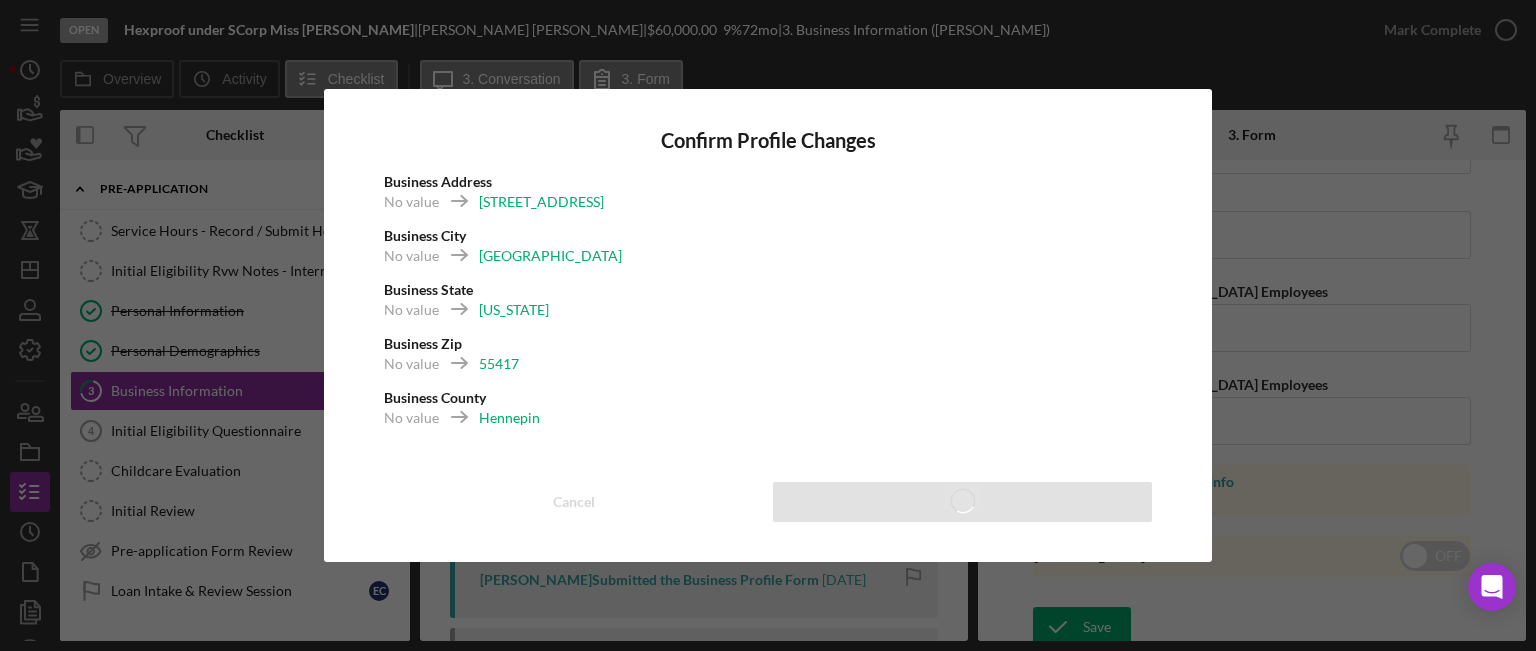 type 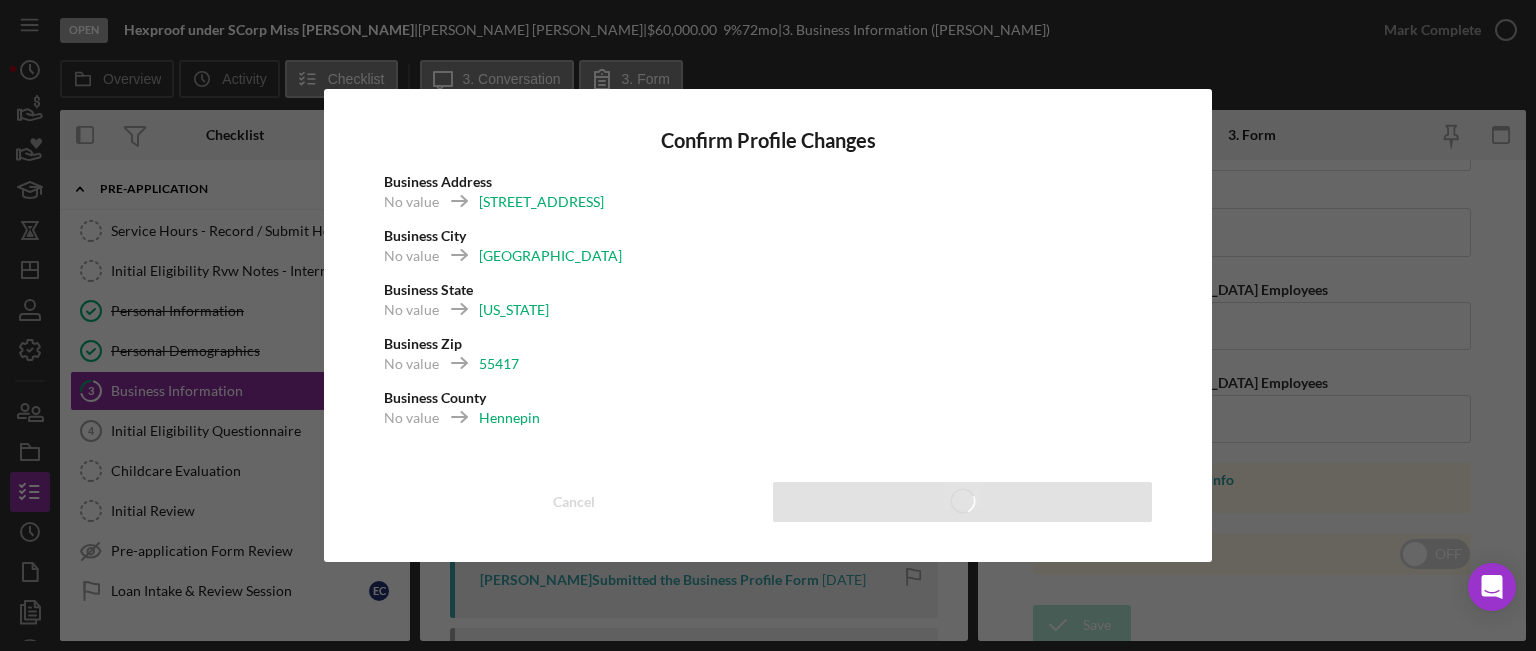 type on "[STREET_ADDRESS]" 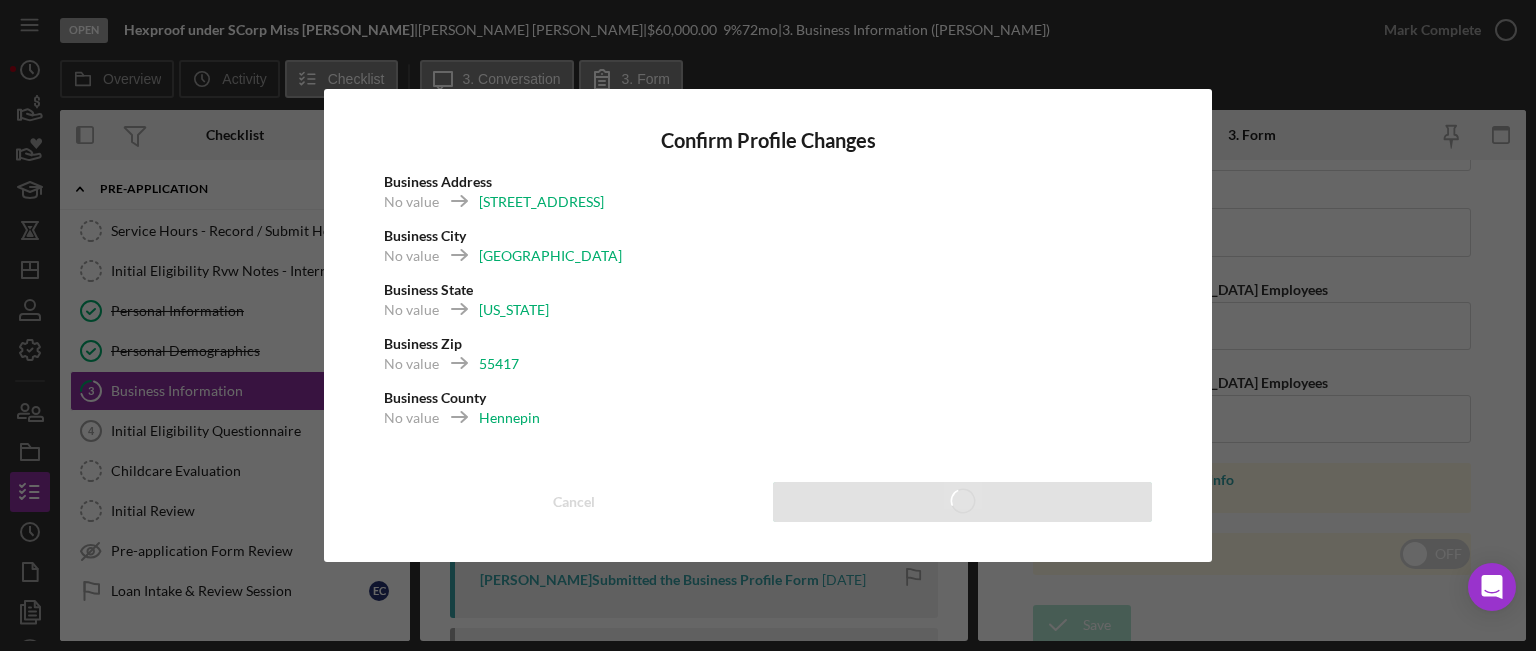 type on "[GEOGRAPHIC_DATA]" 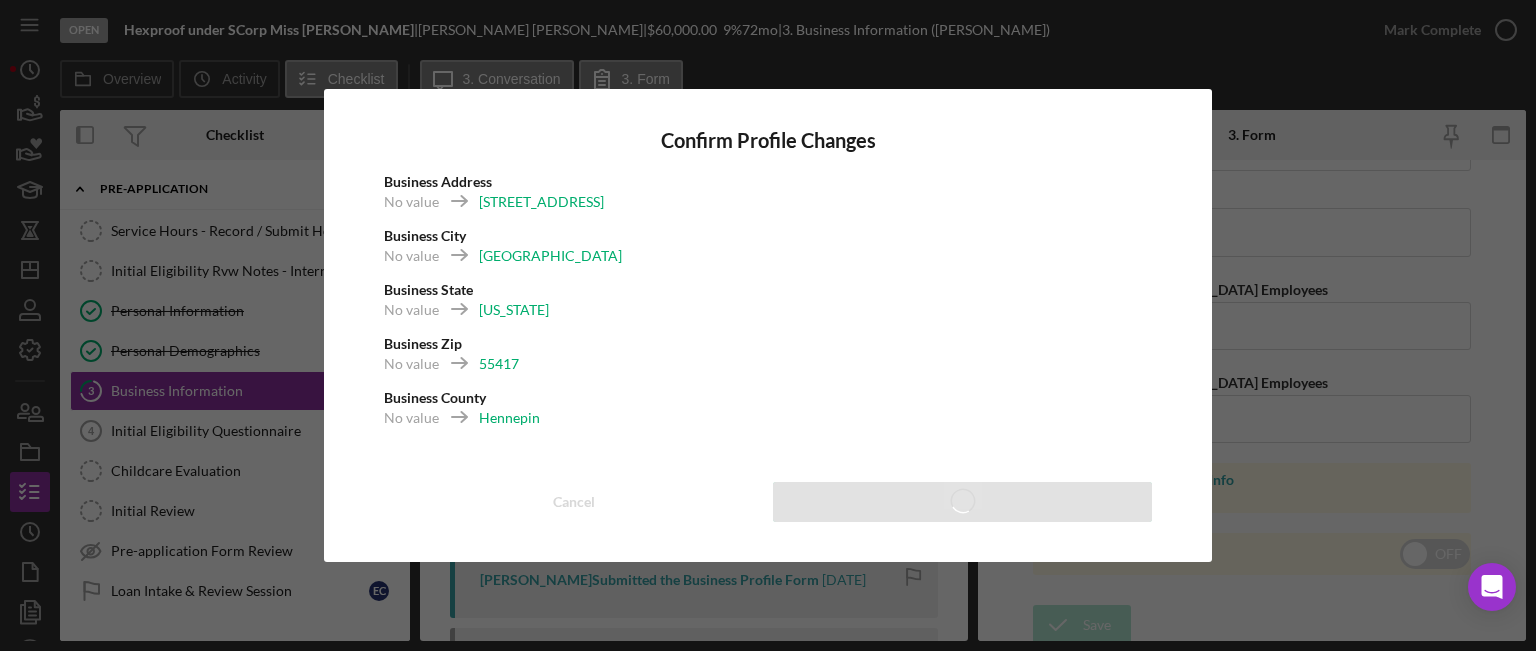 type on "55417" 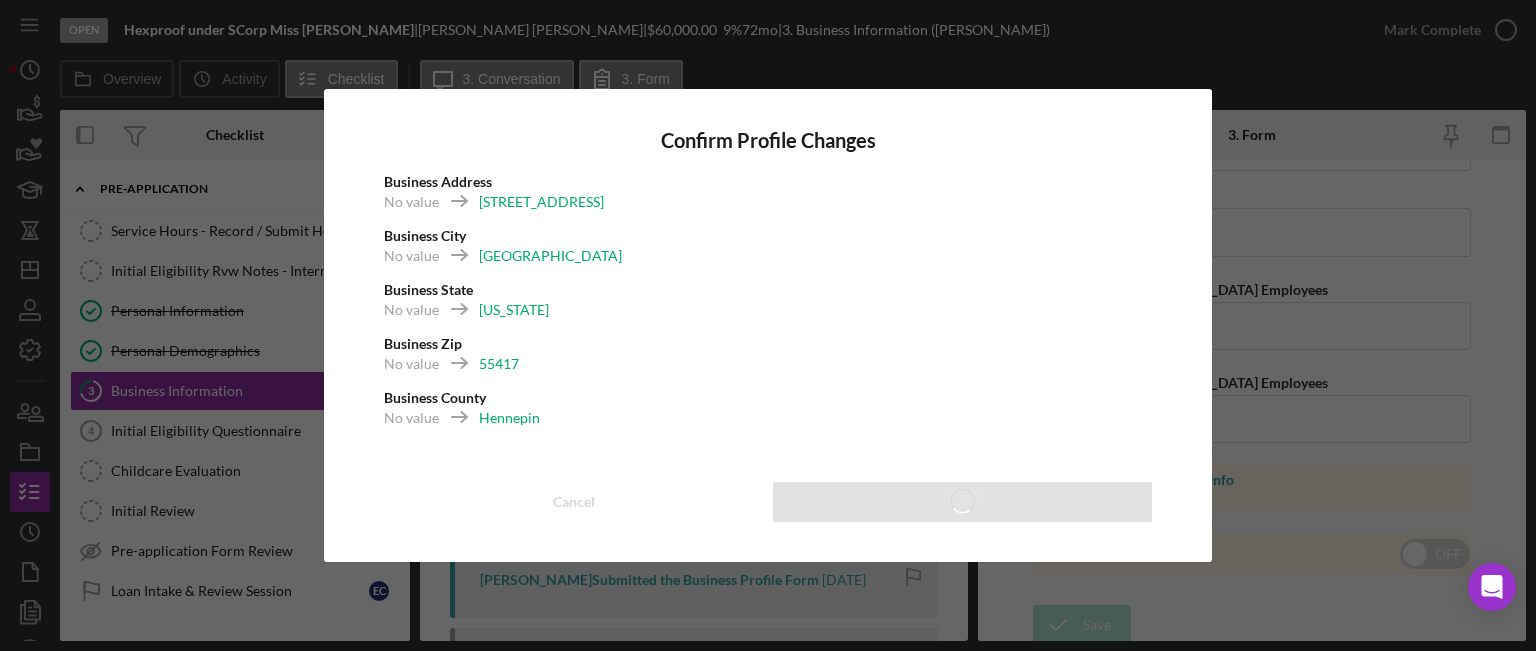 type on "Hennepin" 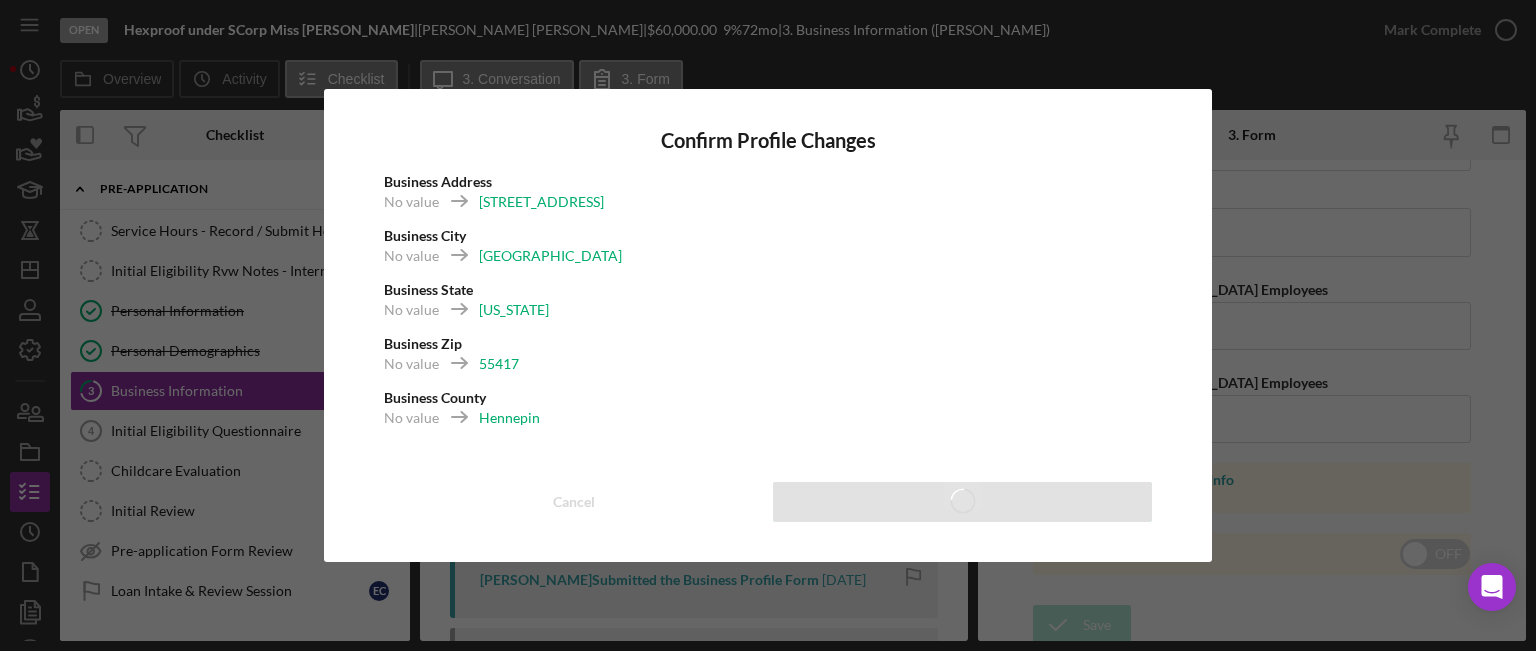 type on "1" 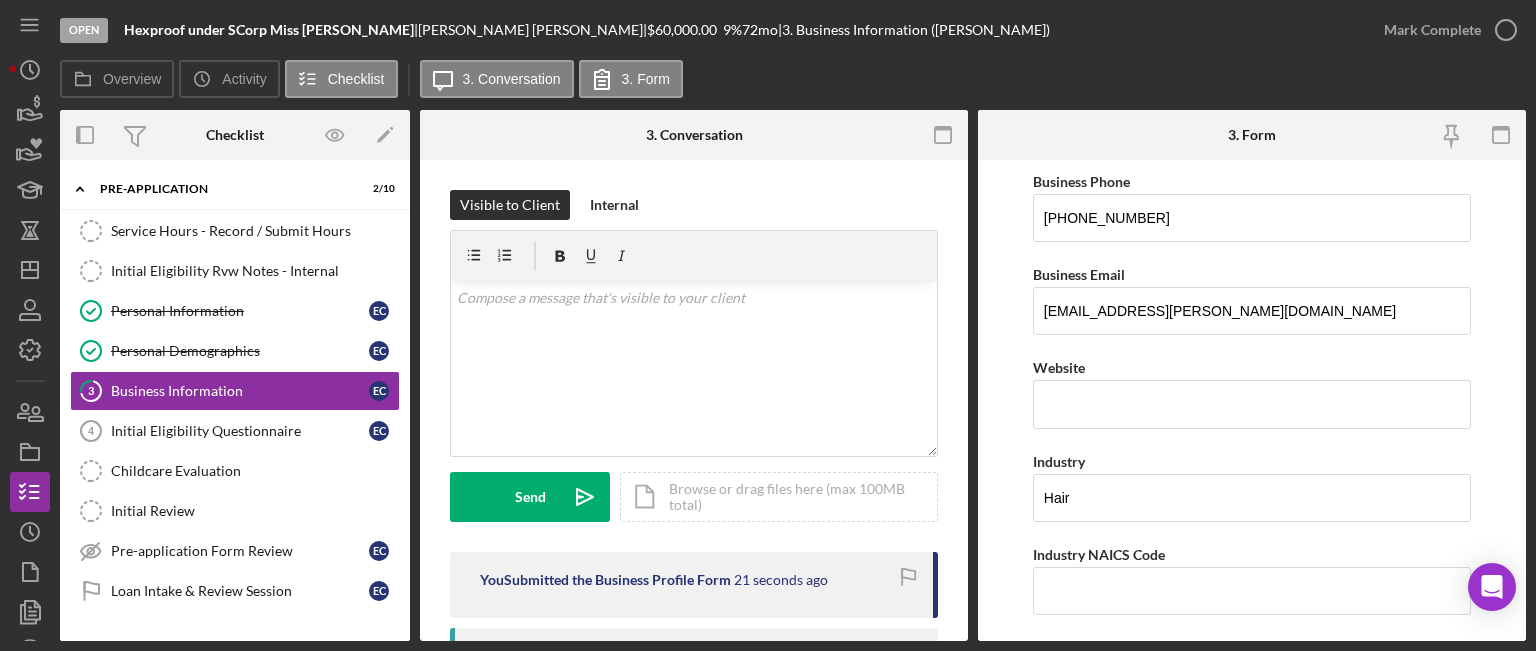 scroll, scrollTop: 400, scrollLeft: 0, axis: vertical 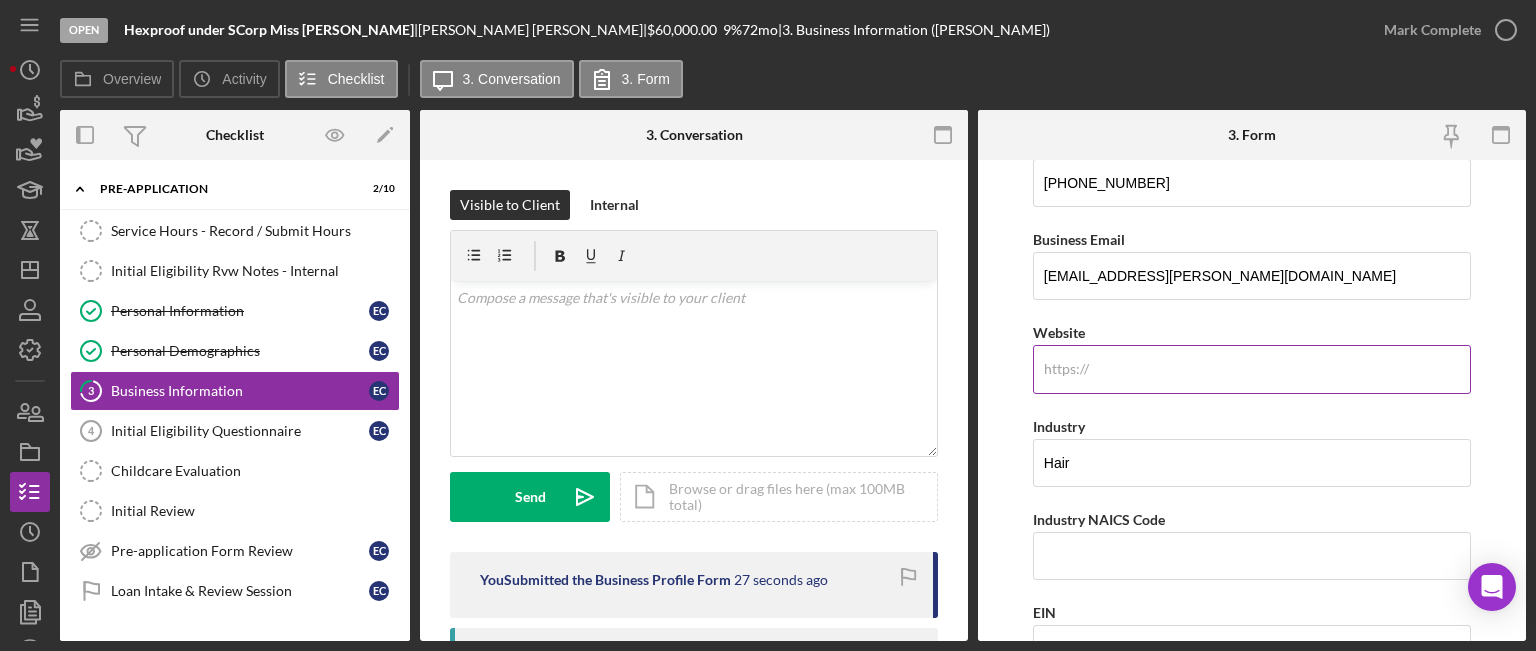 click on "Website" at bounding box center (1252, 369) 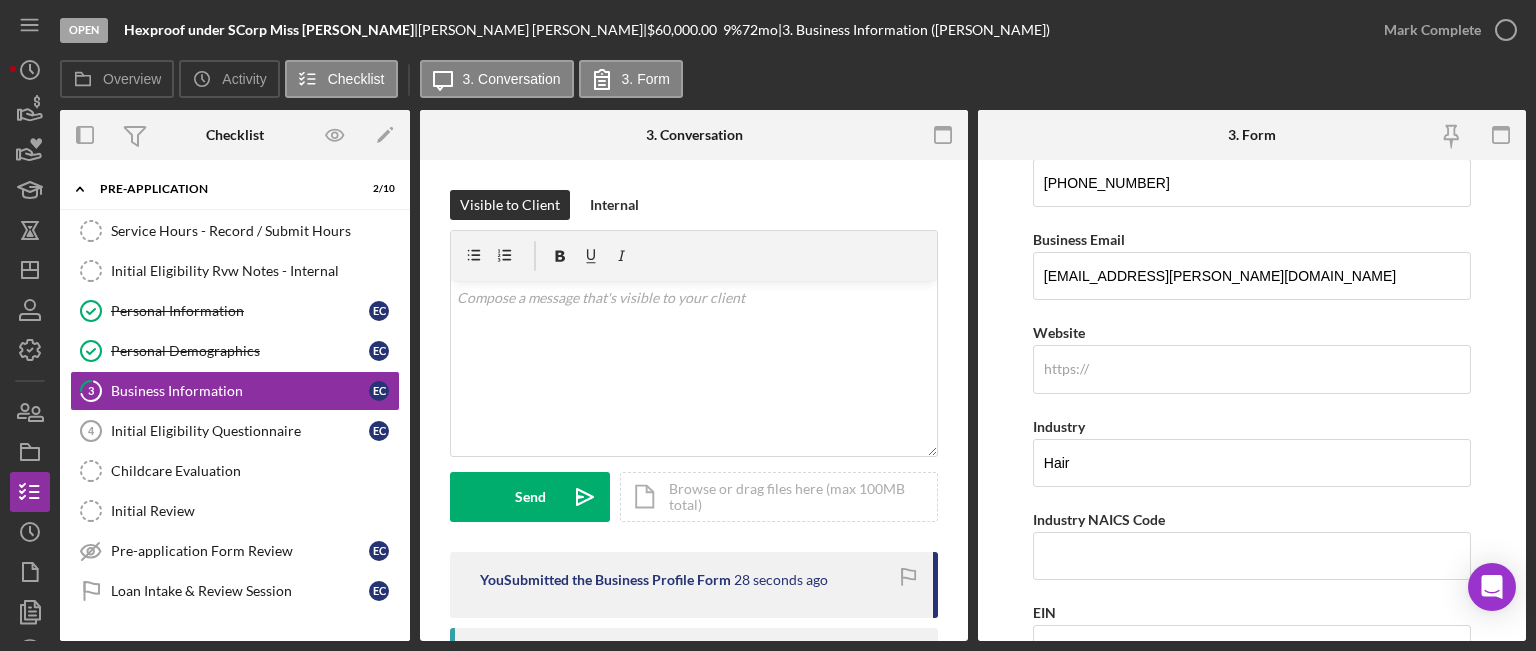 click on "Business Name Hexproof under SCorp Miss [PERSON_NAME] DBA Hexproof Business Start Date Legal Structure Other Icon/Dropdown Arrow Business Phone [PHONE_NUMBER] Business Email [EMAIL_ADDRESS][PERSON_NAME][DOMAIN_NAME] https:// Website Industry Hair Industry NAICS Code EIN Ownership Business Ownership Type Woman-Owned Icon/Menu Close Icon/Dropdown Arrow Do you own 100% of the business? Yes No Business Street Address [STREET_ADDRESS][US_STATE] Icon/Dropdown Arrow Zip [GEOGRAPHIC_DATA] Is your Mailing Address the same as your Business Address? Yes No Mailing Street Address [STREET_ADDRESS][US_STATE] Icon/Dropdown Arrow Zip [GEOGRAPHIC_DATA] Do you own or lease your business premisses? Leased Icon/Dropdown Arrow Annual Gross Revenue Number of [DEMOGRAPHIC_DATA] Employees 1 Number of [DEMOGRAPHIC_DATA] Employees Additional Demographic Info Internal Only [MEDICAL_DATA] Owned OFF Save Save" at bounding box center (1252, 400) 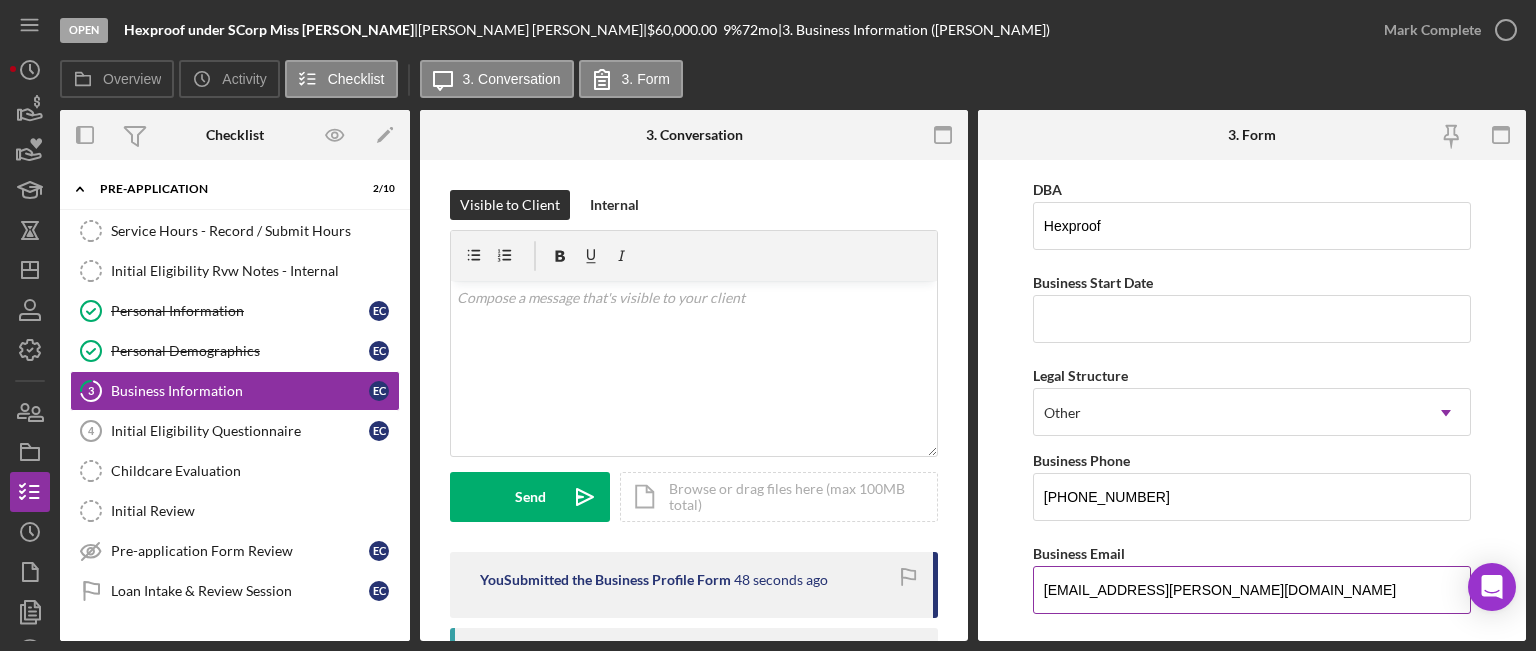 scroll, scrollTop: 0, scrollLeft: 0, axis: both 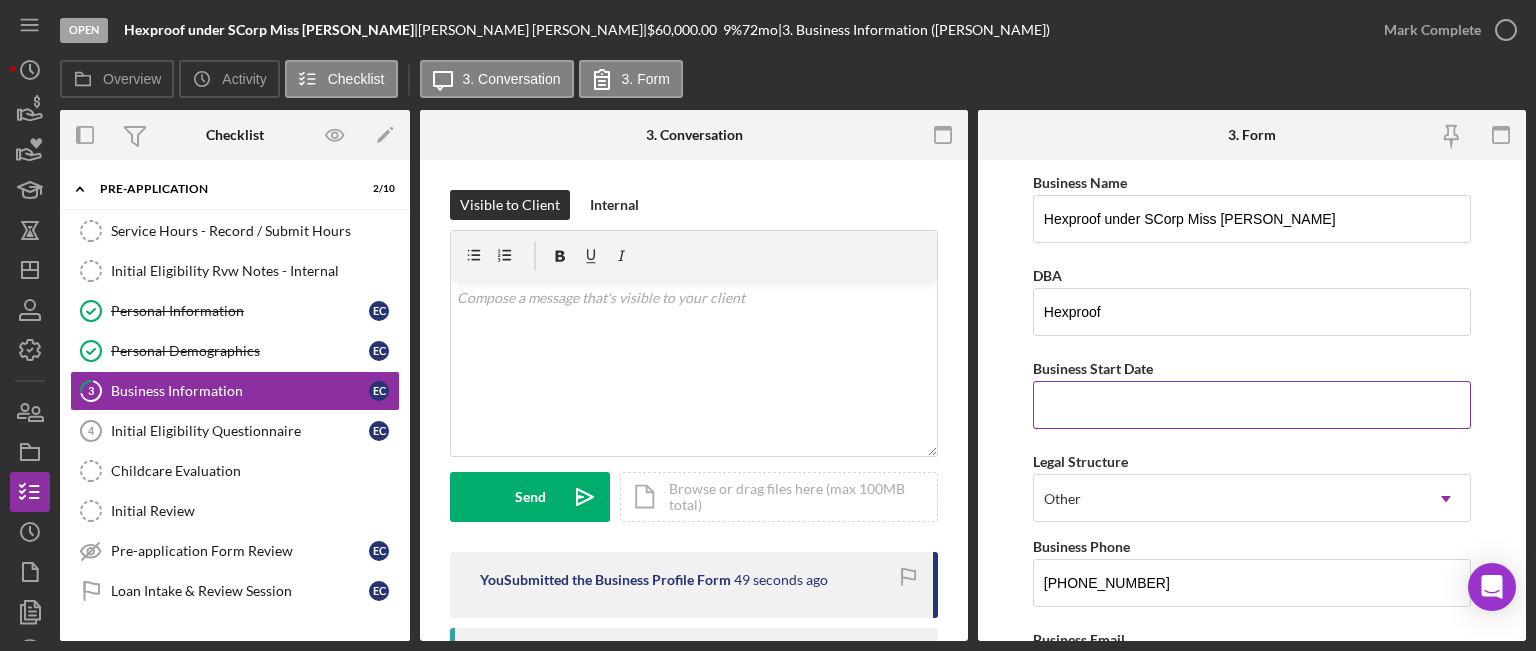 click on "Business Start Date" at bounding box center (1252, 405) 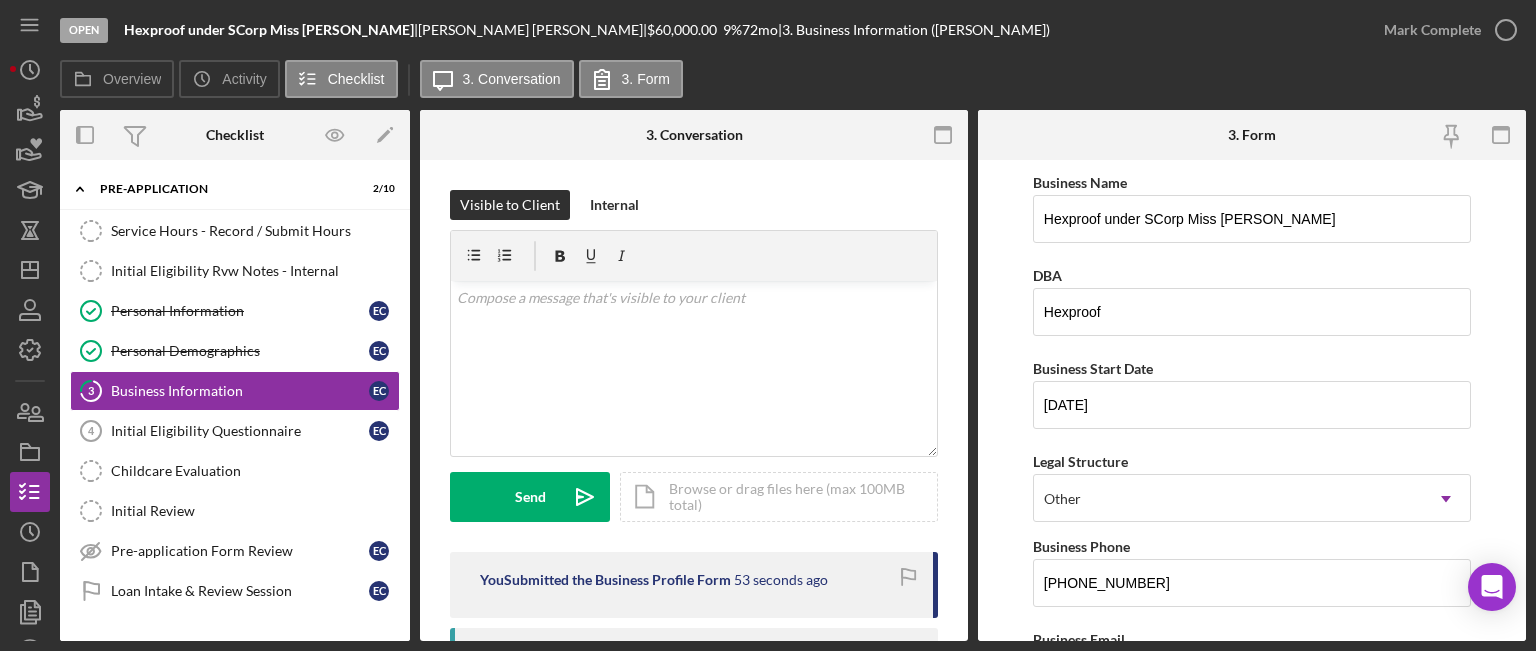 click on "Business Name Hexproof under SCorp Miss [PERSON_NAME] DBA Hexproof Business Start Date [DATE] Legal Structure Other Icon/Dropdown Arrow Business Phone [PHONE_NUMBER] Business Email [EMAIL_ADDRESS][PERSON_NAME][DOMAIN_NAME] Website Industry Hair Industry NAICS Code EIN Ownership Business Ownership Type Woman-Owned Icon/Menu Close Icon/Dropdown Arrow Do you own 100% of the business? Yes No Business Street Address [STREET_ADDRESS][US_STATE] Icon/Dropdown Arrow Zip [GEOGRAPHIC_DATA] Is your Mailing Address the same as your Business Address? Yes No Mailing Street Address [STREET_ADDRESS][US_STATE] Icon/Dropdown Arrow Zip [GEOGRAPHIC_DATA] Do you own or lease your business premisses? Leased Icon/Dropdown Arrow Annual Gross Revenue Number of [DEMOGRAPHIC_DATA] Employees 1 Number of [DEMOGRAPHIC_DATA] Employees Additional Demographic Info Internal Only [MEDICAL_DATA] Owned OFF Save Save" at bounding box center (1252, 400) 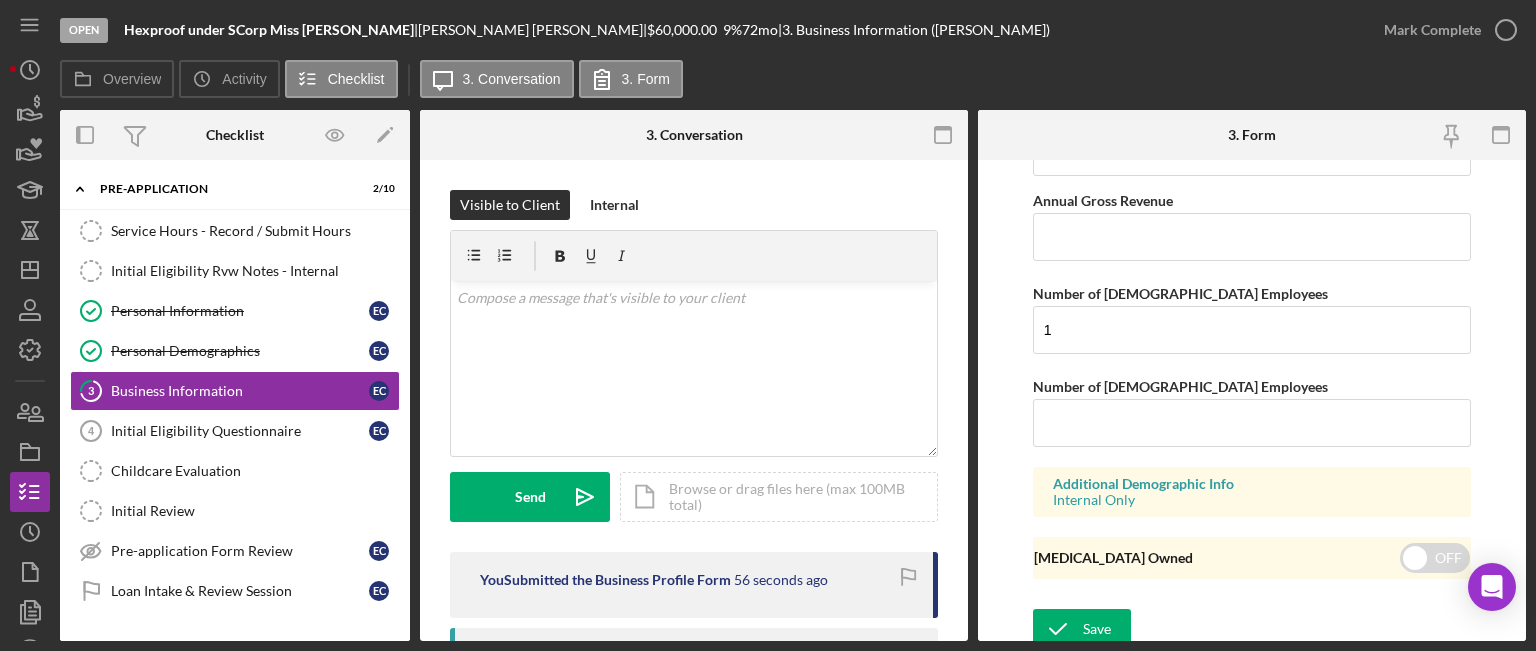 scroll, scrollTop: 2102, scrollLeft: 0, axis: vertical 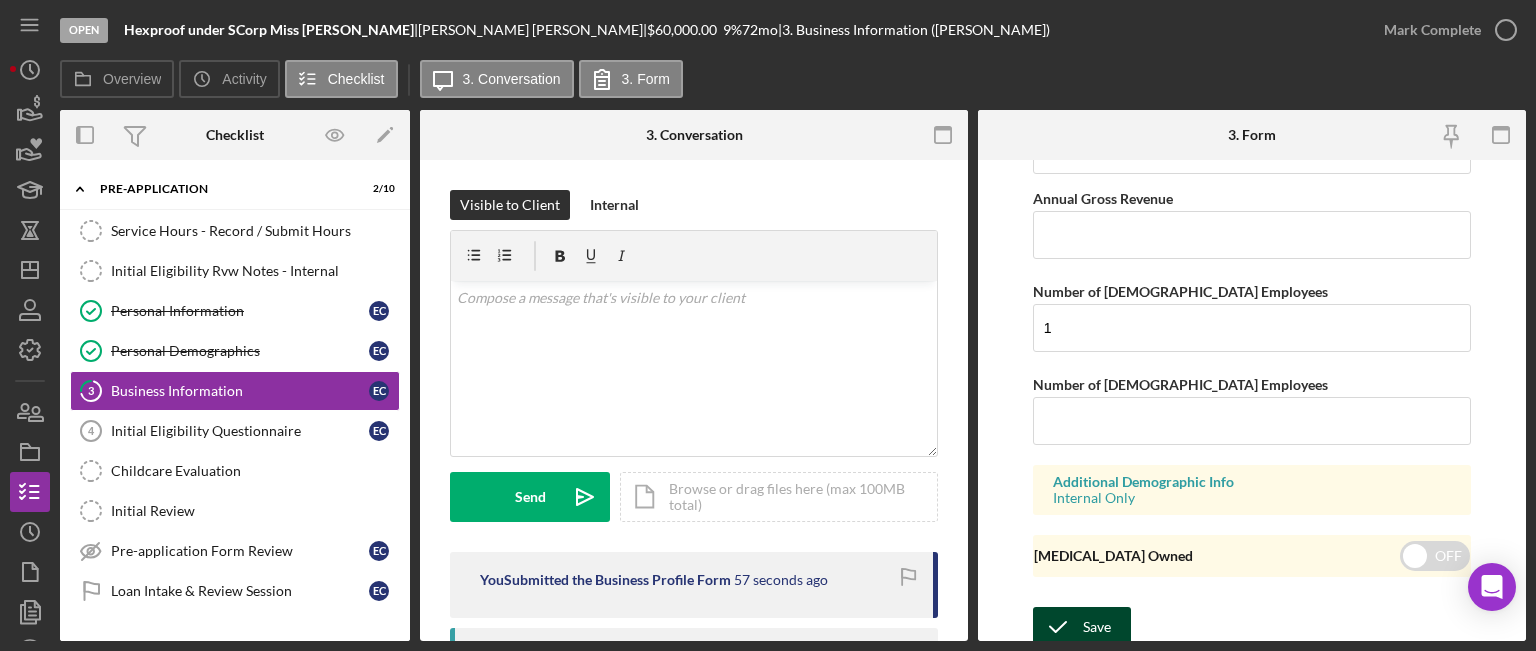 click on "Save" at bounding box center (1097, 627) 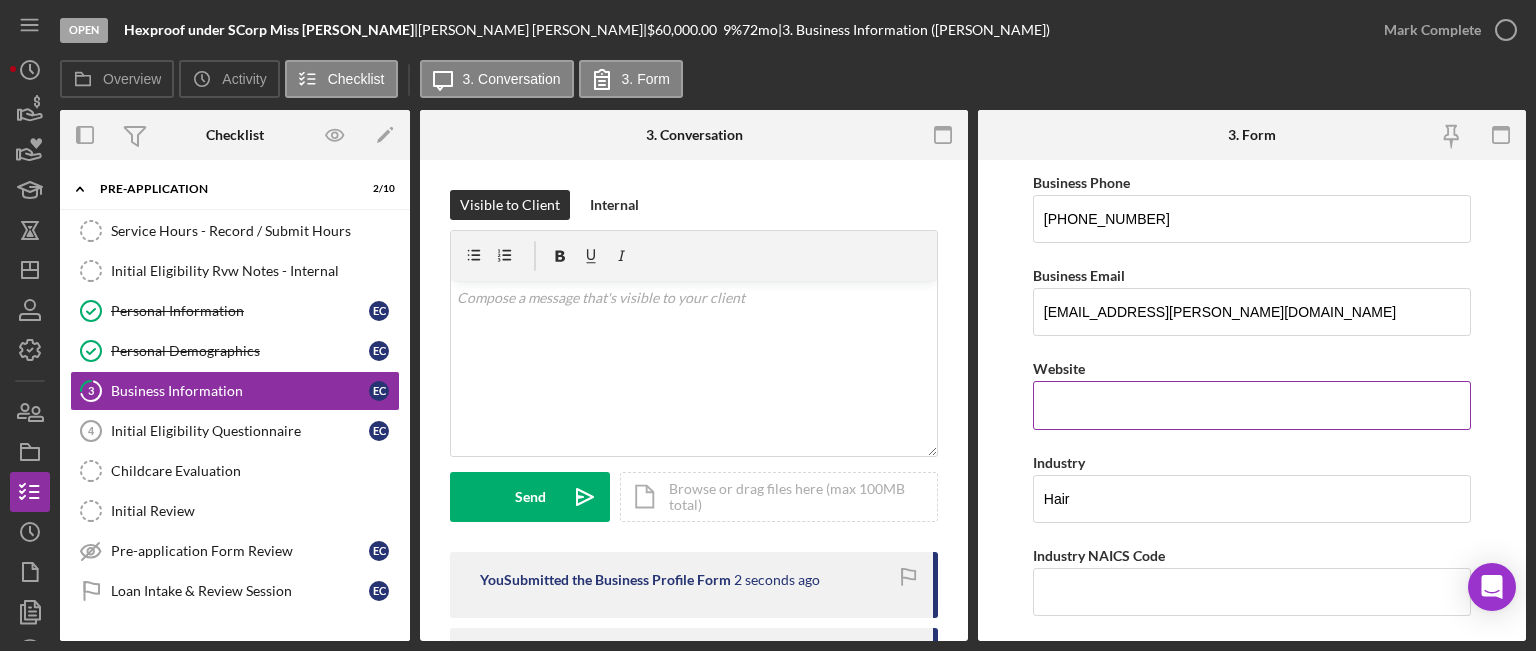 scroll, scrollTop: 202, scrollLeft: 0, axis: vertical 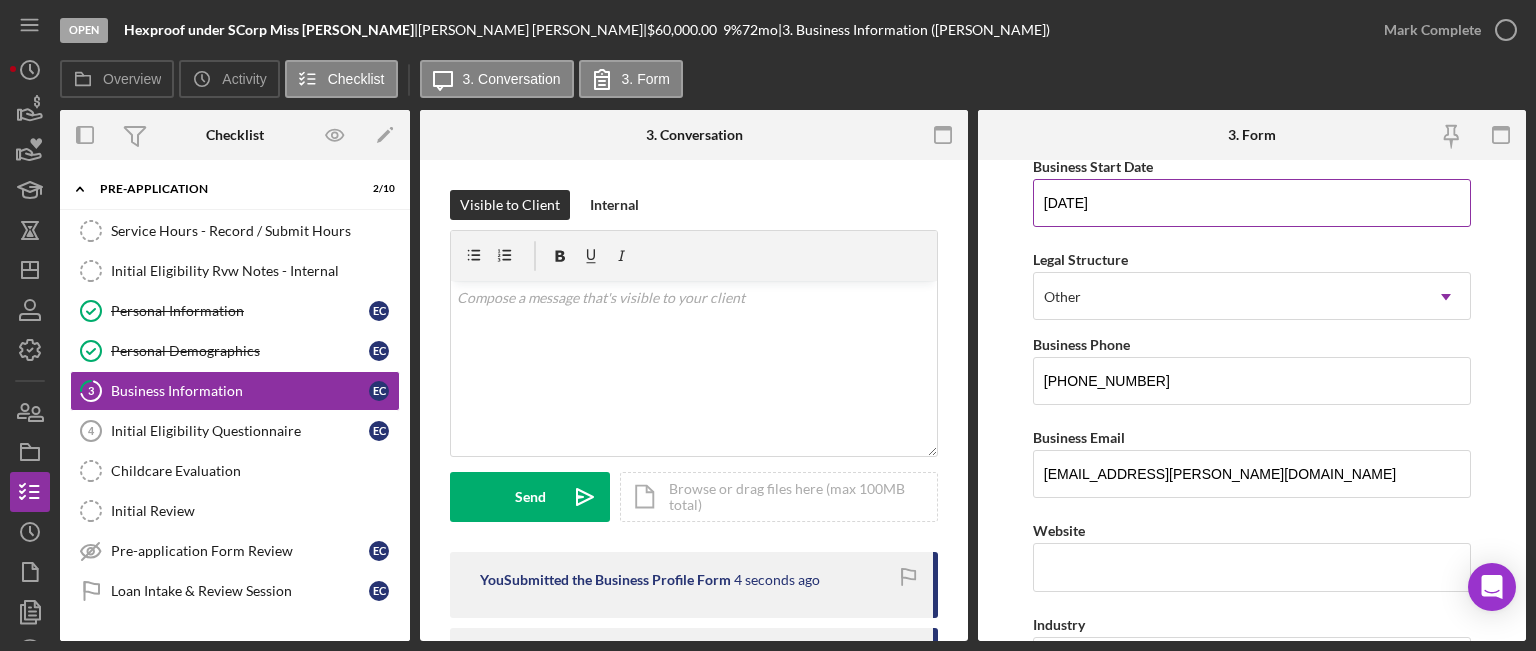 click on "[DATE]" at bounding box center (1252, 203) 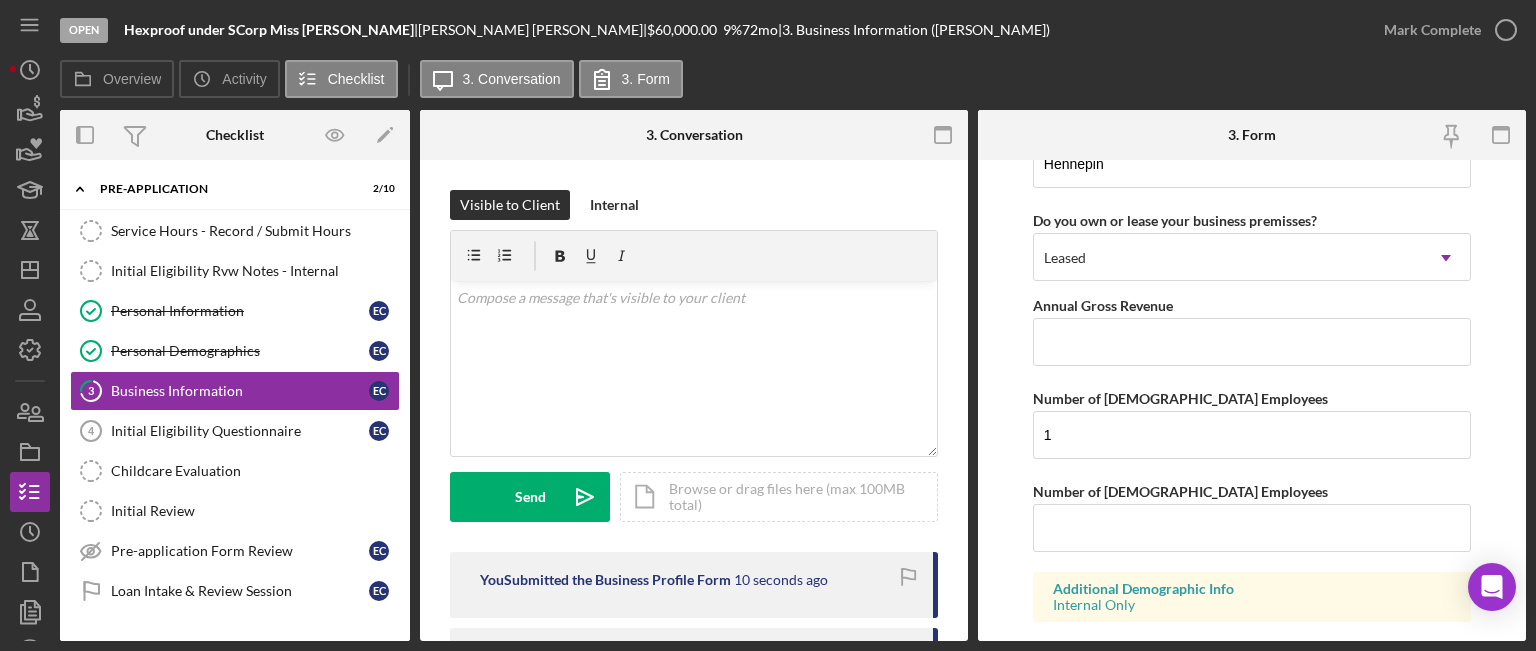 scroll, scrollTop: 2102, scrollLeft: 0, axis: vertical 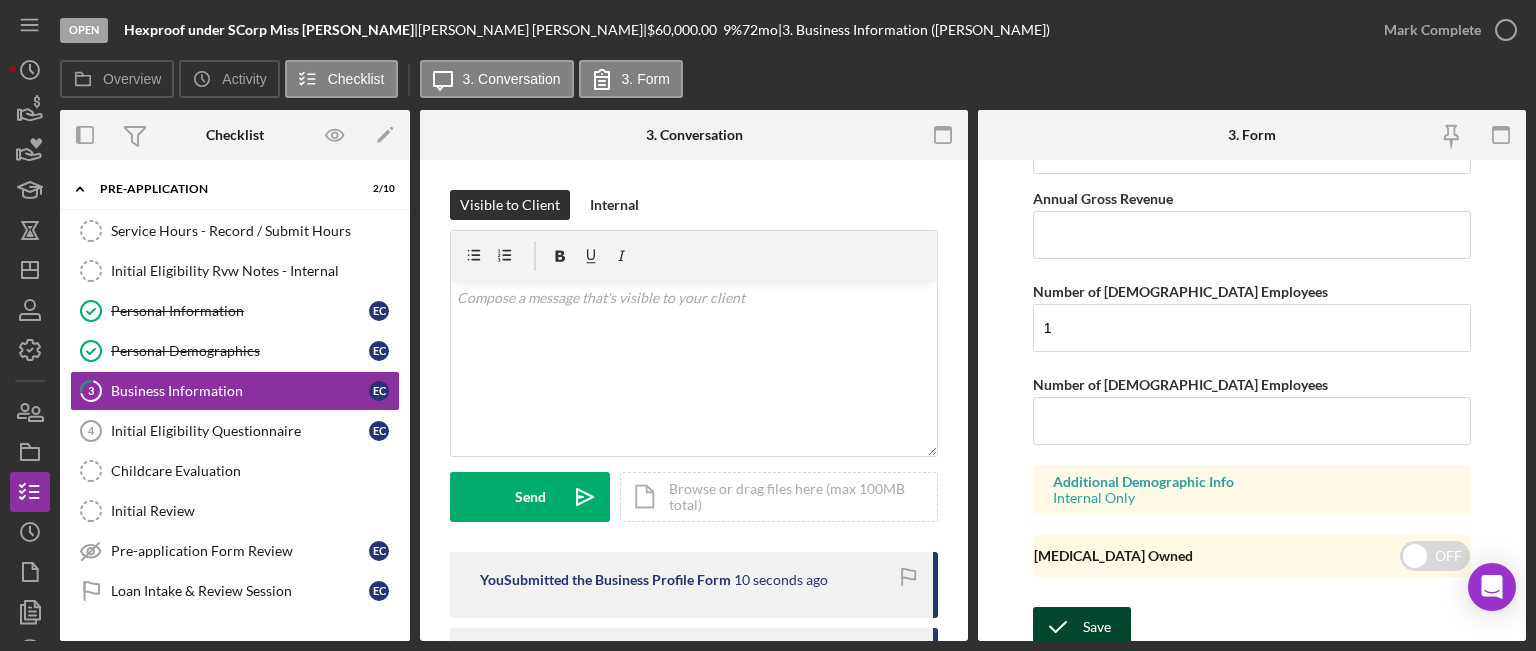 type on "[DATE]" 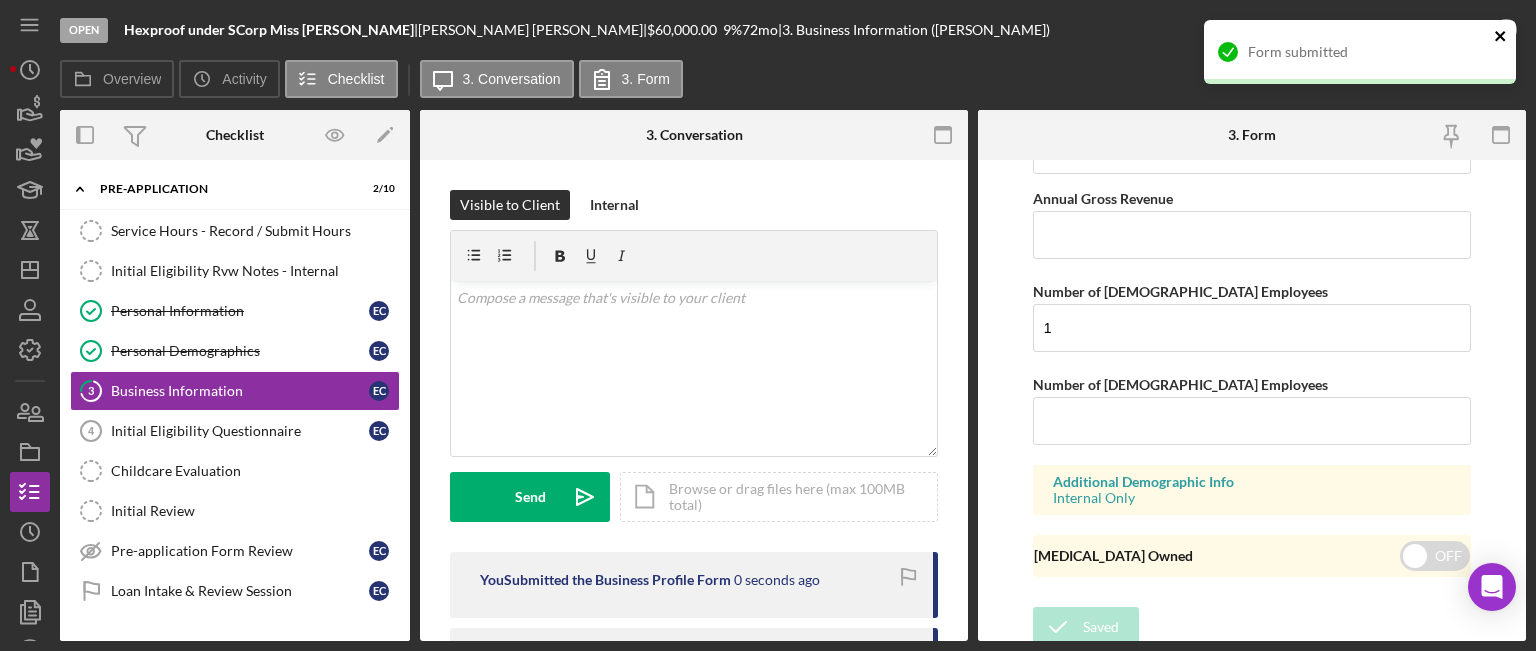 click 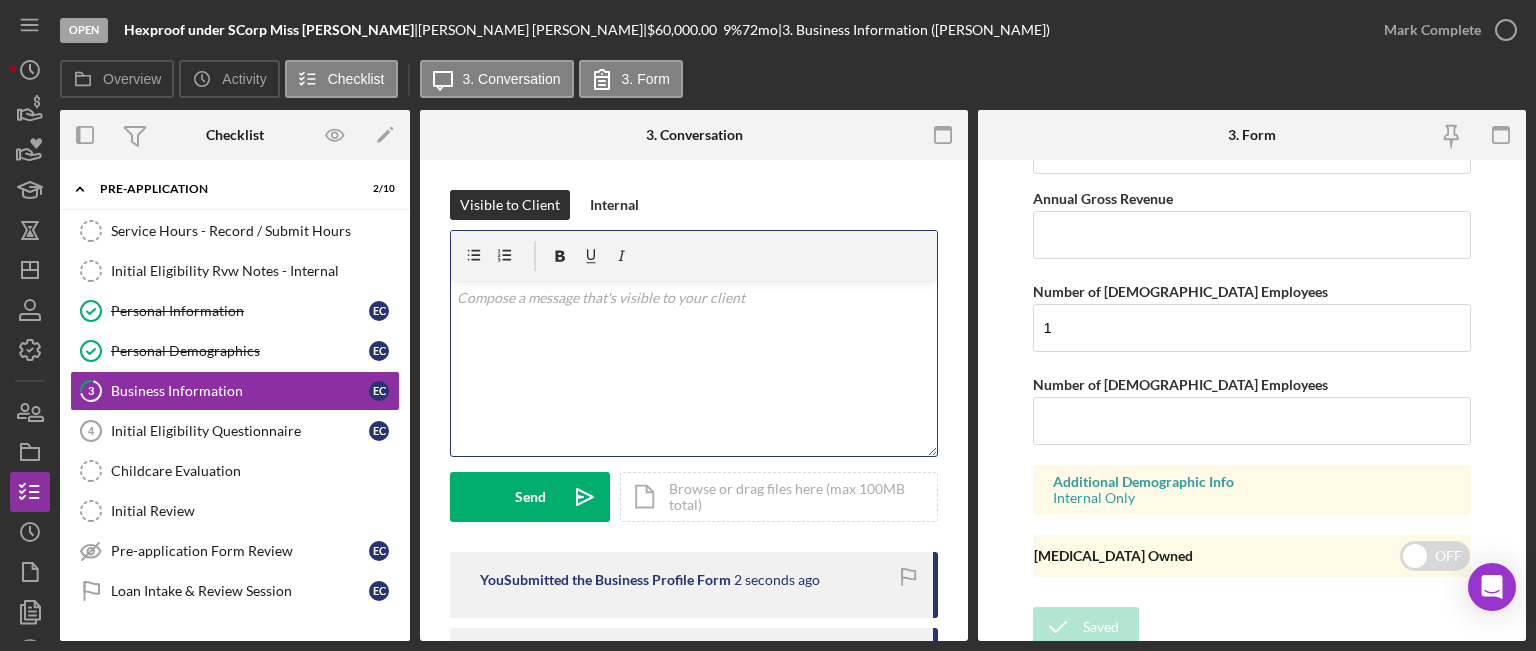 click on "v Color teal Color pink Remove color Add row above Add row below Add column before Add column after Merge cells Split cells Remove column Remove row Remove table" at bounding box center [694, 368] 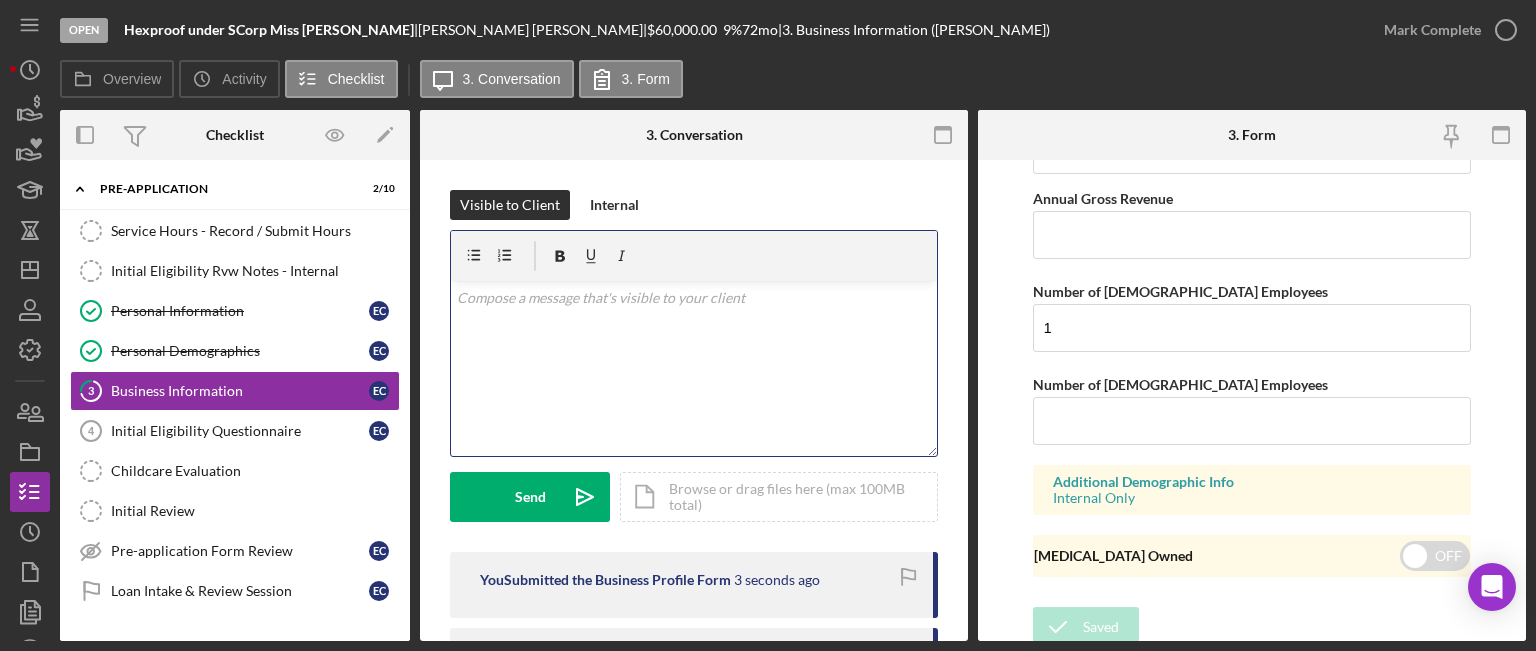 type 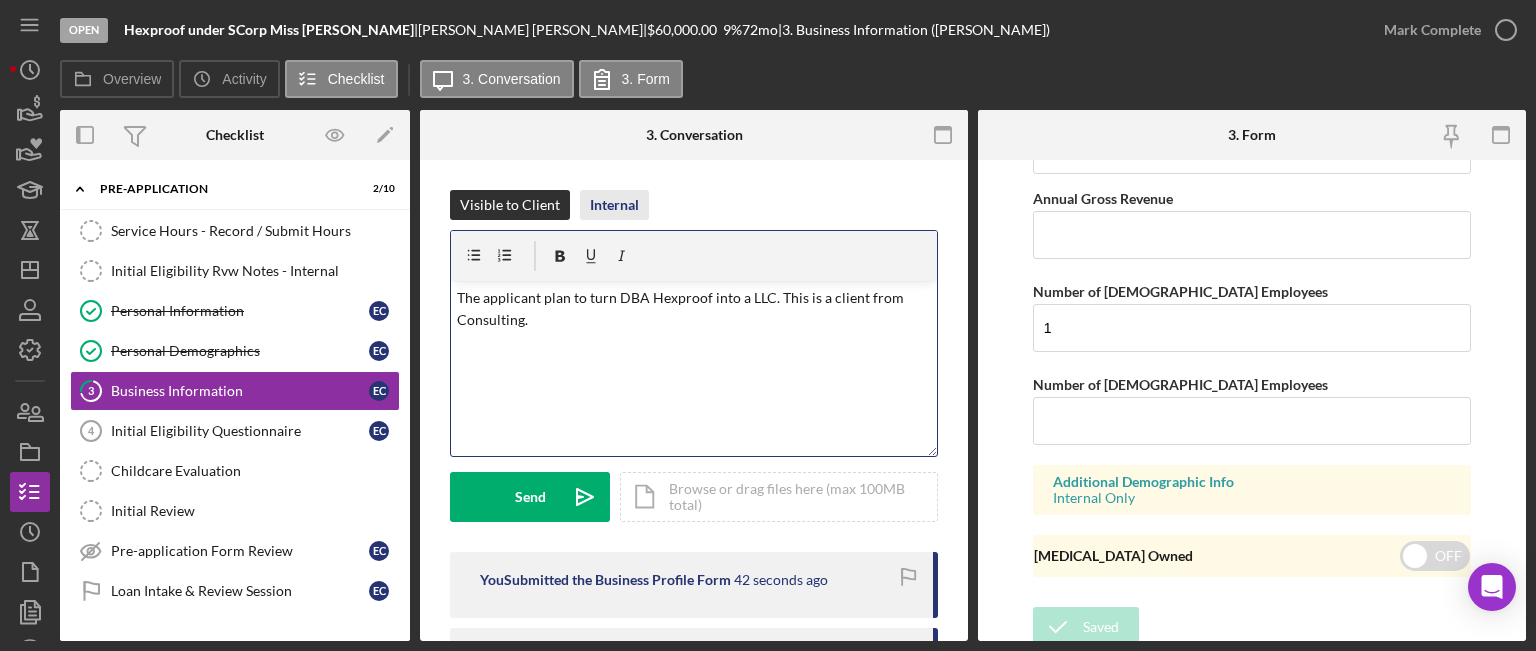 click on "Internal" at bounding box center (614, 205) 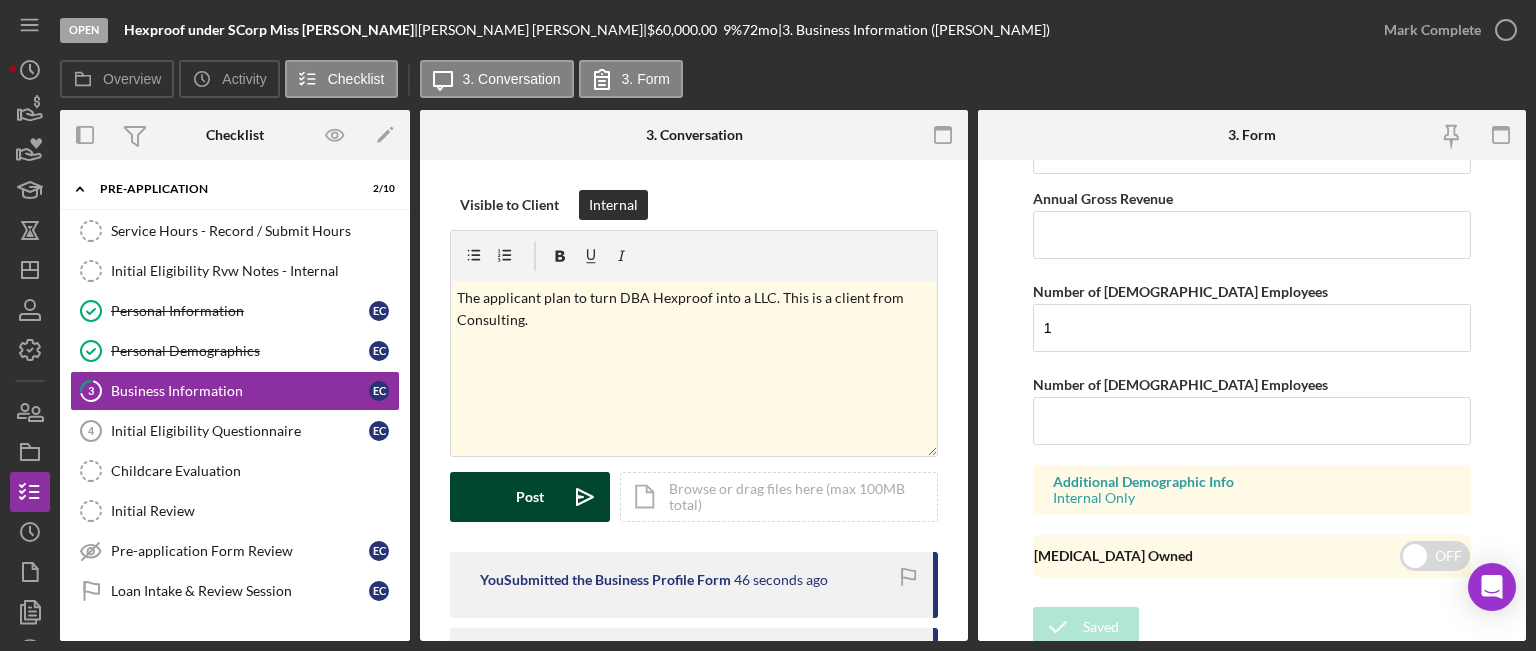 click on "Post" at bounding box center (530, 497) 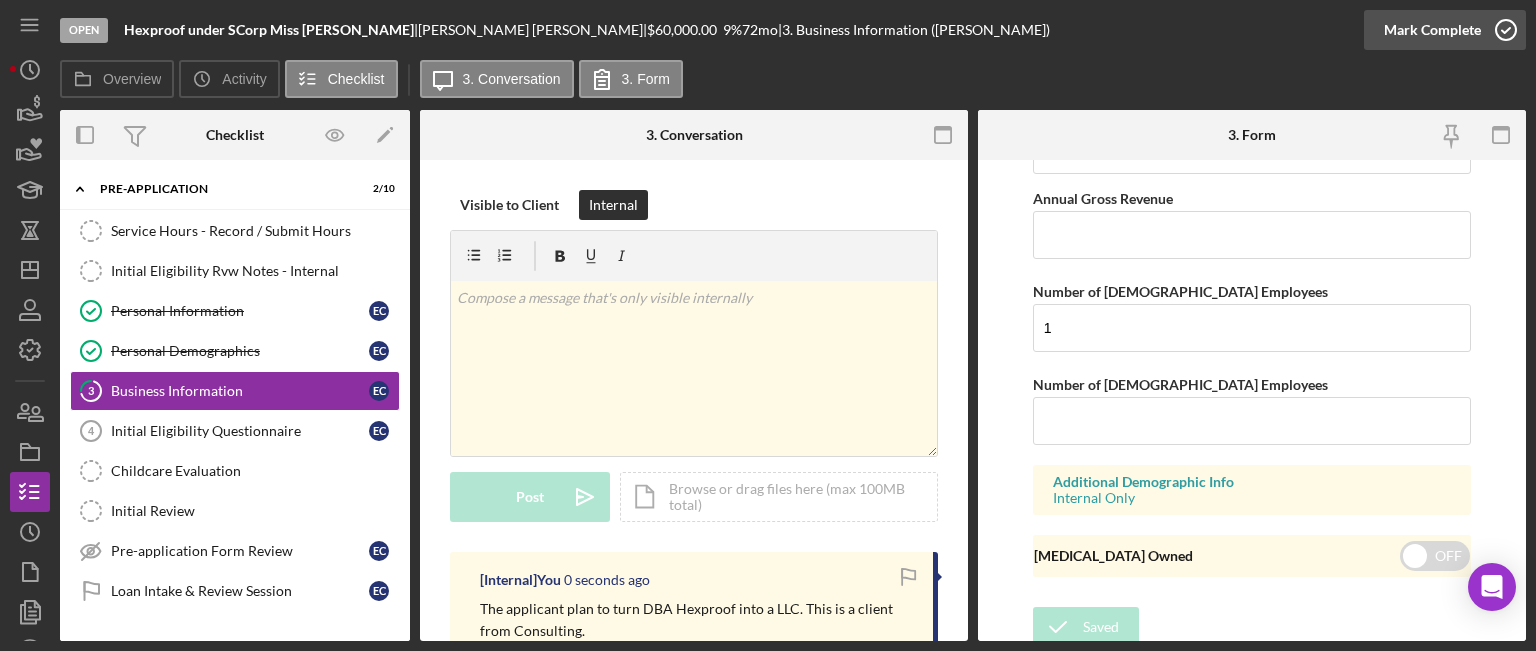 click 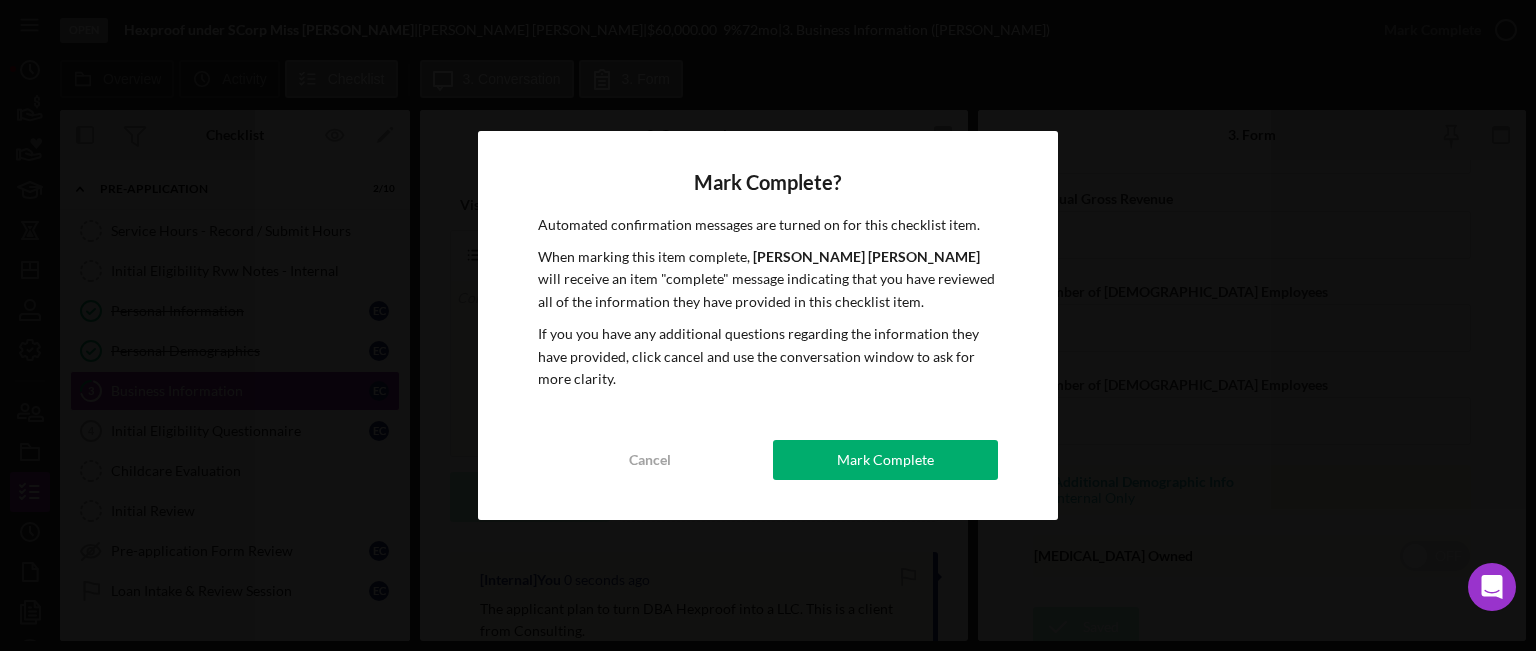 click on "Mark Complete" at bounding box center [885, 460] 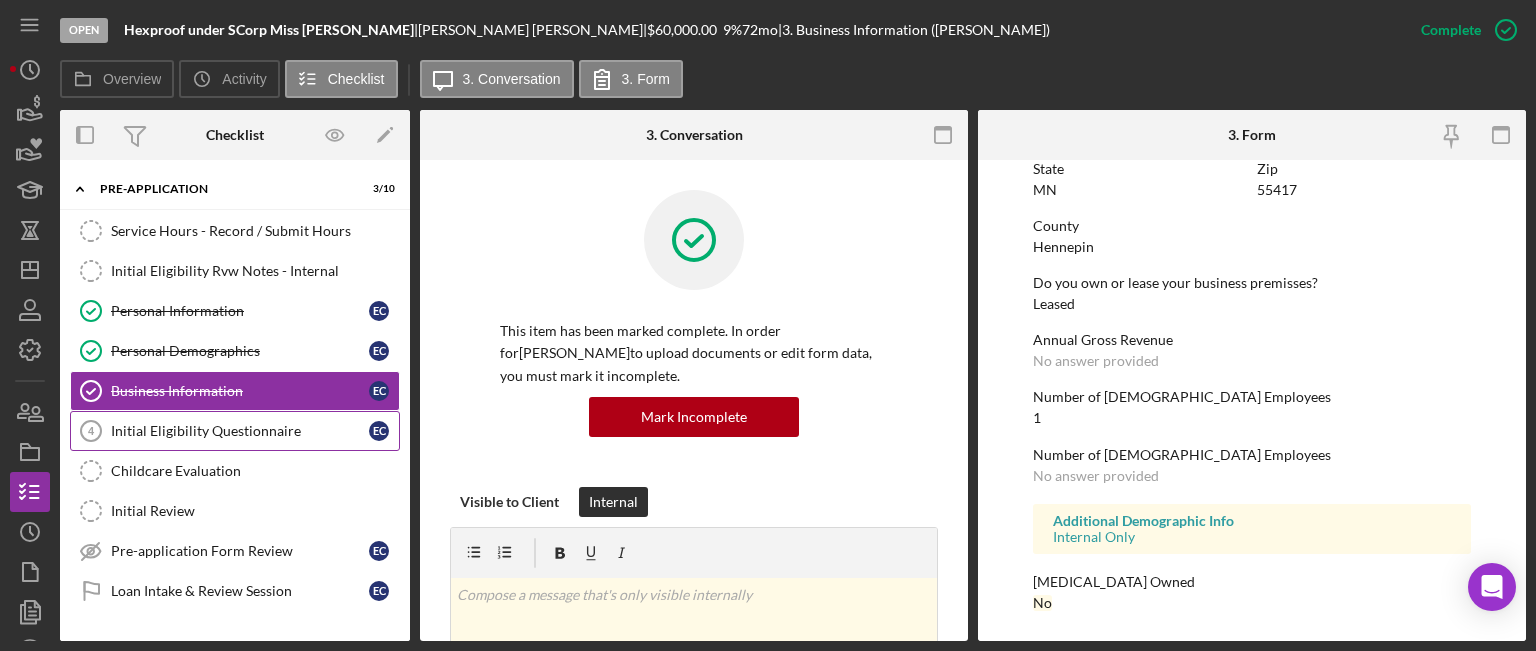 scroll, scrollTop: 1256, scrollLeft: 0, axis: vertical 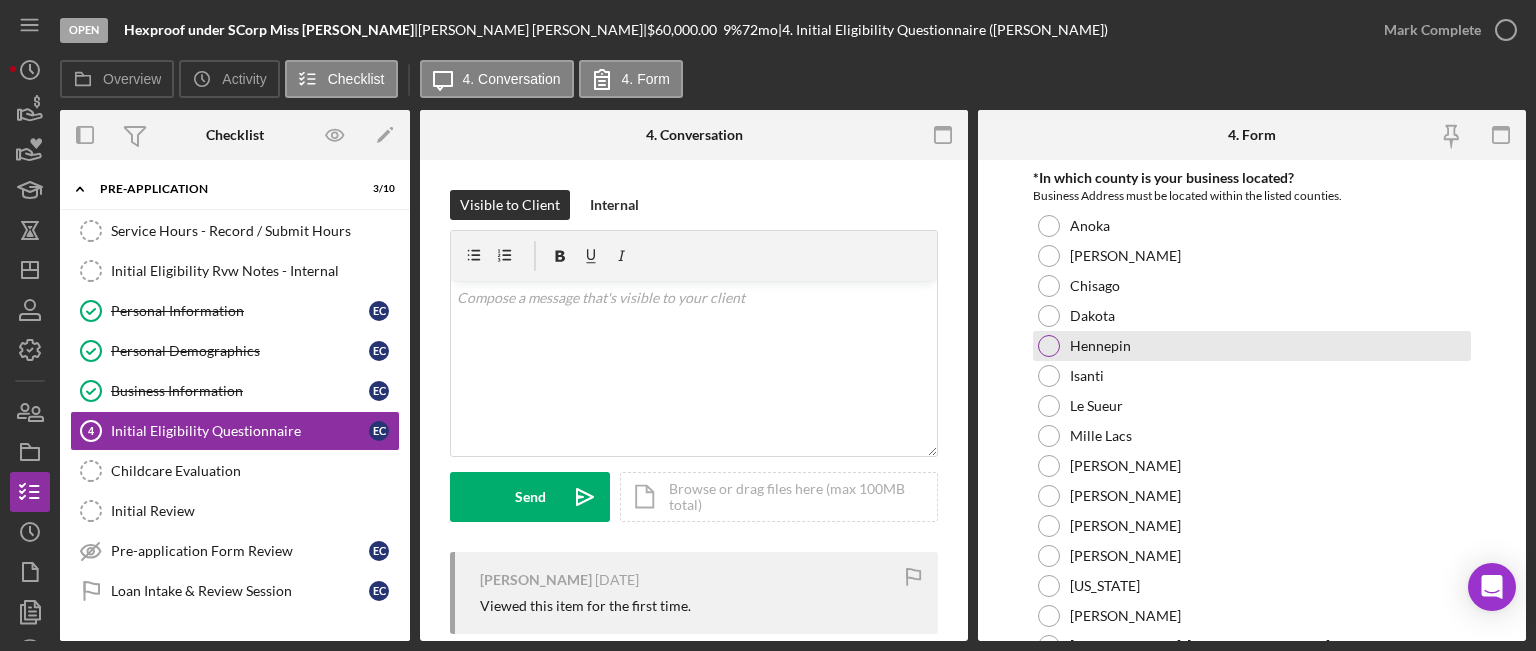 click at bounding box center [1049, 346] 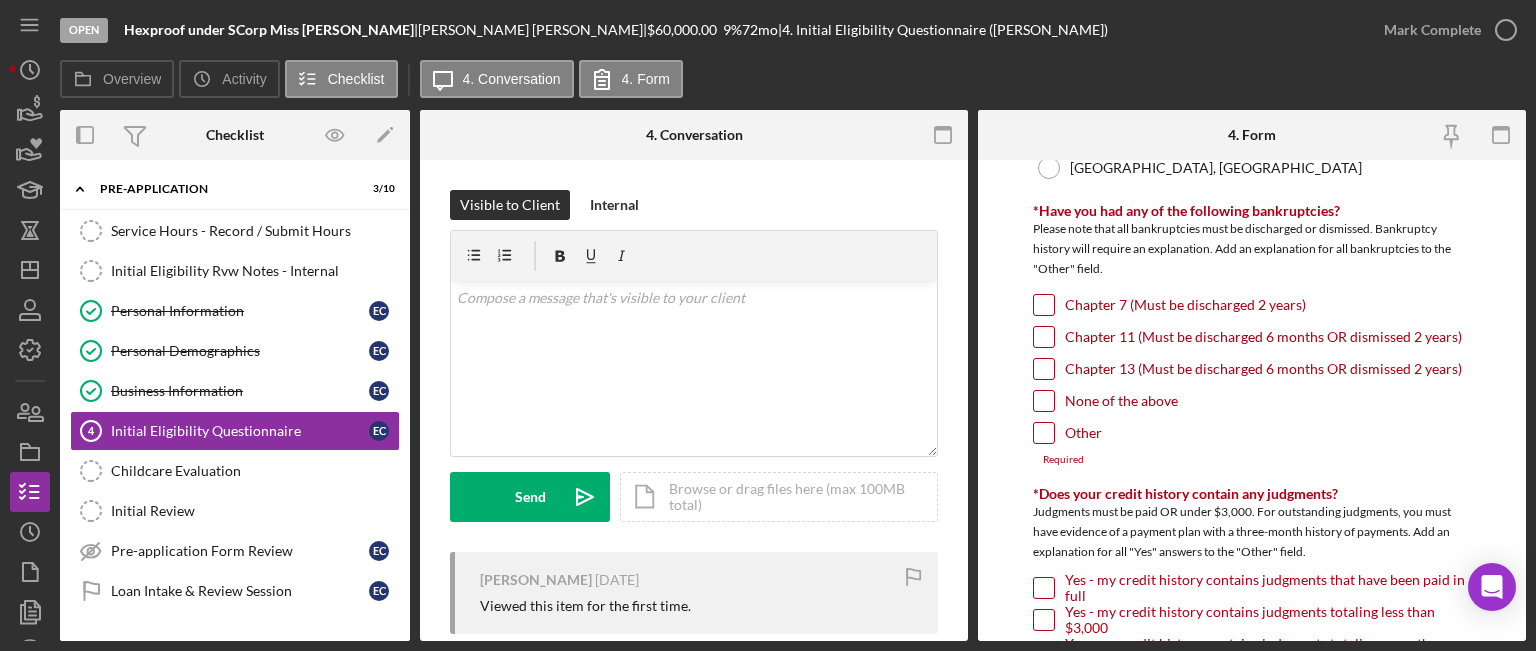 scroll, scrollTop: 400, scrollLeft: 0, axis: vertical 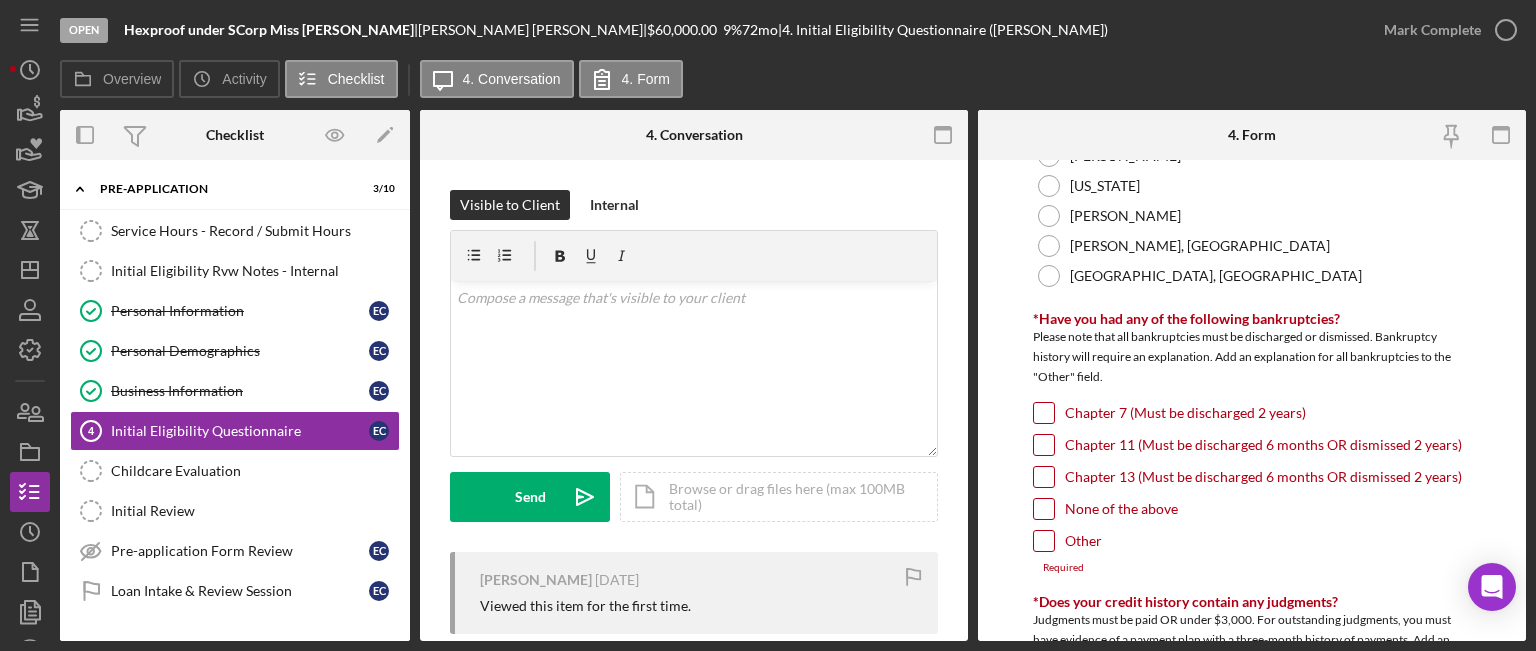 click on "None of the above" at bounding box center [1044, 509] 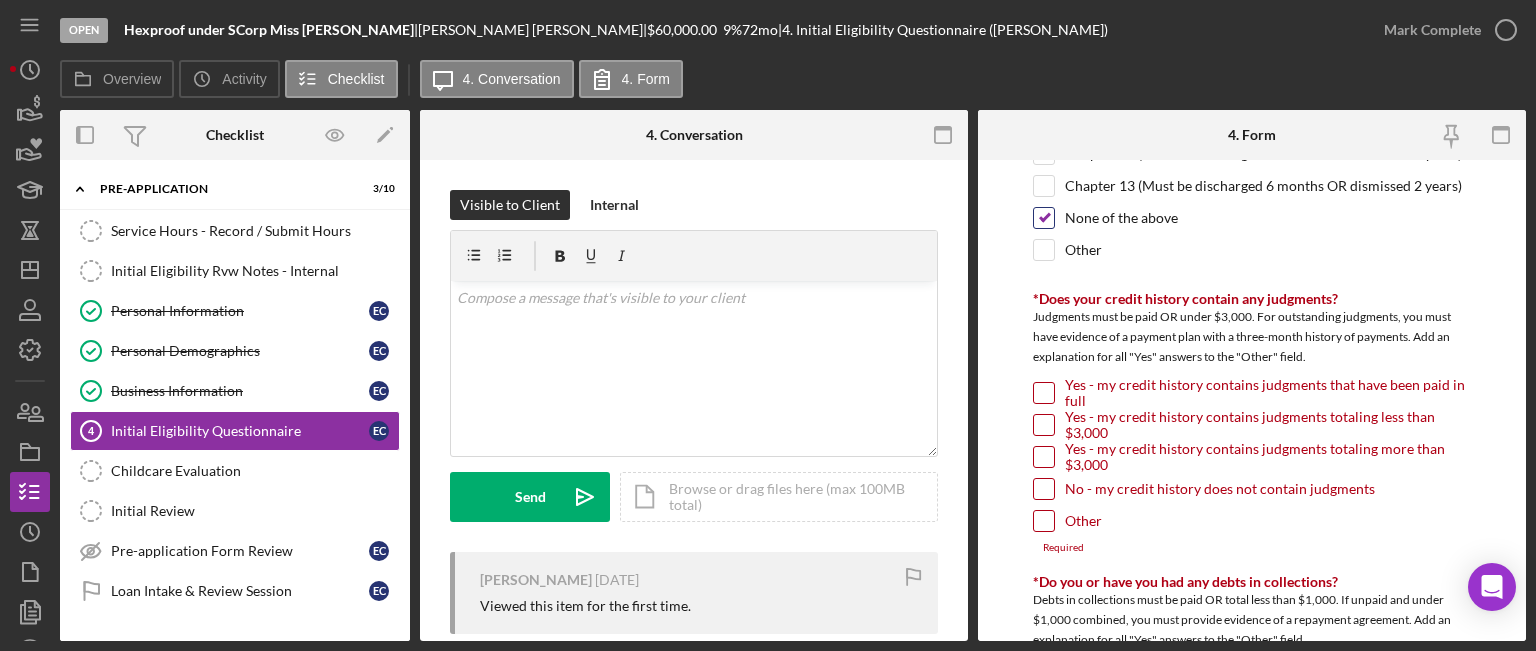 scroll, scrollTop: 700, scrollLeft: 0, axis: vertical 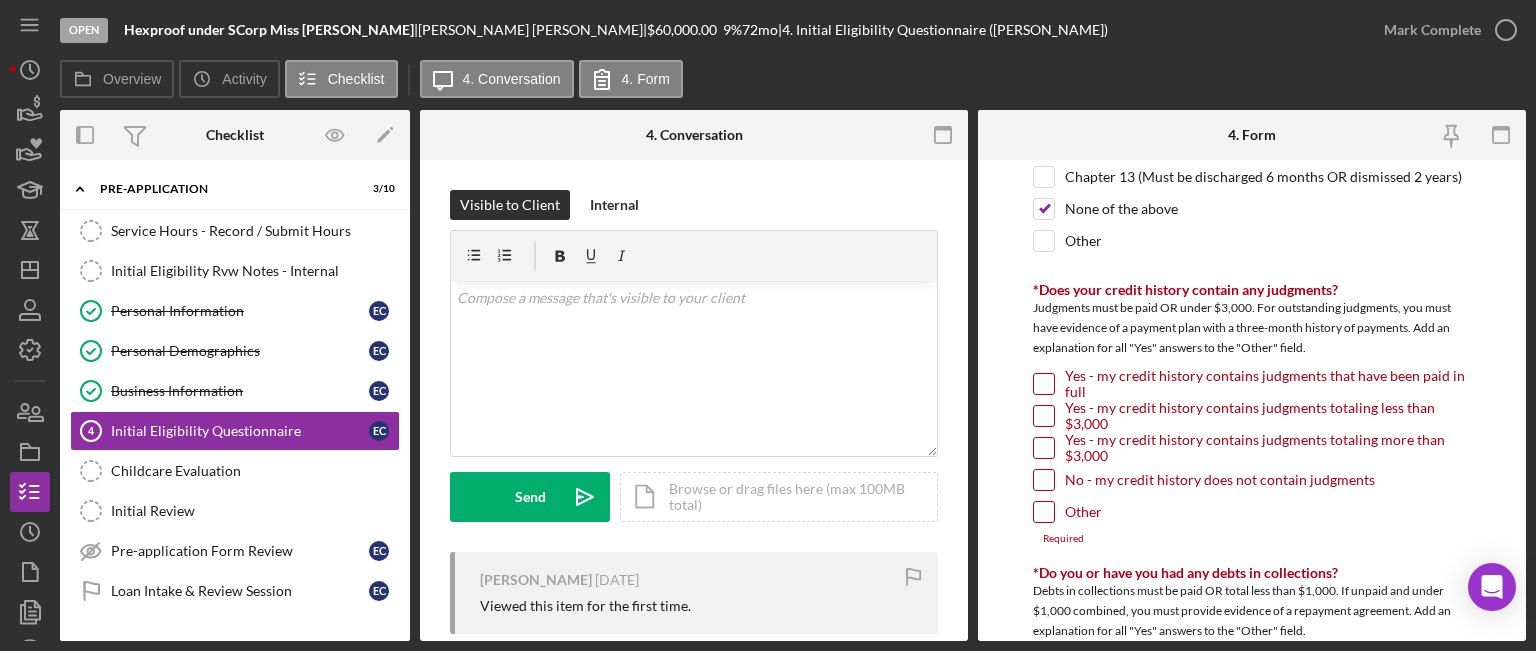 click on "No - my credit history does not contain judgments" at bounding box center (1044, 480) 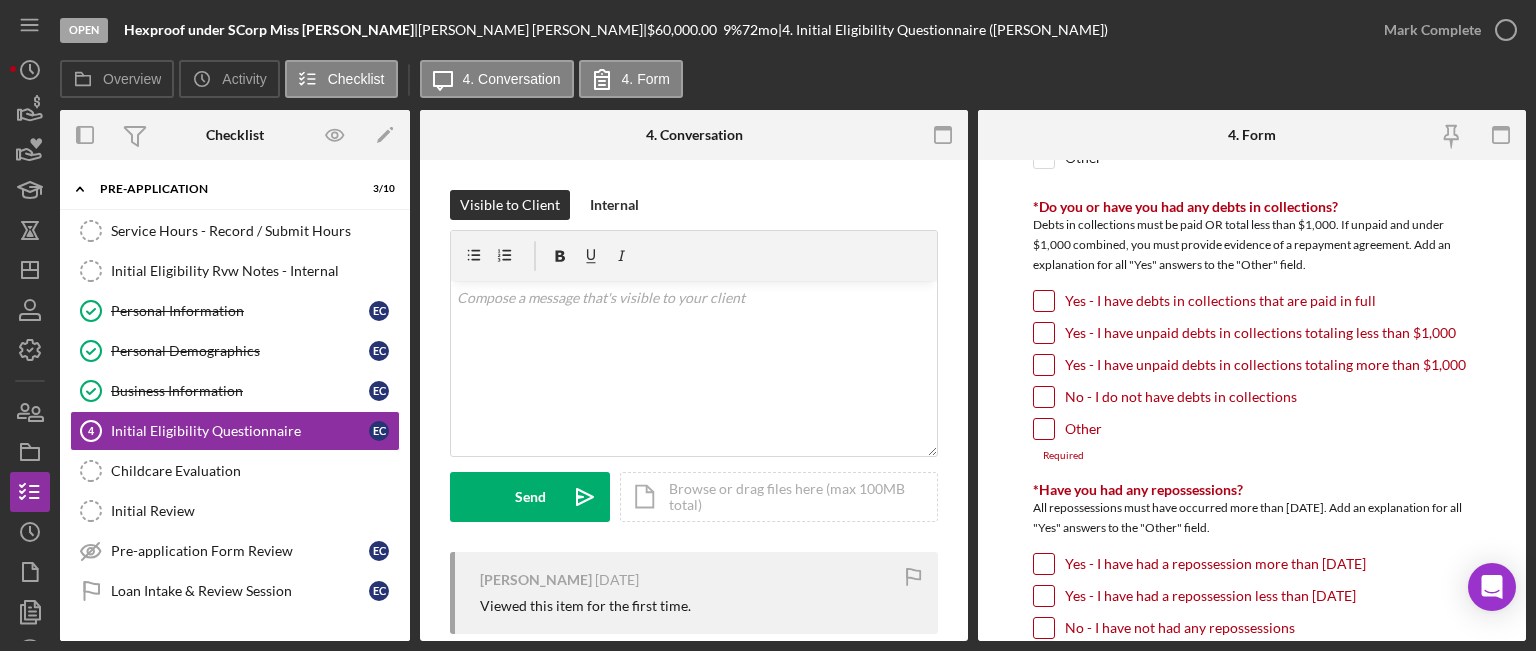 scroll, scrollTop: 1100, scrollLeft: 0, axis: vertical 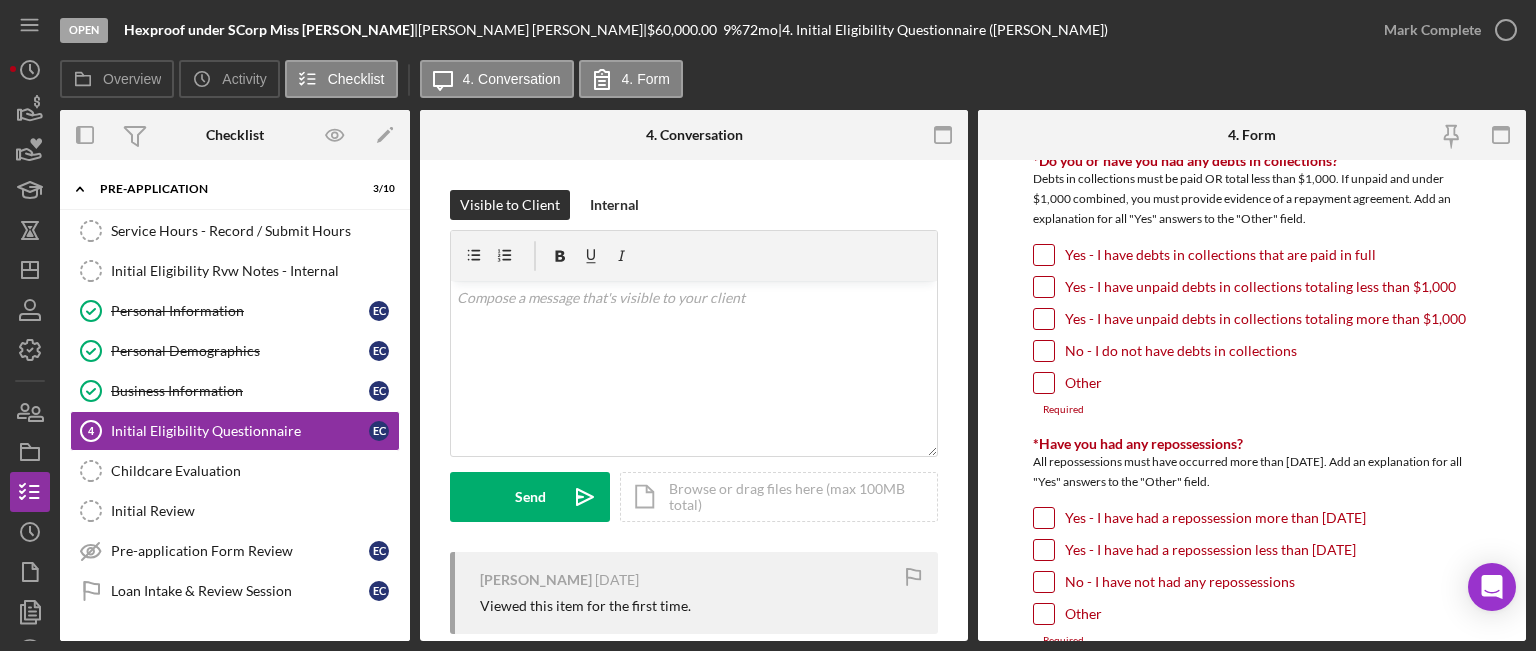 click on "No - I do not have debts in collections" at bounding box center (1044, 351) 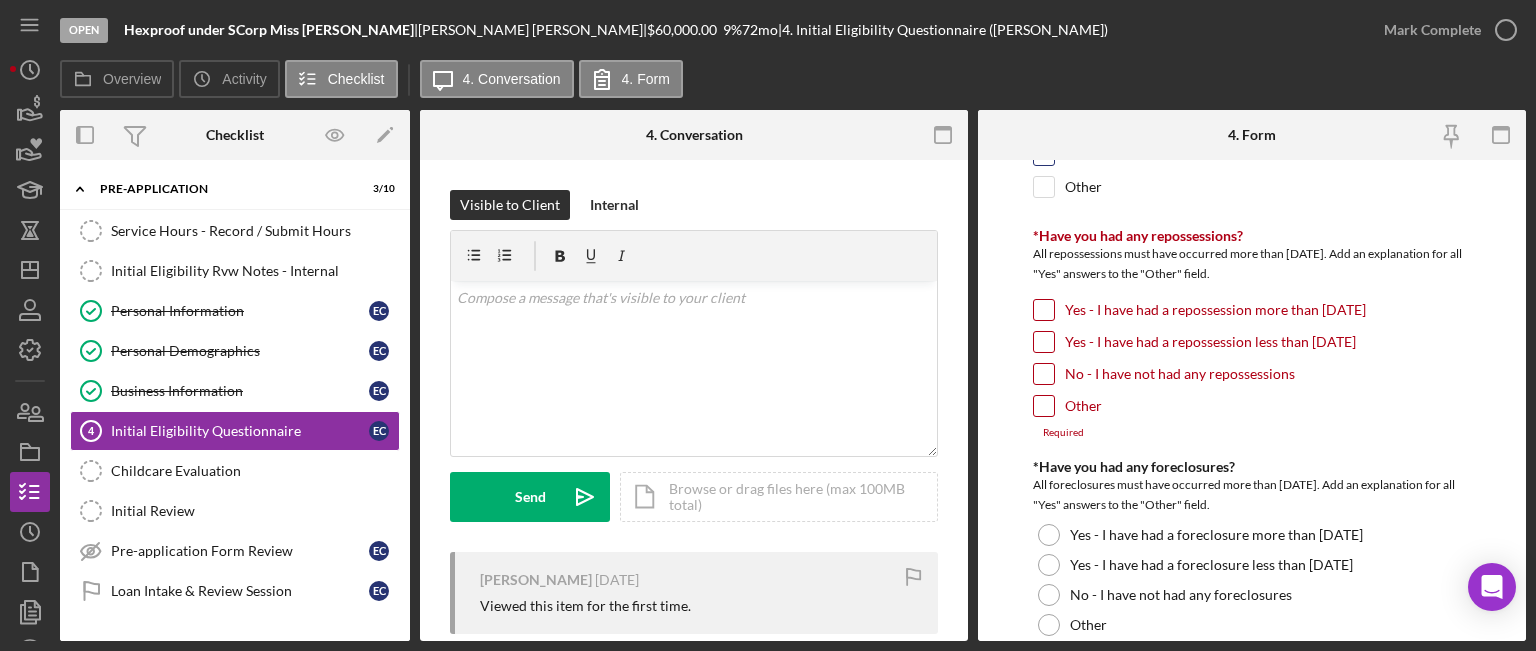 scroll, scrollTop: 1300, scrollLeft: 0, axis: vertical 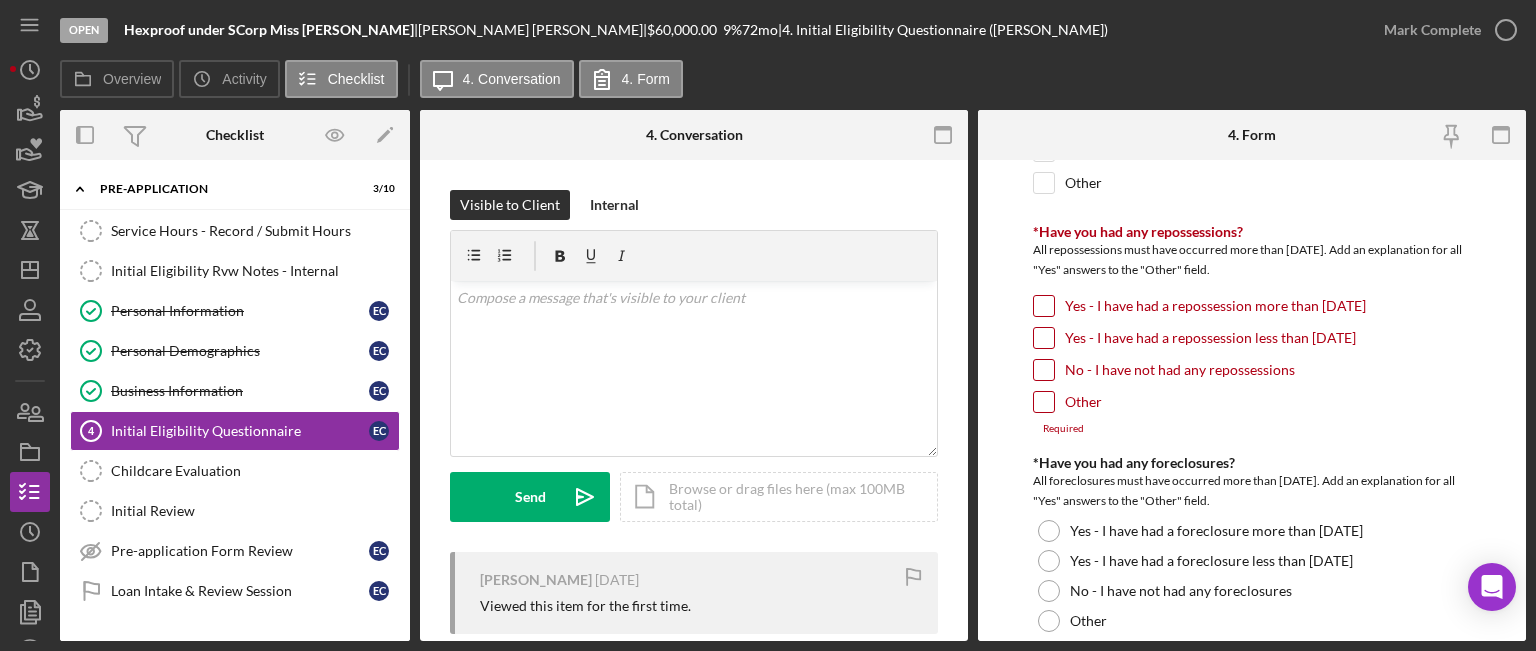 click on "No - I have not had any repossessions" at bounding box center [1044, 370] 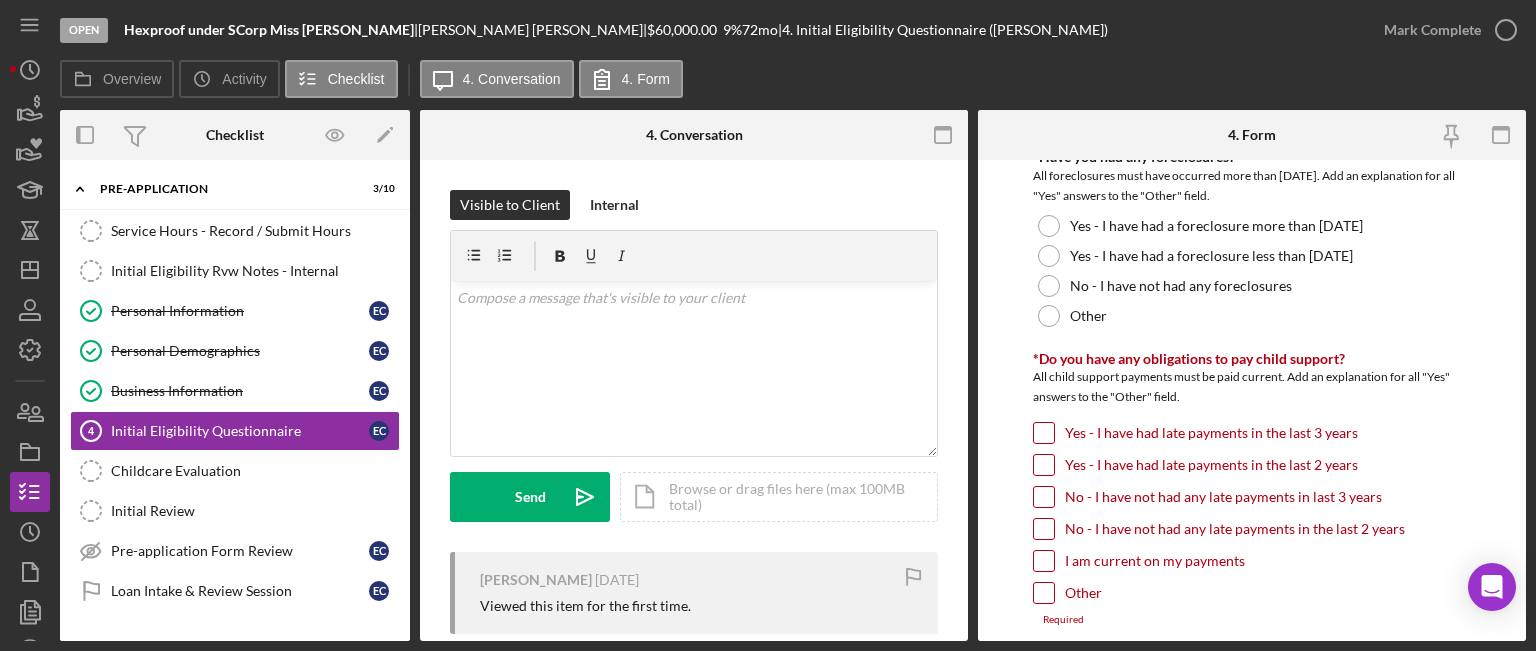 scroll, scrollTop: 1600, scrollLeft: 0, axis: vertical 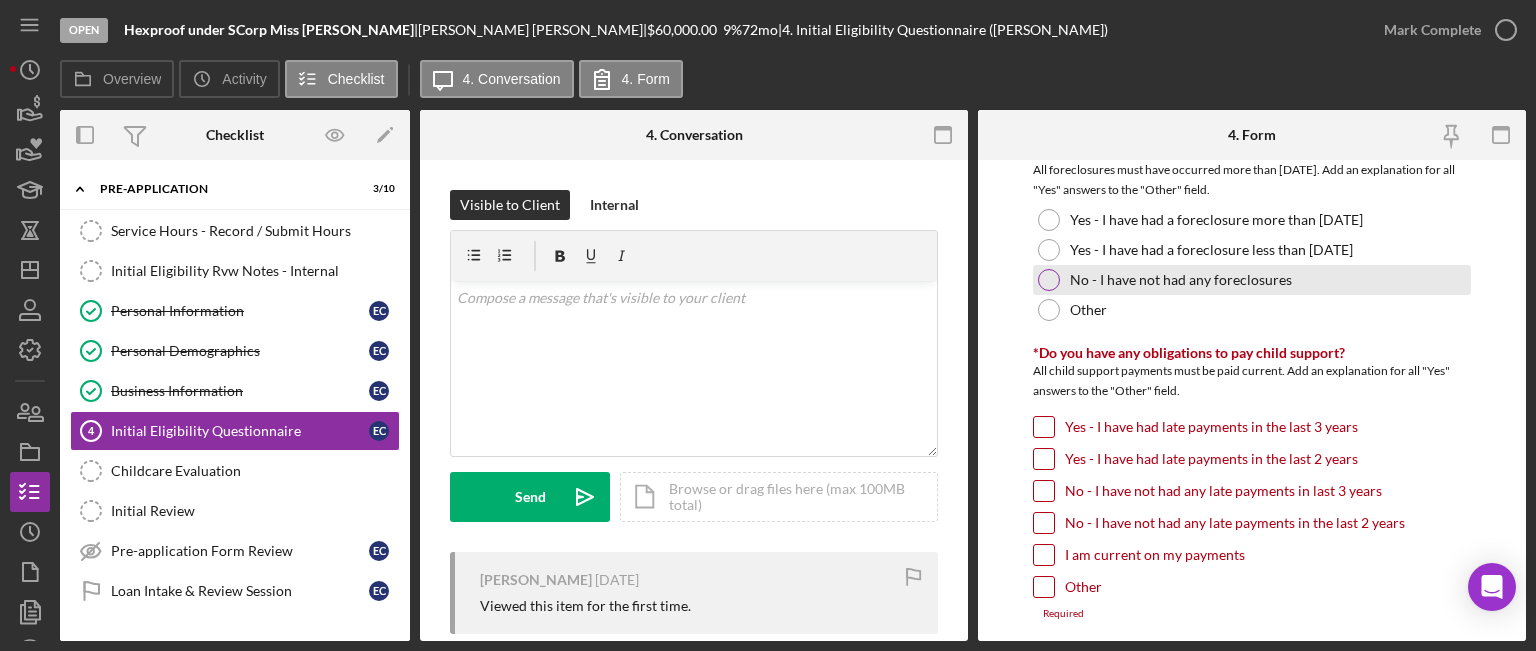 click at bounding box center [1049, 280] 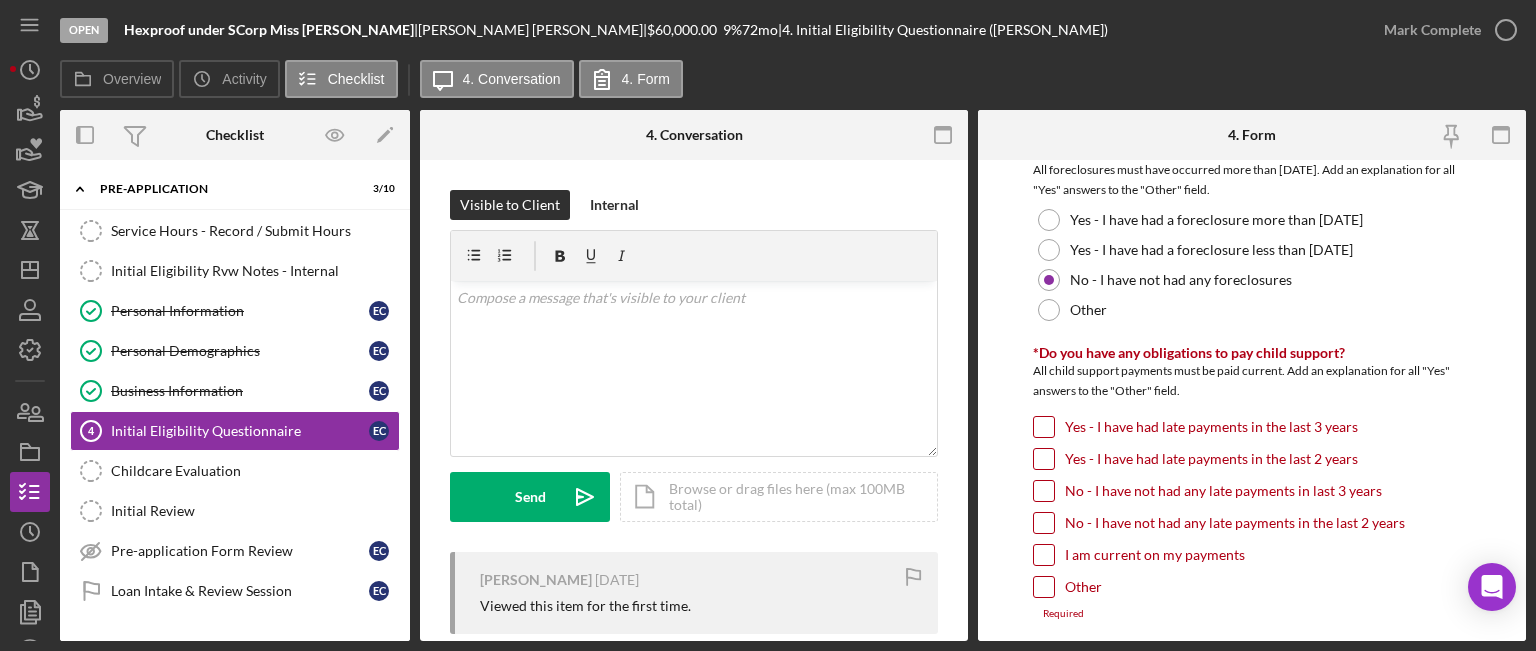 scroll, scrollTop: 1700, scrollLeft: 0, axis: vertical 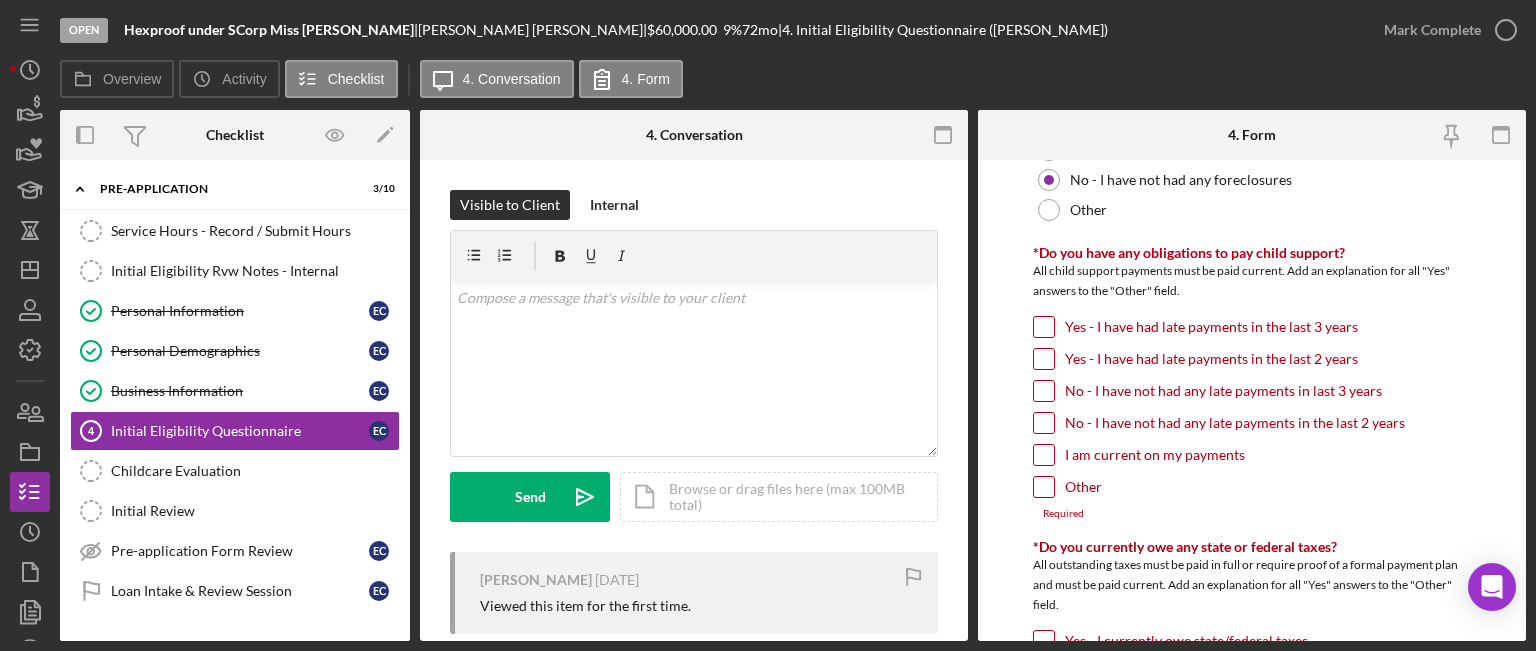 click on "Other" at bounding box center (1044, 487) 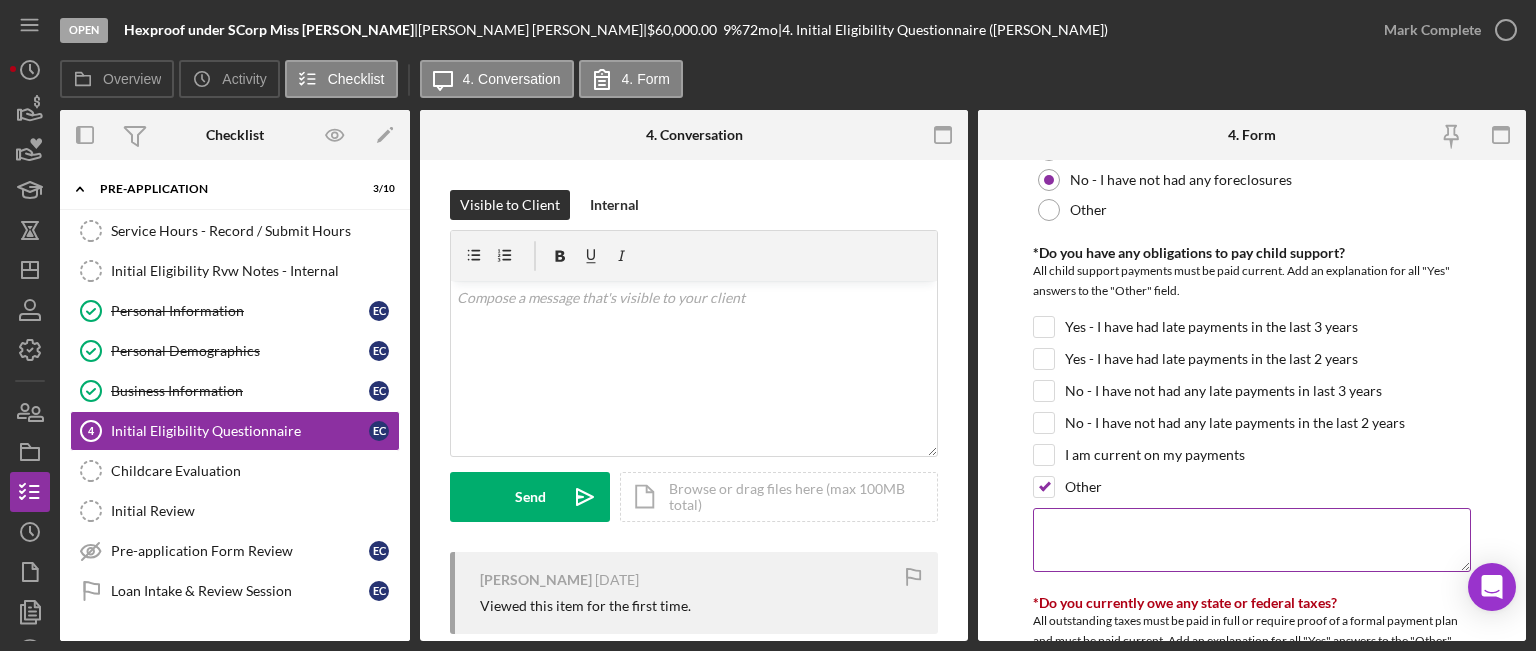 drag, startPoint x: 1080, startPoint y: 555, endPoint x: 1094, endPoint y: 550, distance: 14.866069 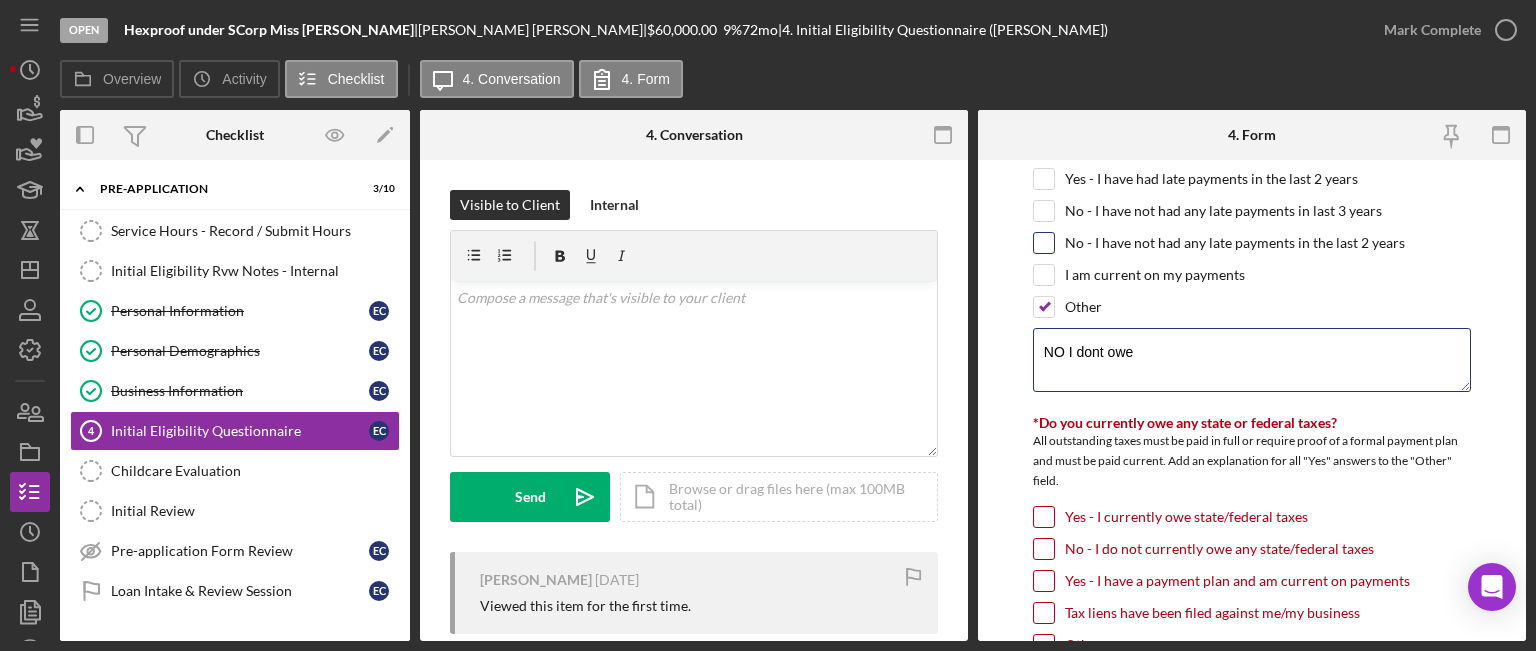 scroll, scrollTop: 2000, scrollLeft: 0, axis: vertical 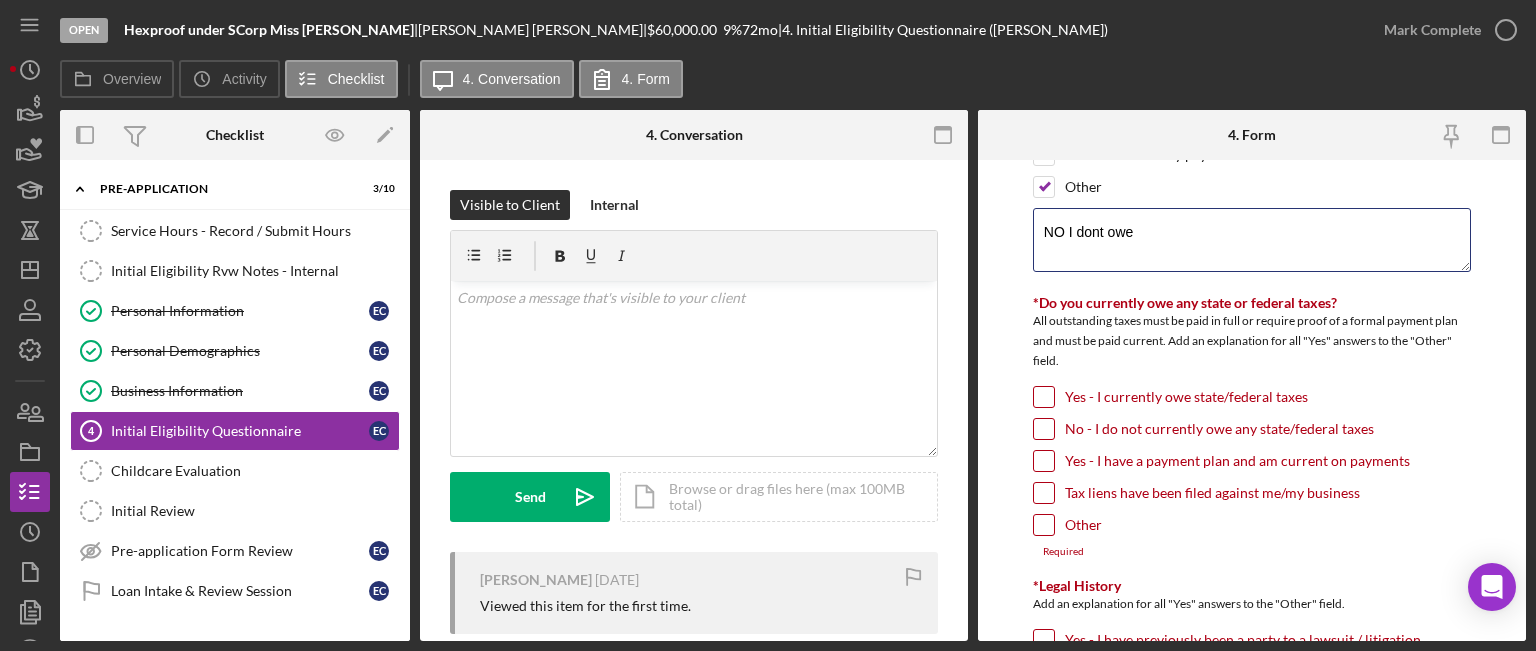 type on "NO I dont owe" 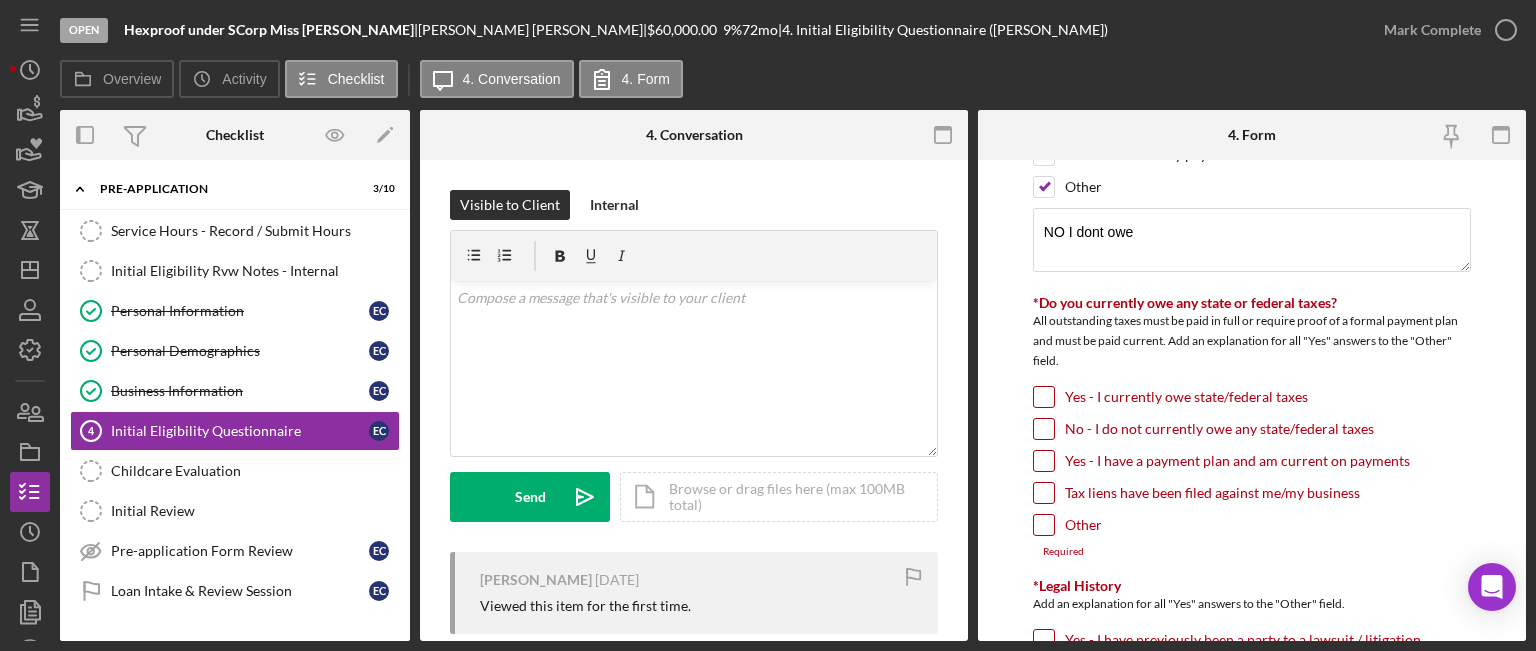 click on "Yes - I currently owe state/federal taxes" at bounding box center (1044, 397) 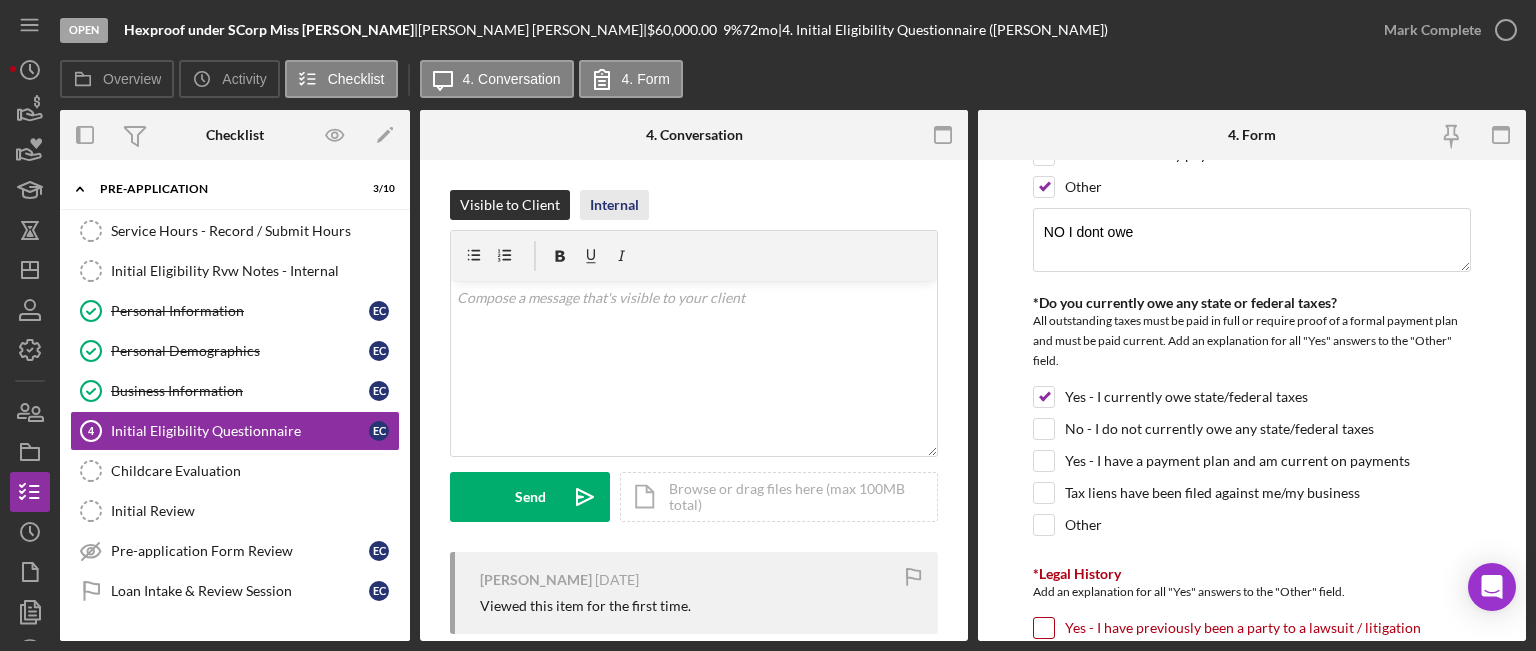click on "Internal" at bounding box center (614, 205) 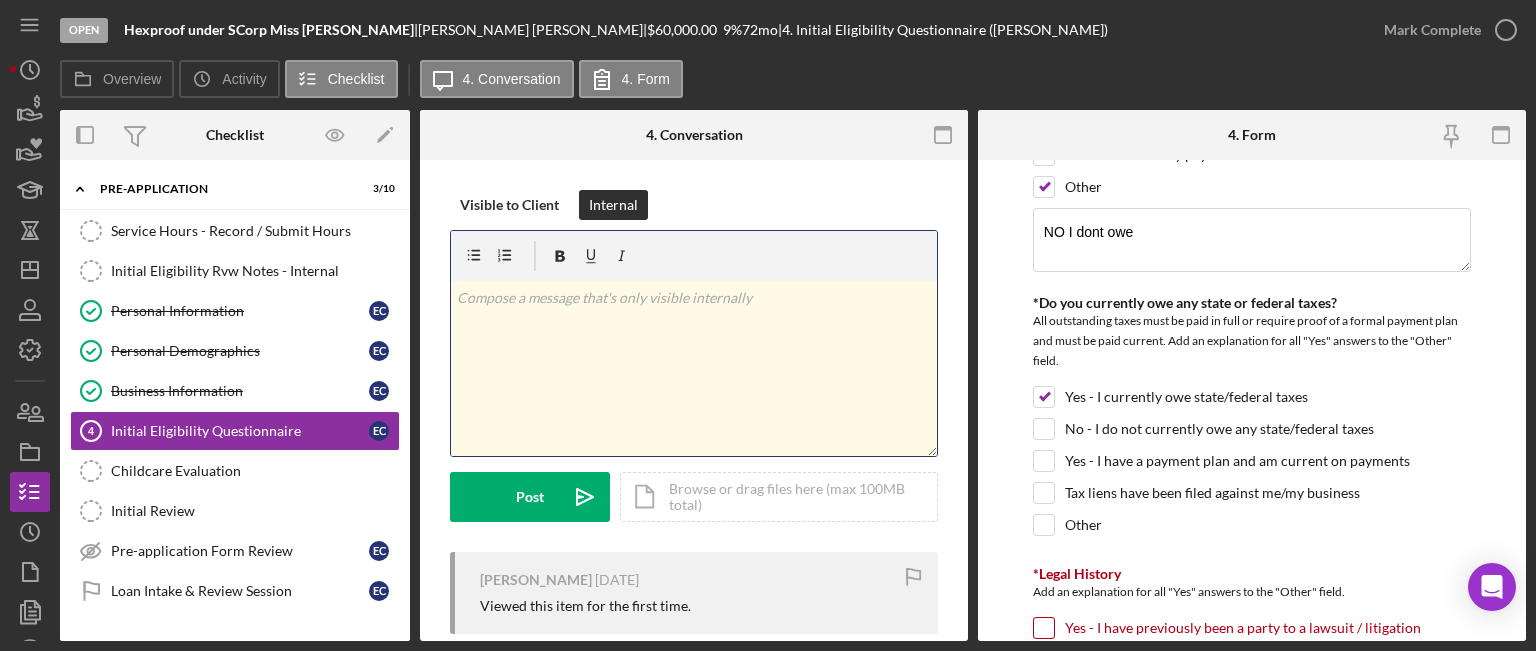 click on "v Color teal Color pink Remove color Add row above Add row below Add column before Add column after Merge cells Split cells Remove column Remove row Remove table" at bounding box center (694, 368) 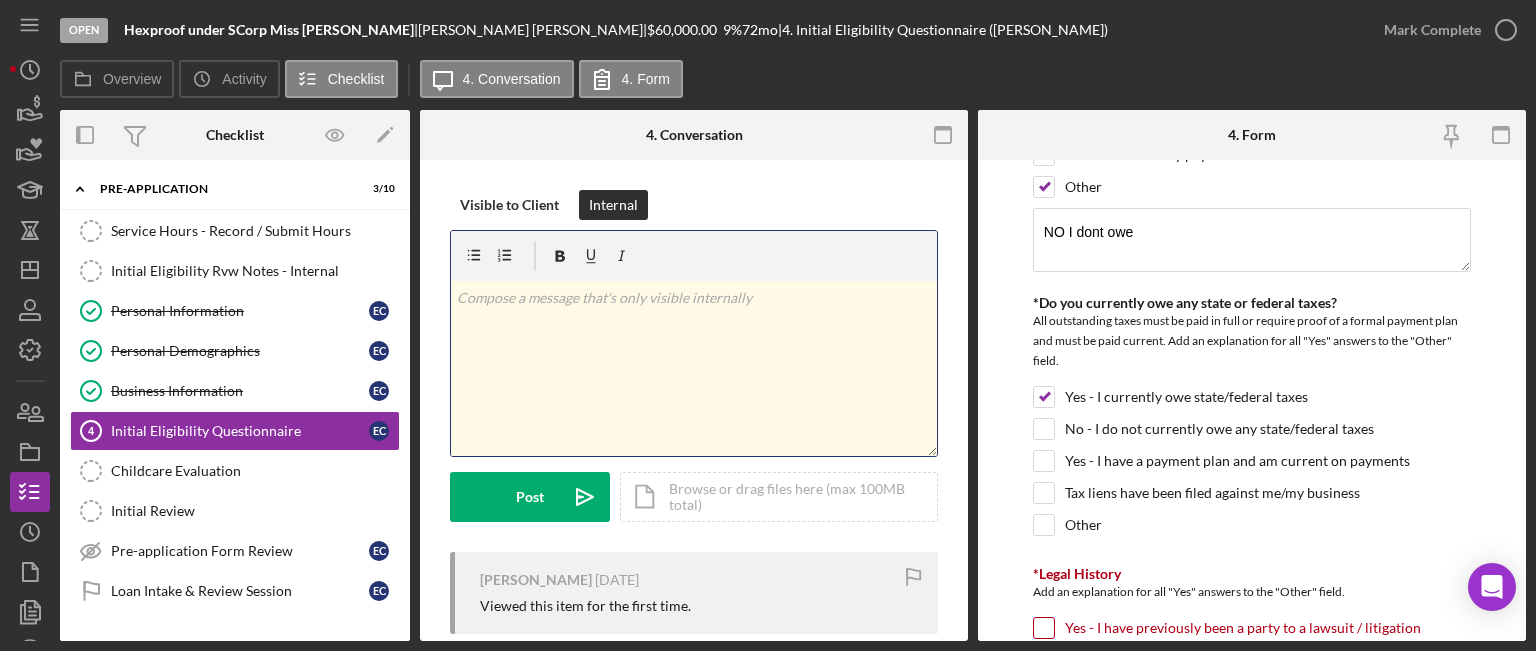 type 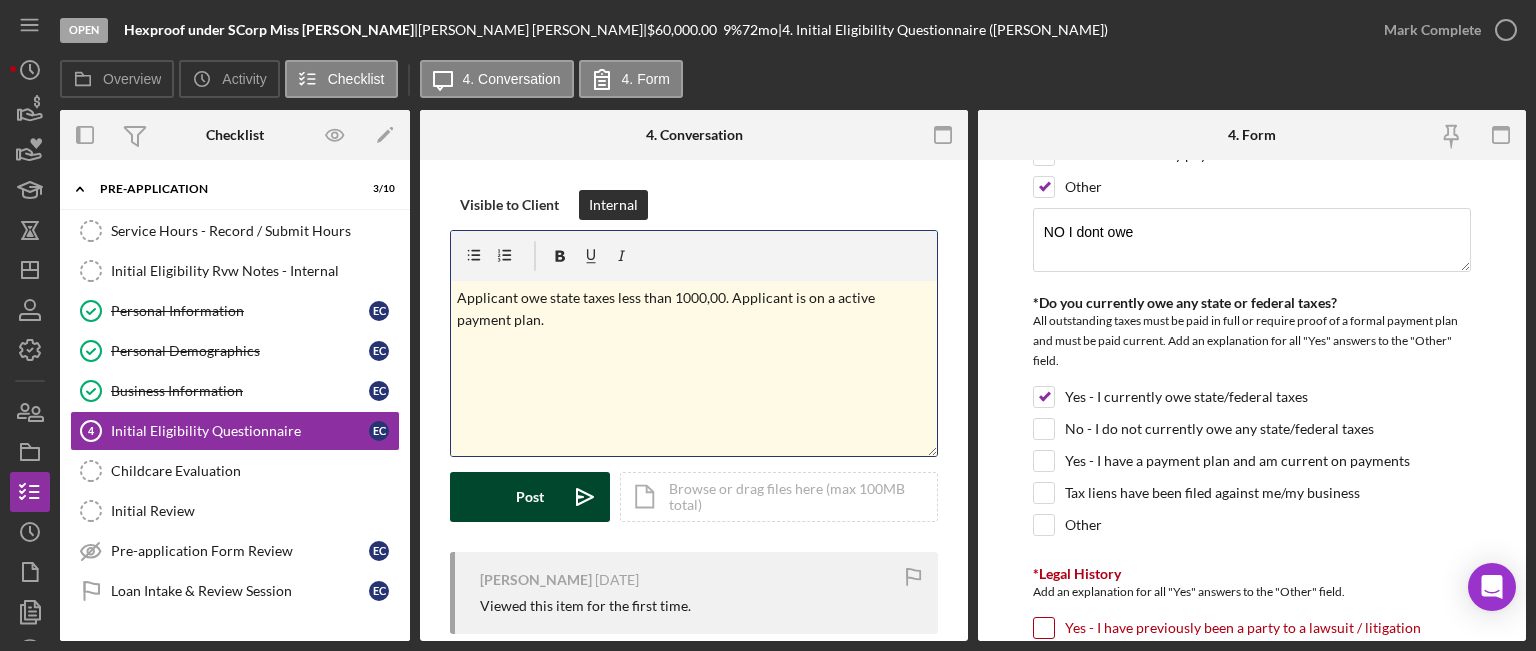 click on "Post Icon/icon-invite-send" at bounding box center (530, 497) 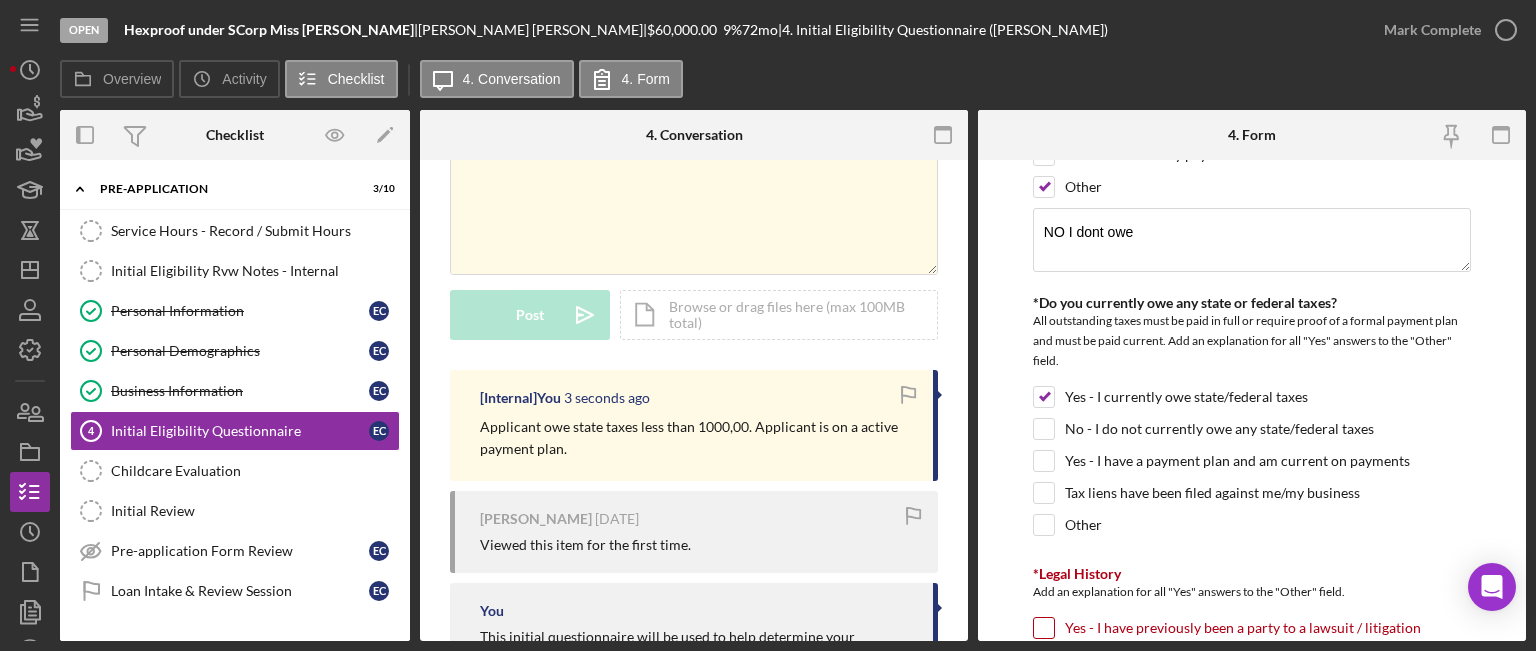 scroll, scrollTop: 200, scrollLeft: 0, axis: vertical 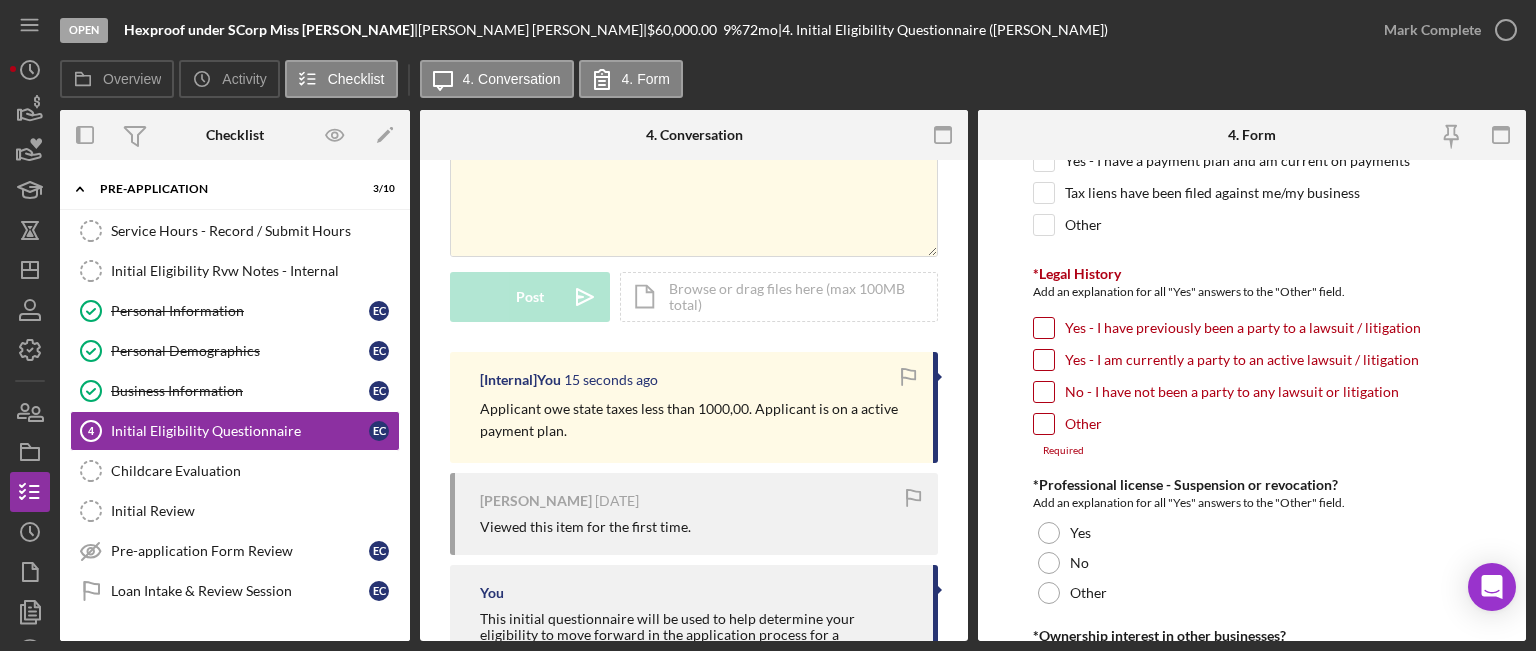 click on "No - I have not been a party to any lawsuit or litigation" at bounding box center (1044, 392) 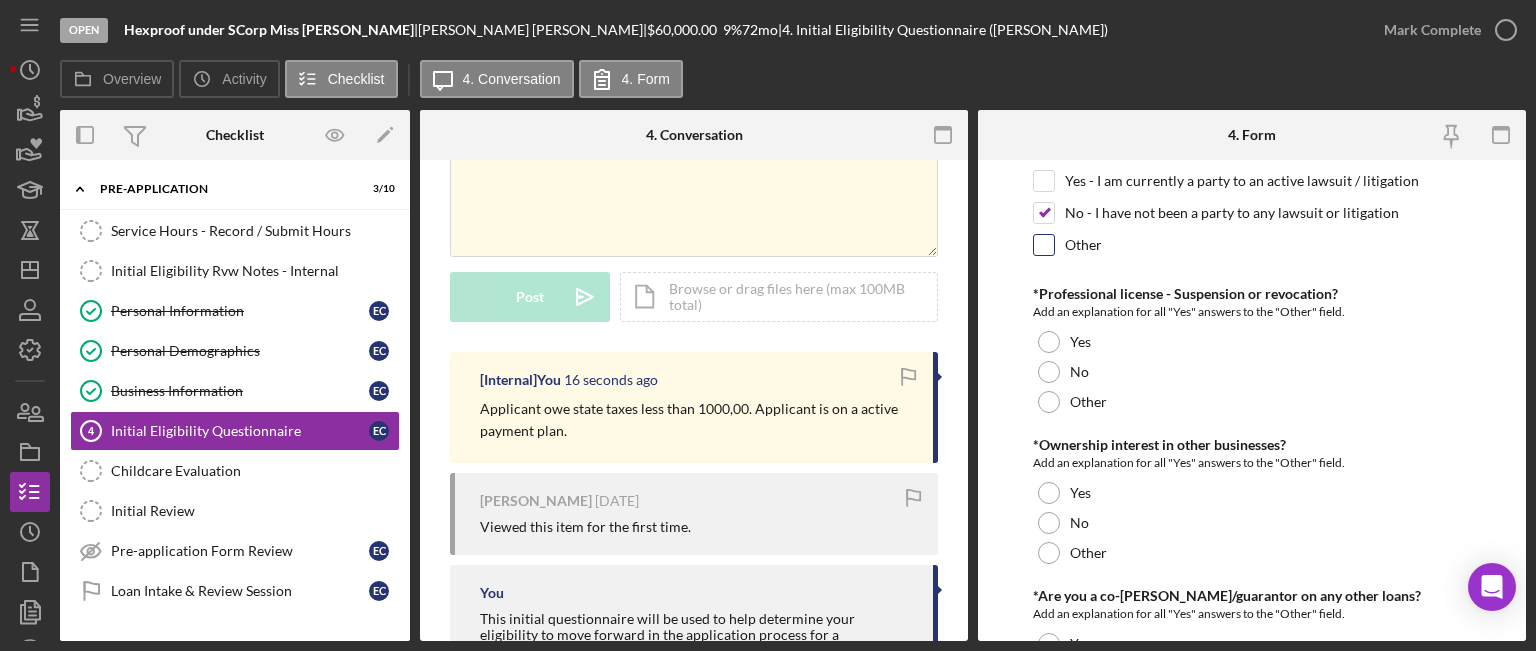 scroll, scrollTop: 2500, scrollLeft: 0, axis: vertical 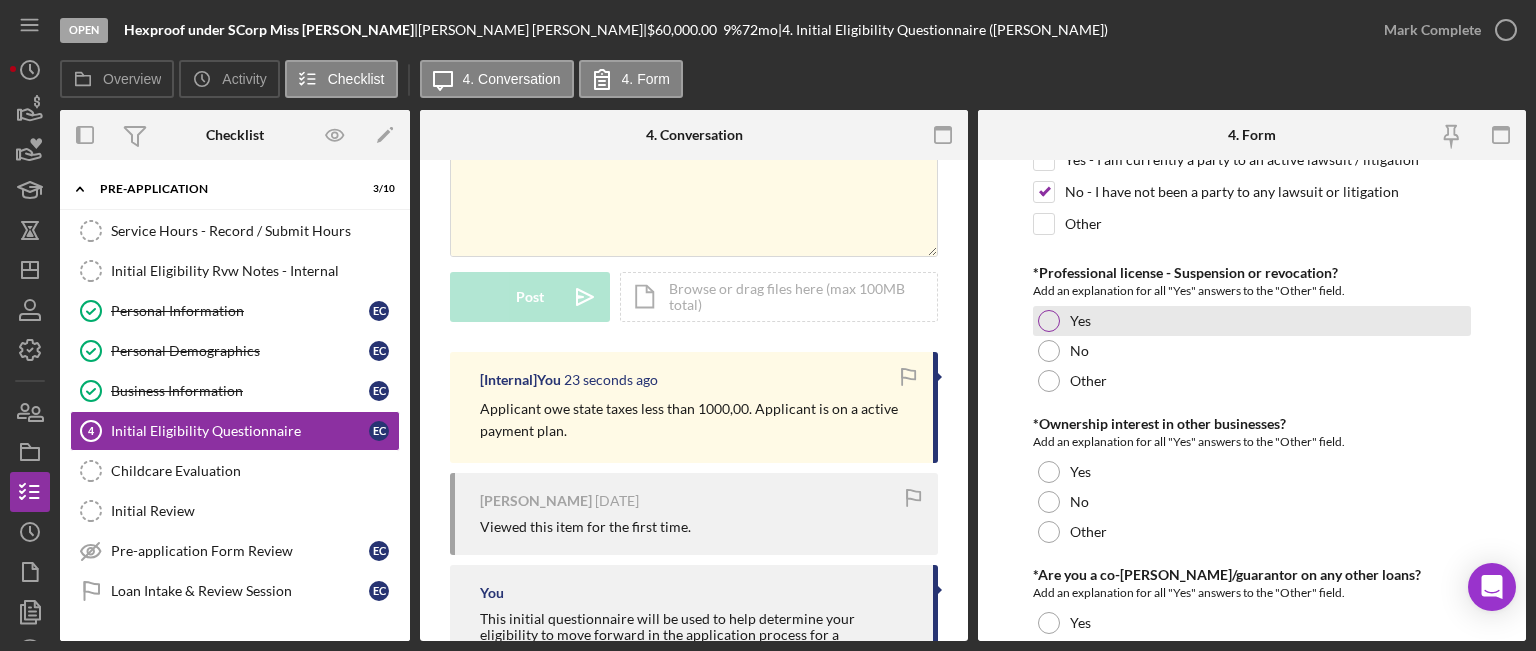 click at bounding box center (1049, 321) 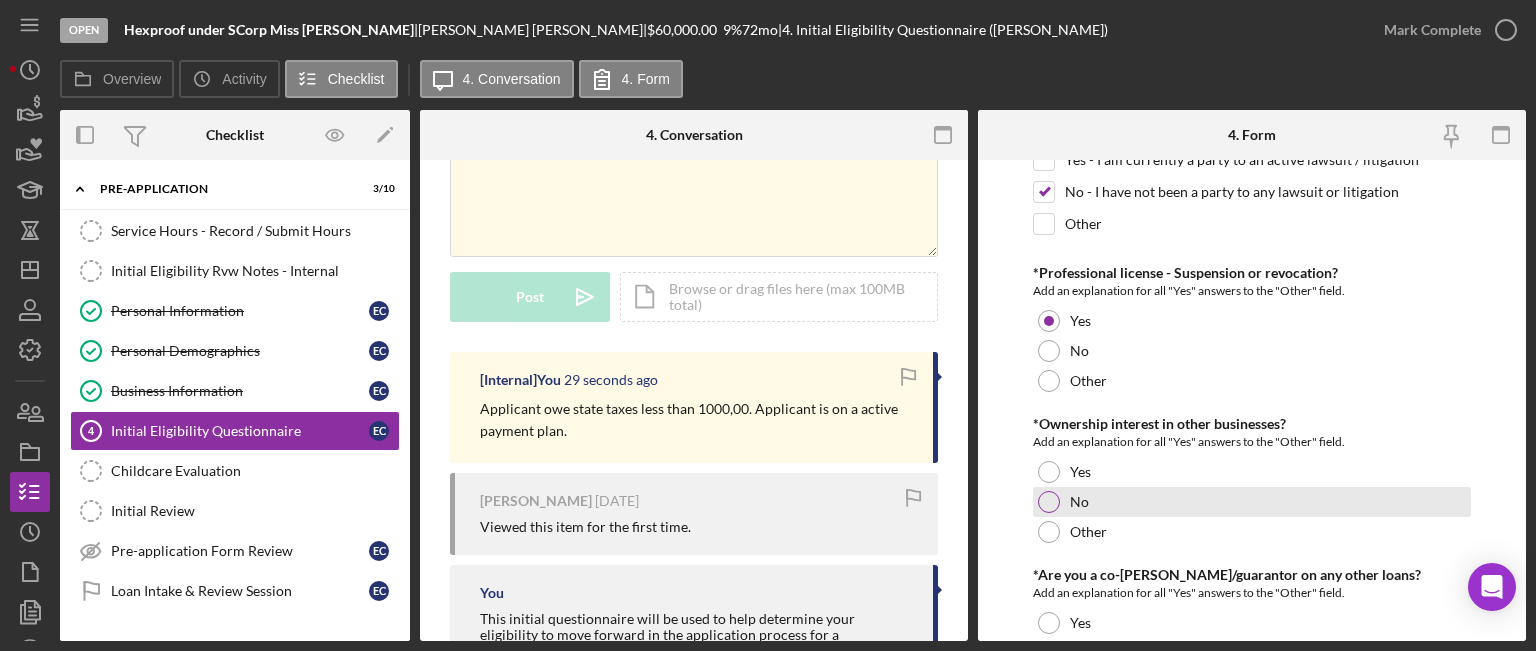 click at bounding box center [1049, 502] 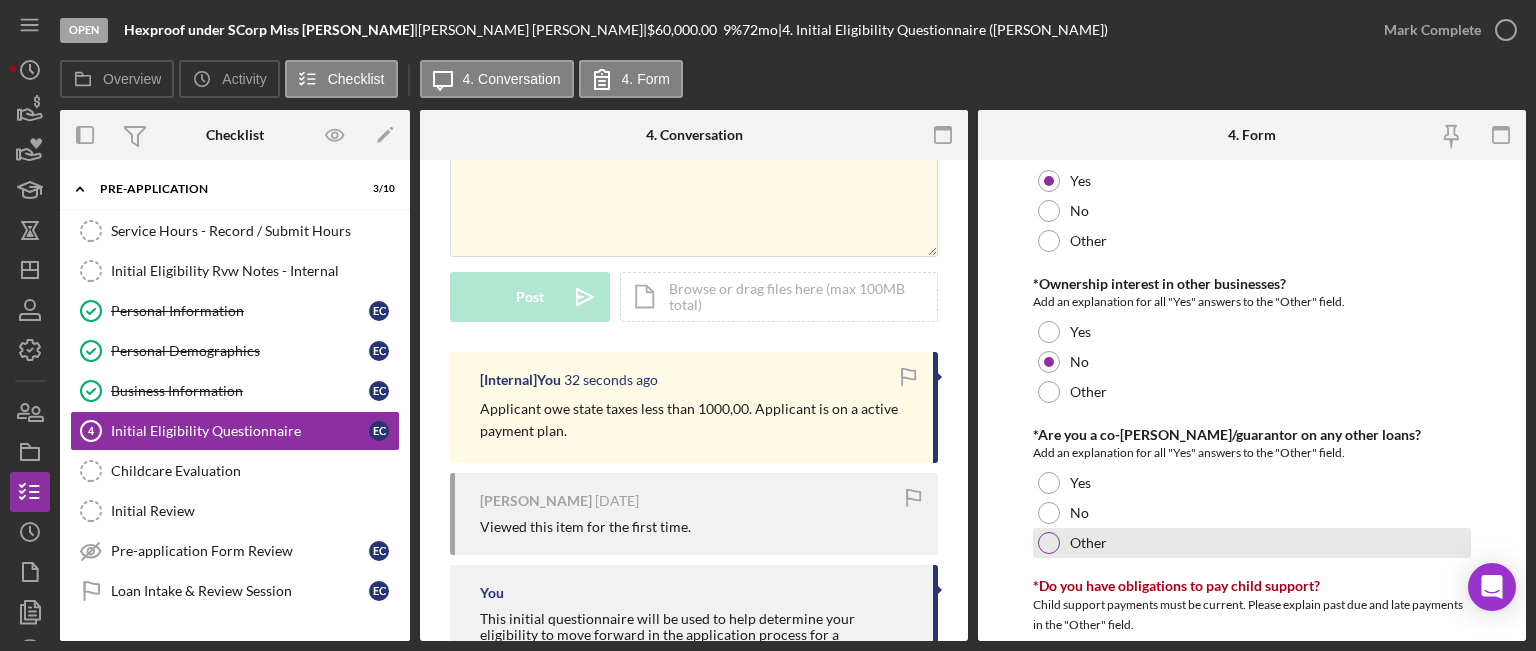 scroll, scrollTop: 2700, scrollLeft: 0, axis: vertical 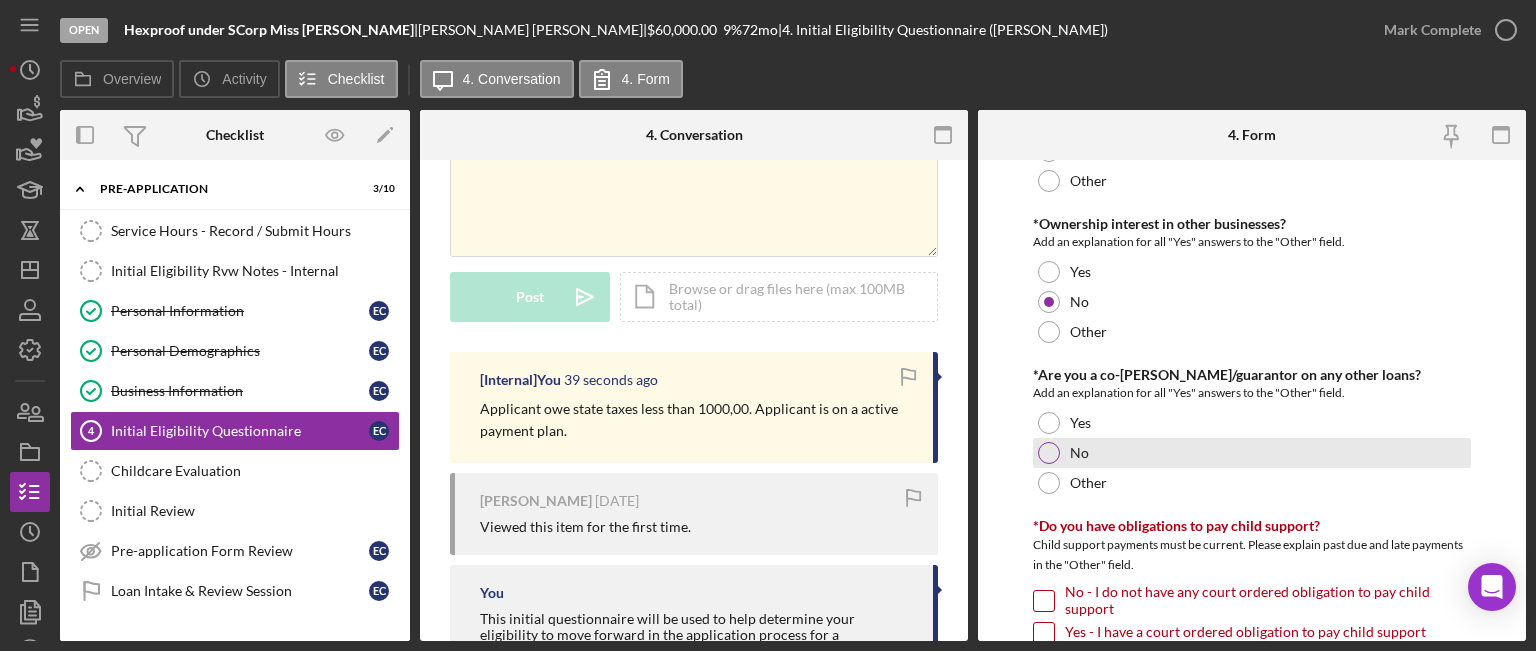 click on "No" at bounding box center (1252, 453) 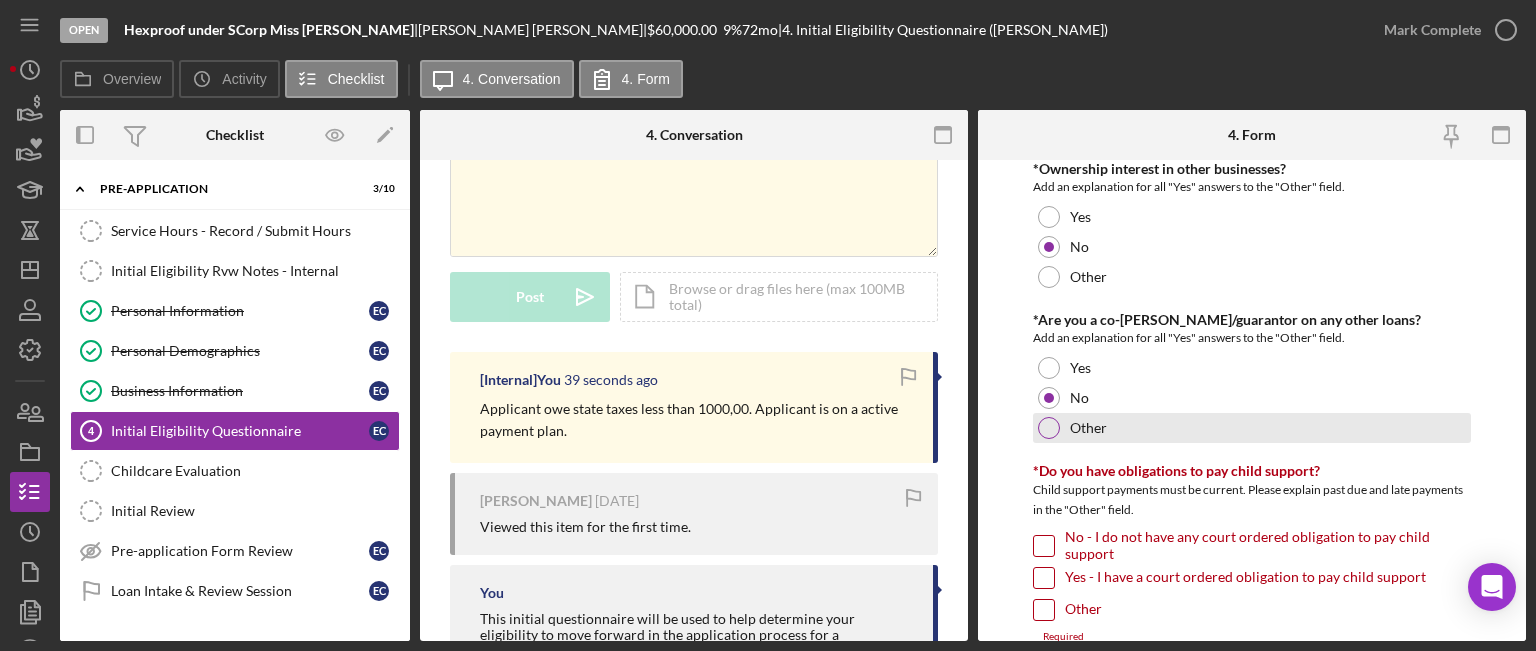 scroll, scrollTop: 2800, scrollLeft: 0, axis: vertical 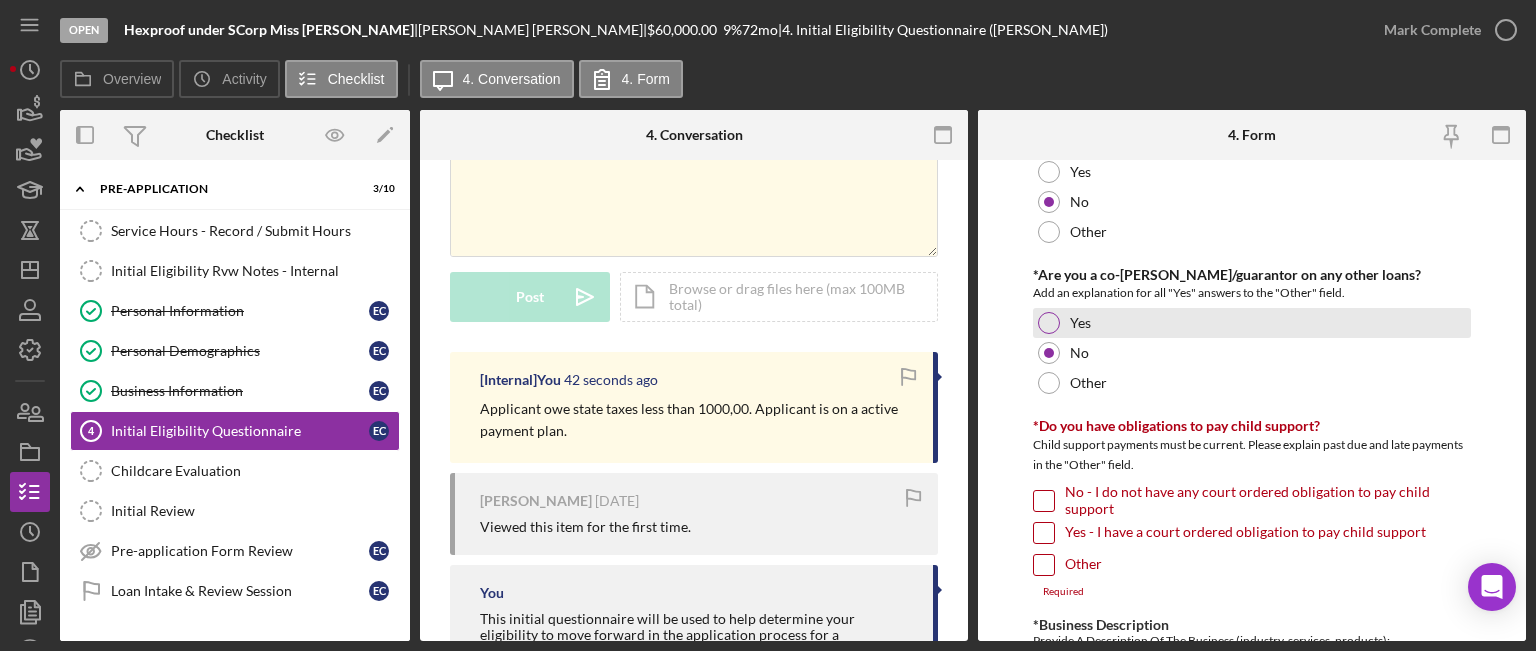 click on "Yes" at bounding box center [1252, 323] 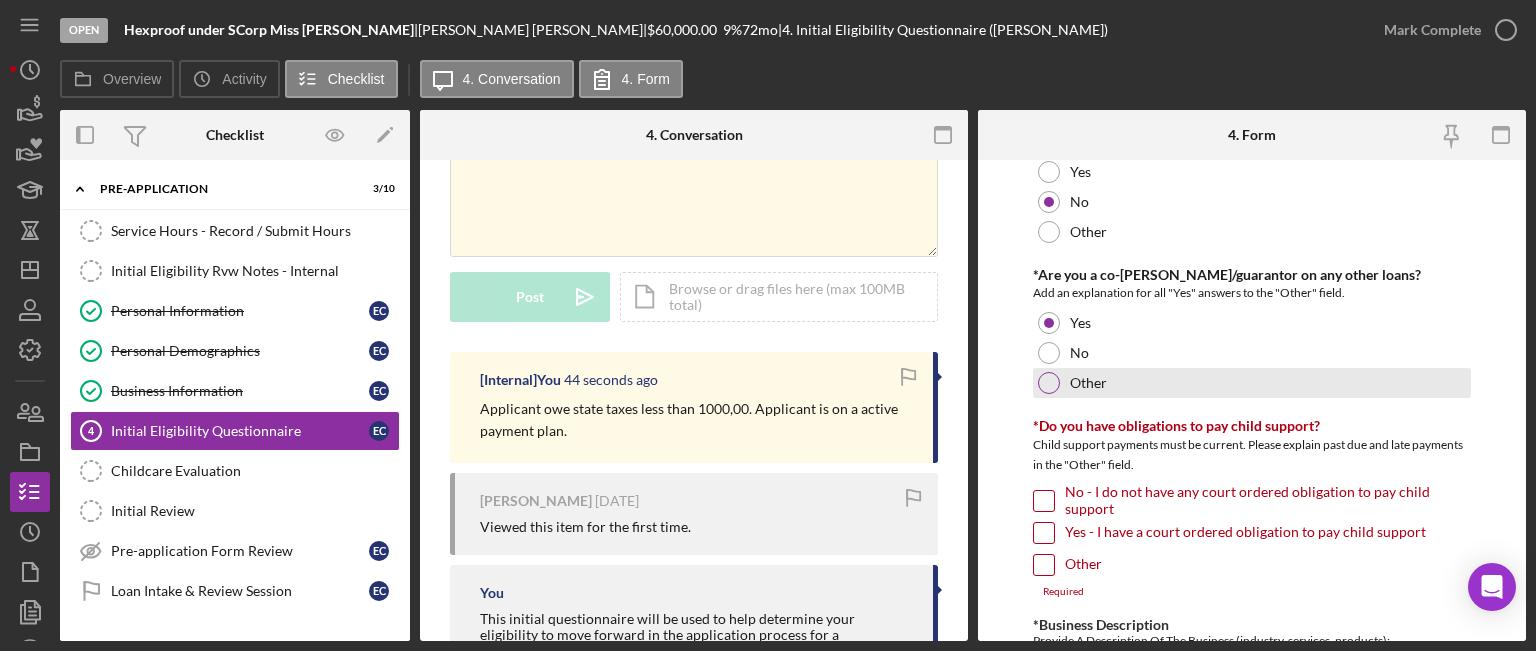 click on "Other" at bounding box center (1088, 383) 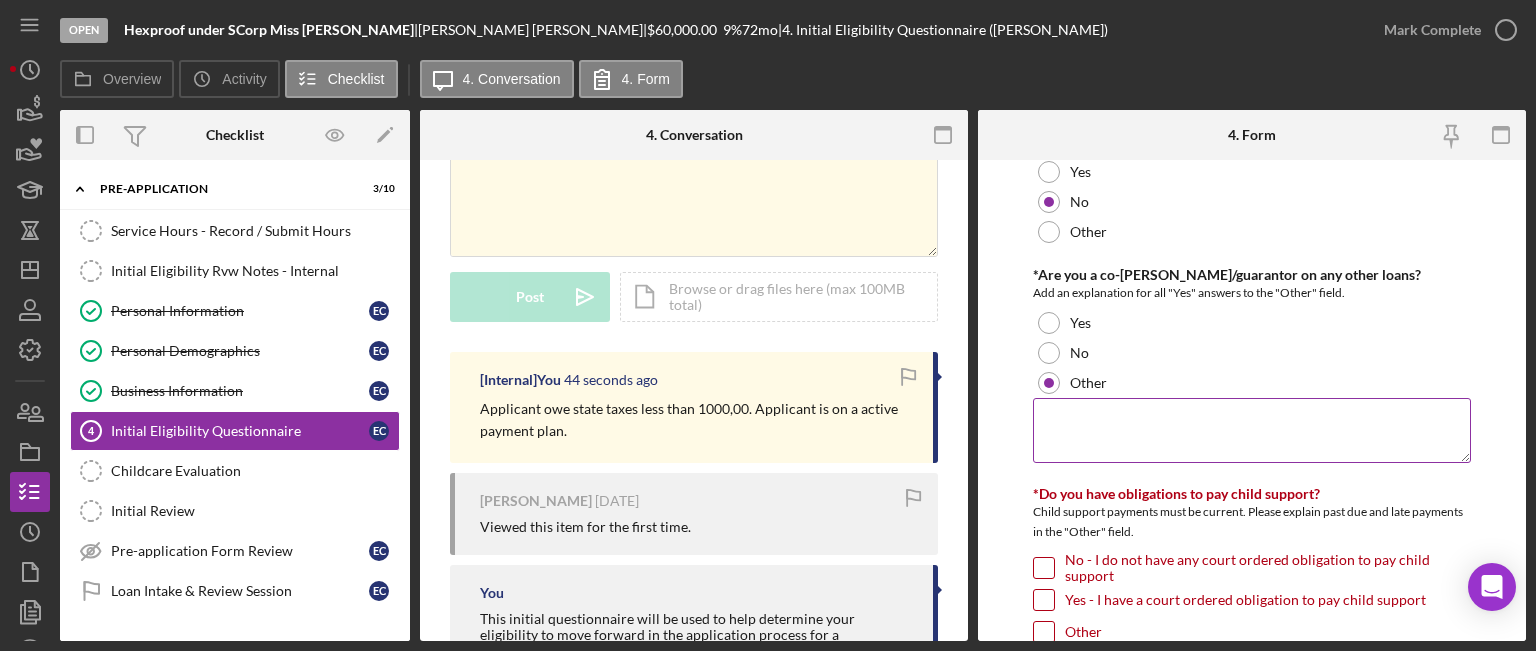 click at bounding box center [1252, 430] 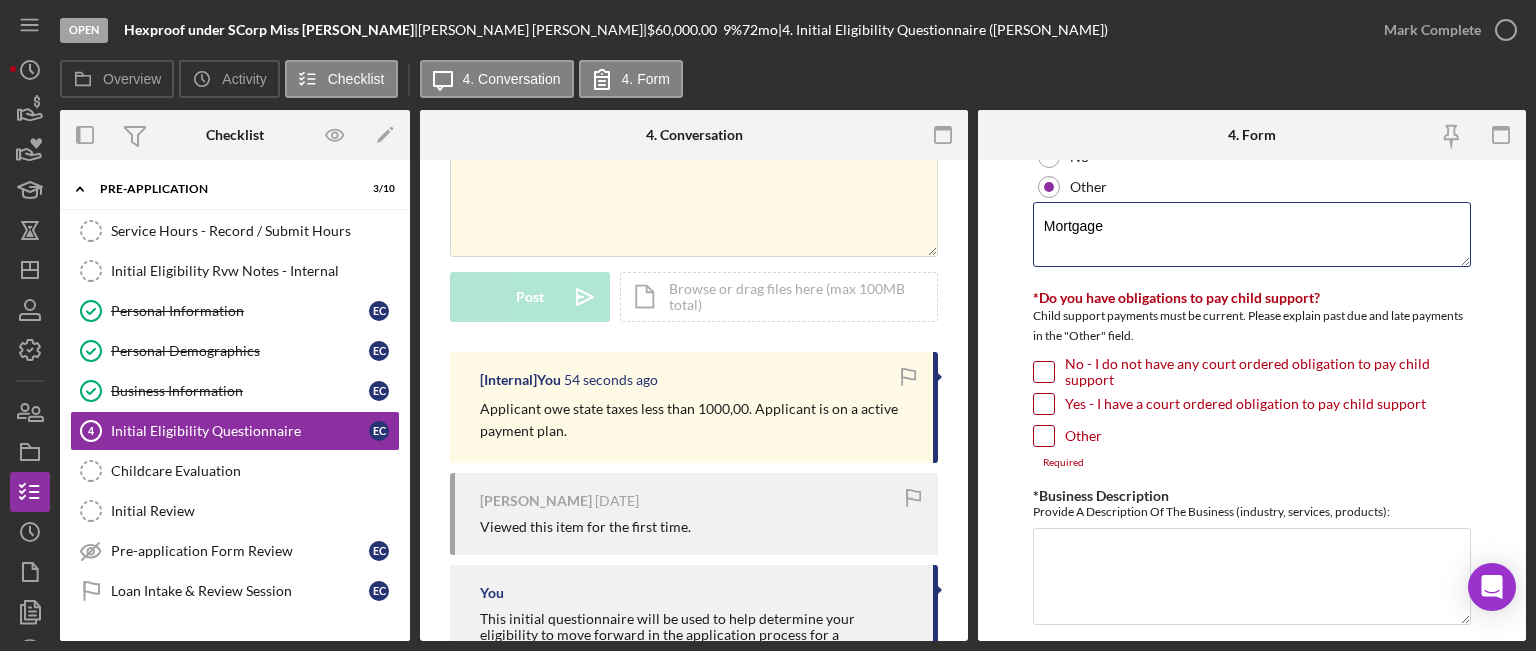 scroll, scrollTop: 3000, scrollLeft: 0, axis: vertical 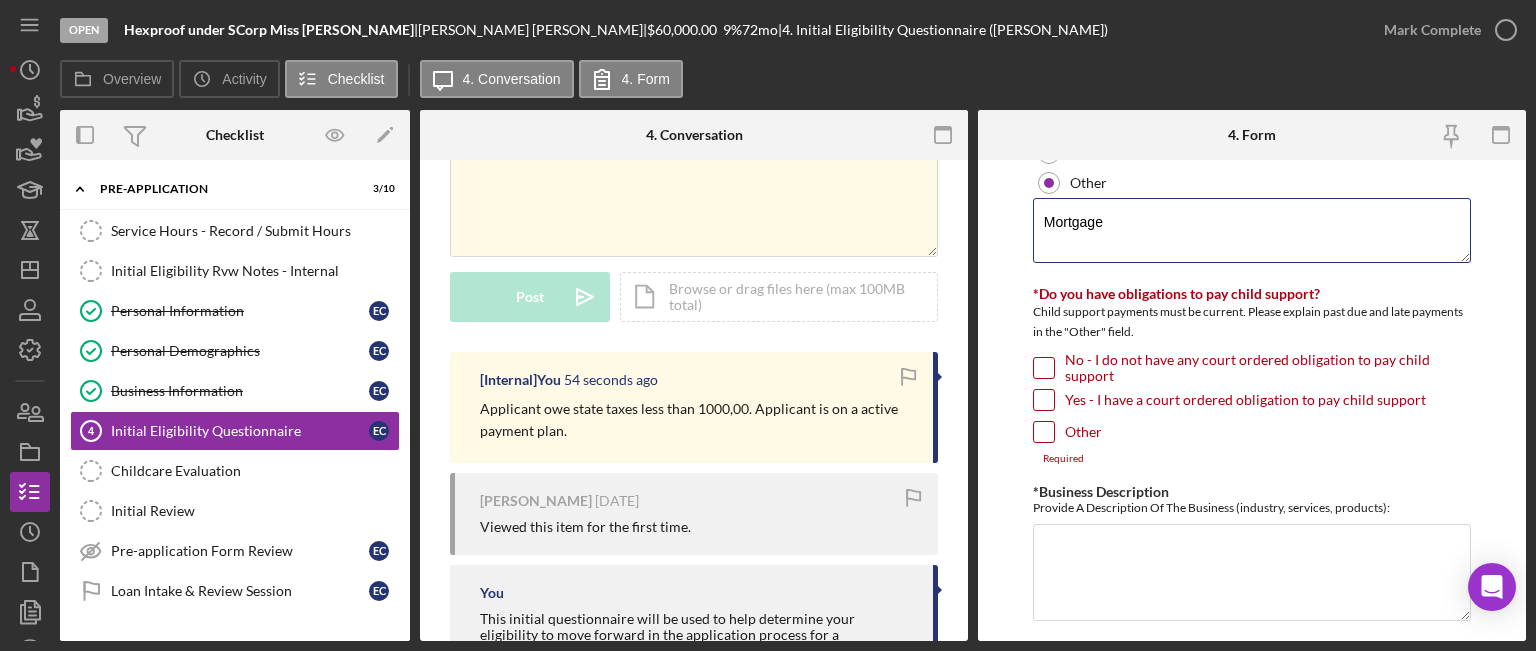 type on "Mortgage" 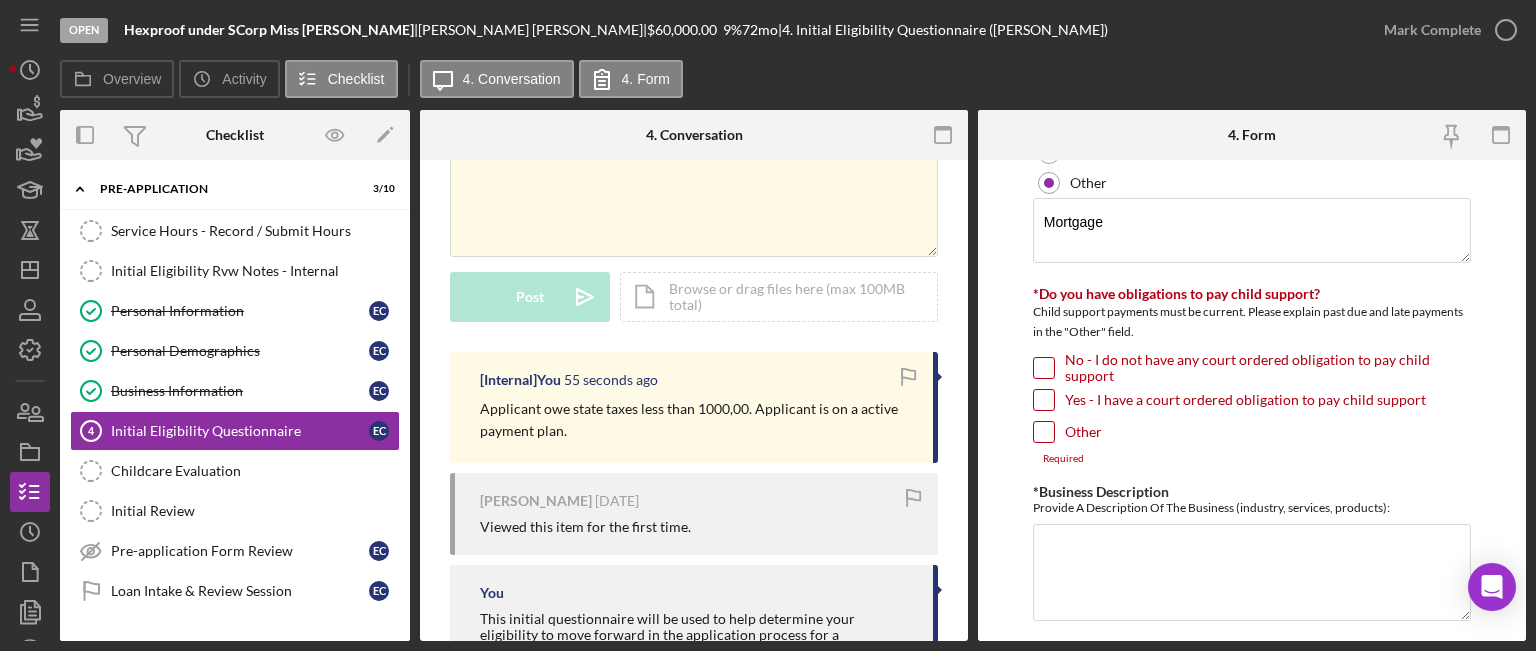 click on "No - I do not have any court ordered obligation to pay child support" at bounding box center [1044, 368] 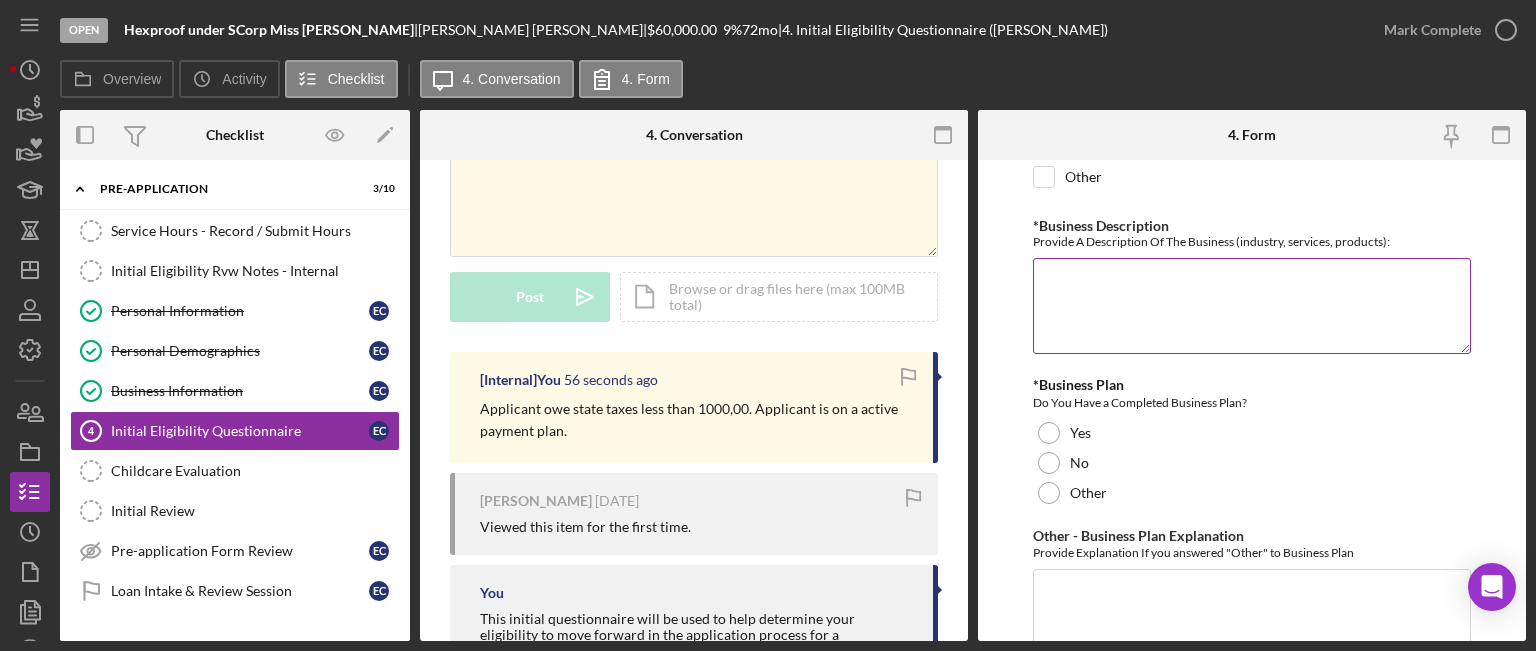 scroll, scrollTop: 3300, scrollLeft: 0, axis: vertical 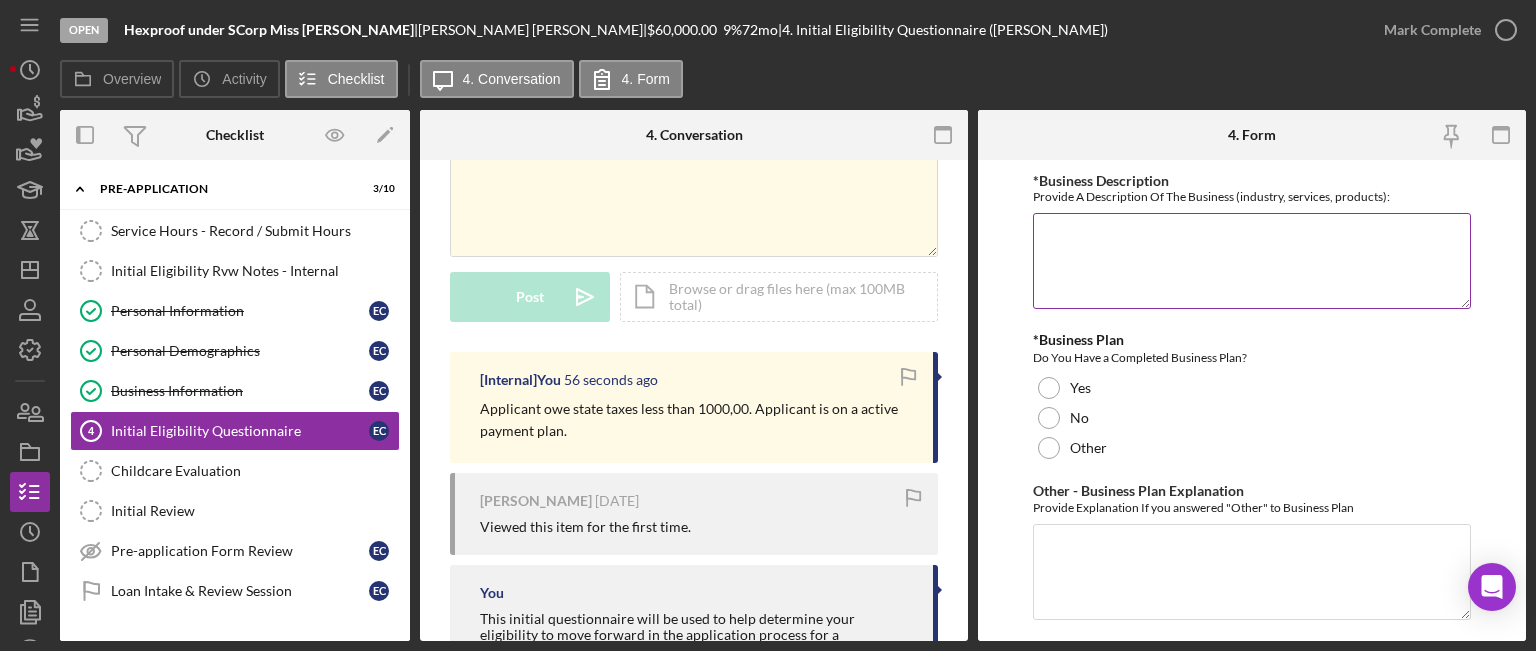 click on "*Business Description" at bounding box center (1252, 261) 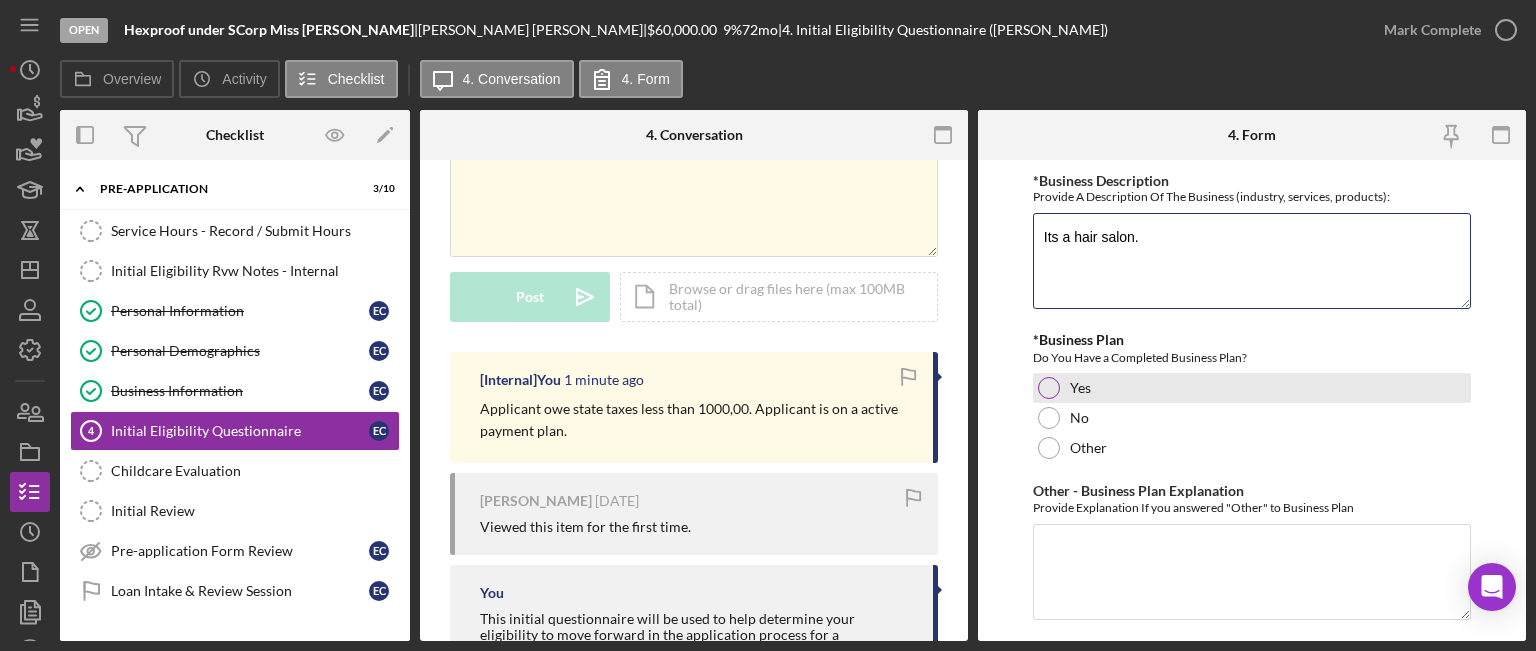 type on "Its a hair salon." 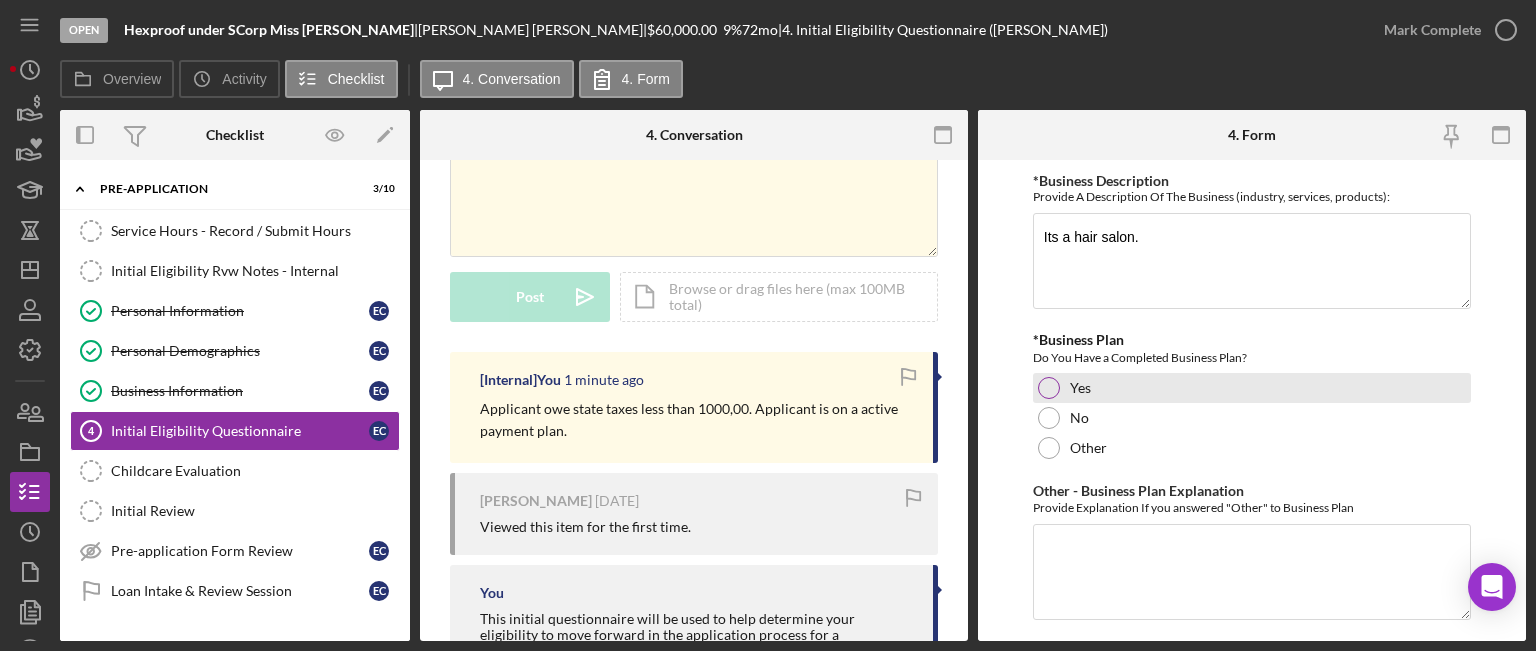 click at bounding box center [1049, 388] 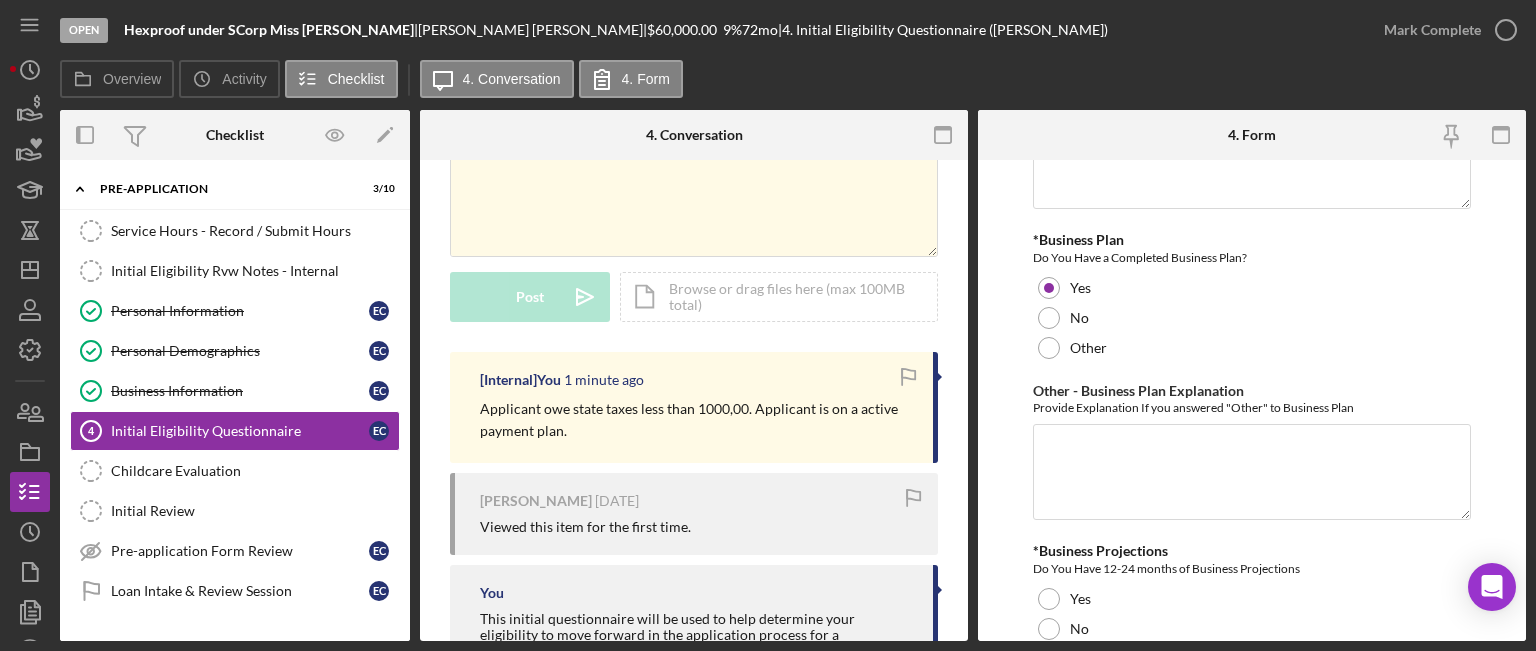 scroll, scrollTop: 3500, scrollLeft: 0, axis: vertical 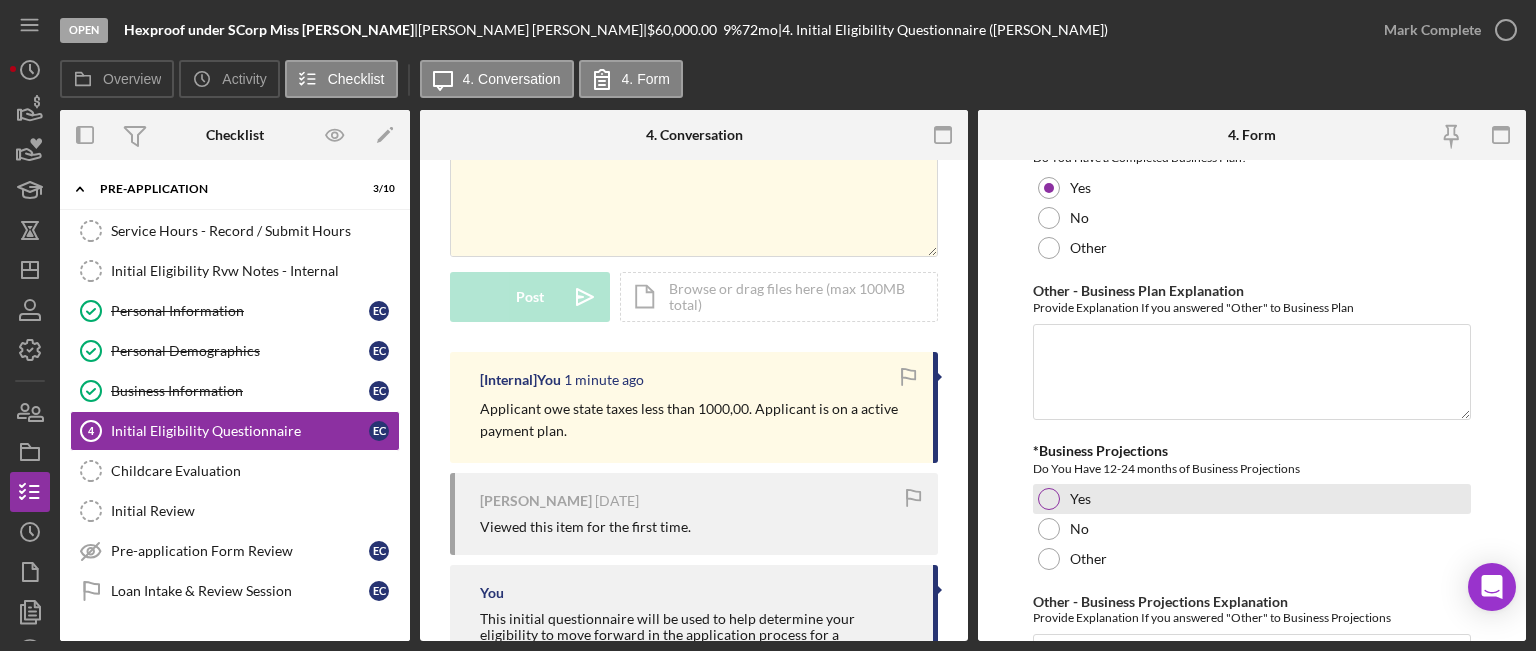 click at bounding box center [1049, 499] 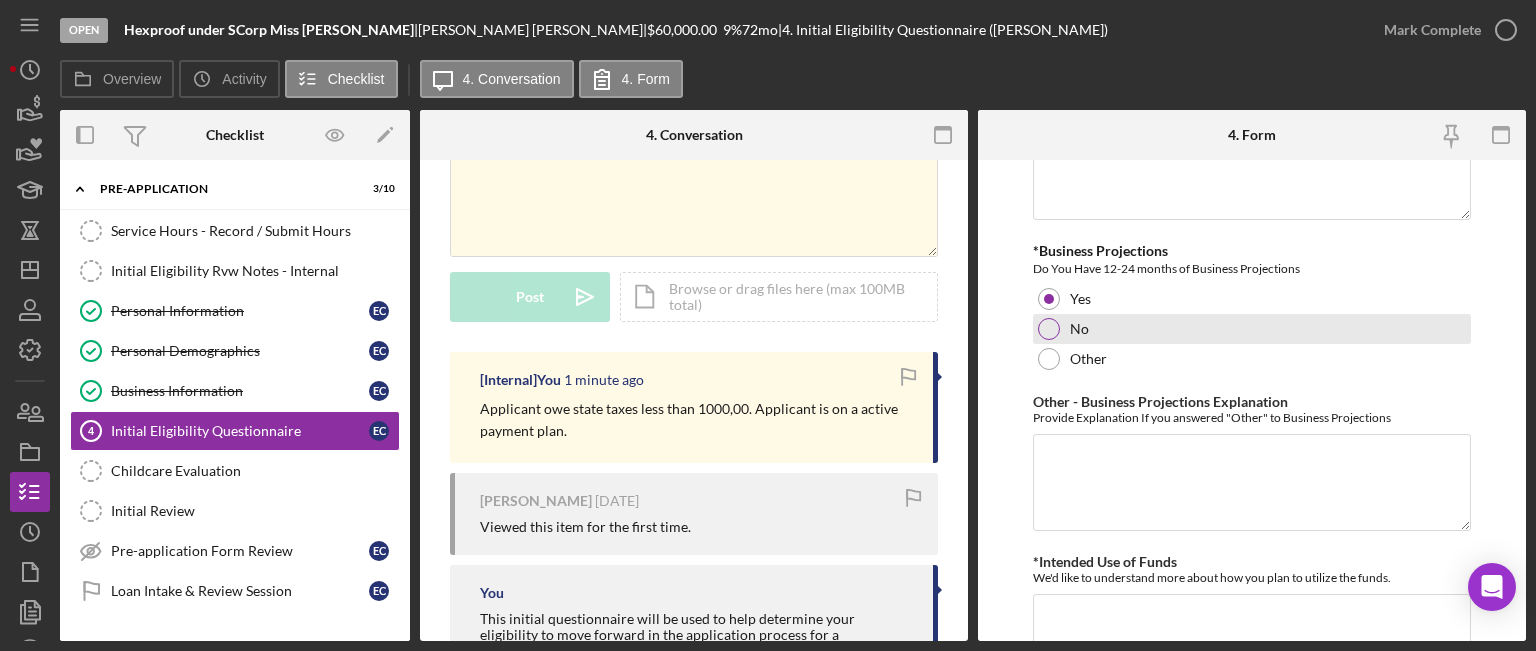 scroll, scrollTop: 3800, scrollLeft: 0, axis: vertical 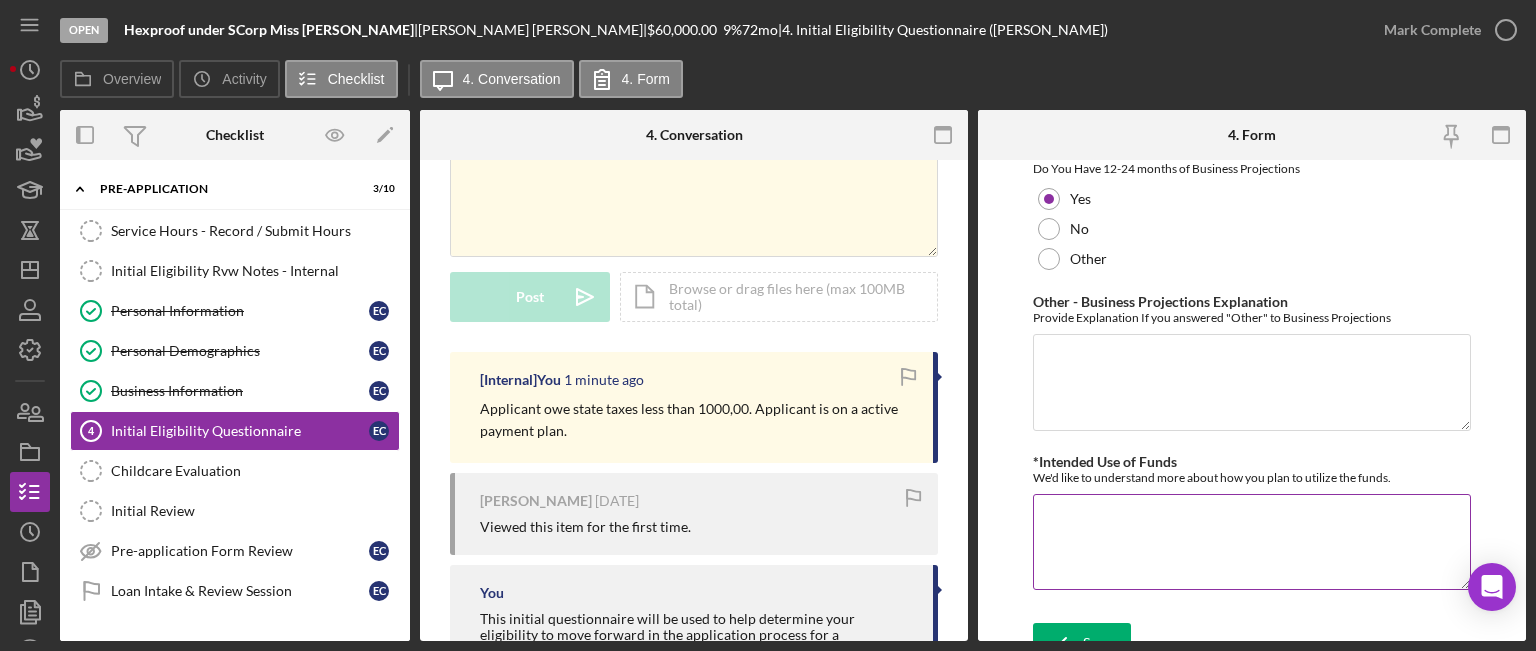 click on "*Intended Use of Funds" at bounding box center [1252, 542] 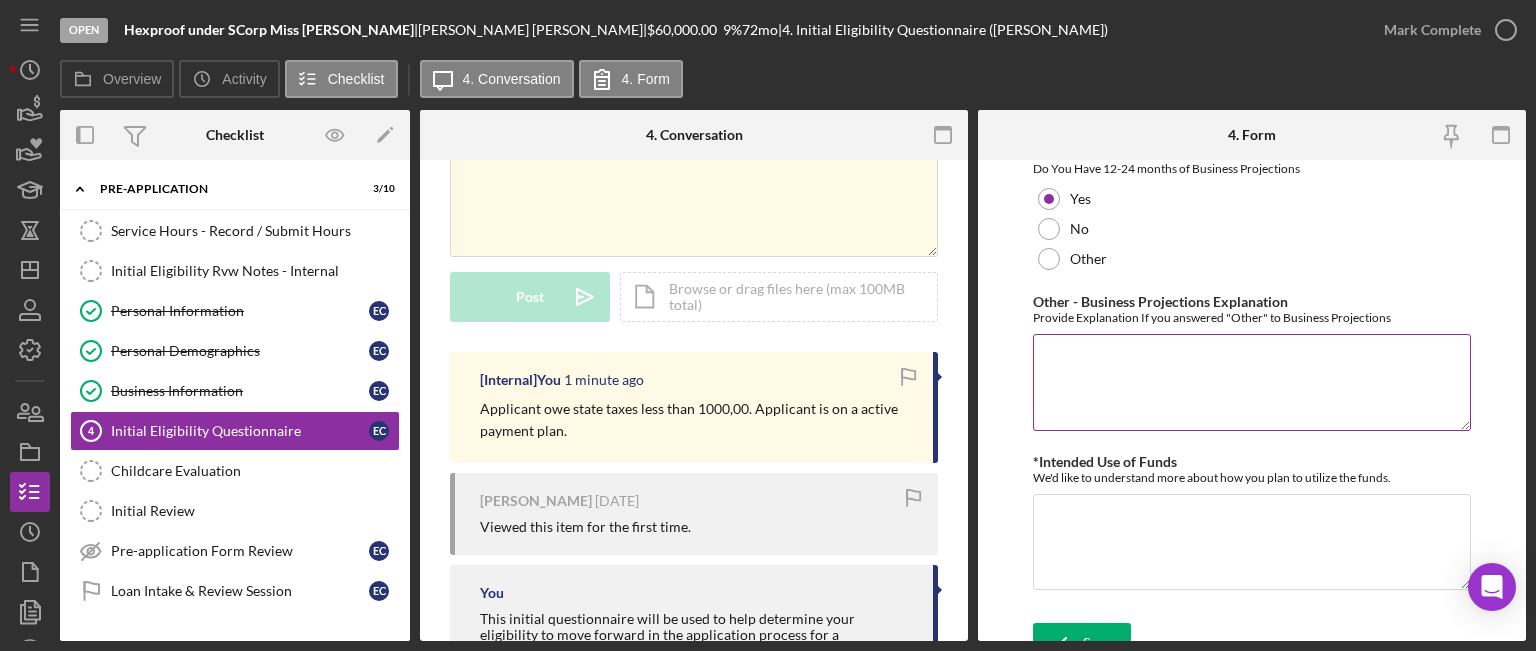 click on "Other - Business Projections Explanation" at bounding box center (1252, 382) 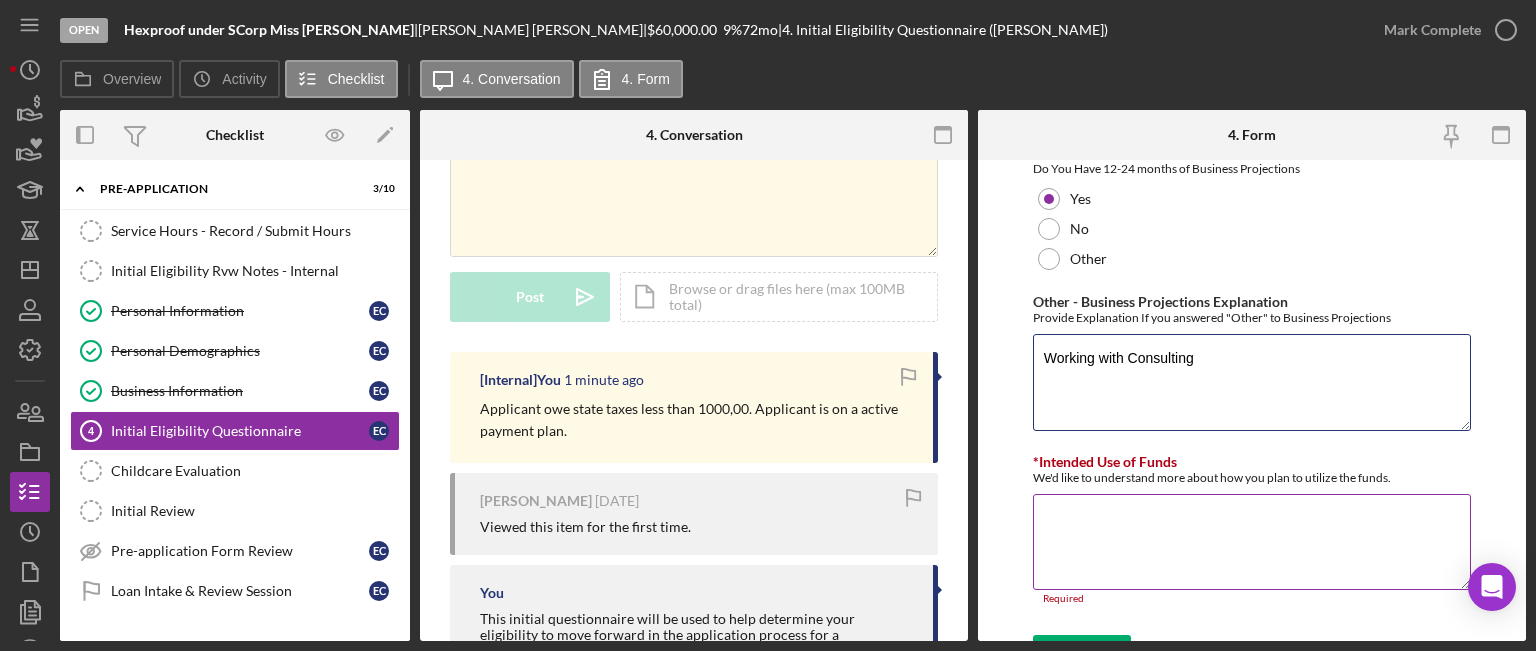 type on "Working with Consulting" 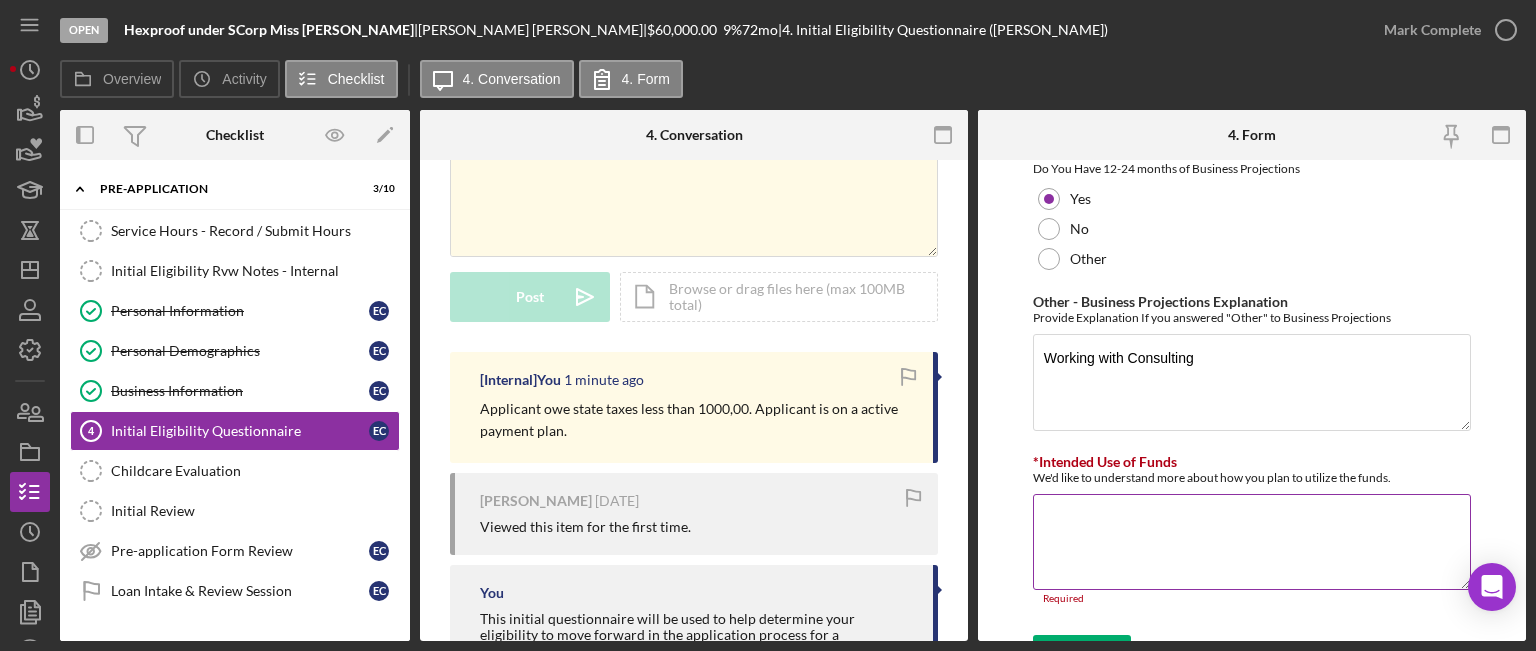 click on "*Intended Use of Funds" at bounding box center [1252, 542] 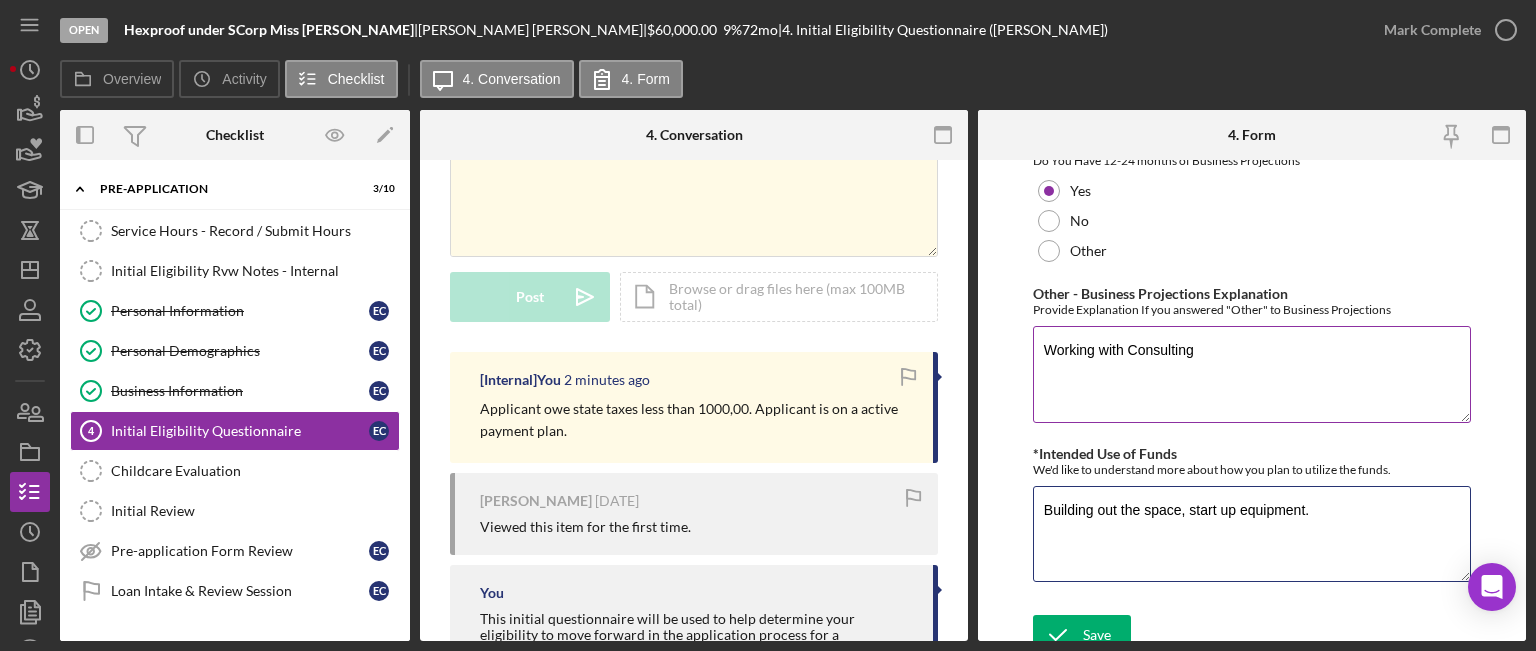 scroll, scrollTop: 3809, scrollLeft: 0, axis: vertical 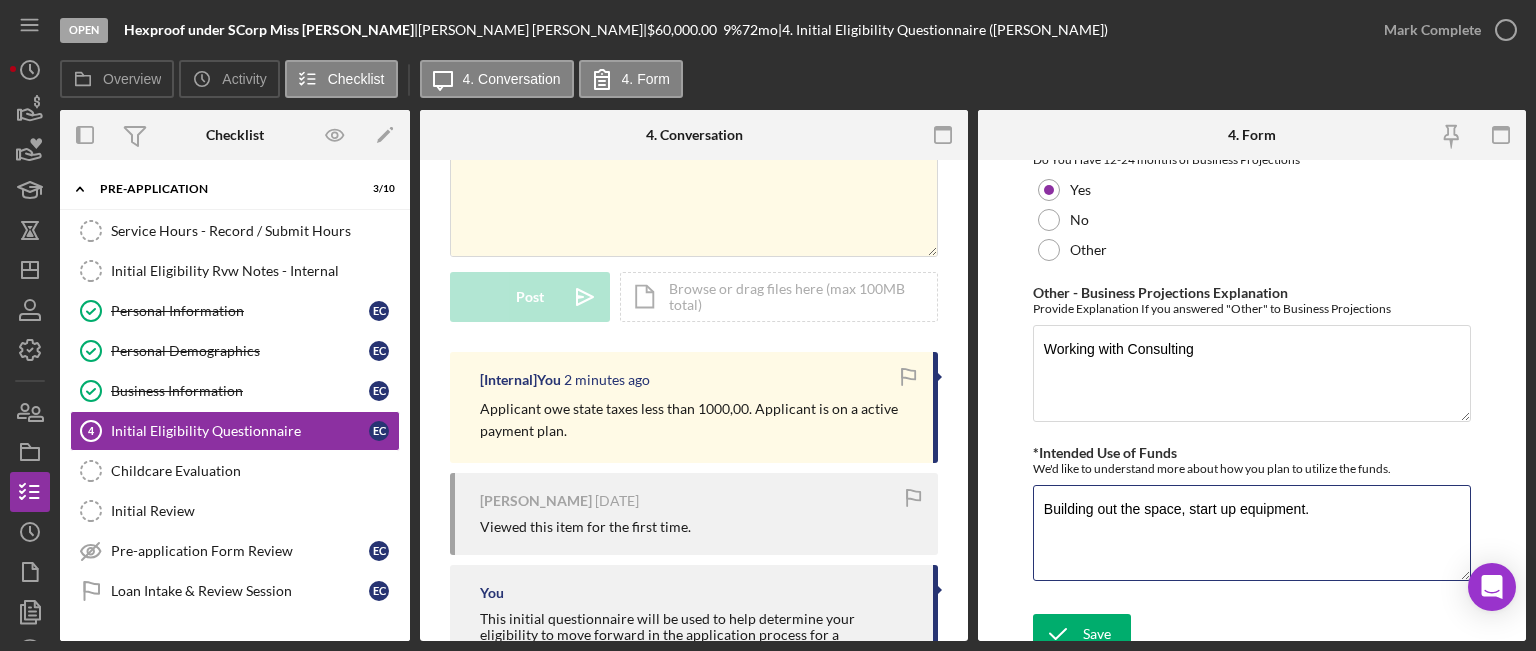 type on "Building out the space, start up equipment." 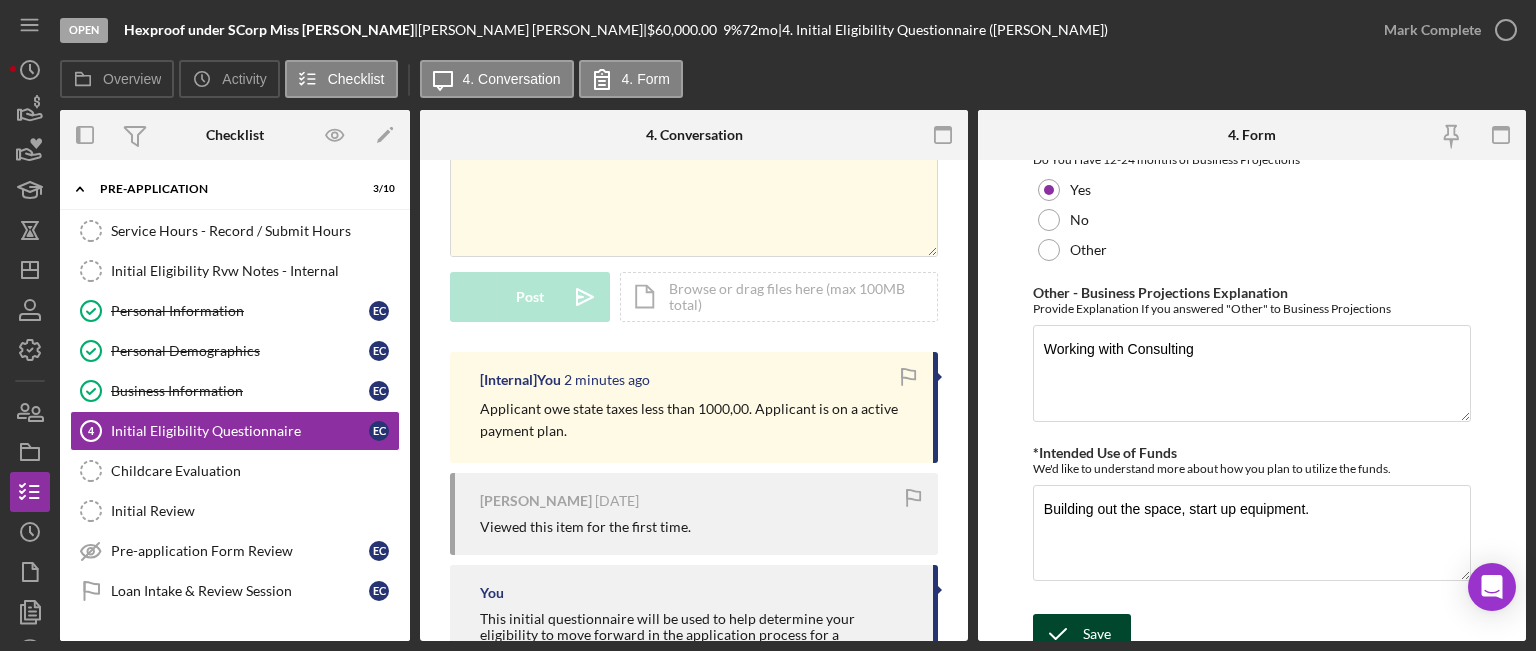 click 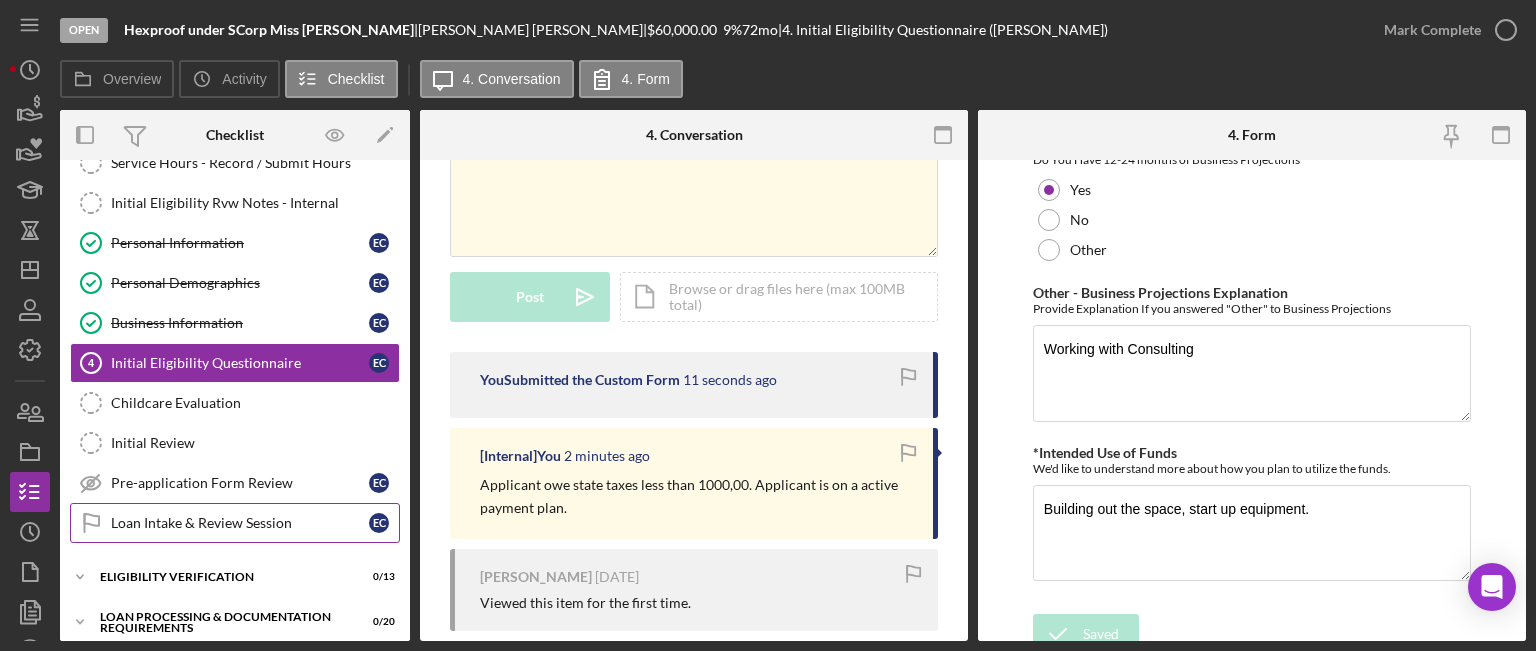 scroll, scrollTop: 100, scrollLeft: 0, axis: vertical 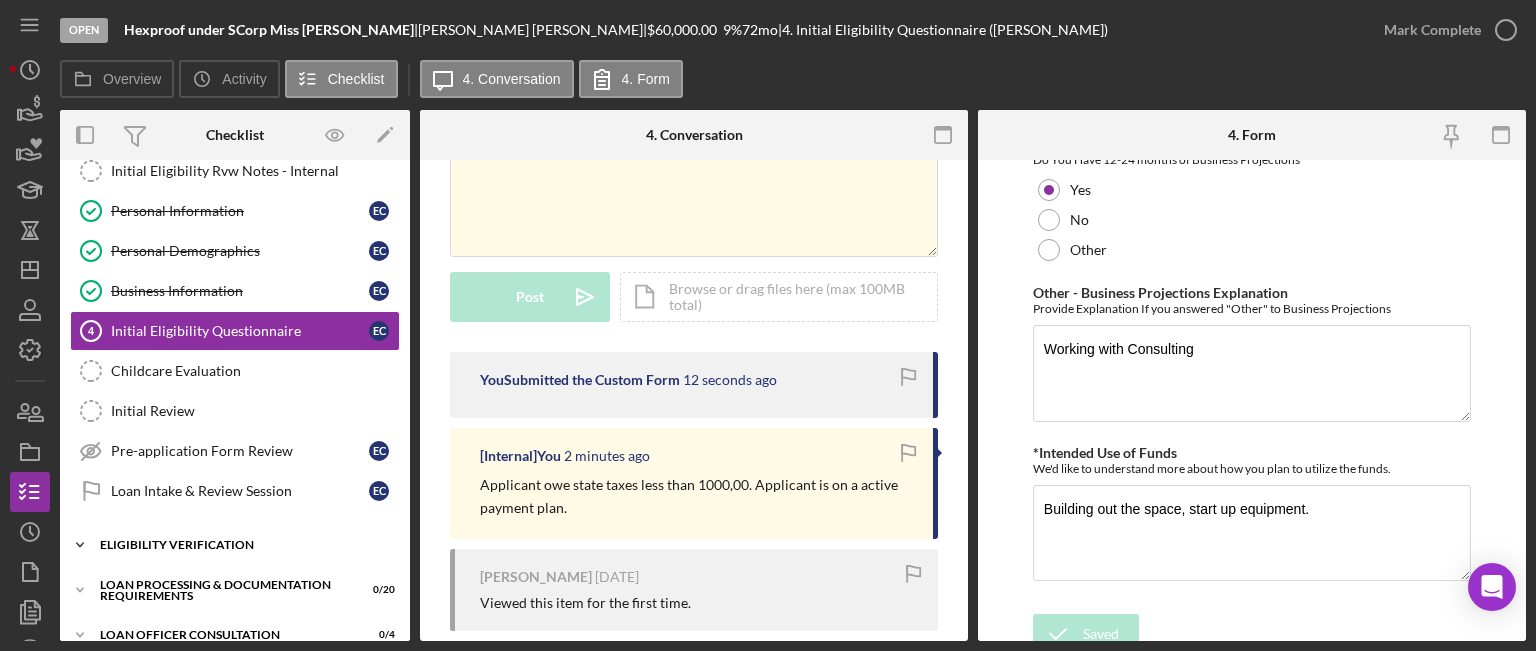 click on "Icon/Expander" 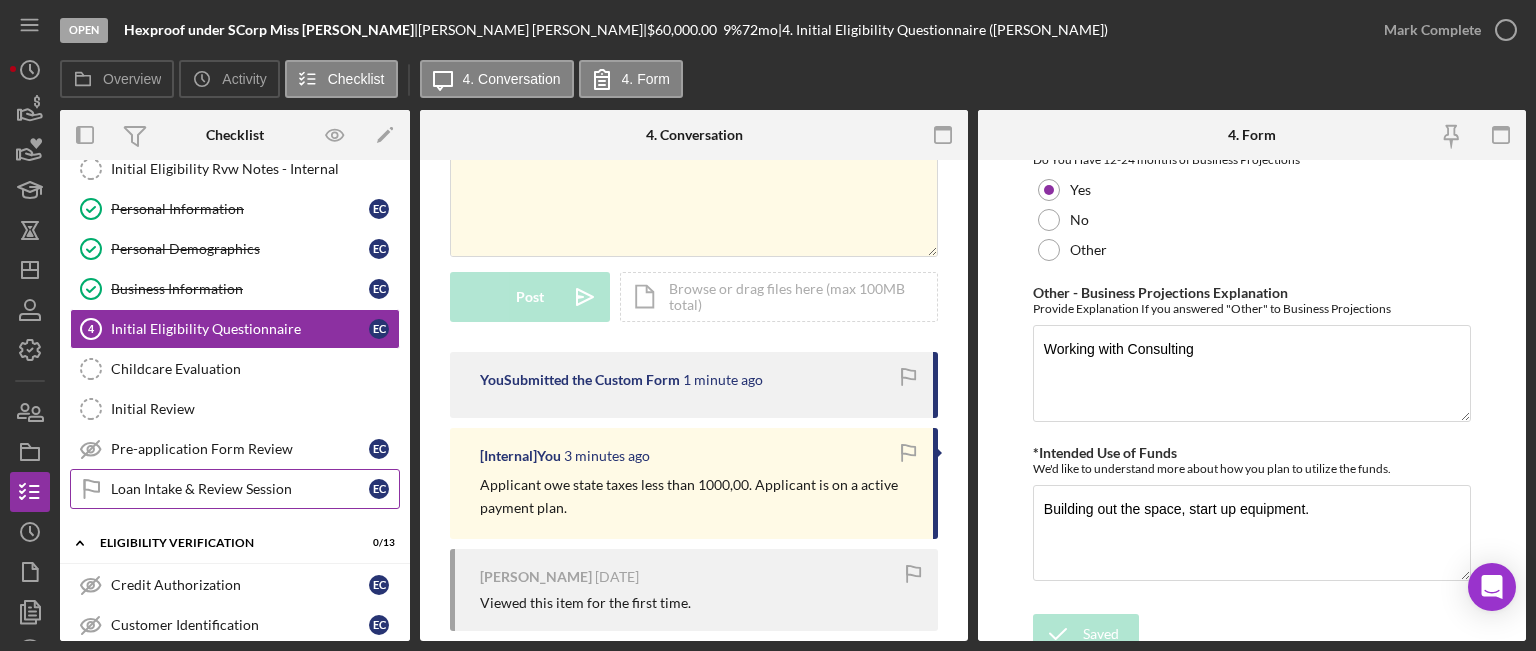 scroll, scrollTop: 100, scrollLeft: 0, axis: vertical 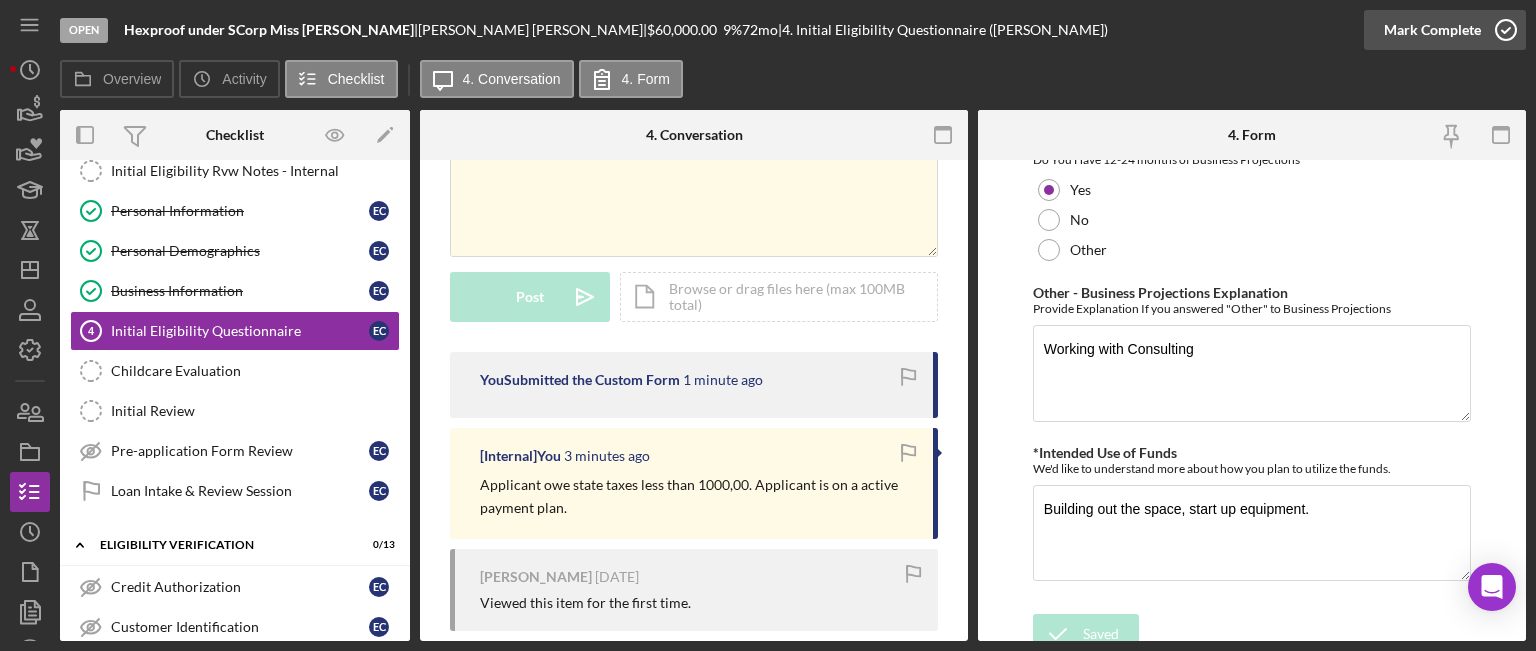 click 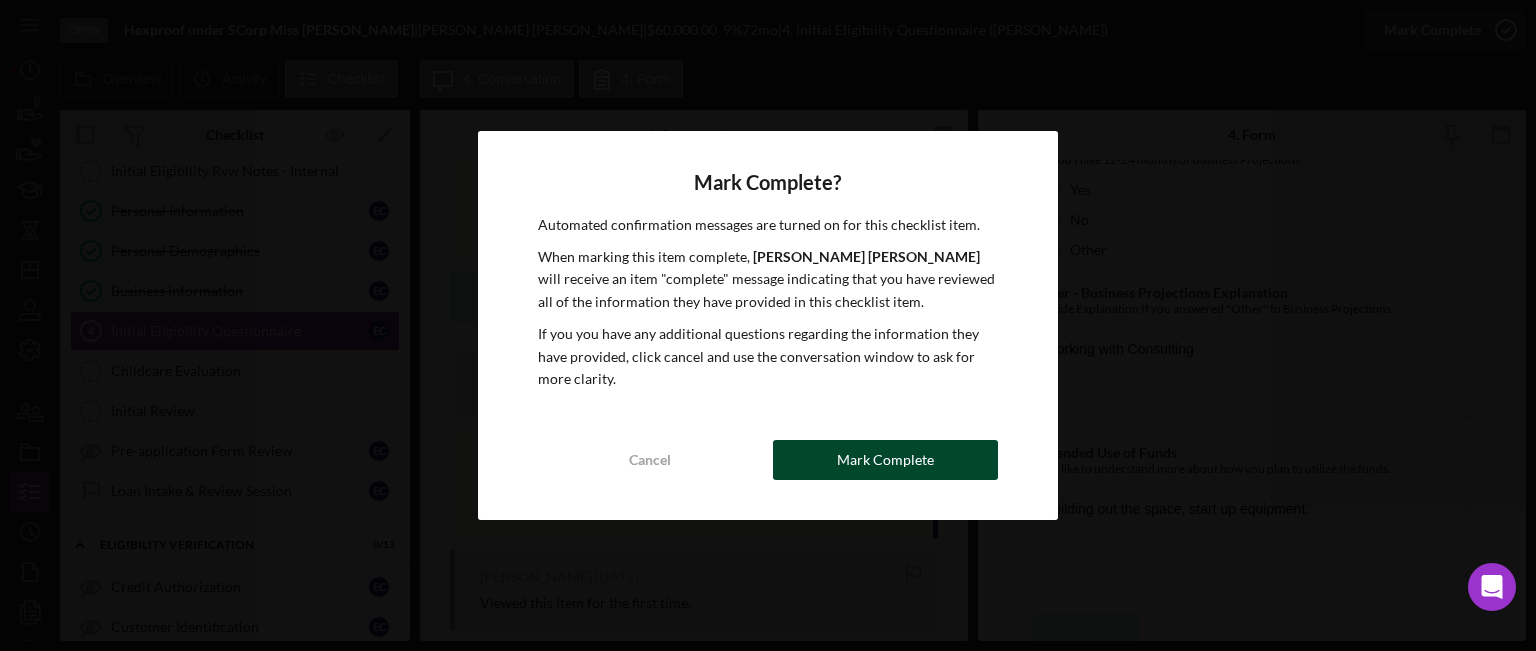 click on "Mark Complete" at bounding box center (885, 460) 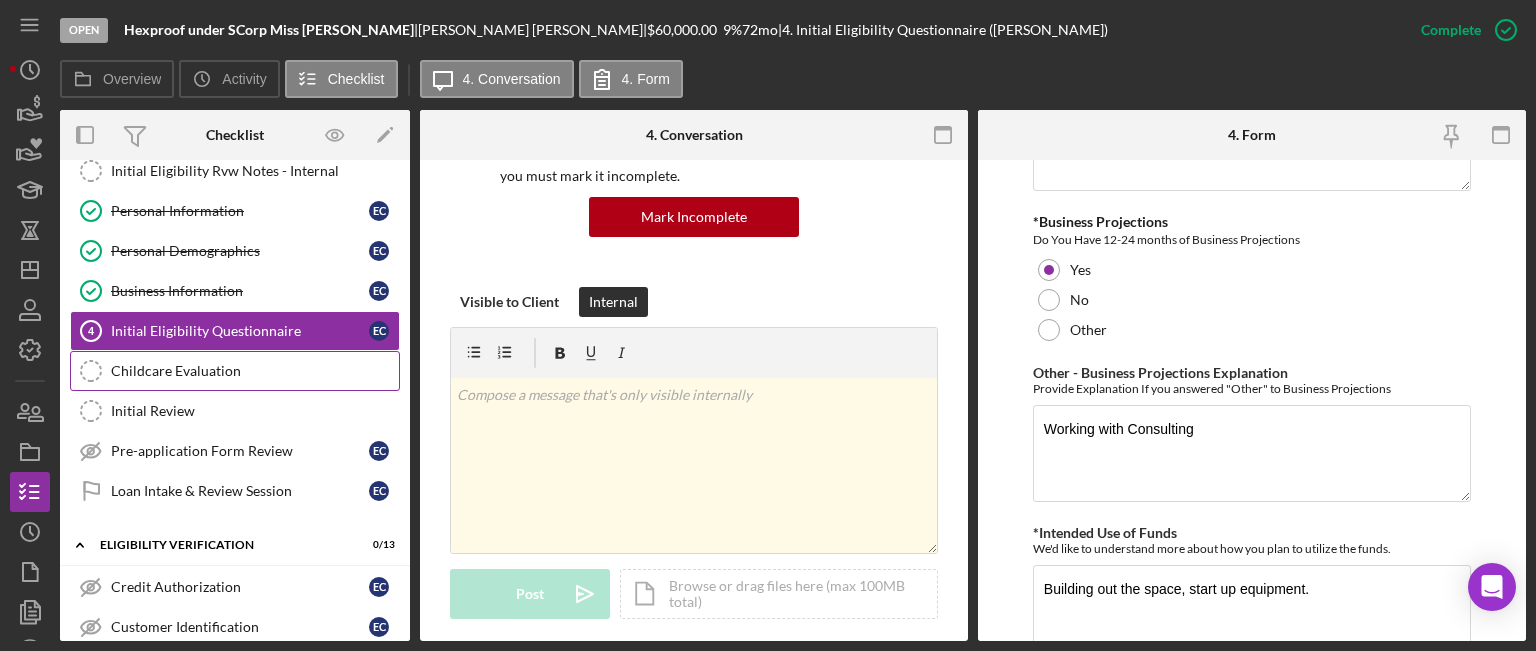 scroll, scrollTop: 497, scrollLeft: 0, axis: vertical 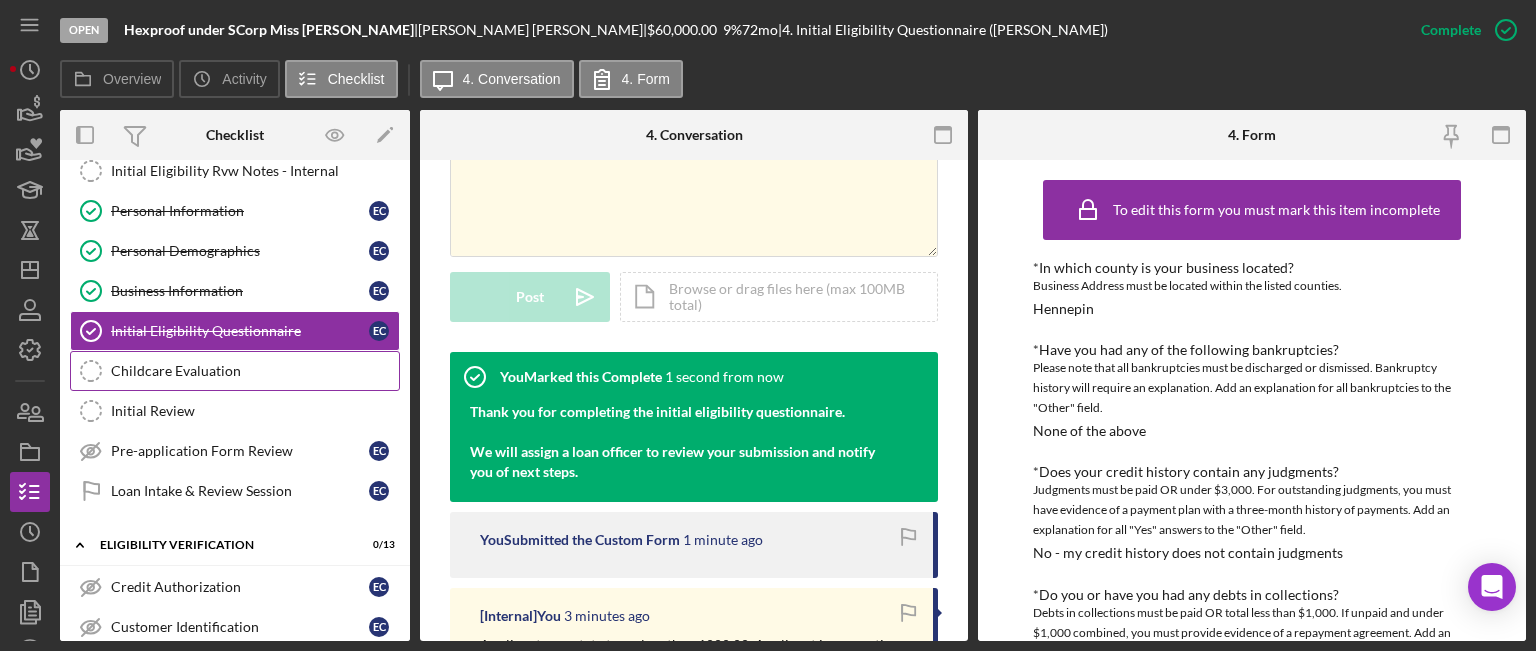 click on "Childcare Evaluation" at bounding box center [255, 371] 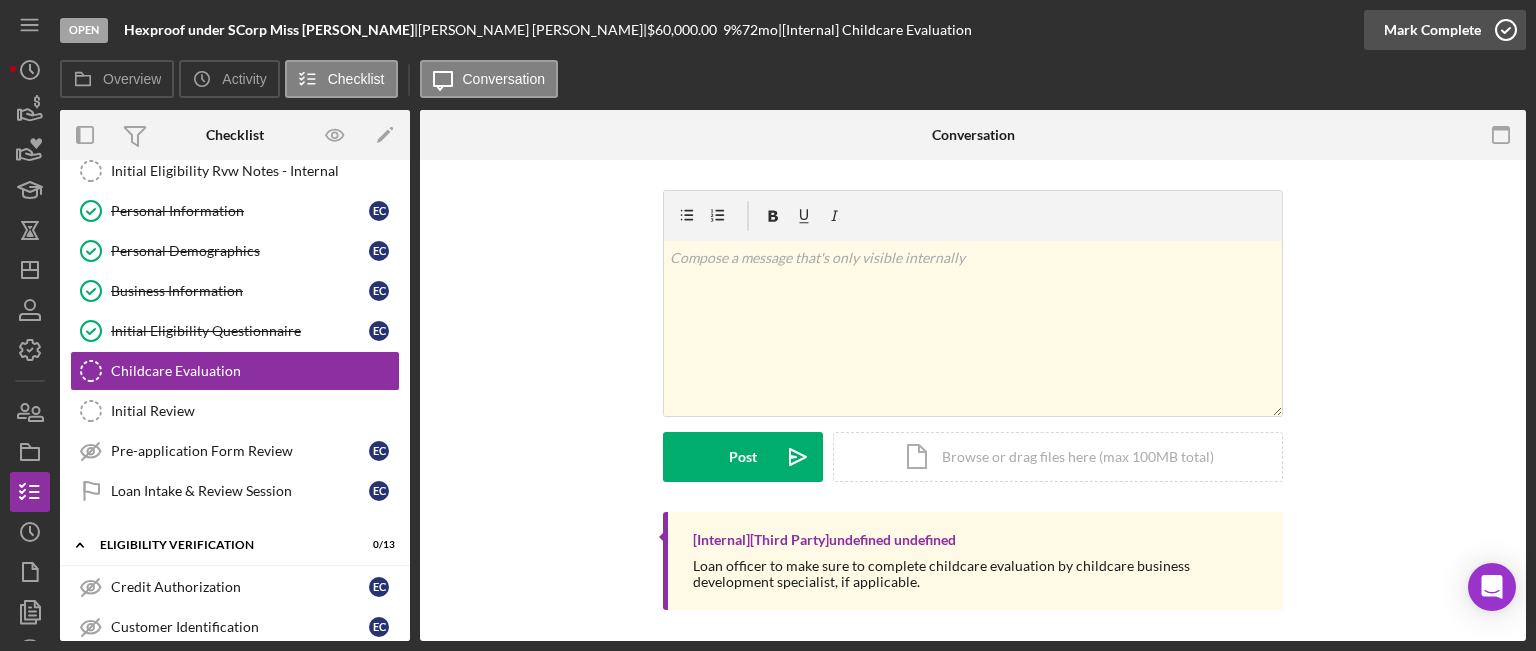 click 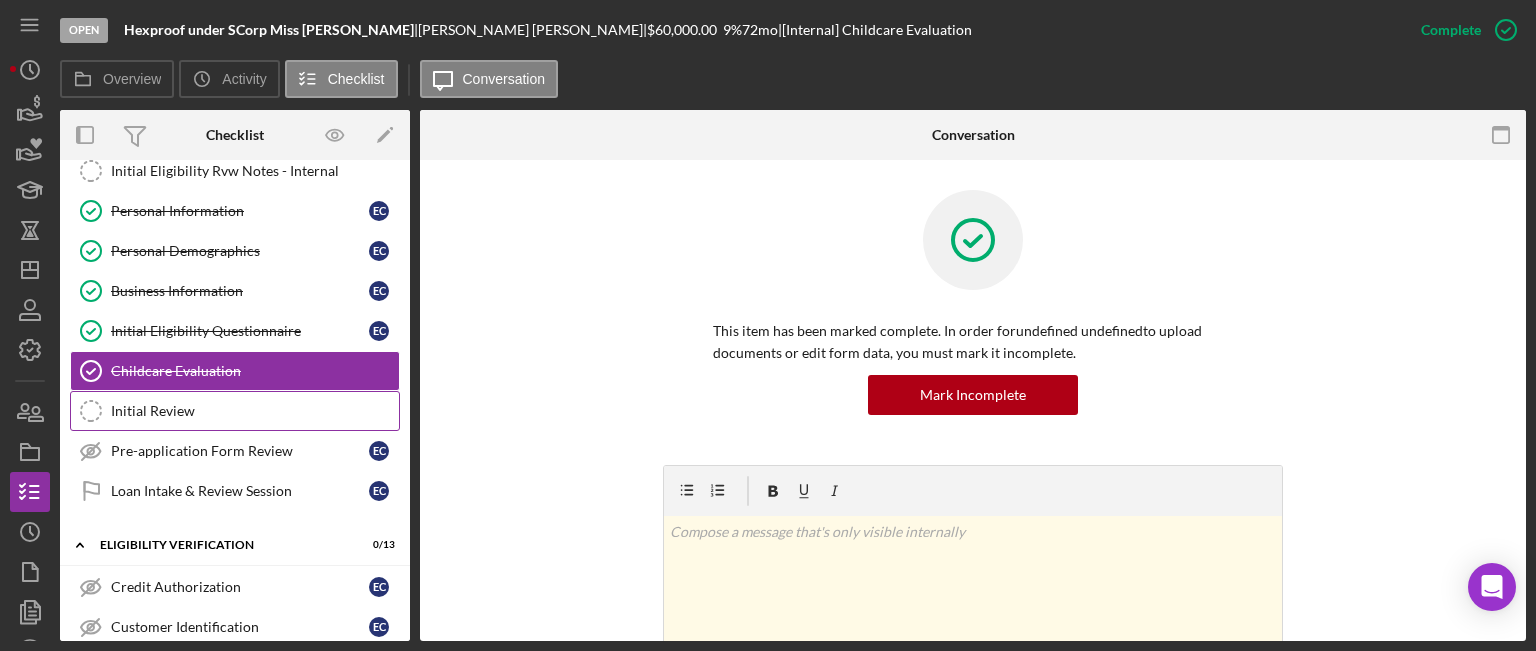 click on "Initial Review" at bounding box center [255, 411] 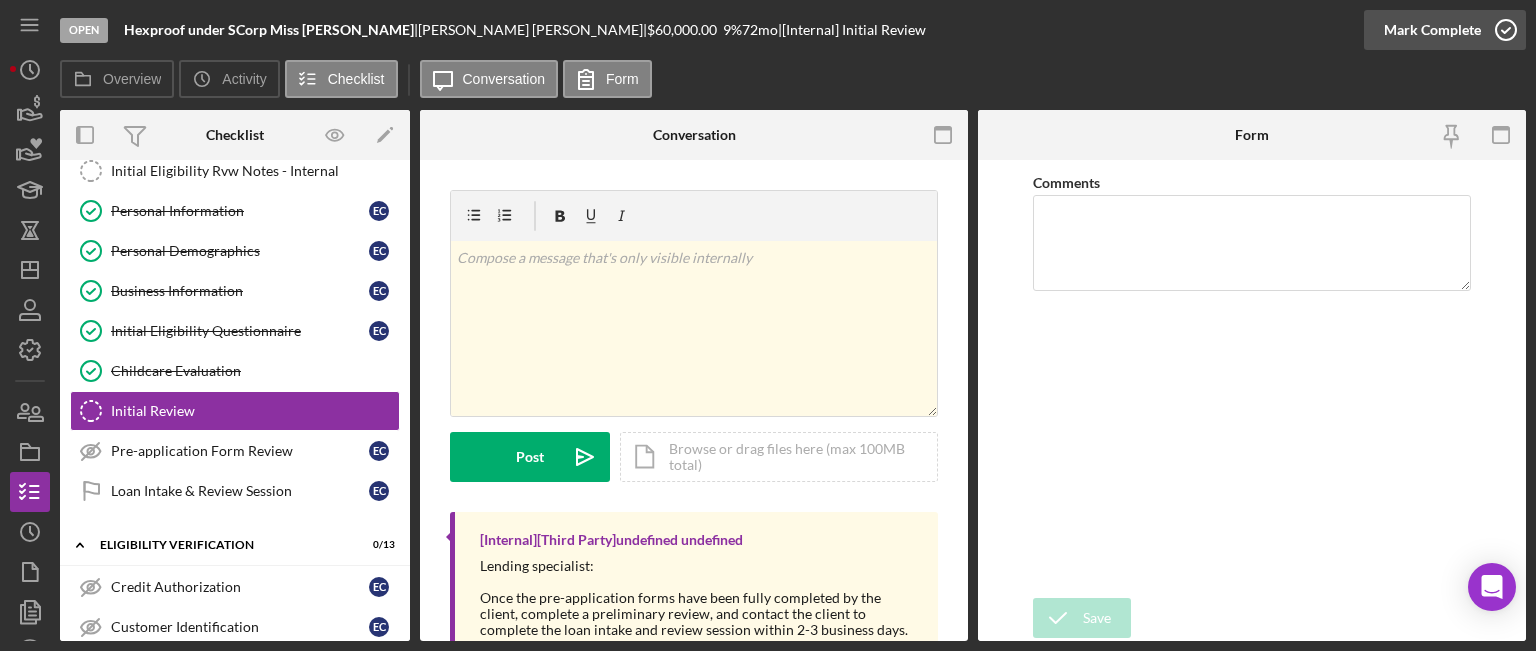 click 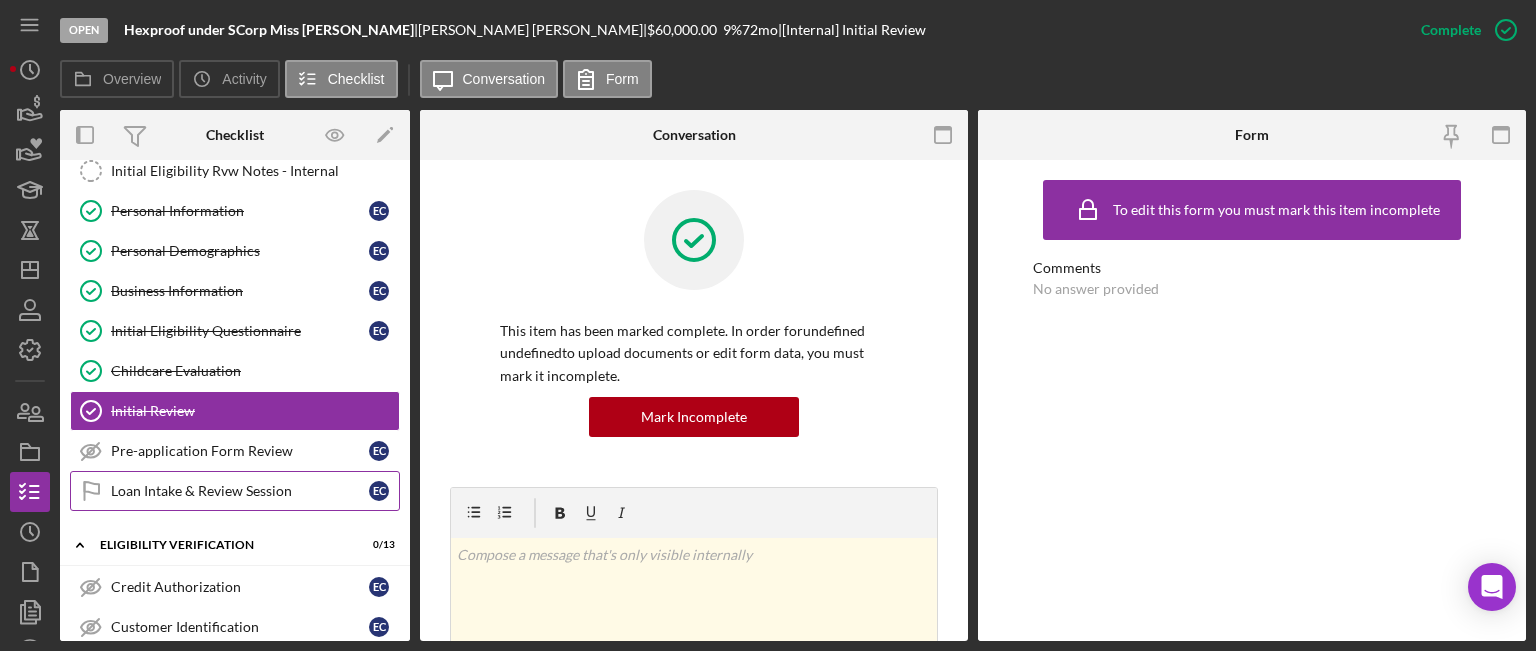 click on "Loan Intake & Review Session Loan Intake & Review Session E C" at bounding box center [235, 491] 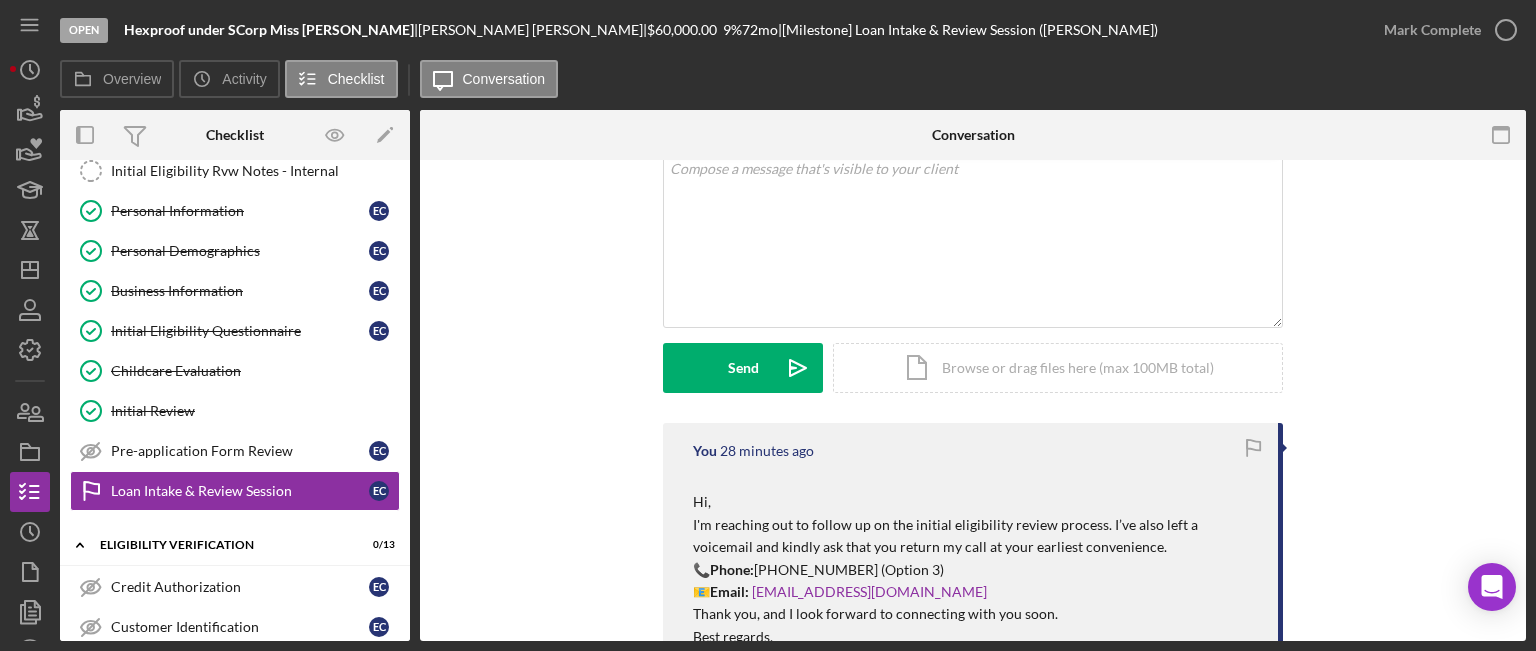 scroll, scrollTop: 0, scrollLeft: 0, axis: both 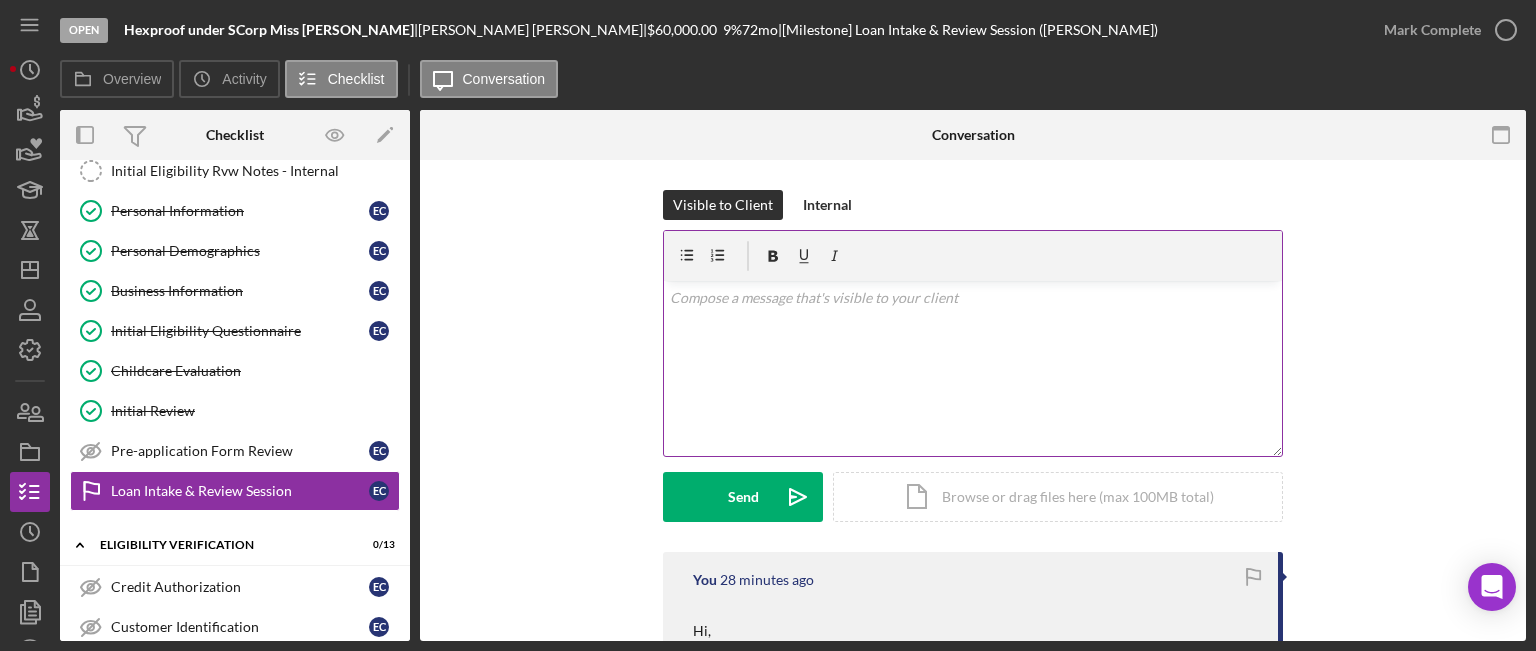 click on "v Color teal Color pink Remove color Add row above Add row below Add column before Add column after Merge cells Split cells Remove column Remove row Remove table" at bounding box center (973, 368) 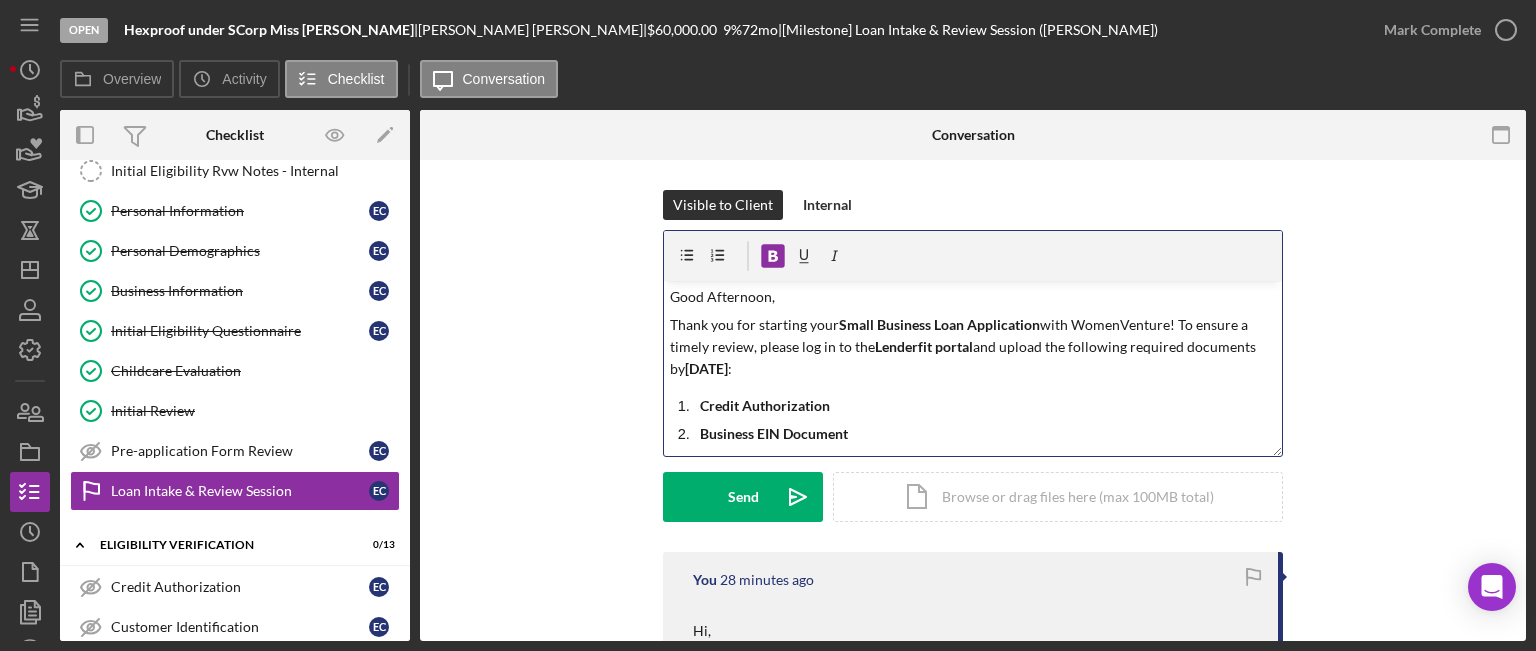 scroll, scrollTop: 0, scrollLeft: 0, axis: both 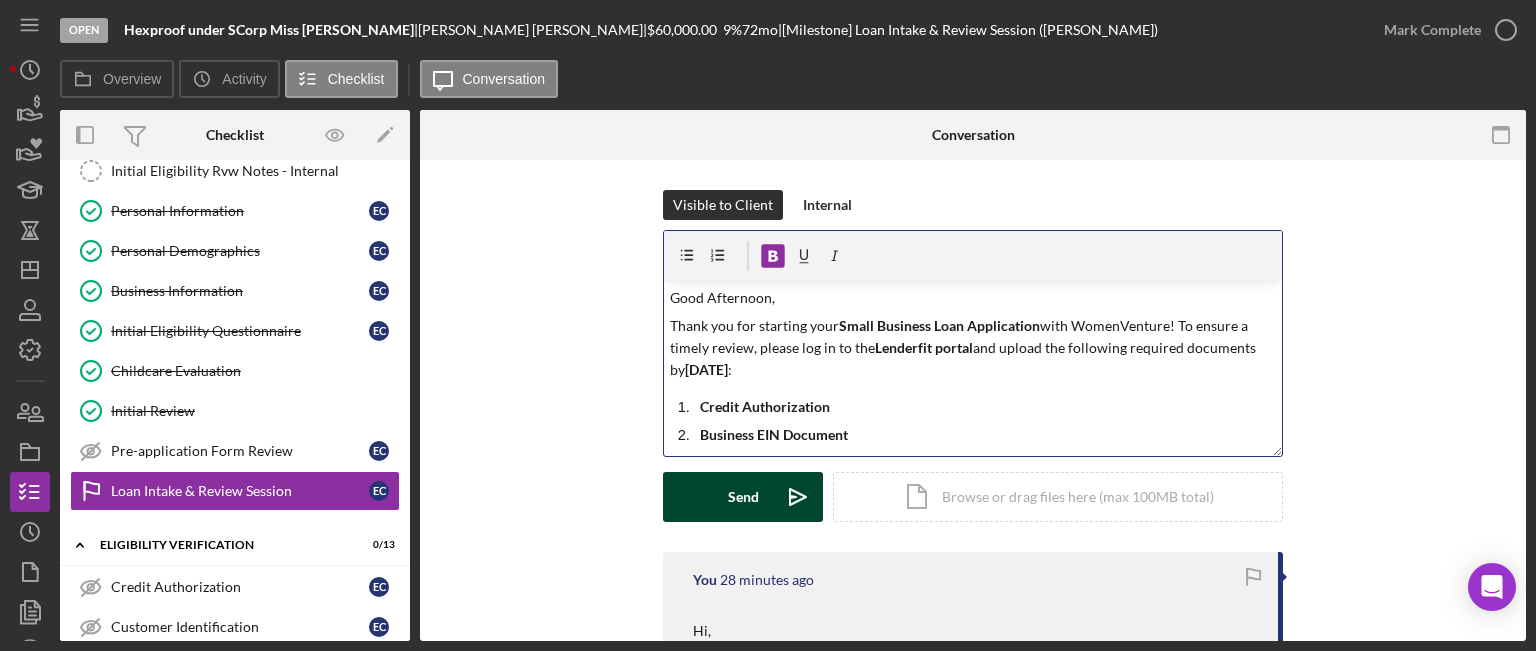 click on "Send" at bounding box center [743, 497] 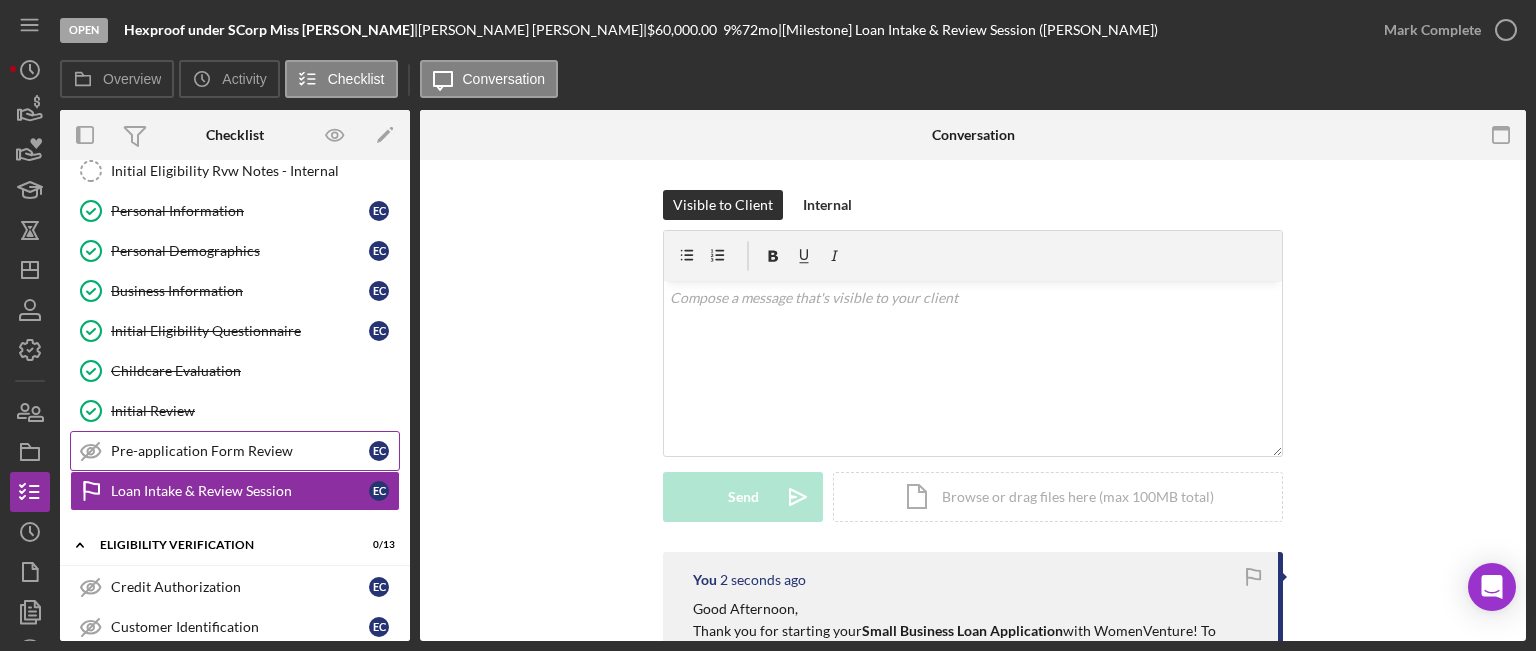 click on "Pre-application Form Review  Pre-application Form Review  E C" at bounding box center [235, 451] 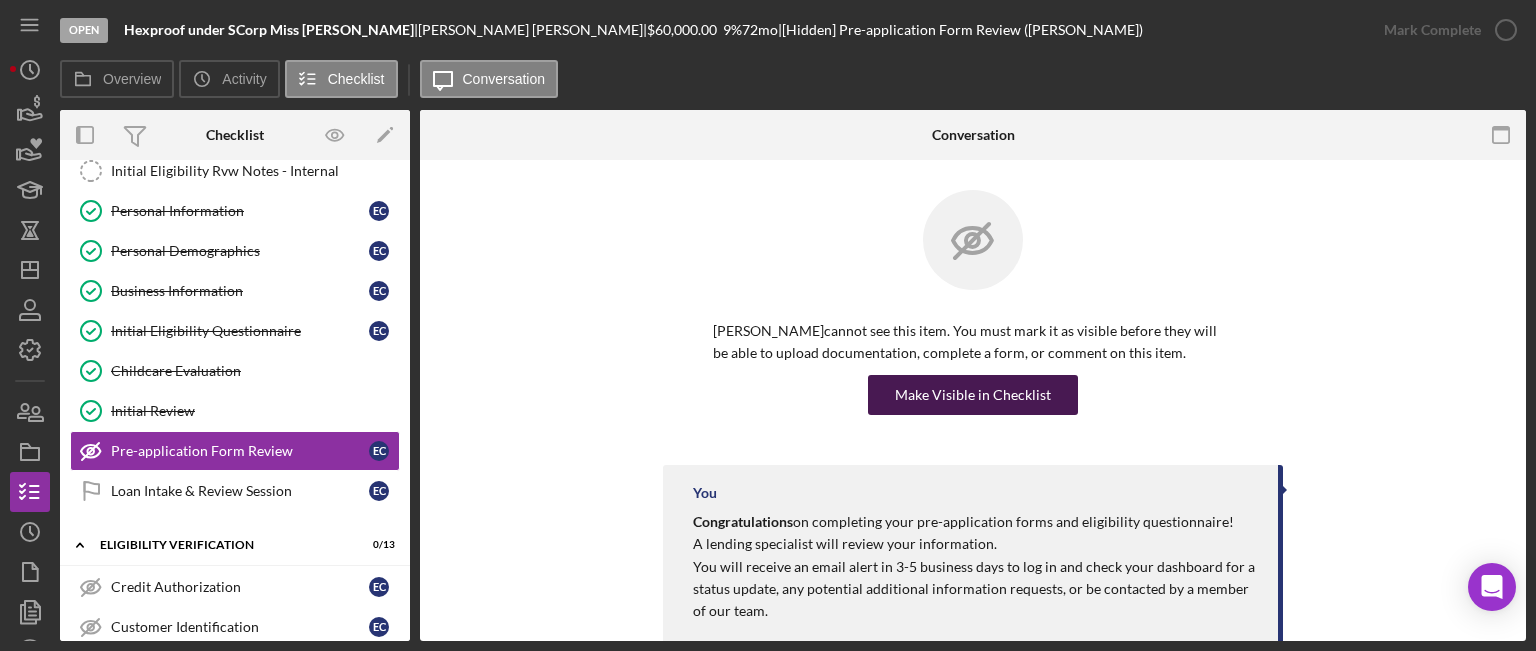 click on "Make Visible in Checklist" at bounding box center [973, 395] 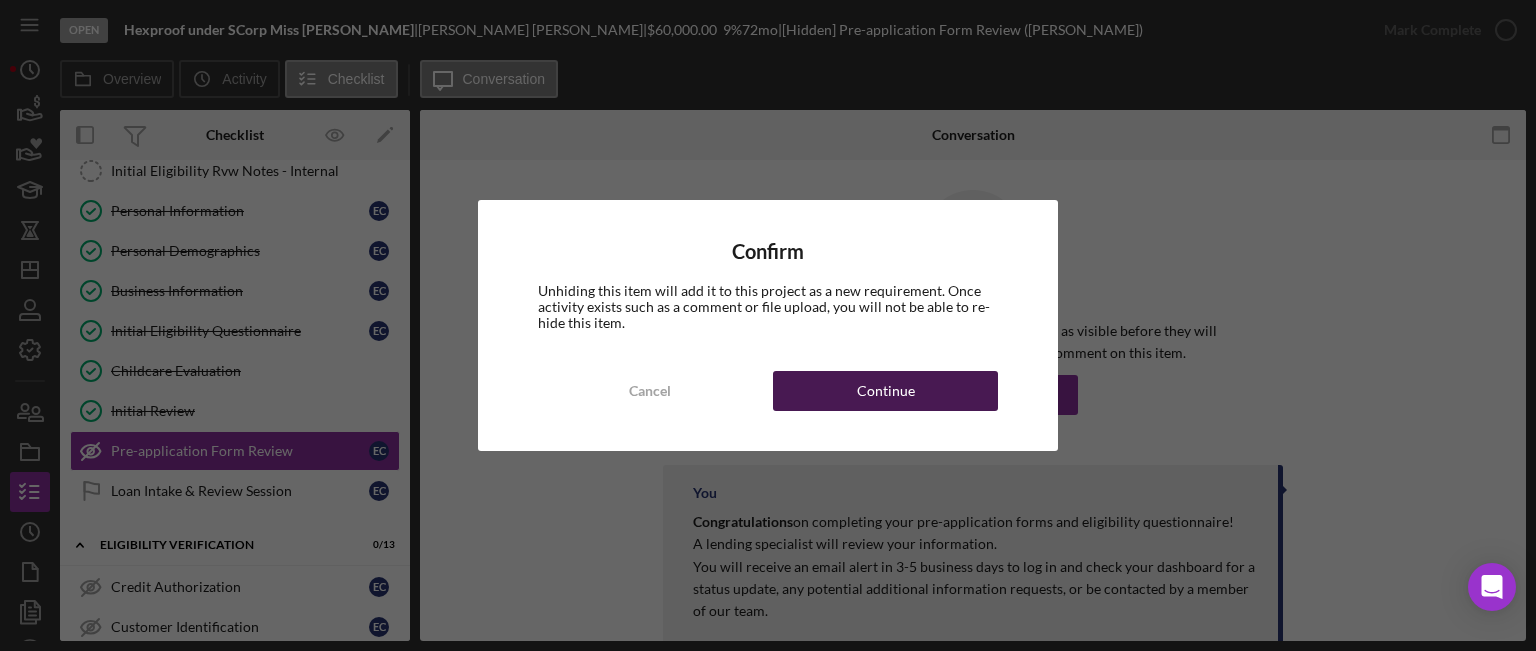 click on "Continue" at bounding box center (885, 391) 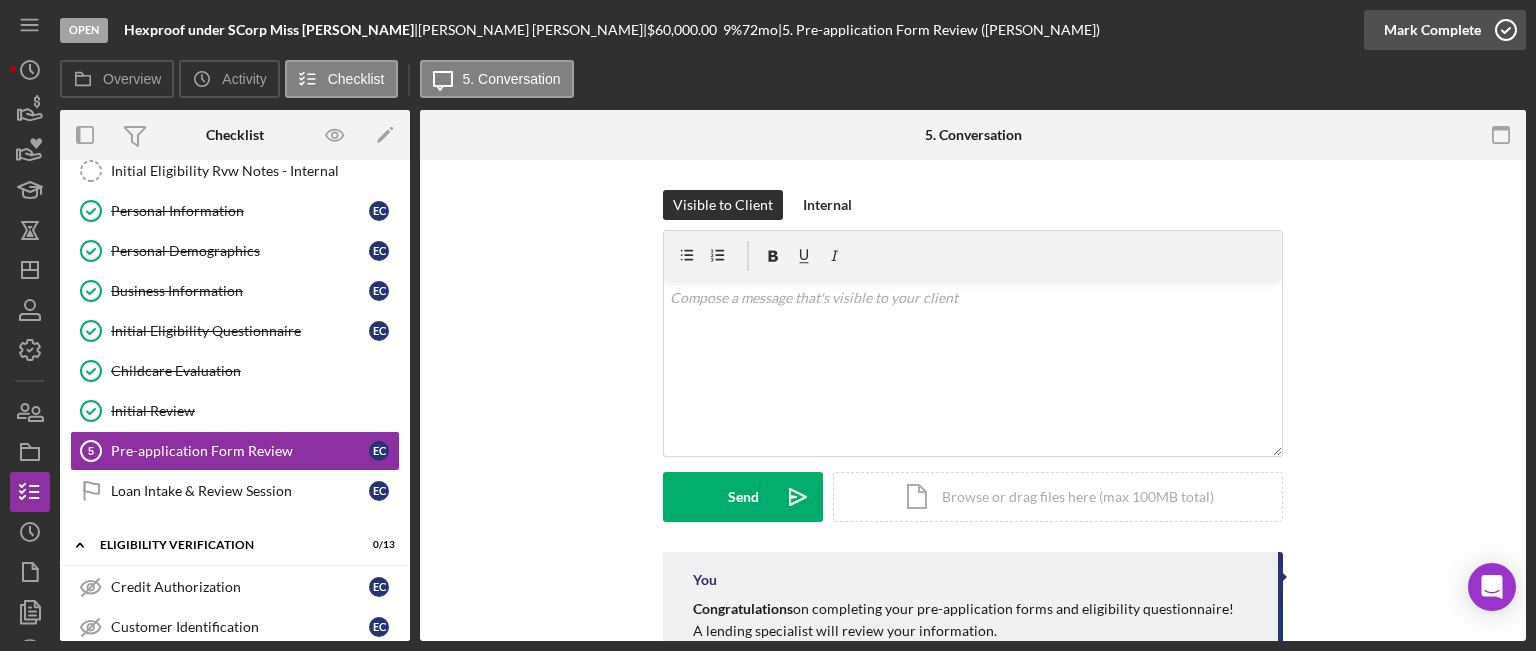 click 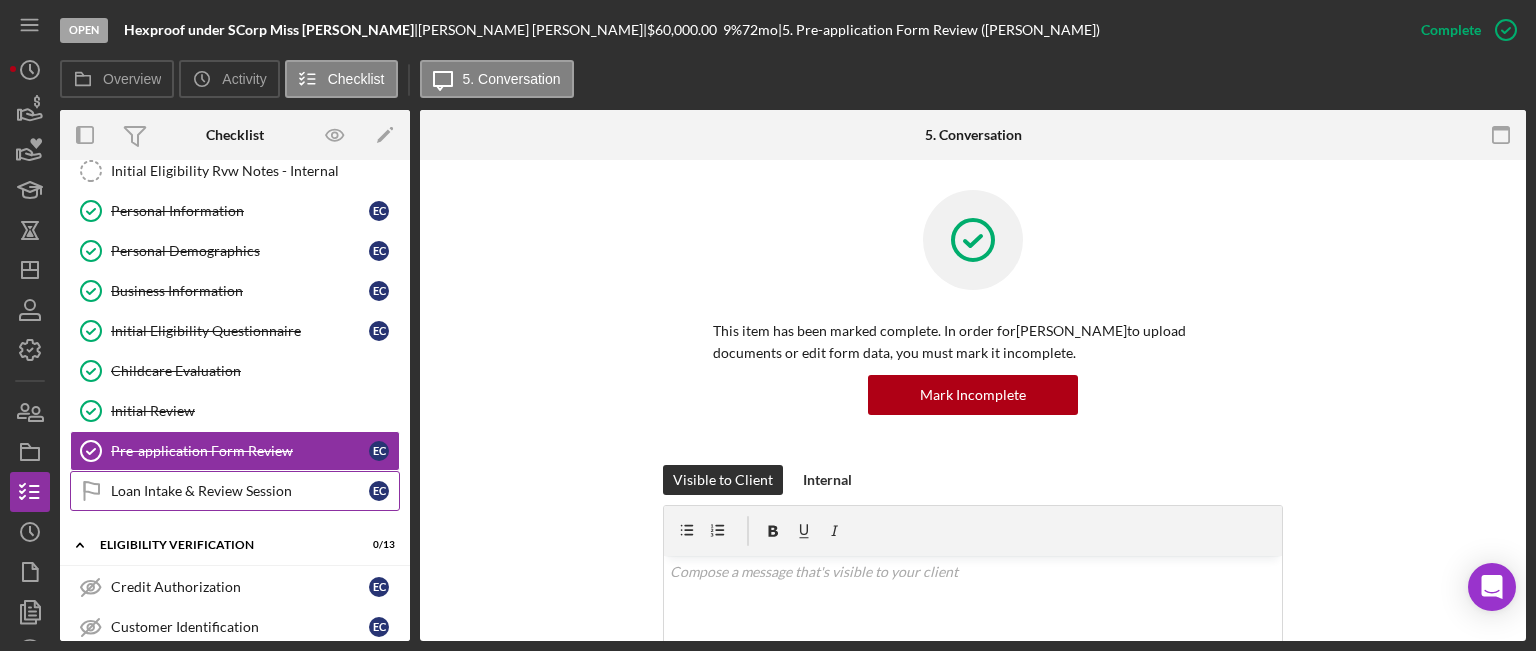 click on "Loan Intake & Review Session Loan Intake & Review Session E C" at bounding box center [235, 491] 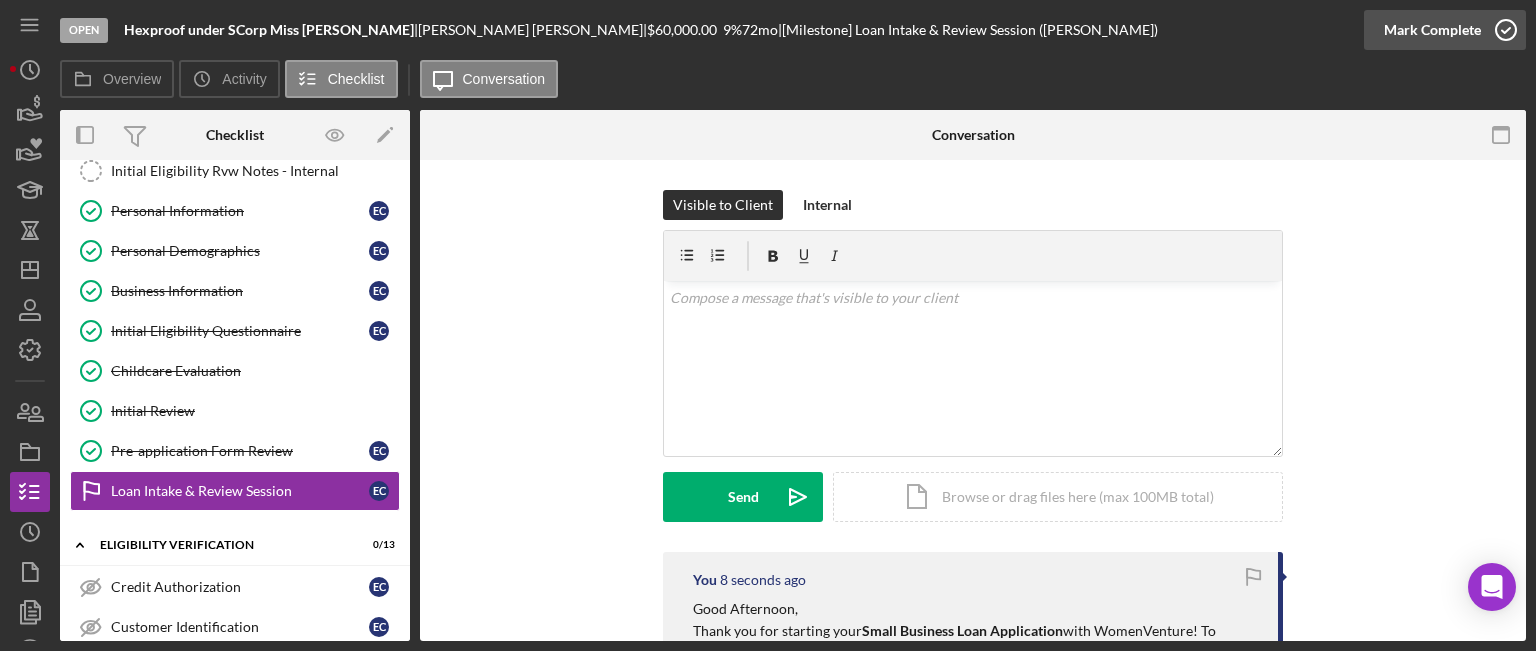 click 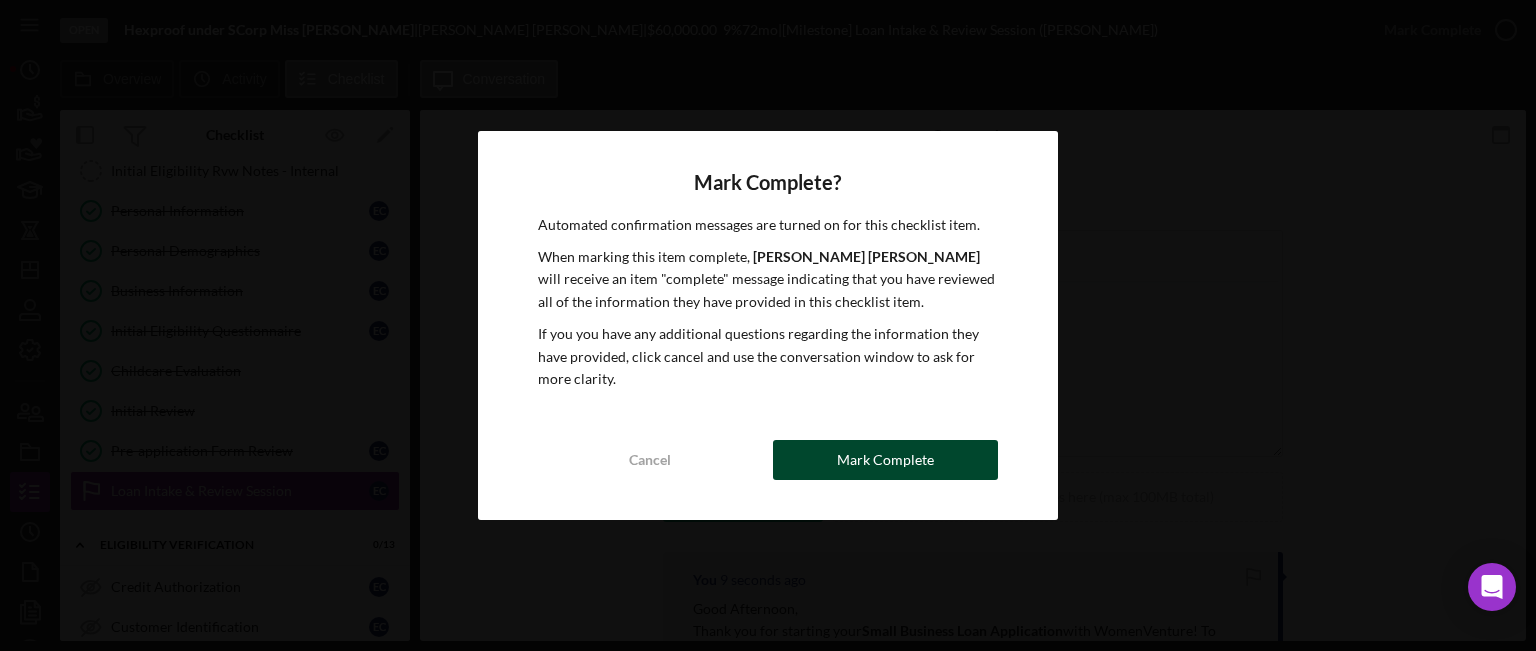 click on "Mark Complete" at bounding box center [885, 460] 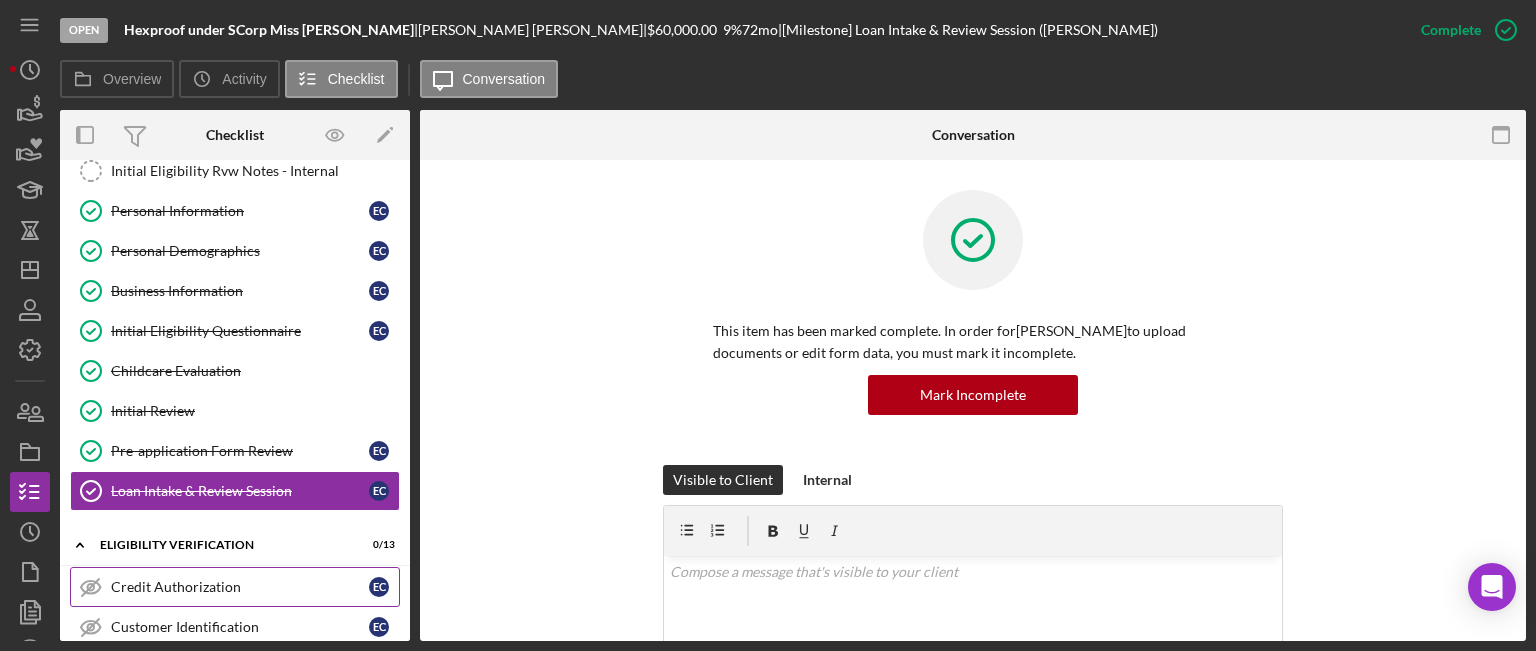 click on "Credit Authorization" at bounding box center (240, 587) 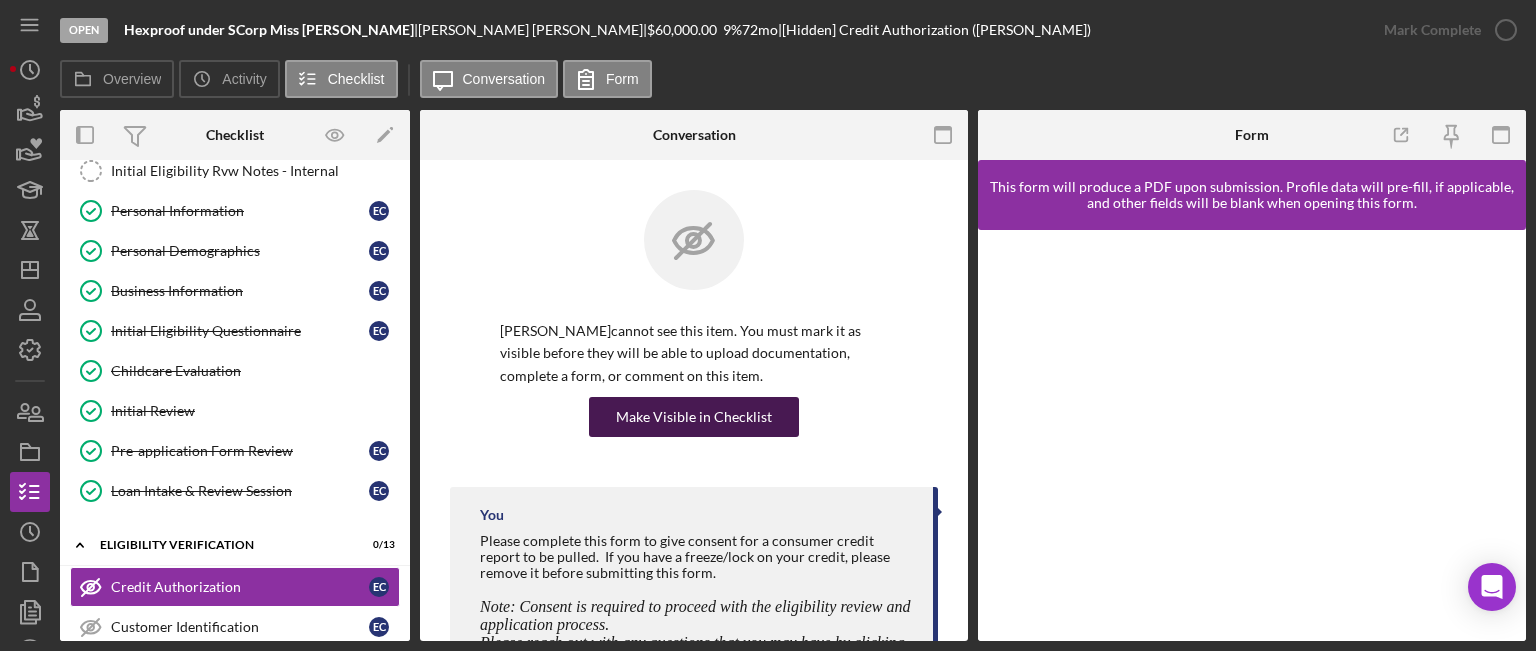 click on "Make Visible in Checklist" at bounding box center [694, 417] 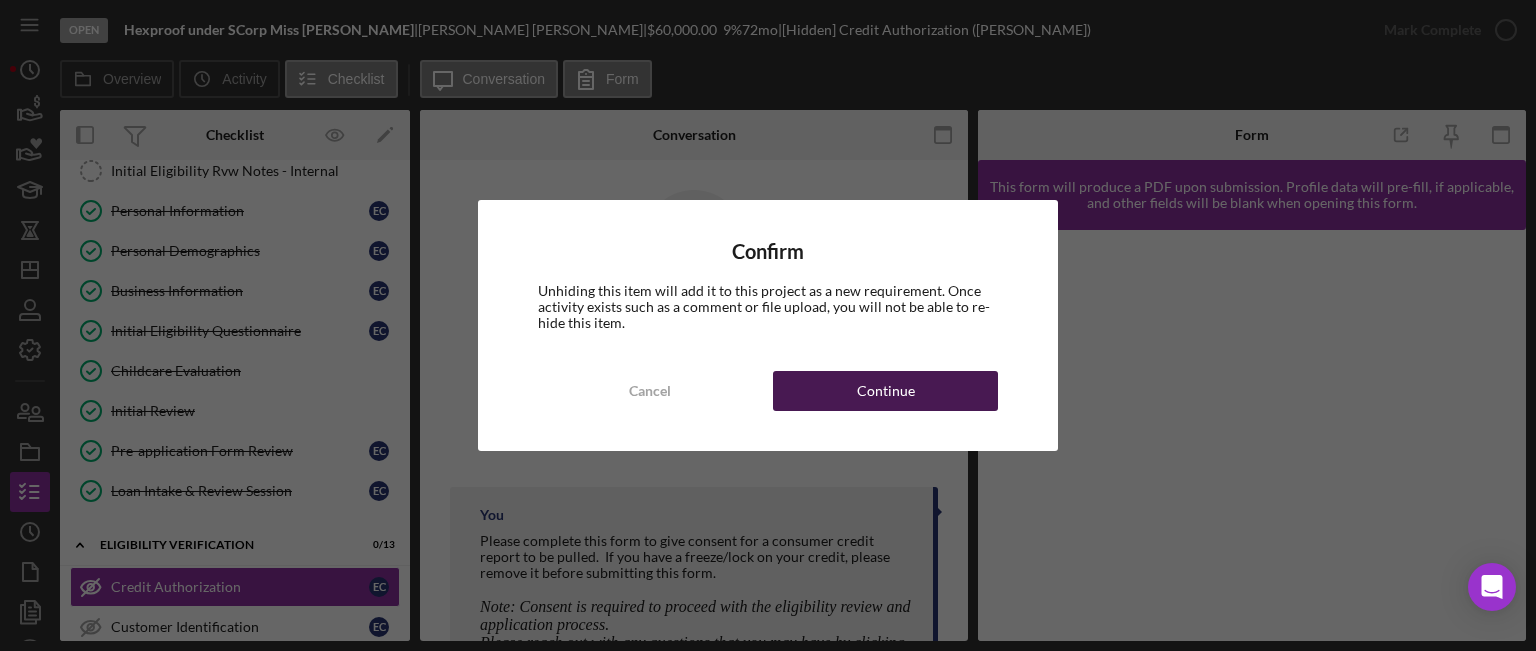 click on "Continue" at bounding box center (885, 391) 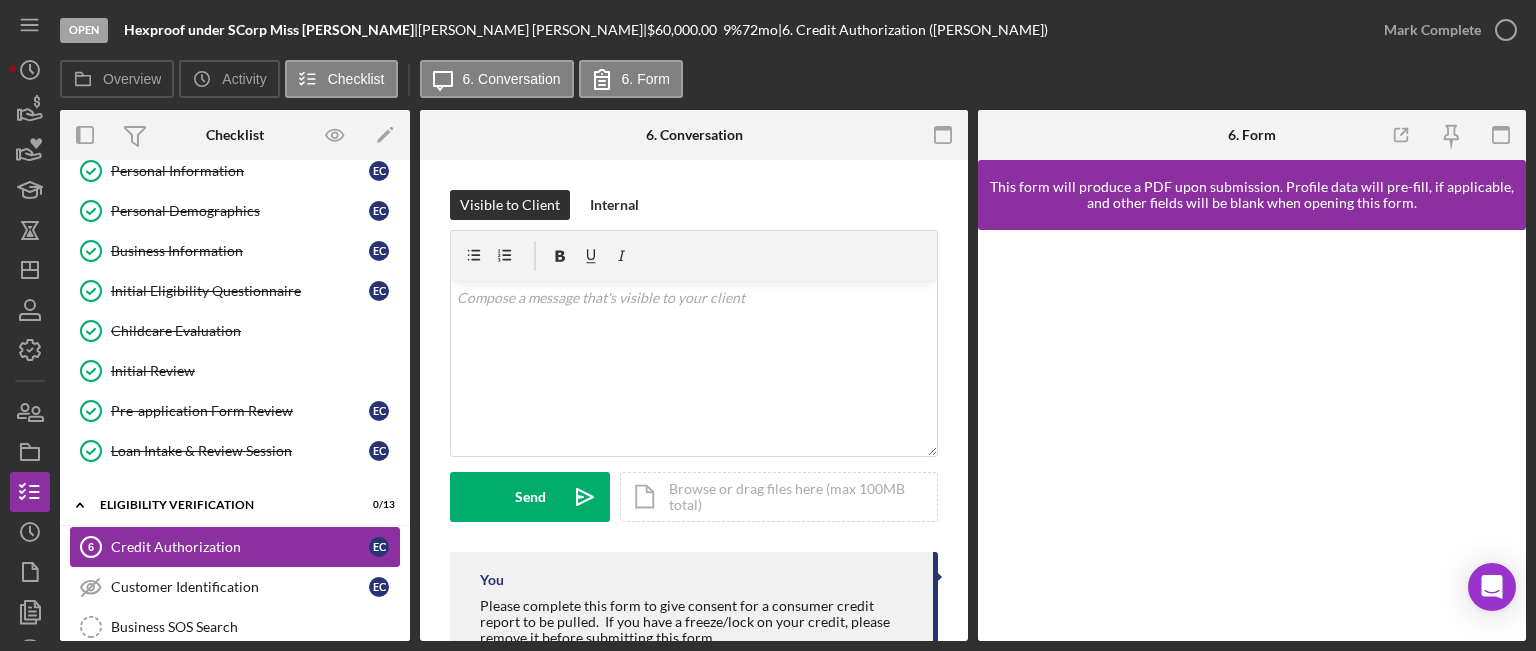 scroll, scrollTop: 200, scrollLeft: 0, axis: vertical 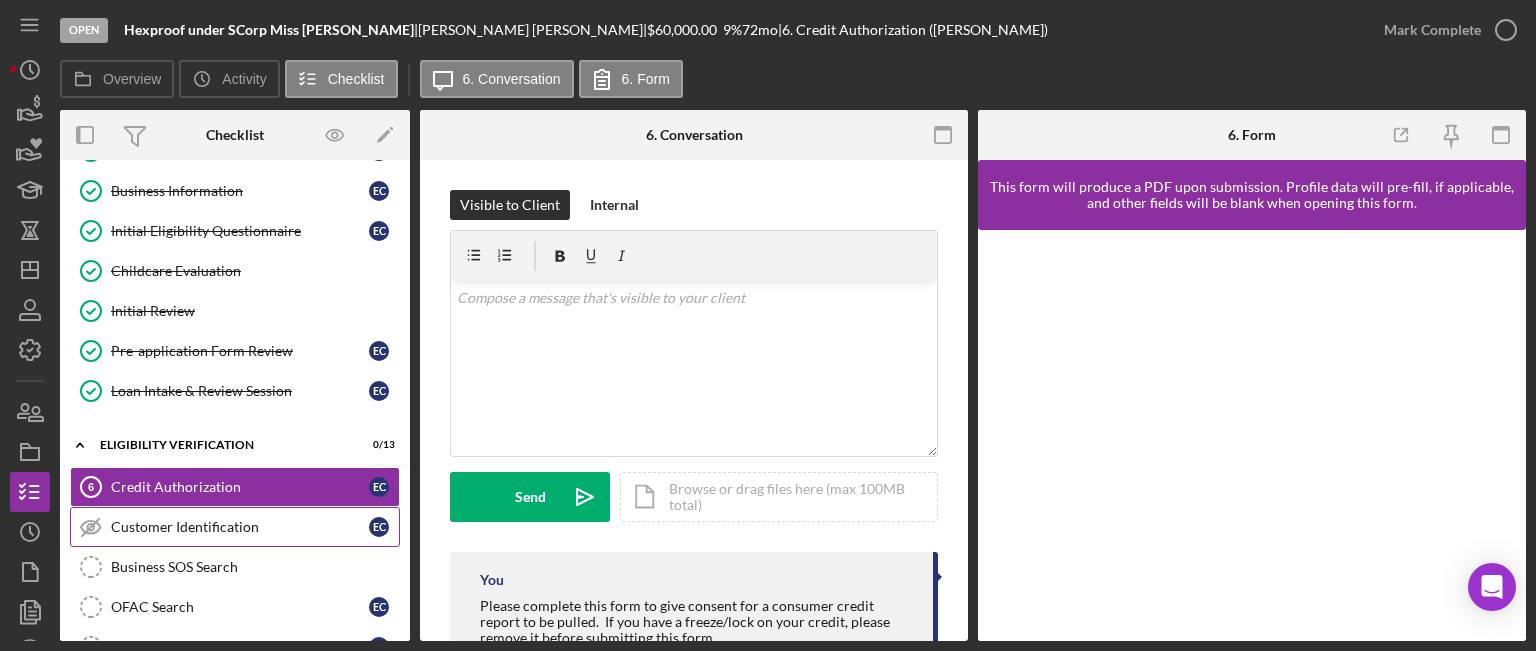 click on "Customer Identification Customer Identification E C" at bounding box center (235, 527) 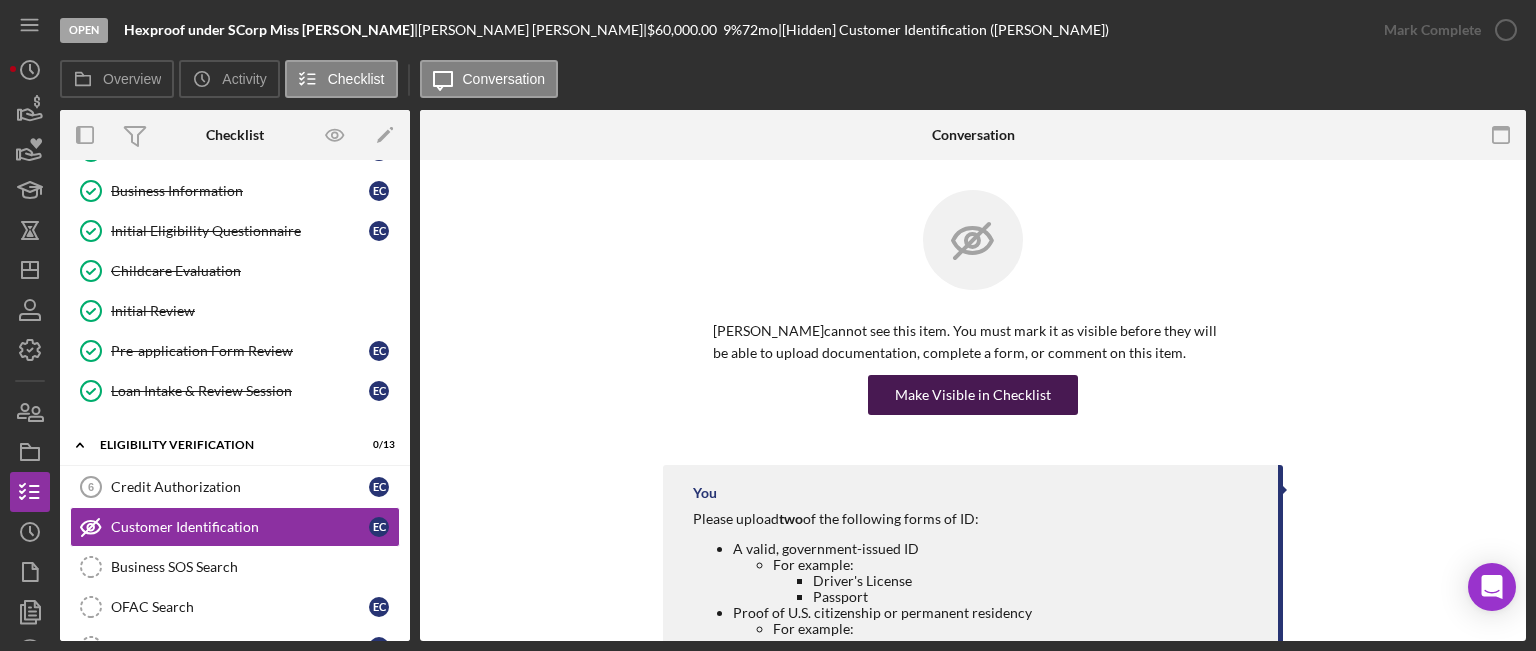 click on "Make Visible in Checklist" at bounding box center (973, 395) 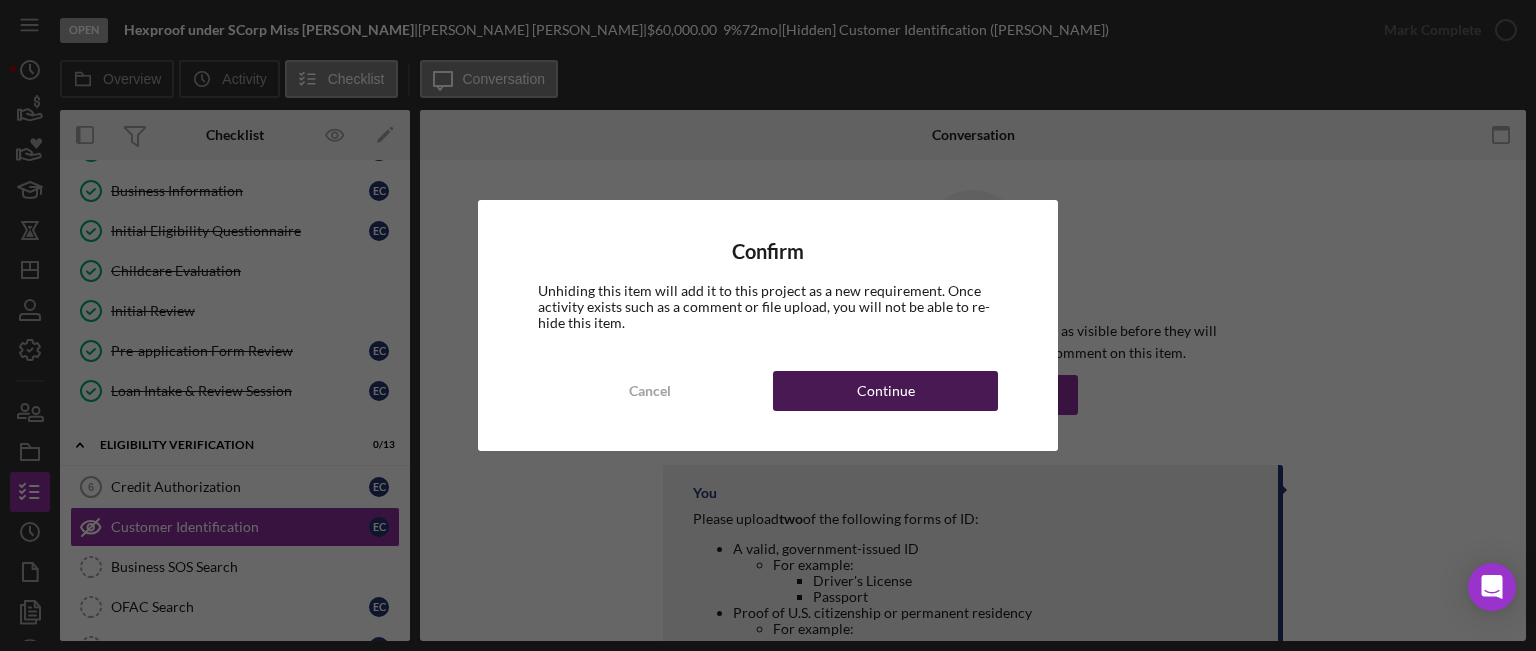 click on "Continue" at bounding box center (886, 391) 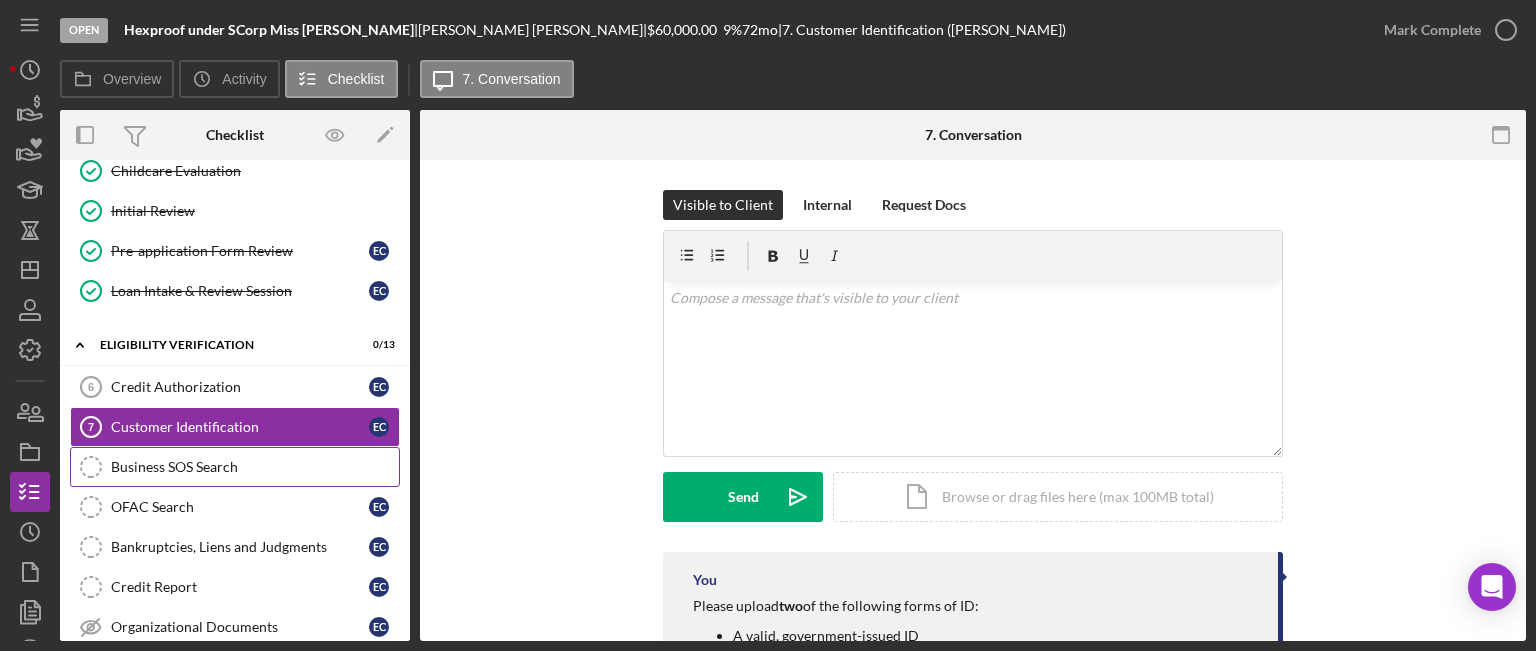 scroll, scrollTop: 400, scrollLeft: 0, axis: vertical 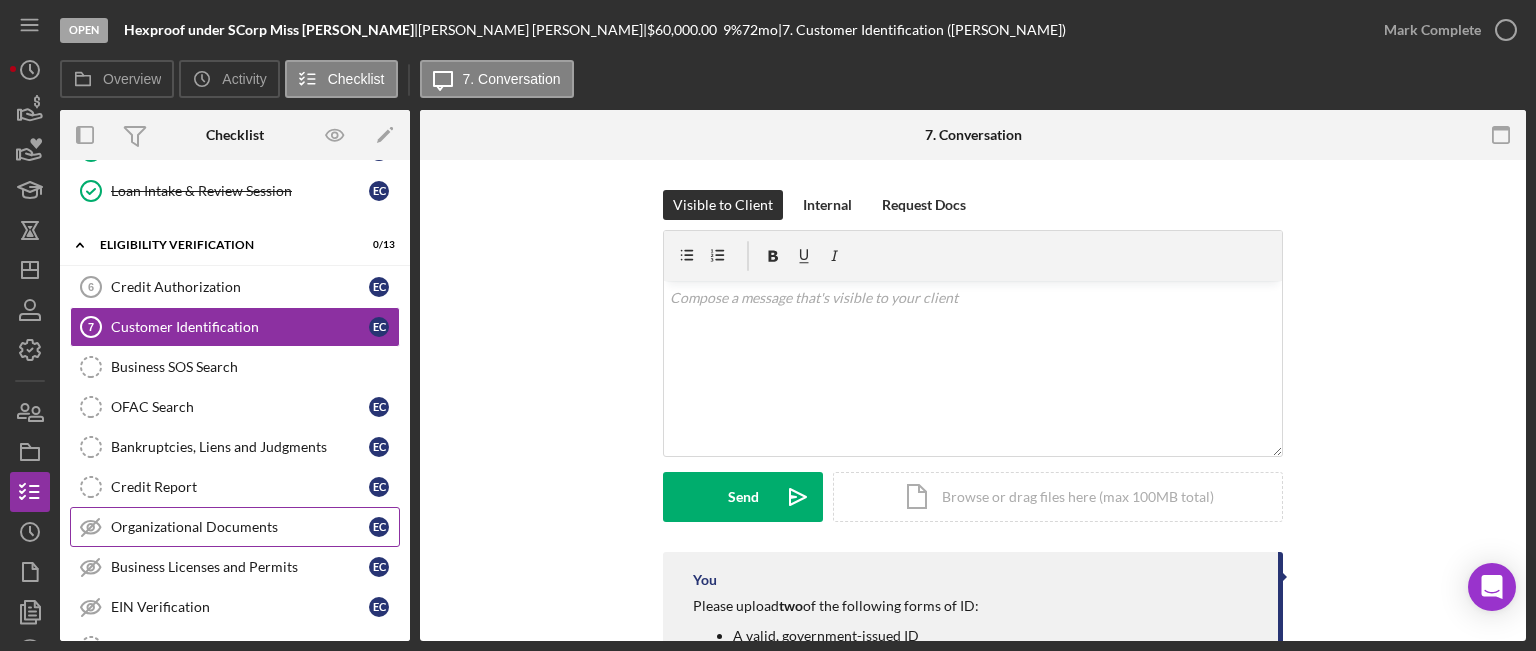 click on "Organizational Documents Organizational Documents E C" at bounding box center (235, 527) 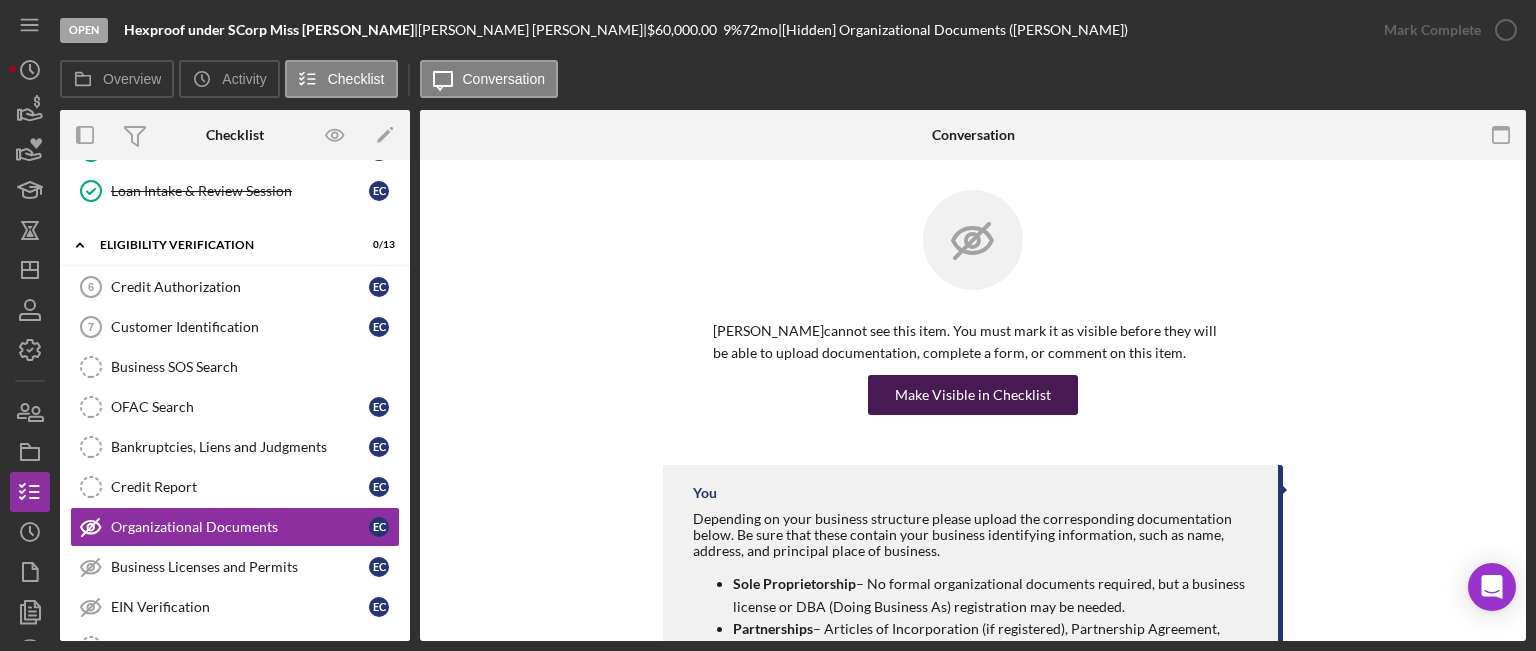 click on "Make Visible in Checklist" at bounding box center (973, 395) 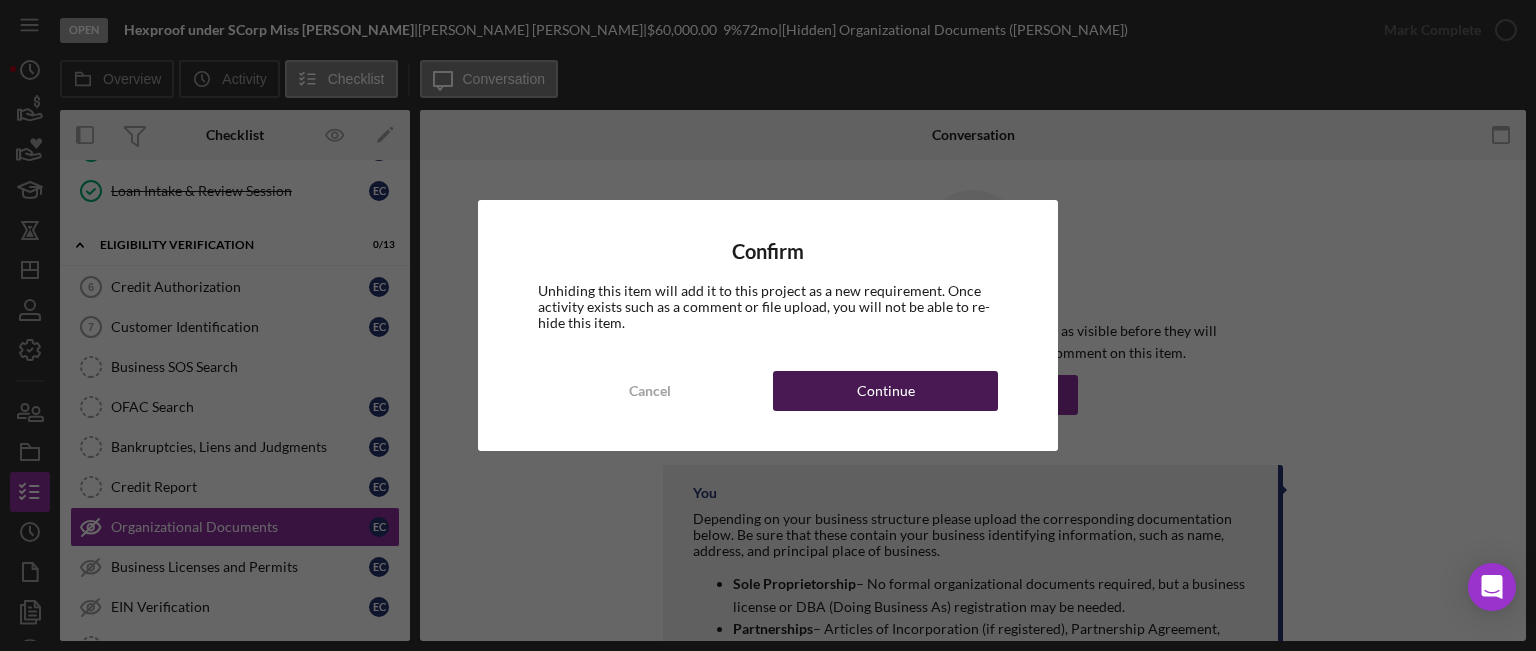 click on "Continue" at bounding box center (885, 391) 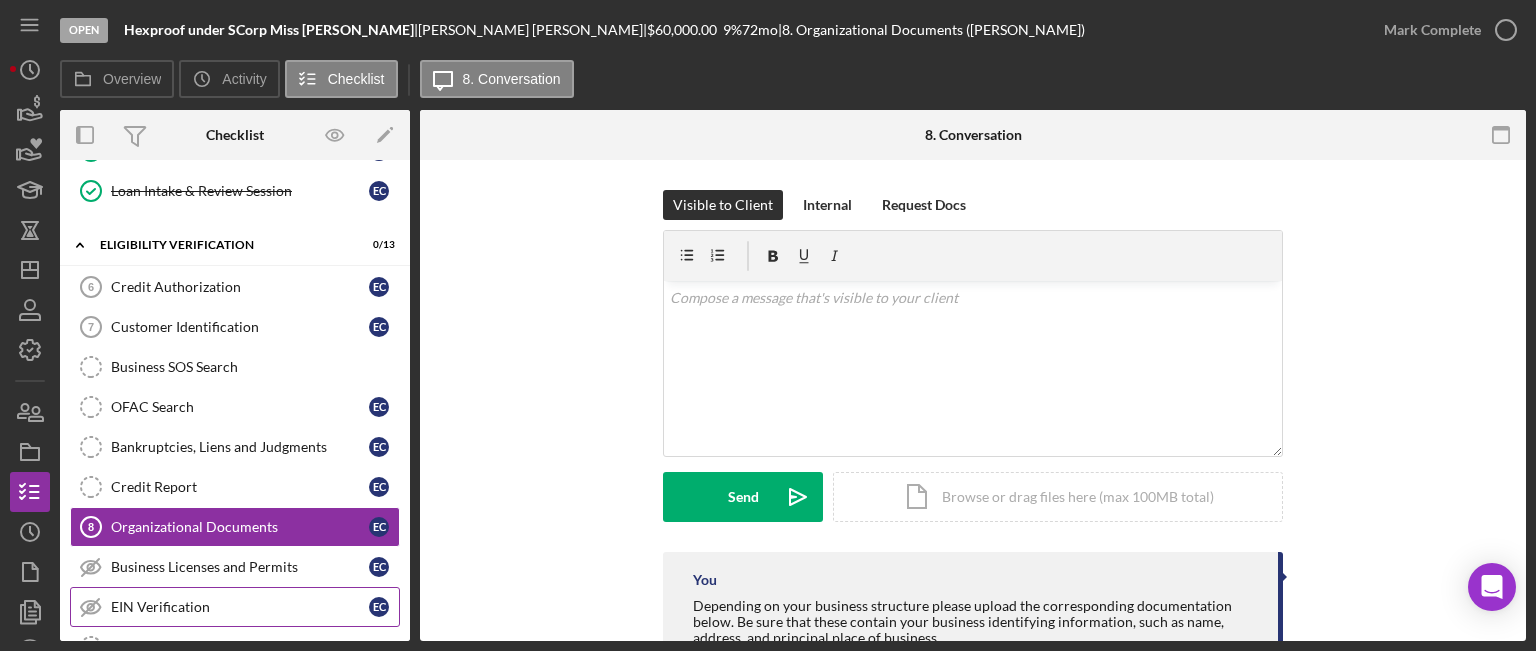 click on "EIN Verification" at bounding box center [240, 607] 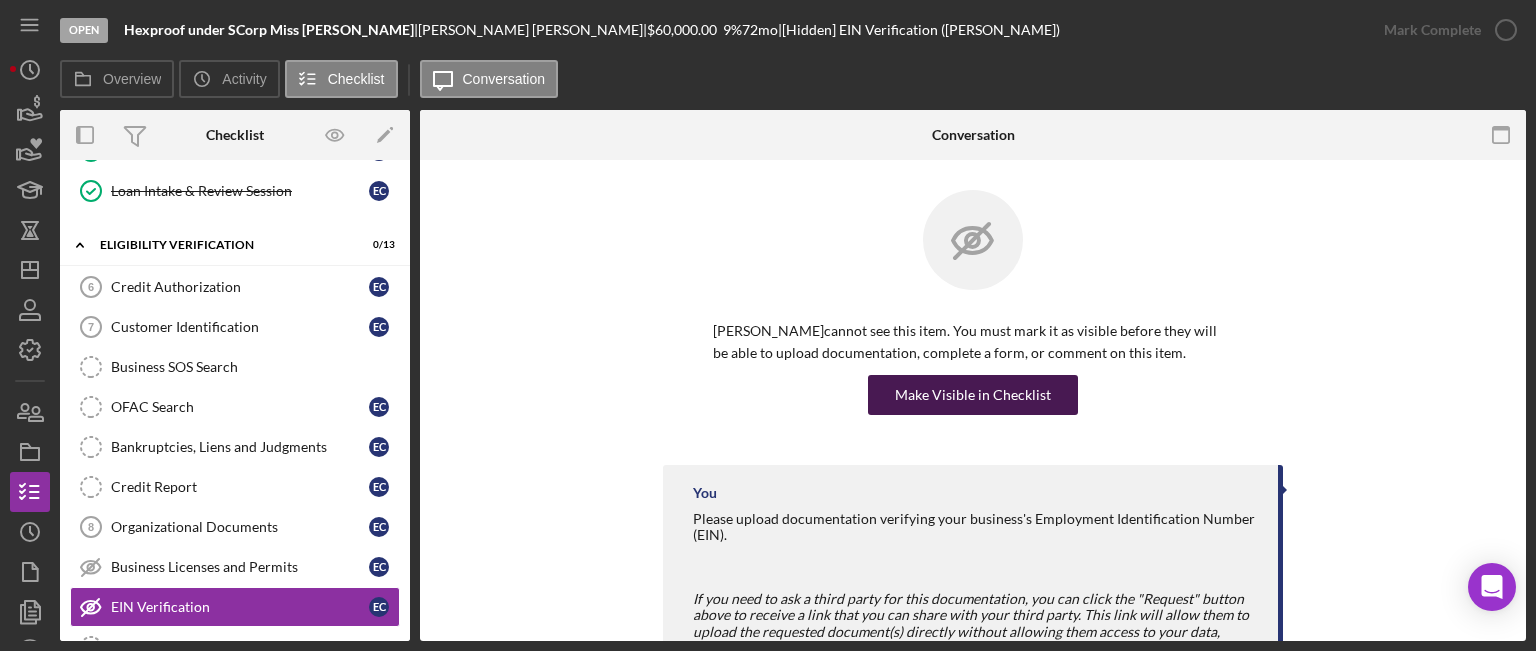 click on "Make Visible in Checklist" at bounding box center [973, 395] 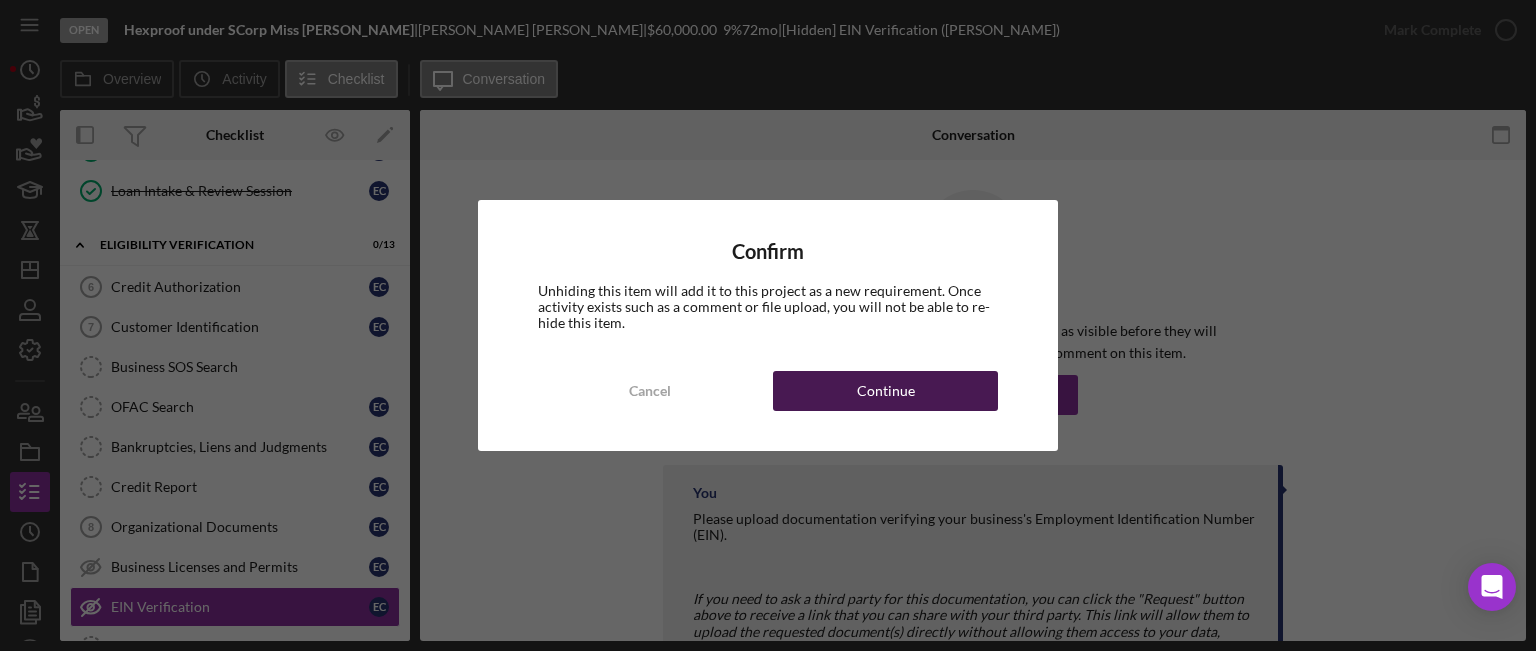 click on "Continue" at bounding box center [886, 391] 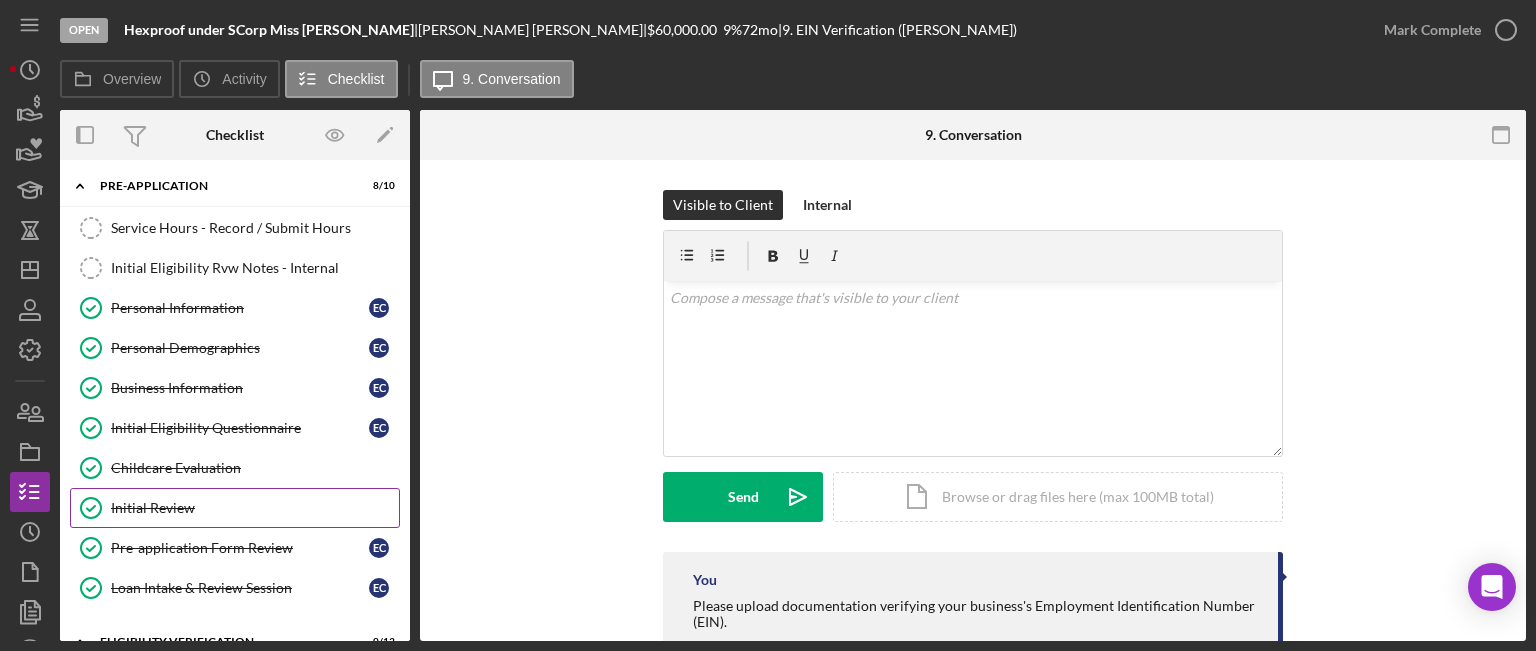 scroll, scrollTop: 0, scrollLeft: 0, axis: both 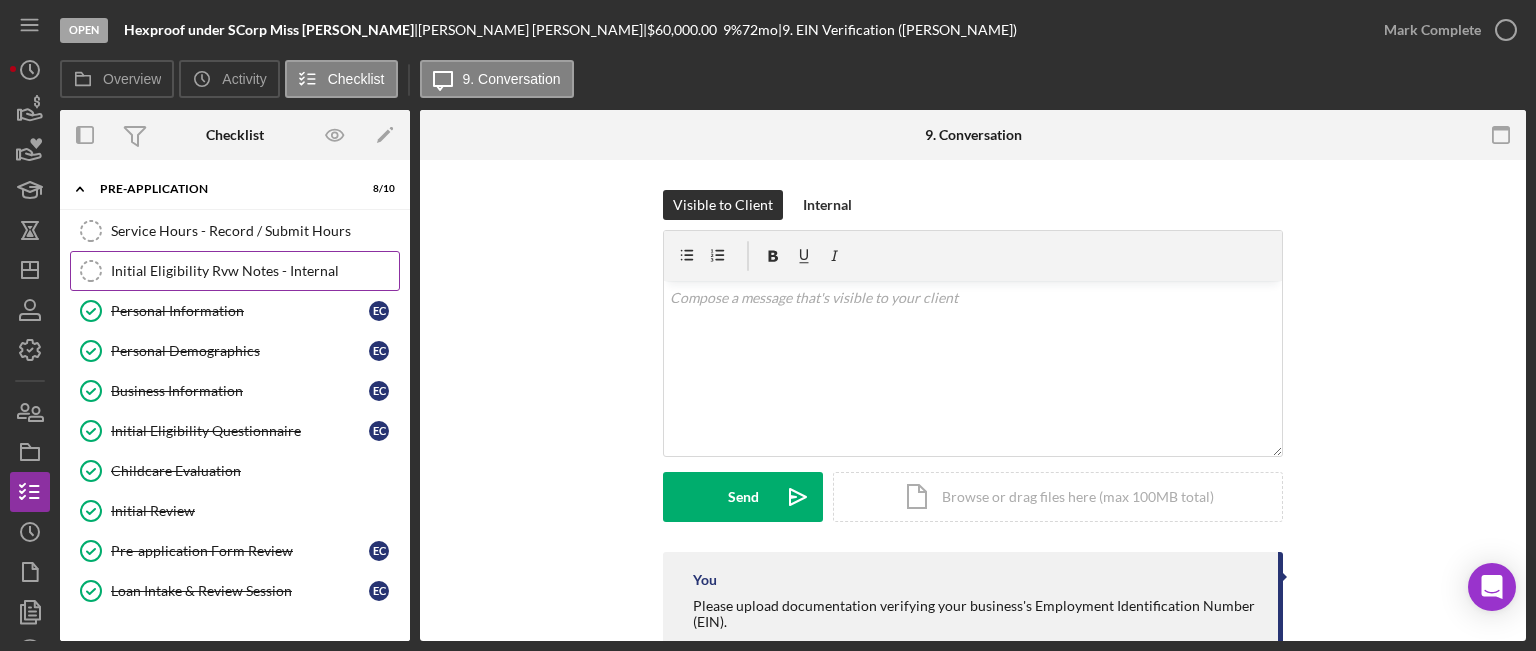 click on "Initial Eligibility Rvw Notes - Internal" 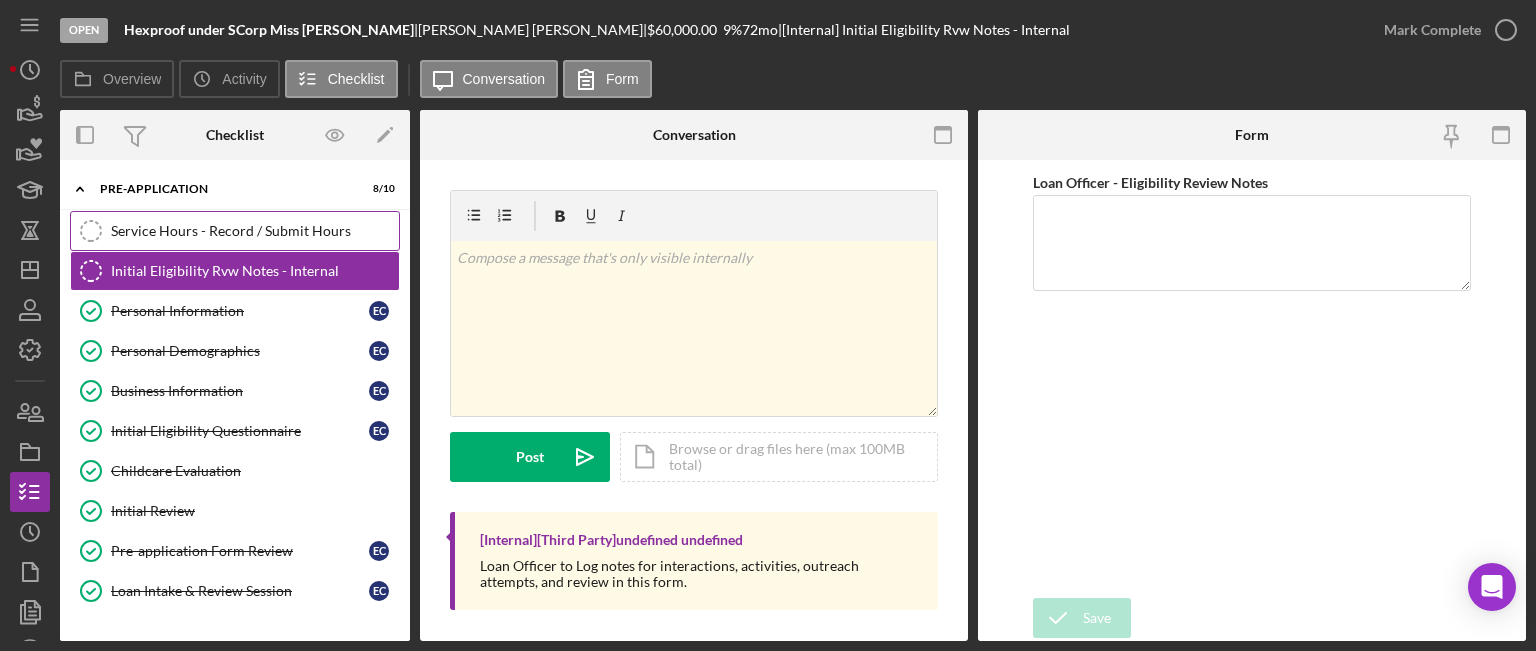 click on "Service Hours - Record / Submit Hours" at bounding box center [255, 231] 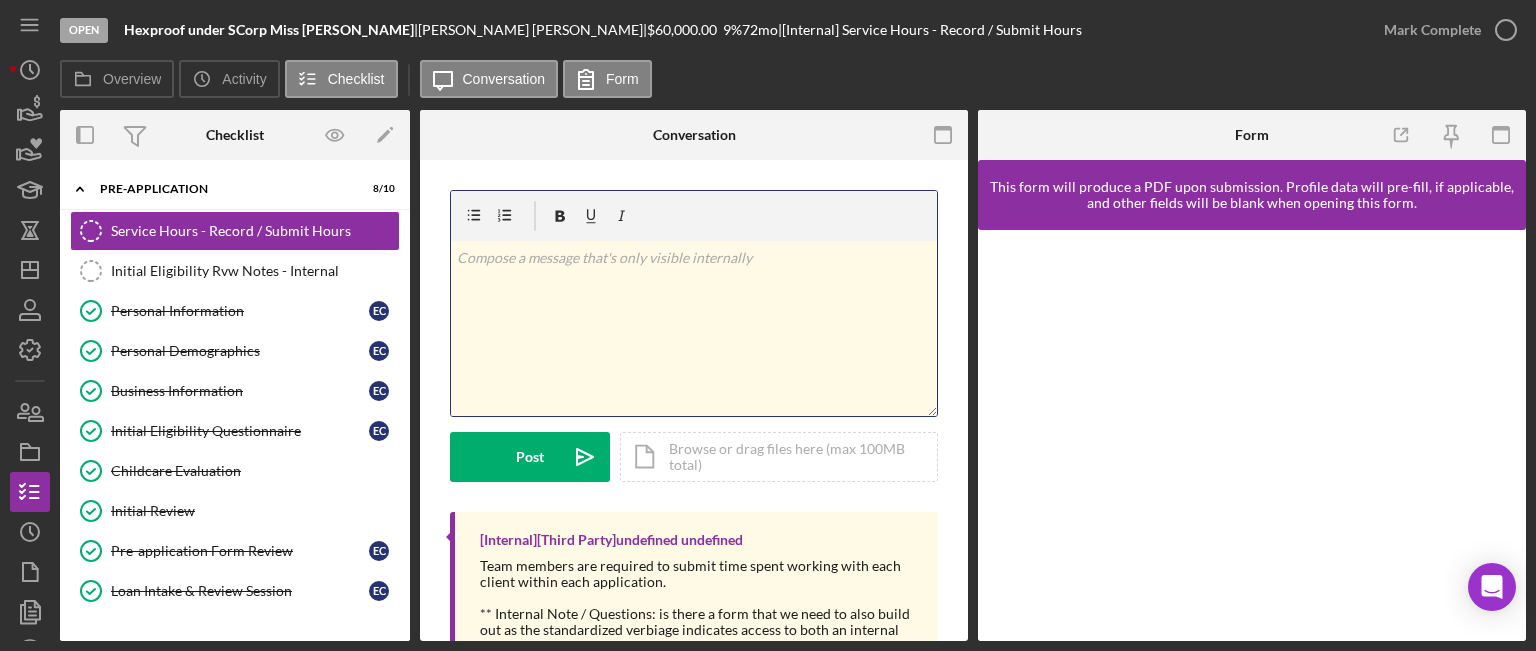 click at bounding box center (694, 258) 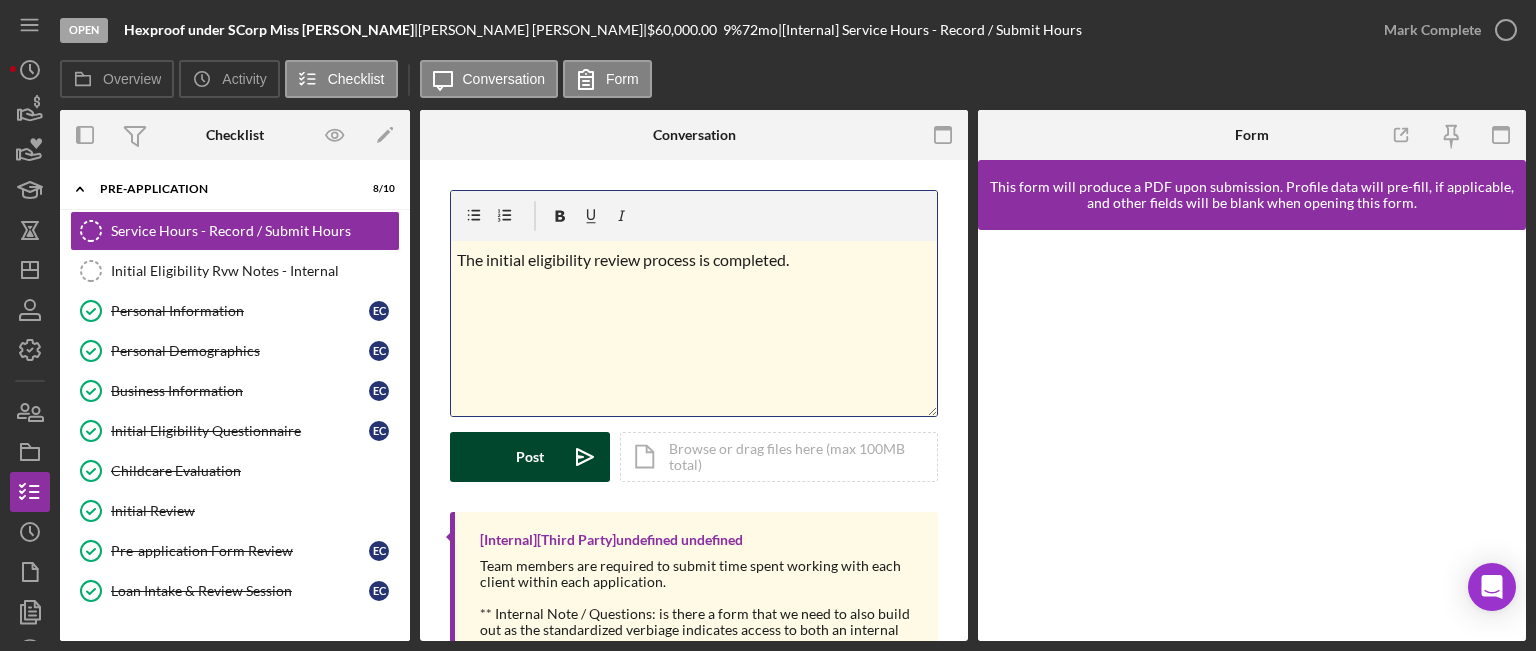 click on "Post" at bounding box center [530, 457] 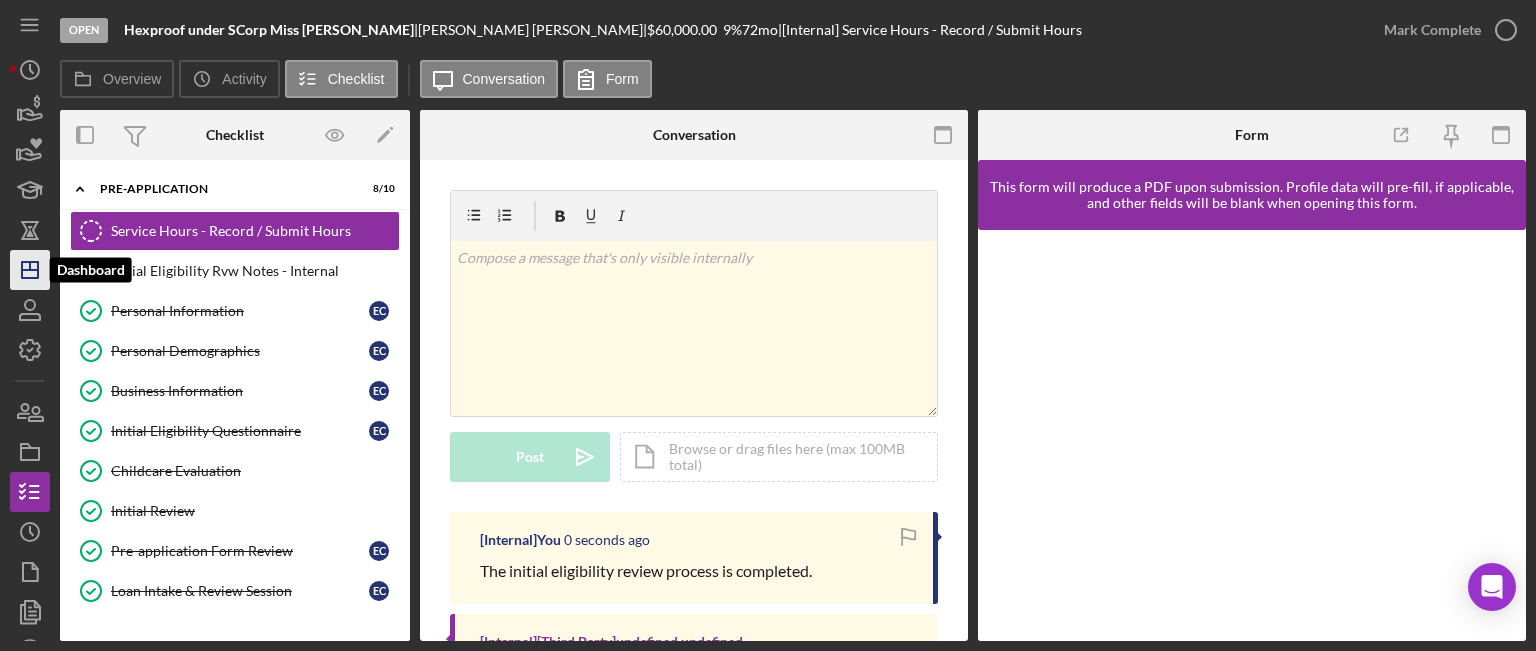 click on "Icon/Dashboard" 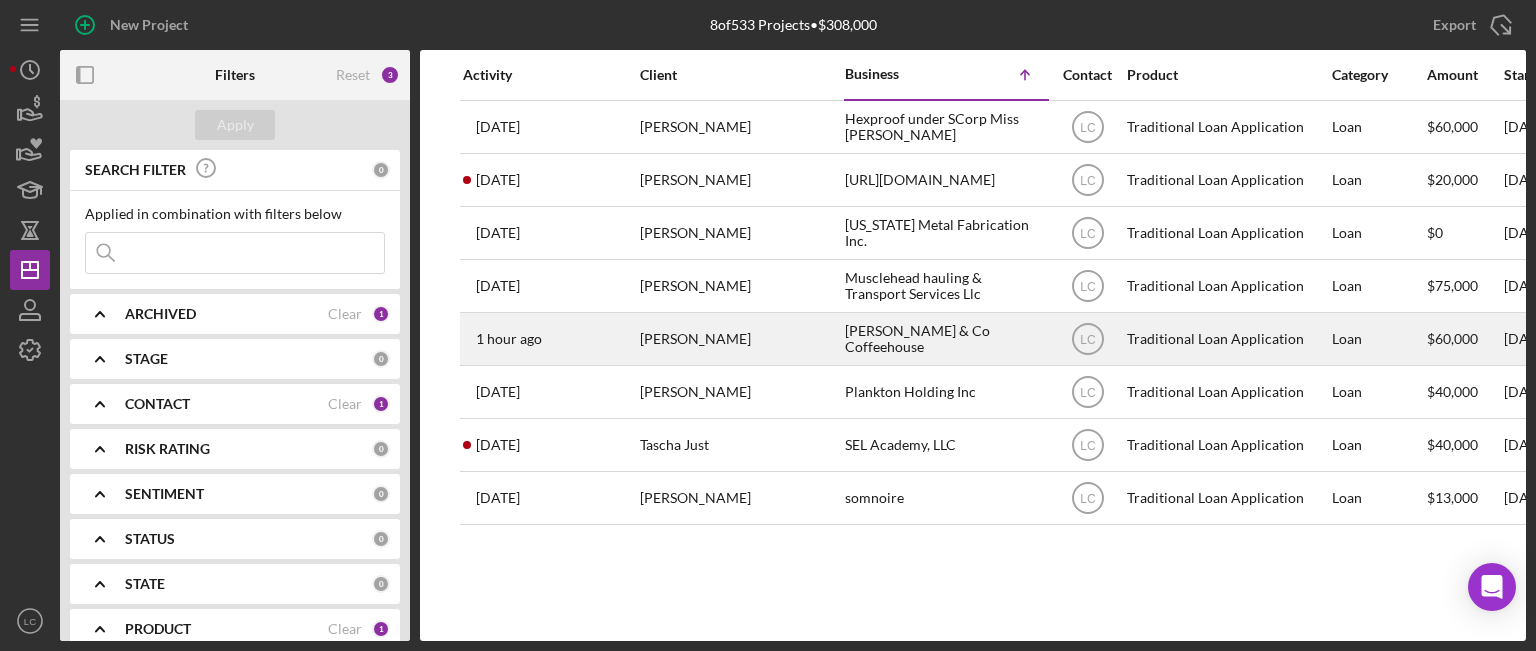 click on "[PERSON_NAME] & Co Coffeehouse" at bounding box center [945, 339] 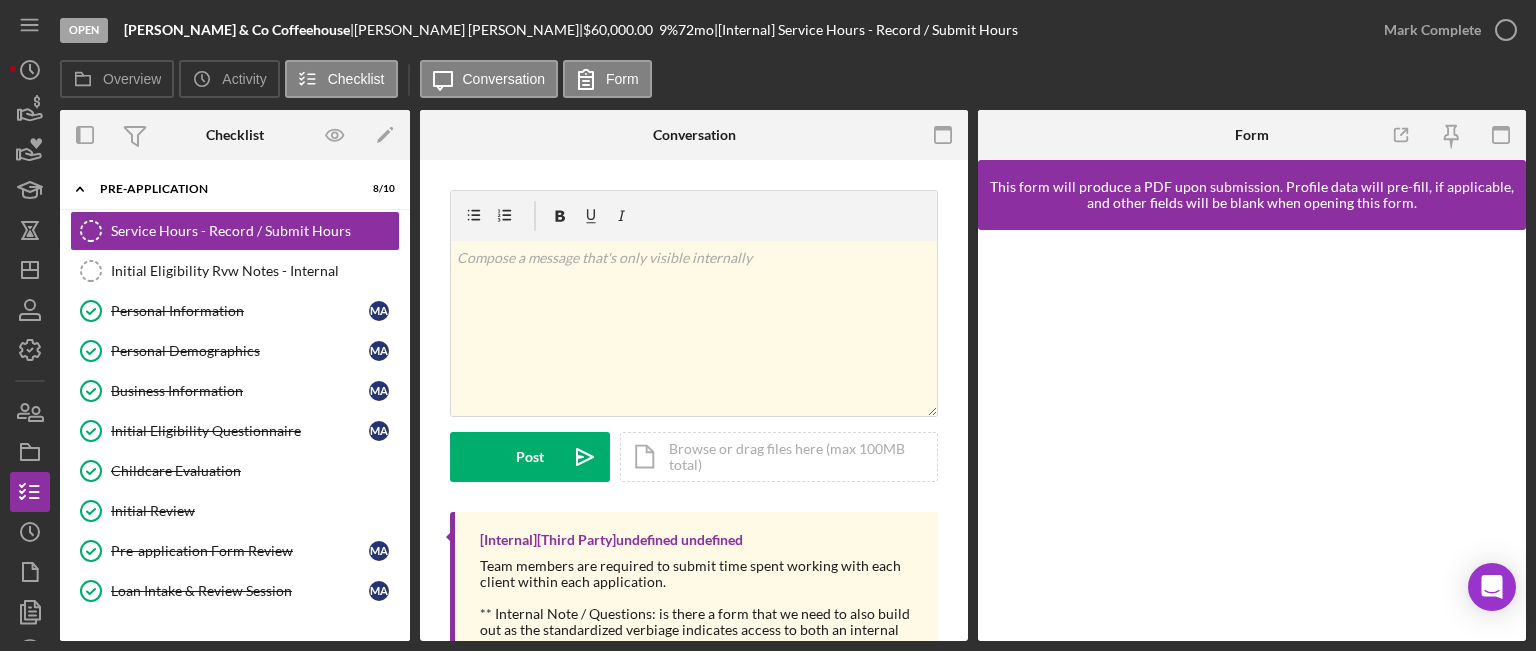 click on "v Color teal Color pink Remove color Add row above Add row below Add column before Add column after Merge cells Split cells Remove column Remove row Remove table Post Icon/icon-invite-send Icon/Document Browse or drag files here (max 100MB total) Tap to choose files or take a photo Cancel Post Icon/icon-invite-send Icon/Message Comment [Internal]  [Third Party]  undefined undefined   Team members are required to submit time spent working with each client within each application.
** Internal Note / Questions: is there a form that we need to also build out as the standardized verbiage indicates access to both an internal and externally form link:
When submitting time in Lenderfit, "Additional Details" will be pre-populated with data from the current application.
Preset time allotments in 5 minute increments along with common TA types make it easy to submit time spent assisting clients." at bounding box center (694, 485) 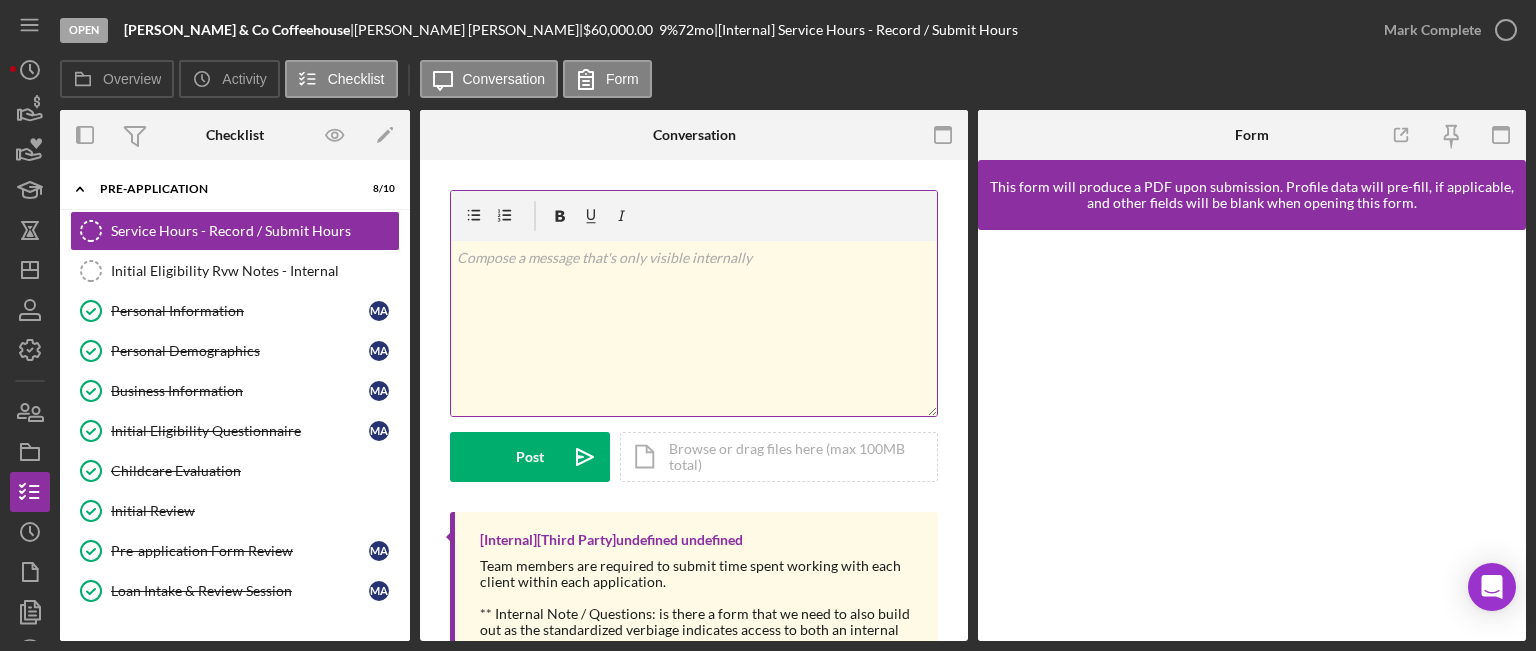 click on "v Color teal Color pink Remove color Add row above Add row below Add column before Add column after Merge cells Split cells Remove column Remove row Remove table" at bounding box center (694, 328) 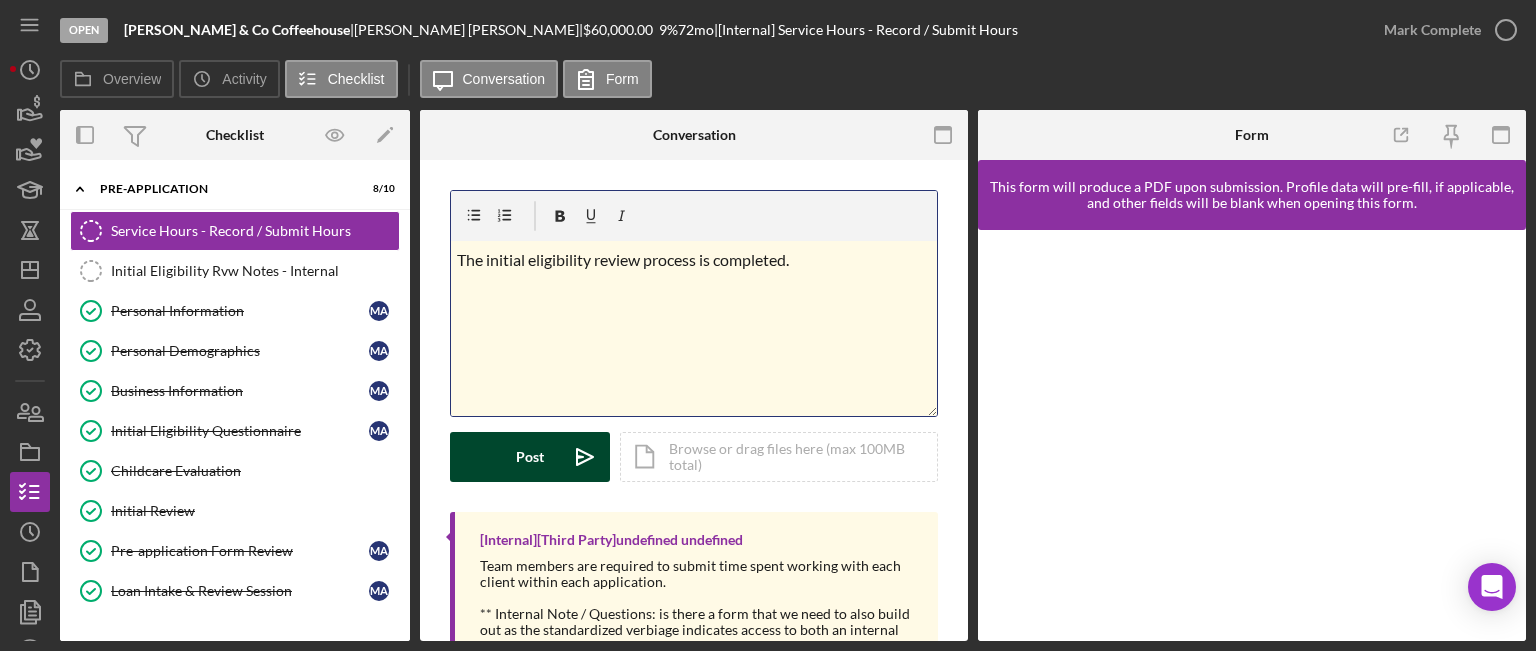 click on "Post" at bounding box center (530, 457) 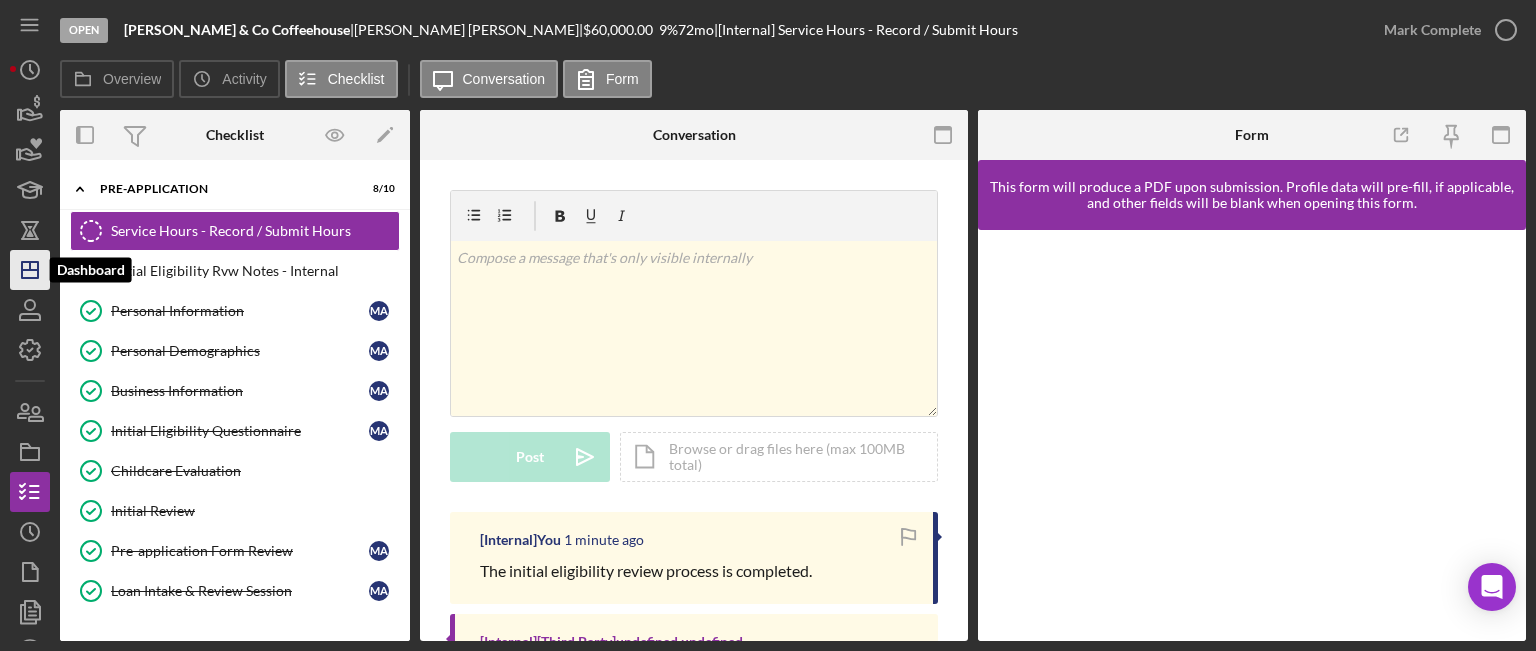 click on "Icon/Dashboard" 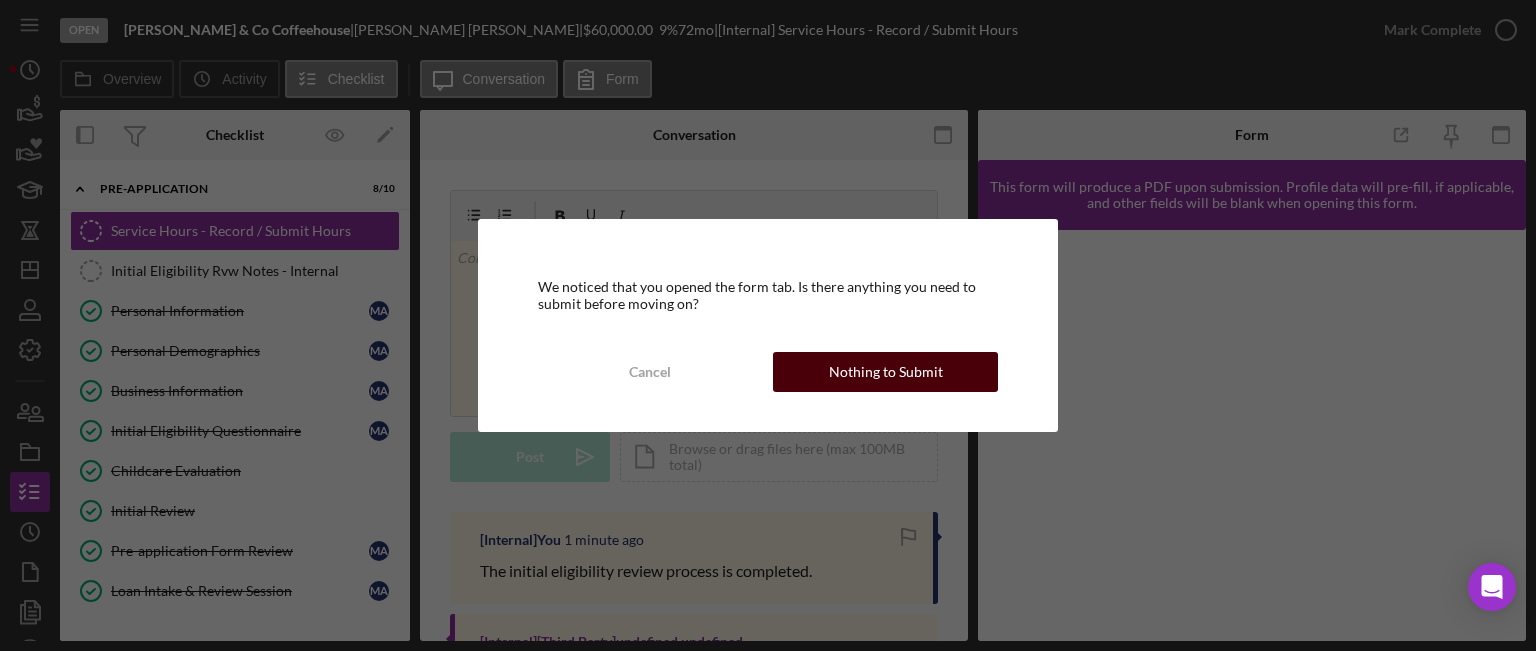 click on "Nothing to Submit" at bounding box center (886, 372) 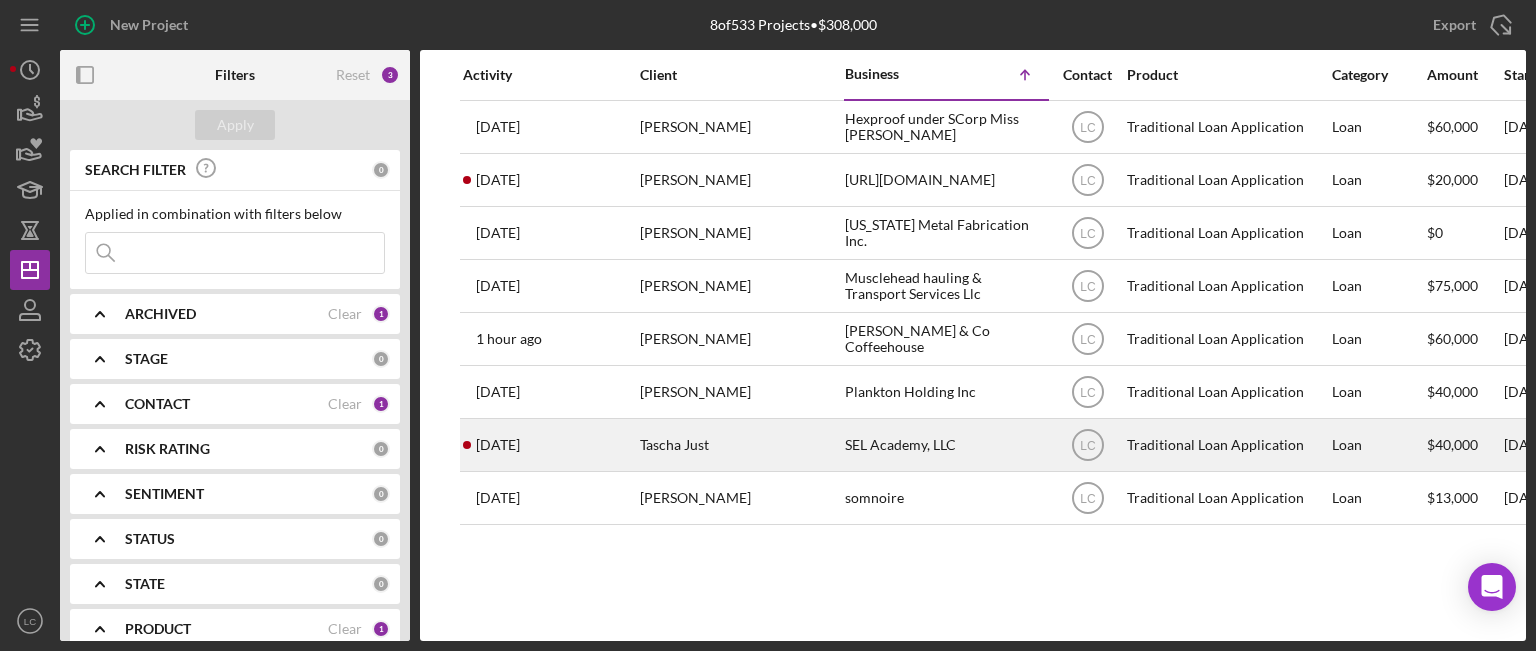 click on "Tascha Just" at bounding box center [740, 445] 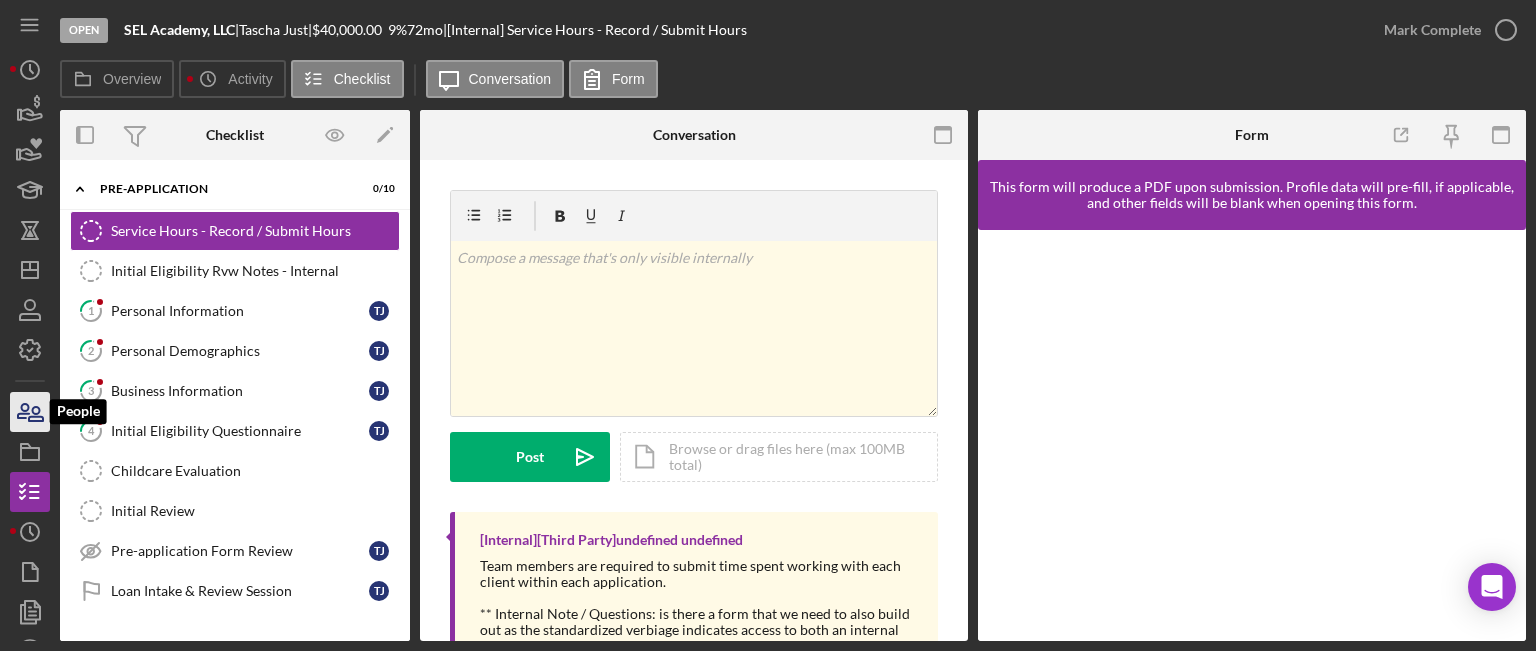 click 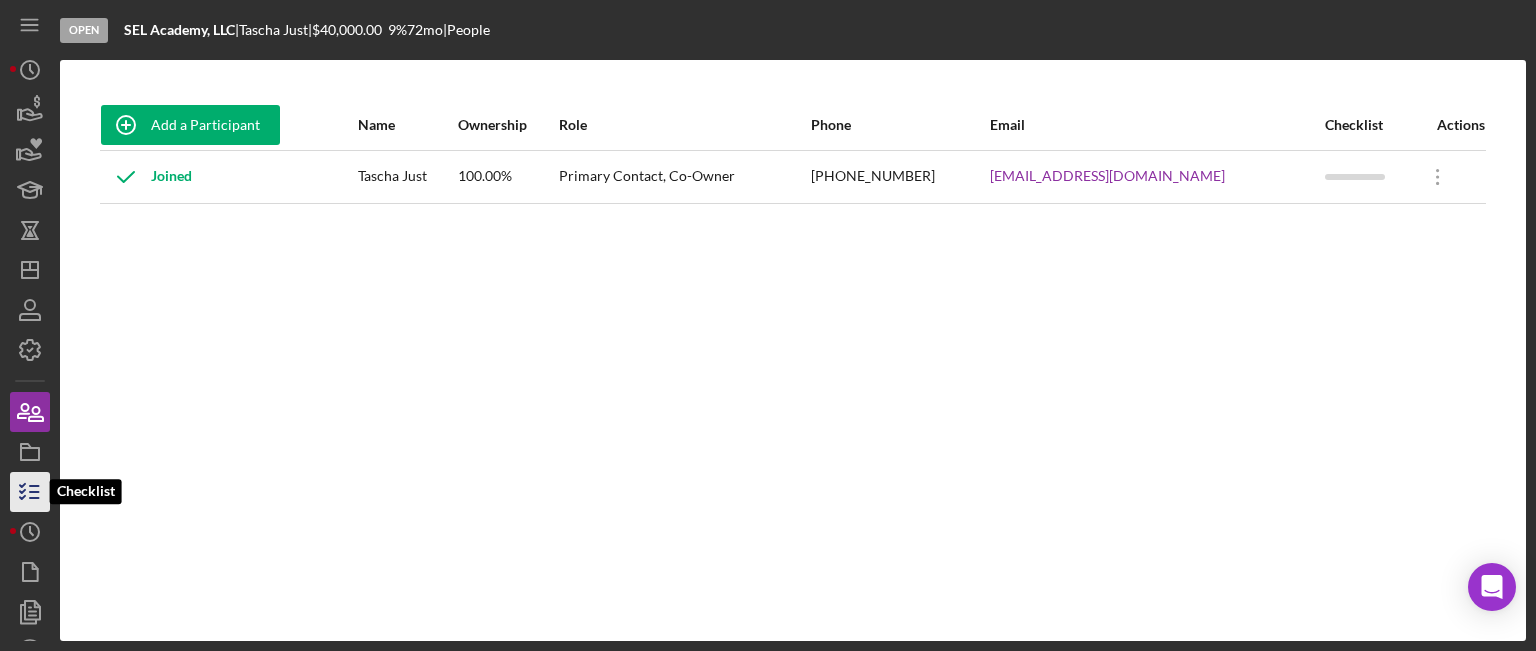 click 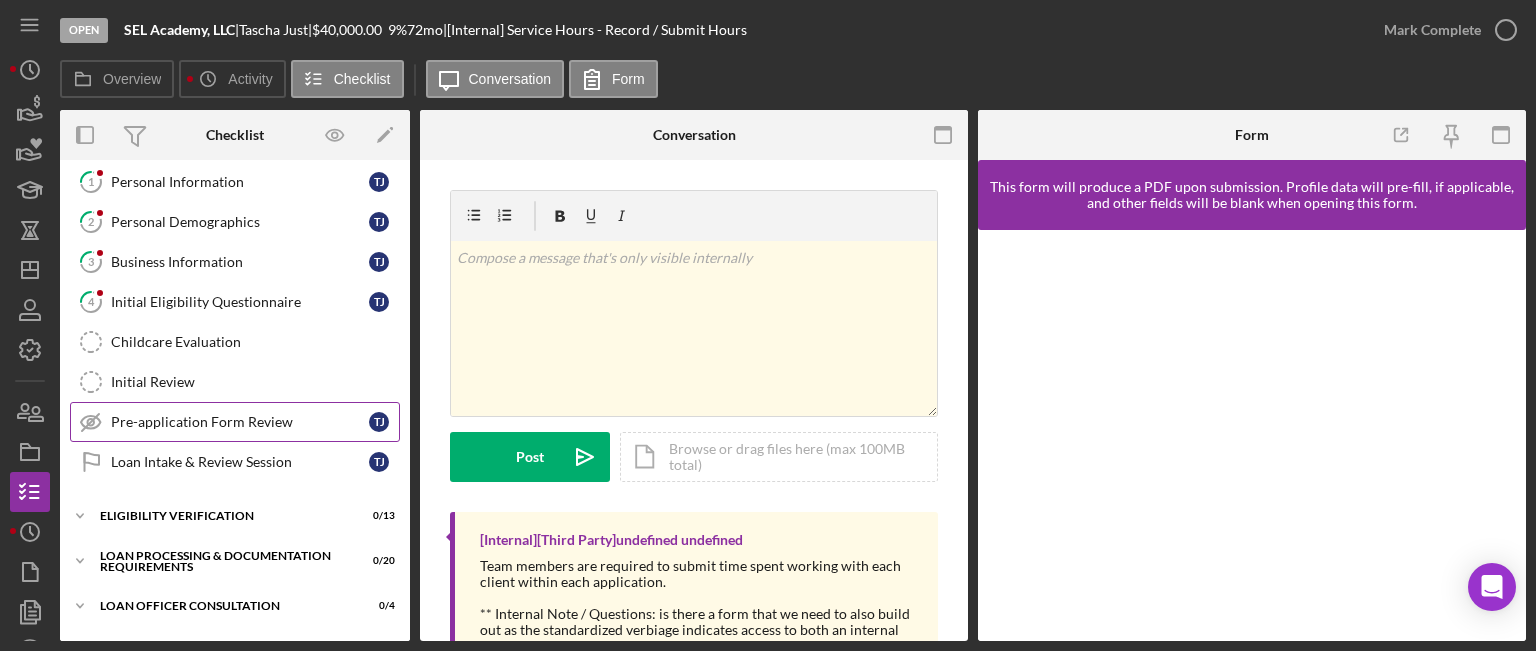 scroll, scrollTop: 100, scrollLeft: 0, axis: vertical 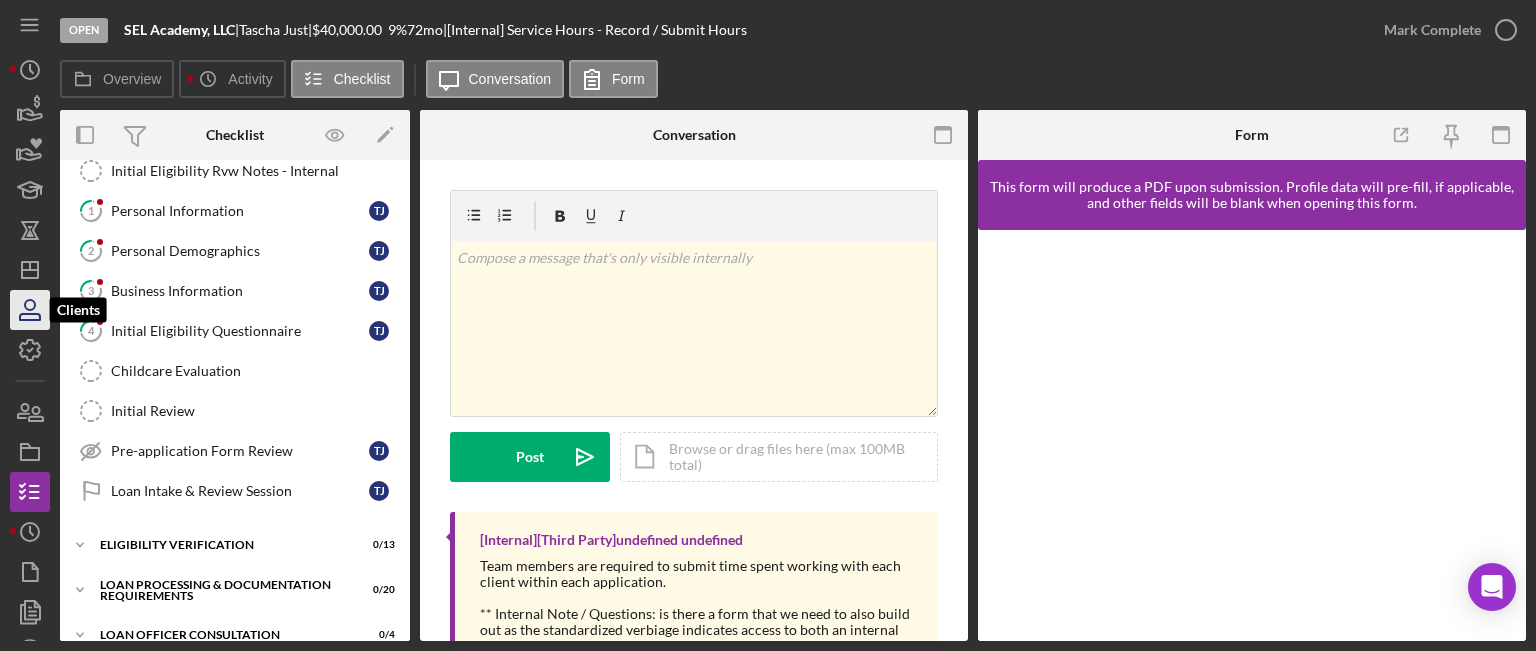 click 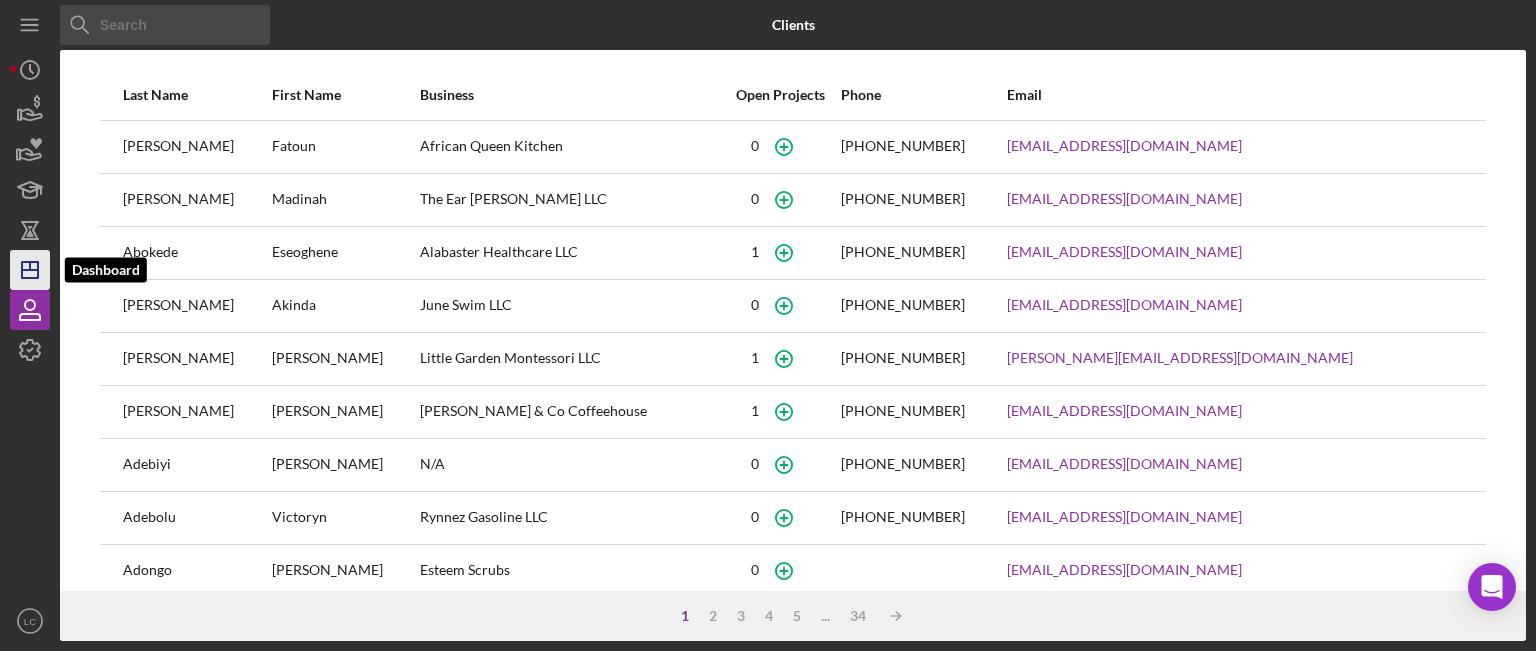 click on "Icon/Dashboard" 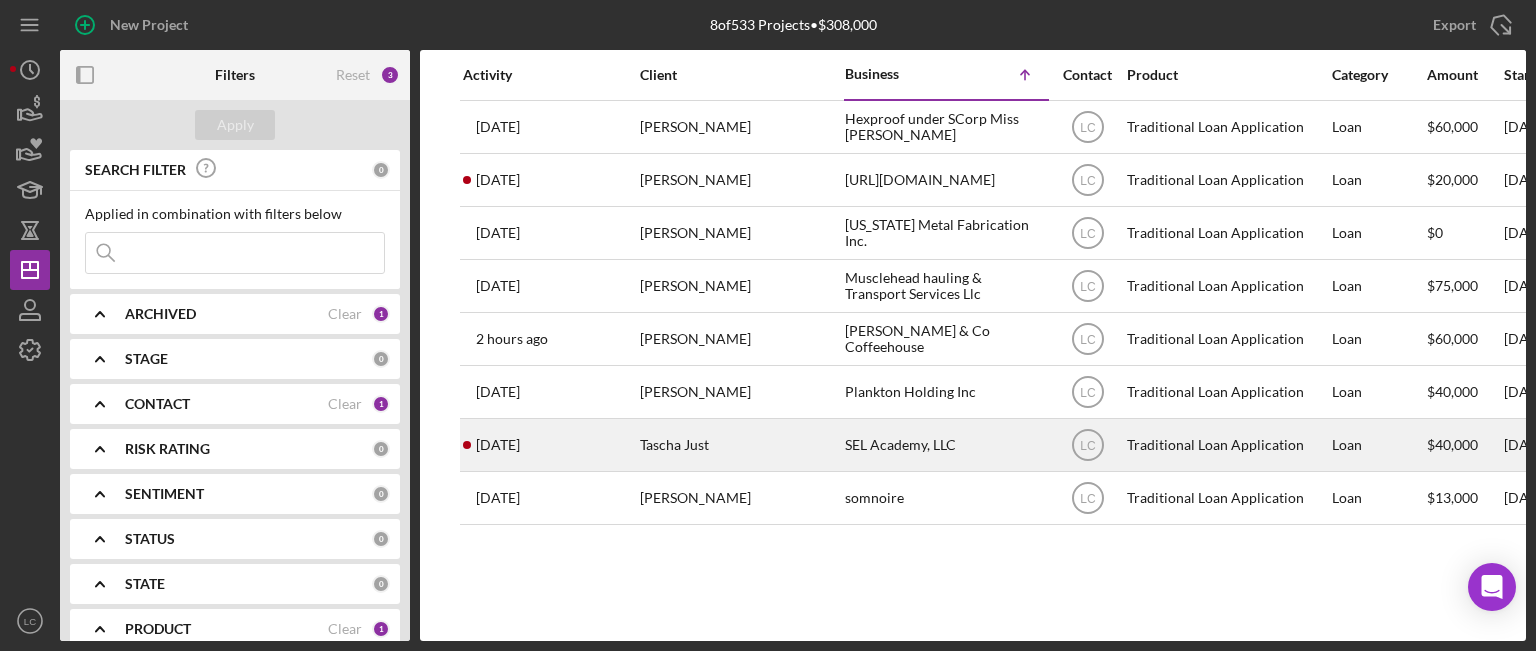 click on "Tascha Just" at bounding box center [740, 445] 